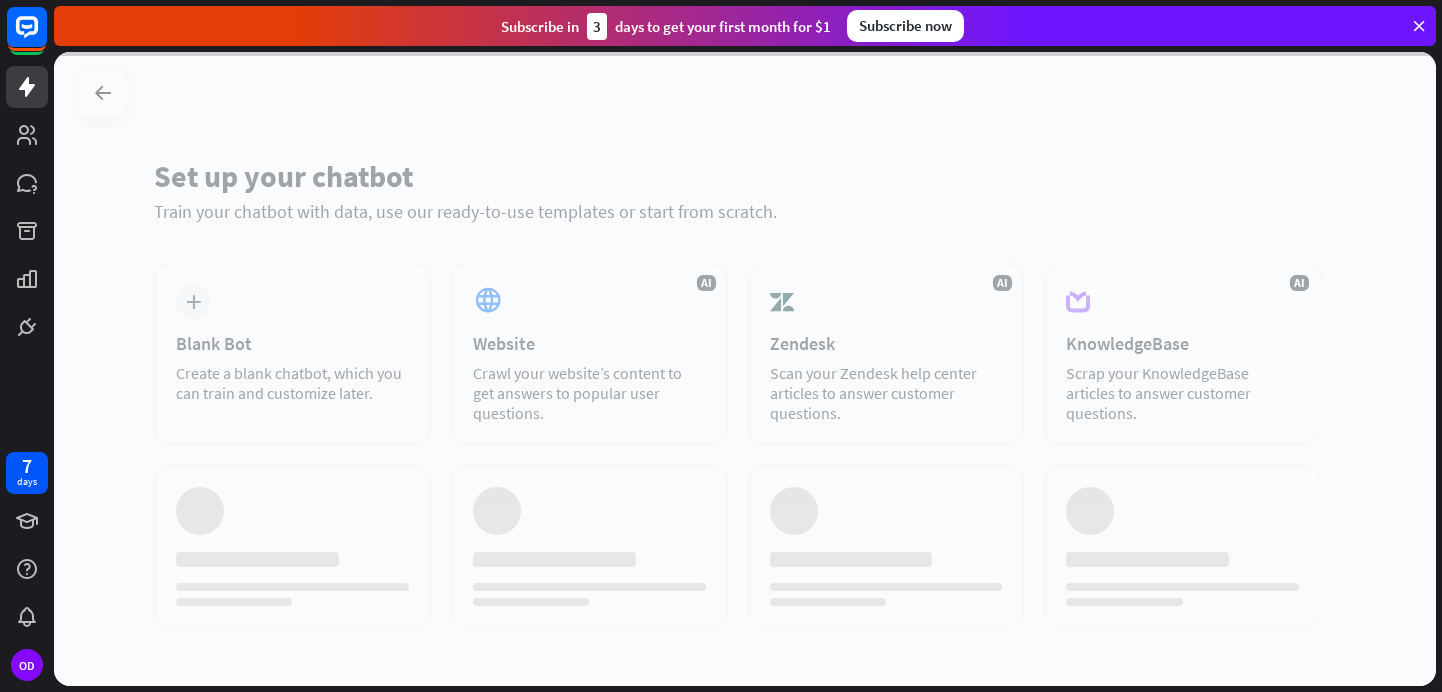 scroll, scrollTop: 0, scrollLeft: 0, axis: both 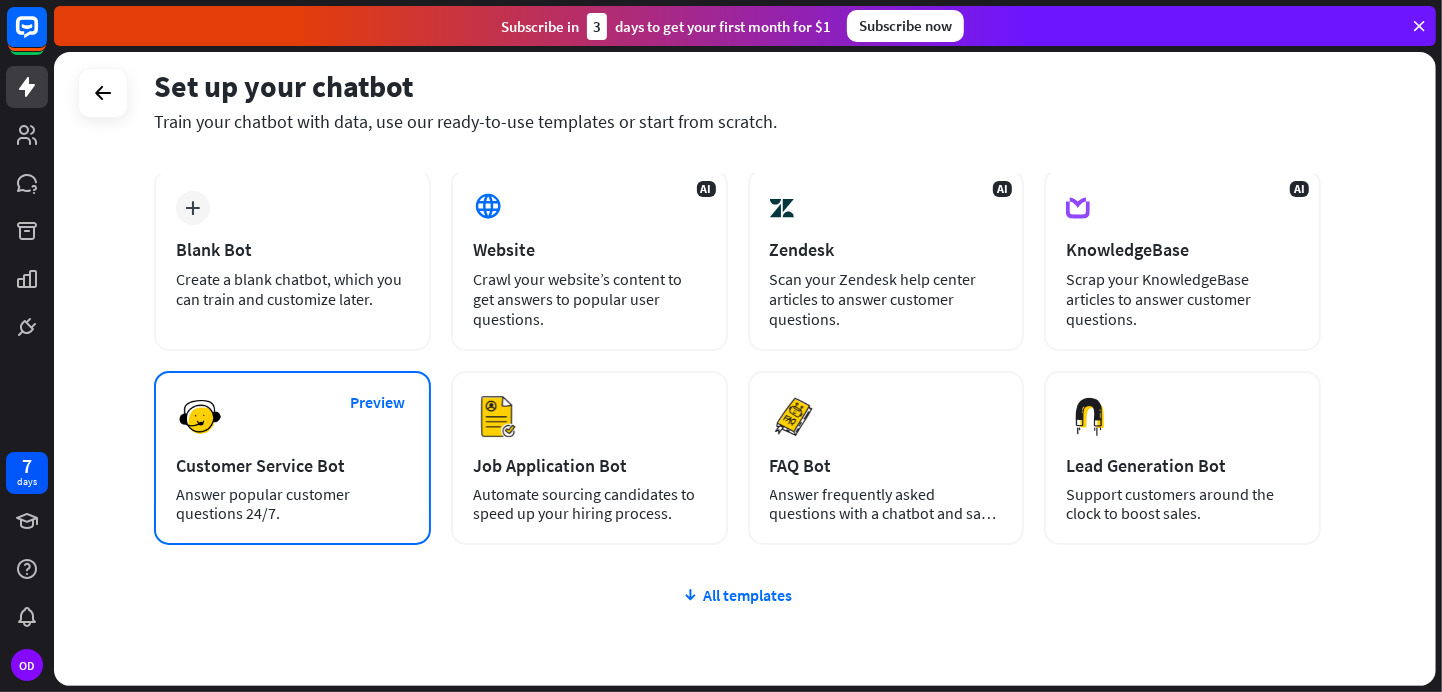 click on "Preview
Customer Service Bot
Answer popular customer questions 24/7." at bounding box center (292, 458) 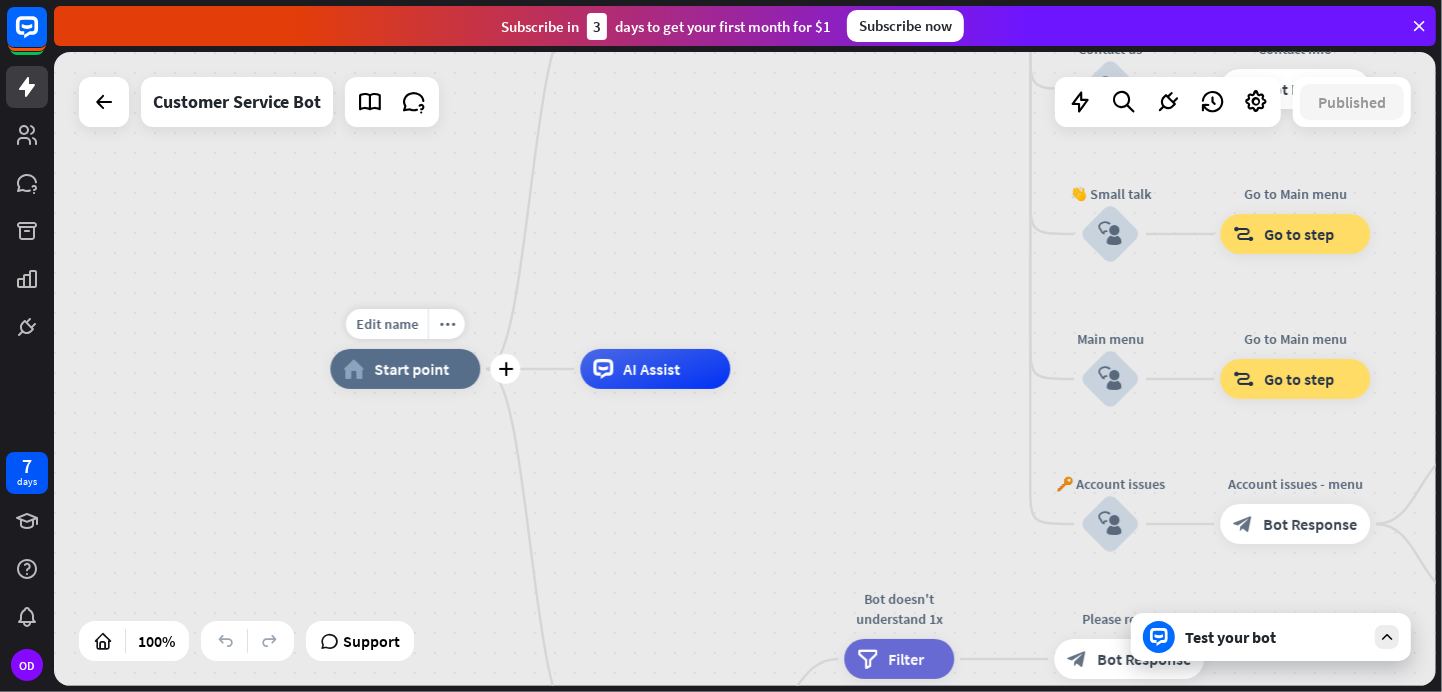 click on "Start point" at bounding box center [411, 369] 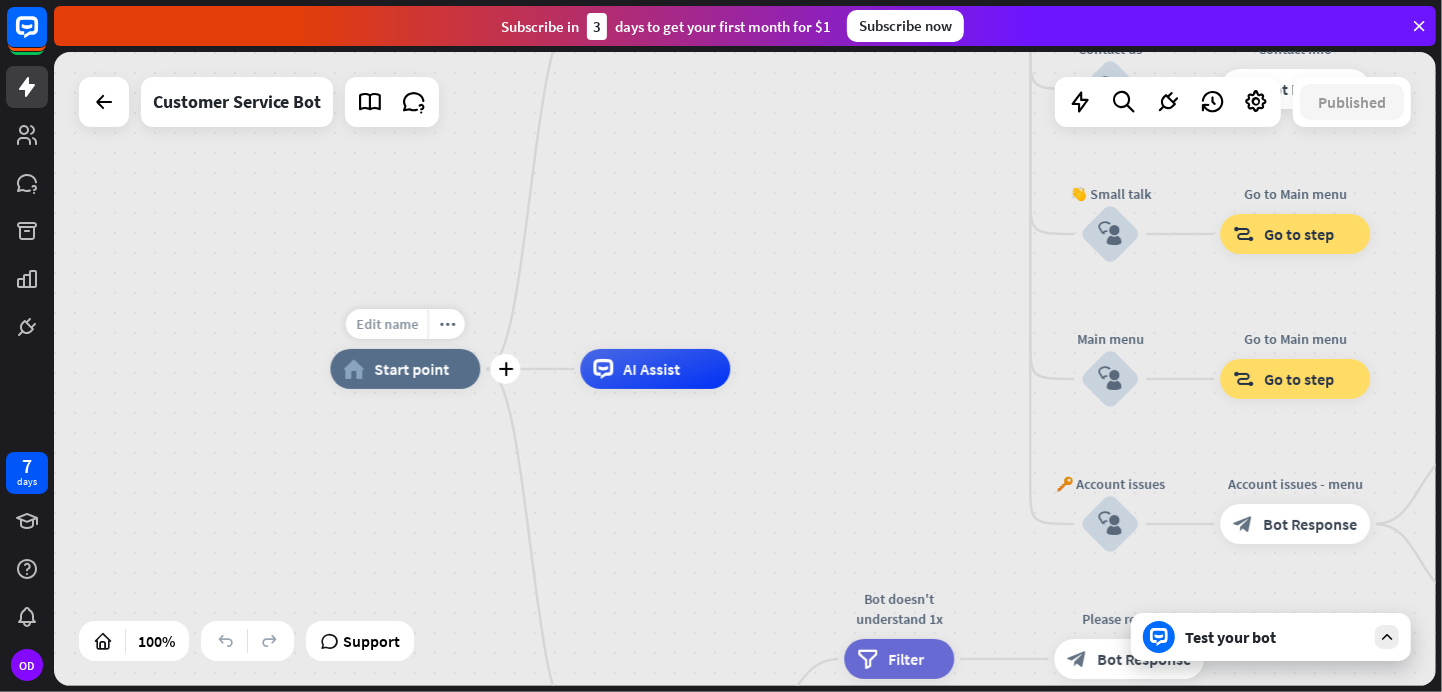 click on "Edit name" at bounding box center (387, 324) 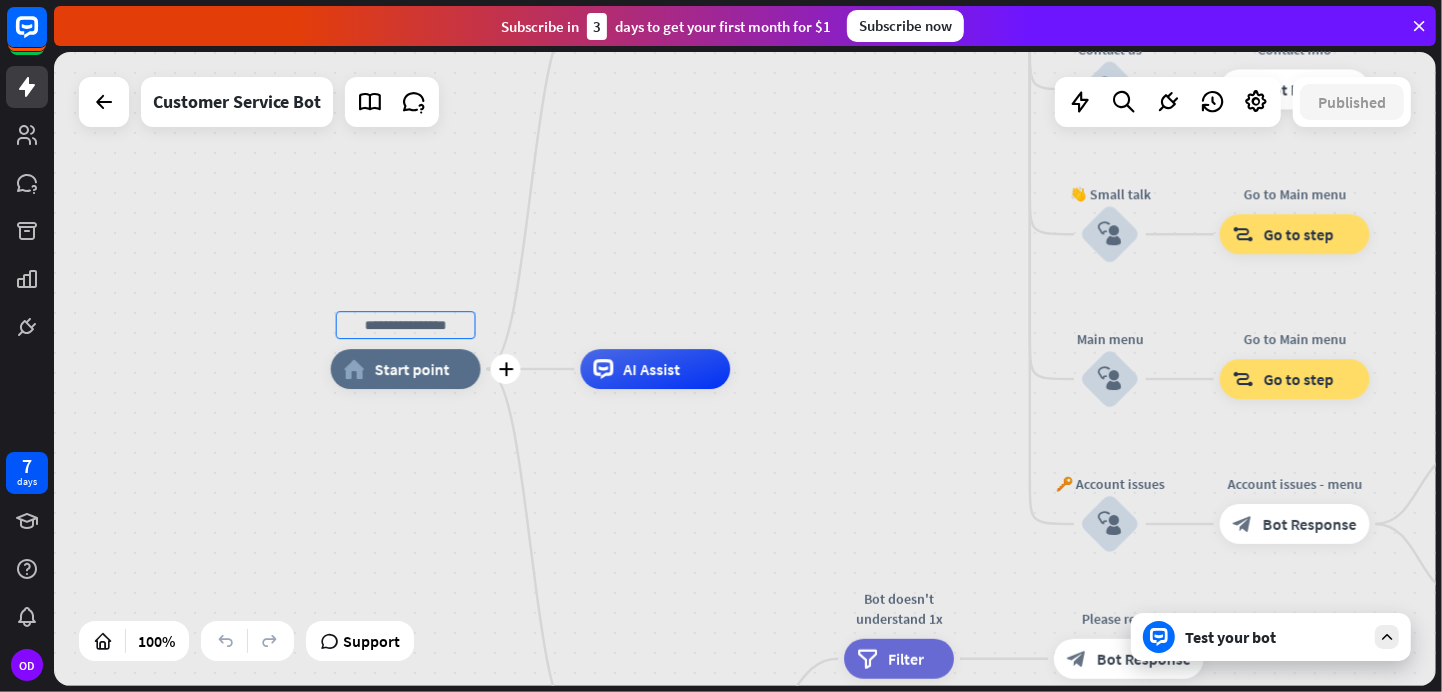click at bounding box center (406, 325) 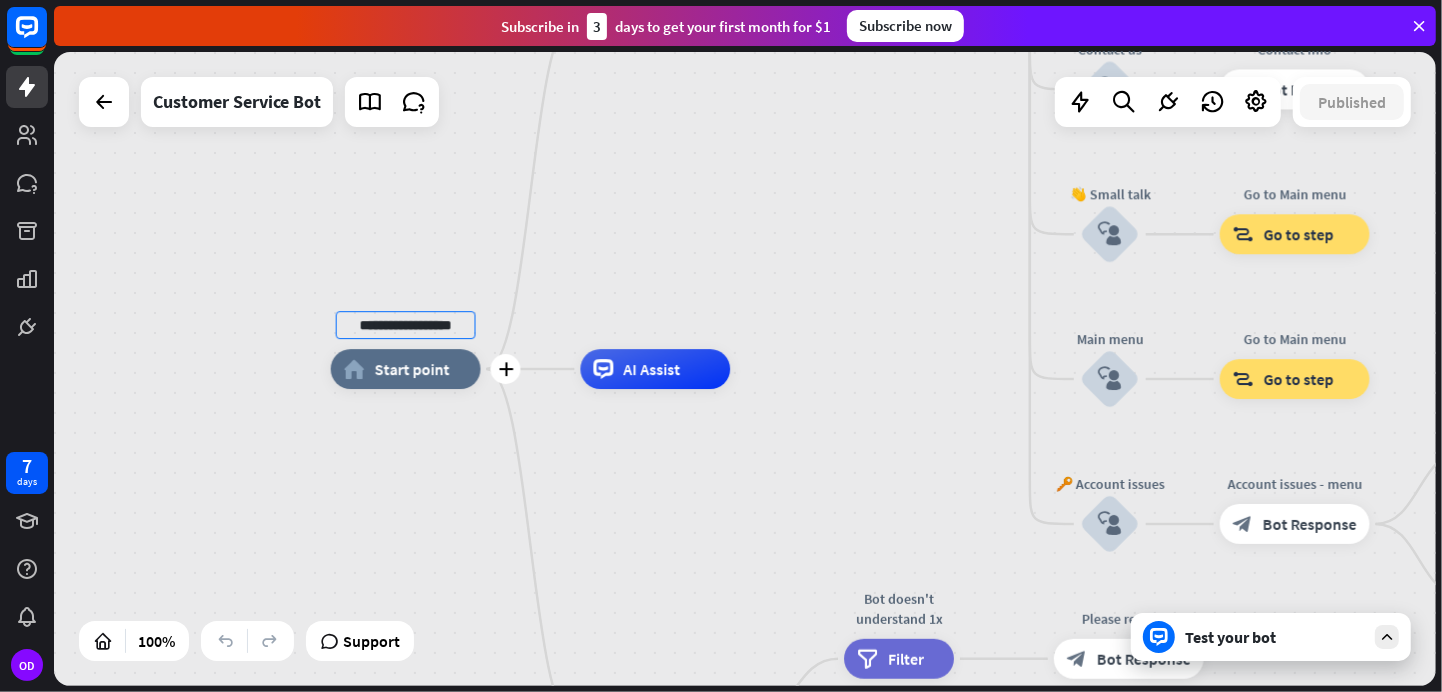 type on "**********" 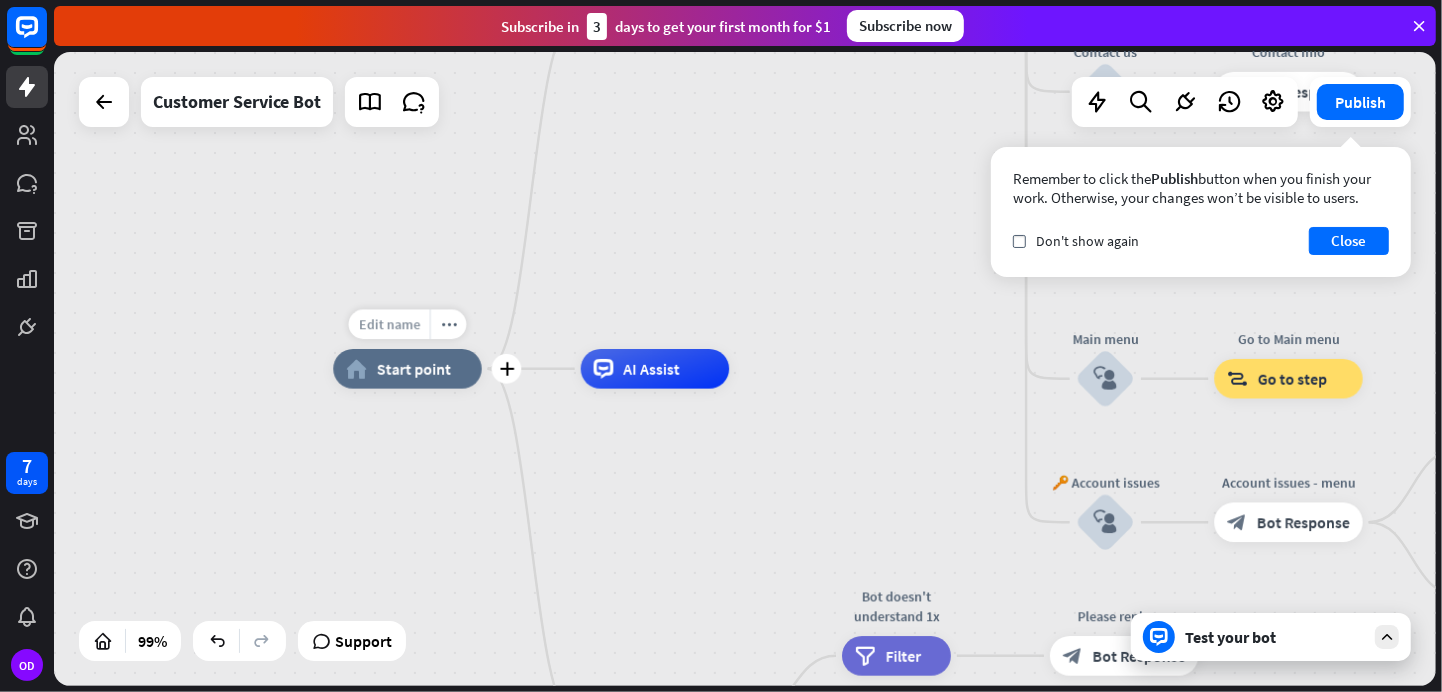 click on "Edit name" at bounding box center (389, 324) 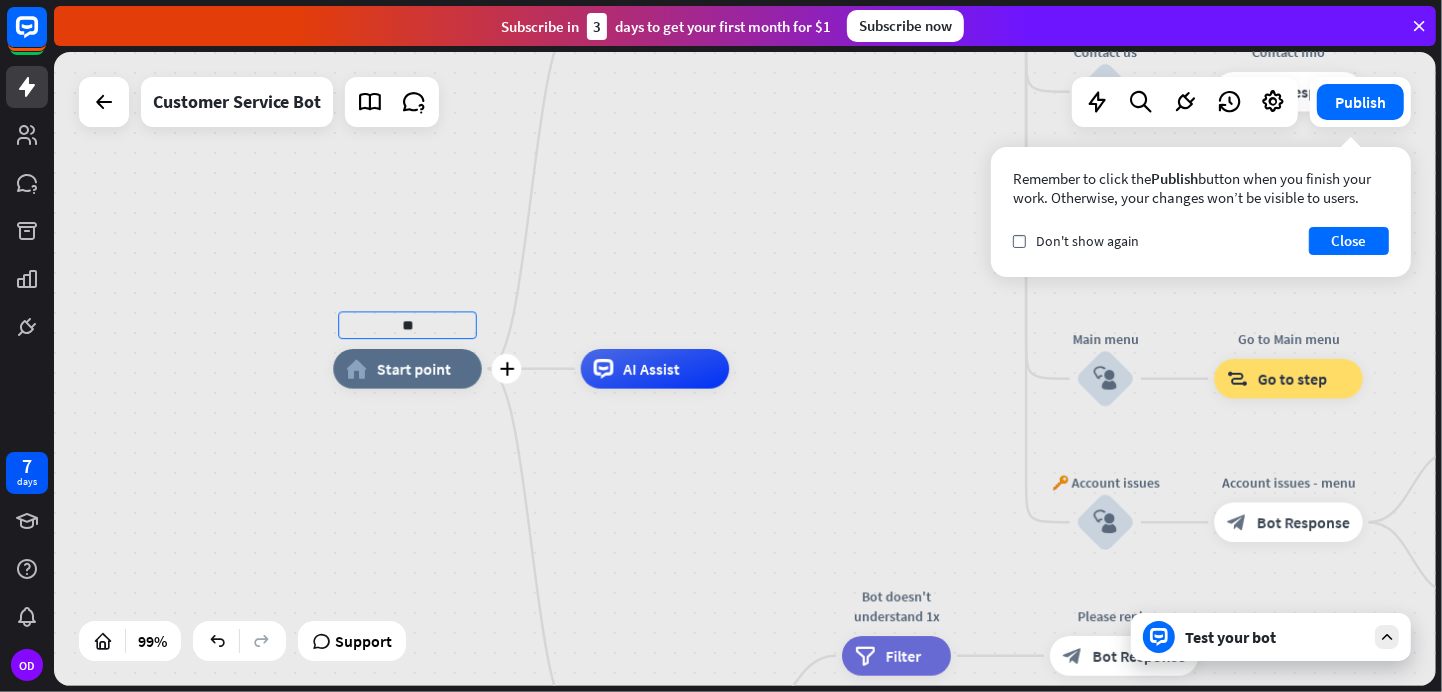 type on "*" 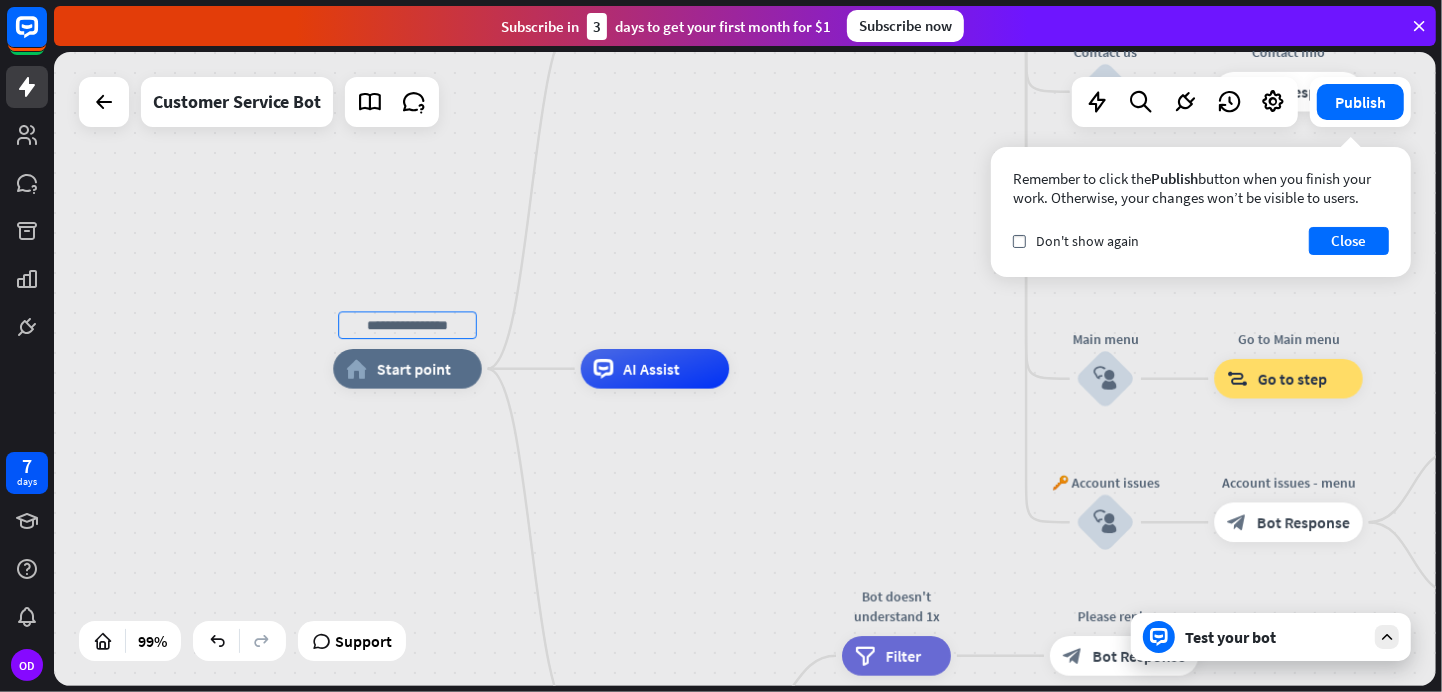type 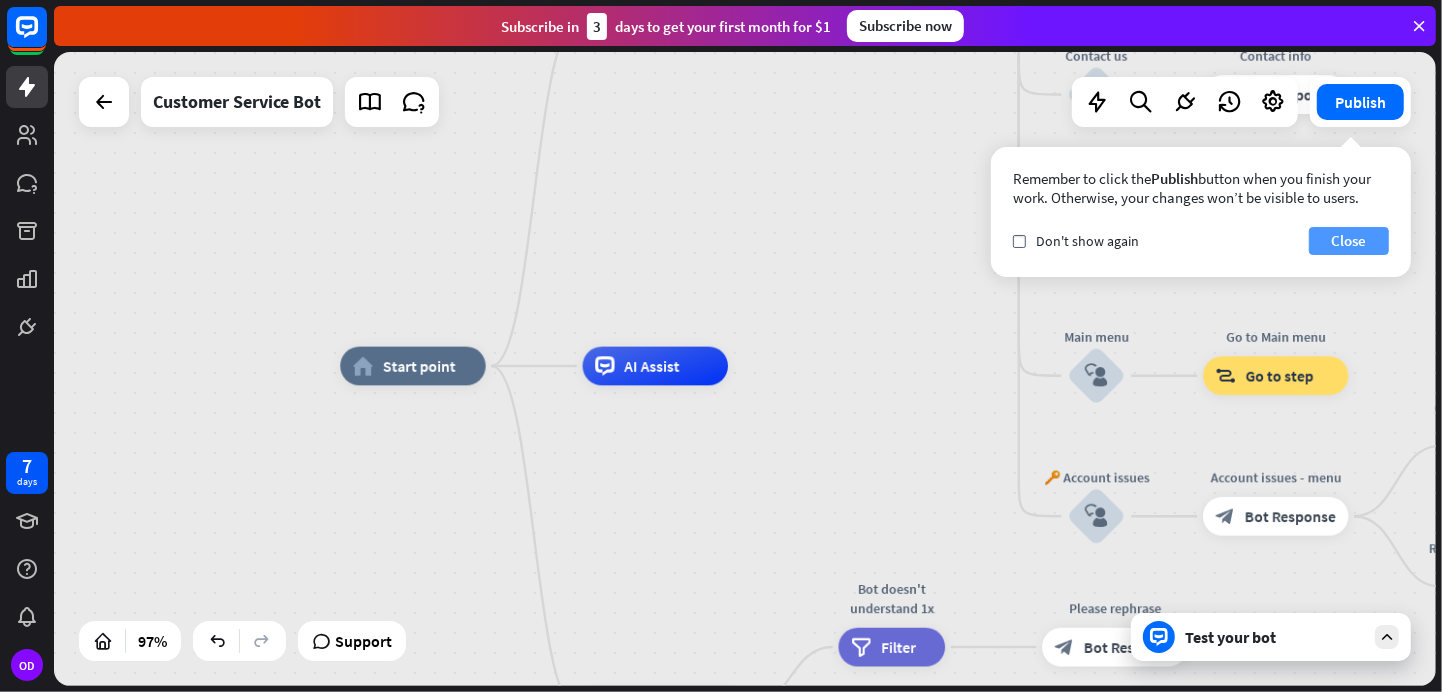 click on "Close" at bounding box center [1349, 241] 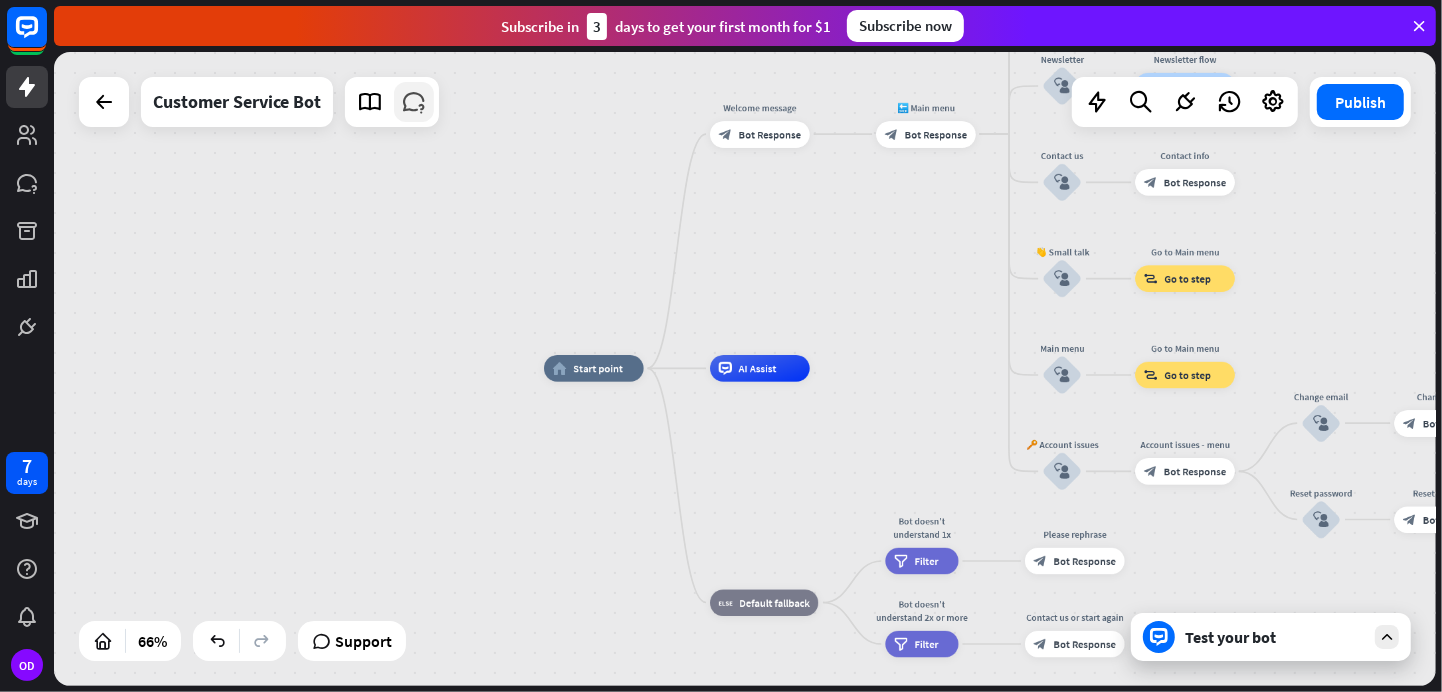 click at bounding box center [414, 102] 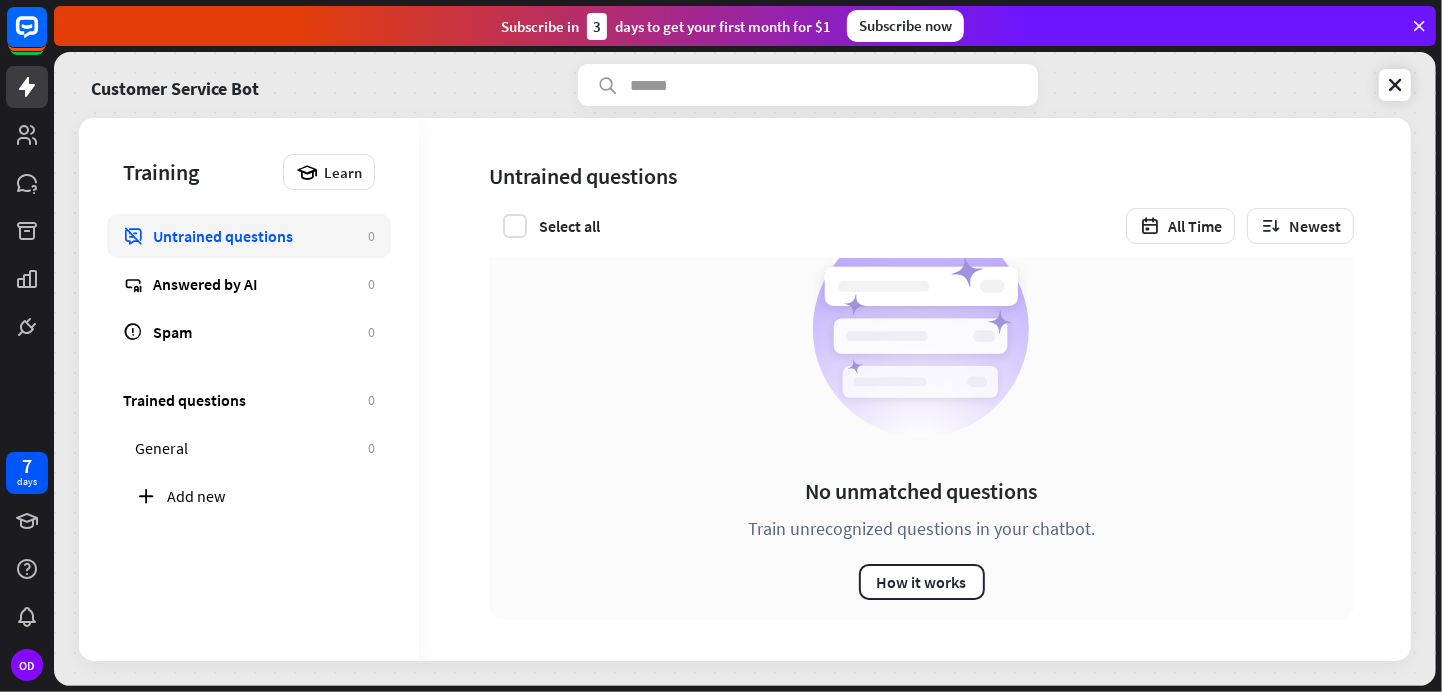scroll, scrollTop: 0, scrollLeft: 0, axis: both 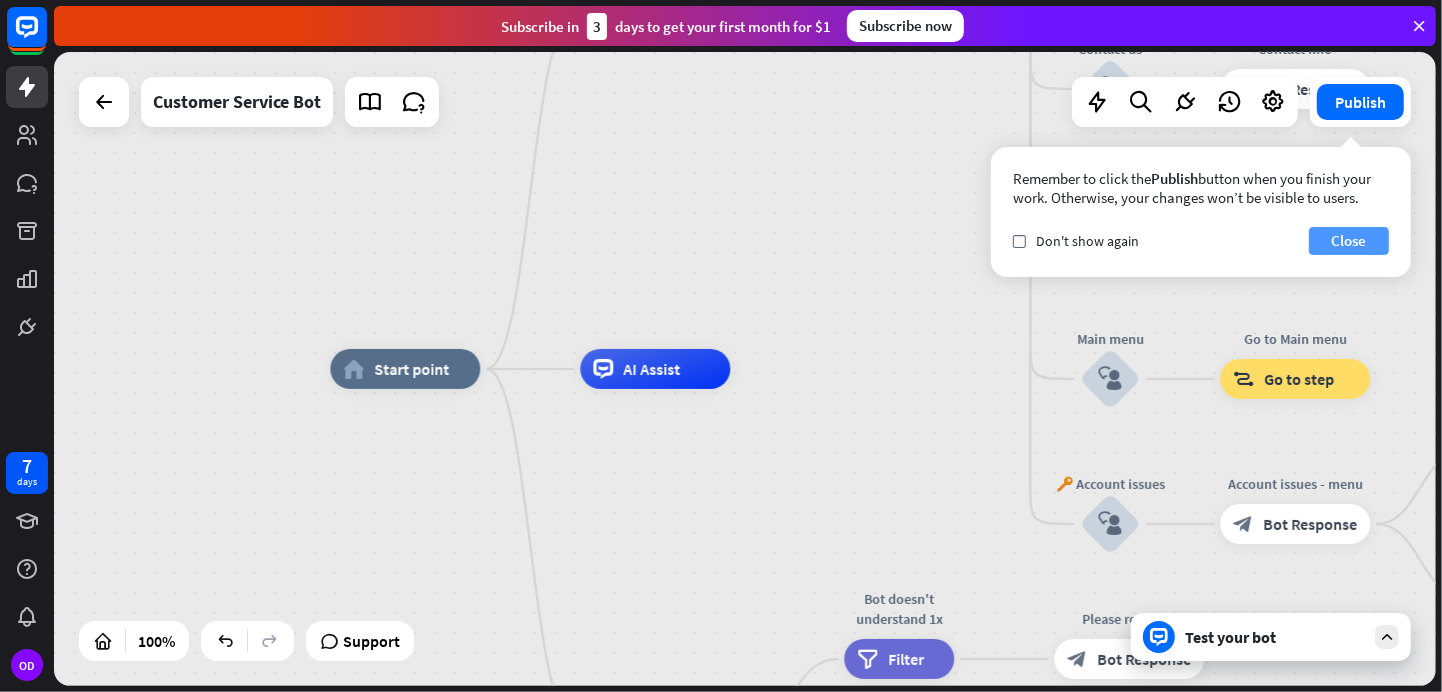 click on "Close" at bounding box center [1349, 241] 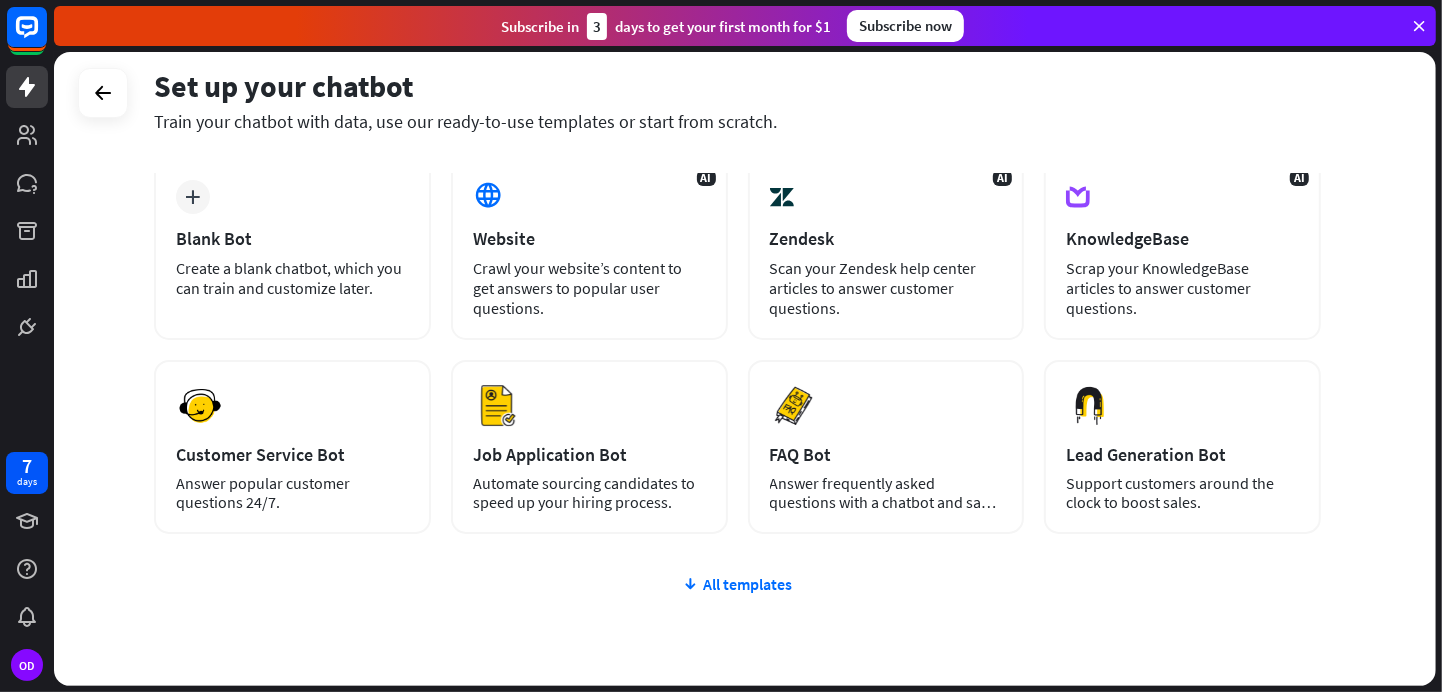 scroll, scrollTop: 107, scrollLeft: 0, axis: vertical 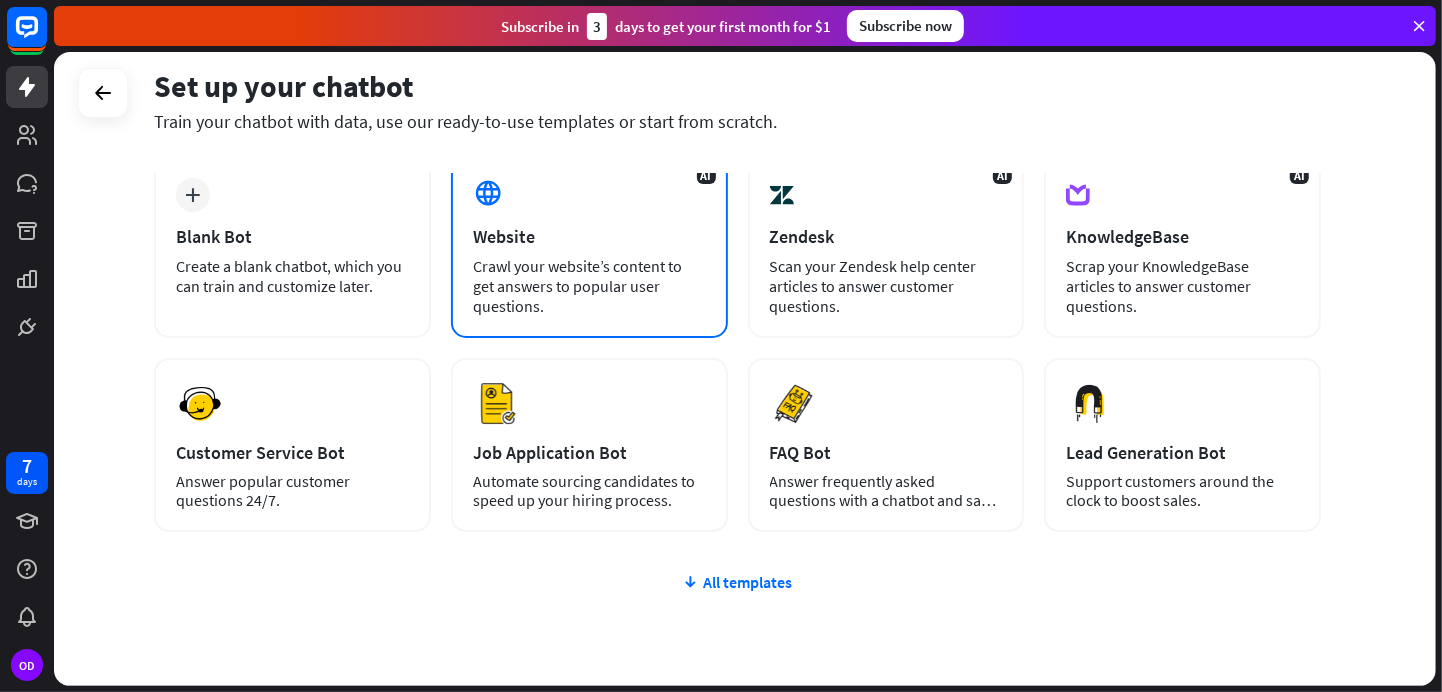 click on "Crawl your website’s content to get answers to
popular user questions." at bounding box center [589, 286] 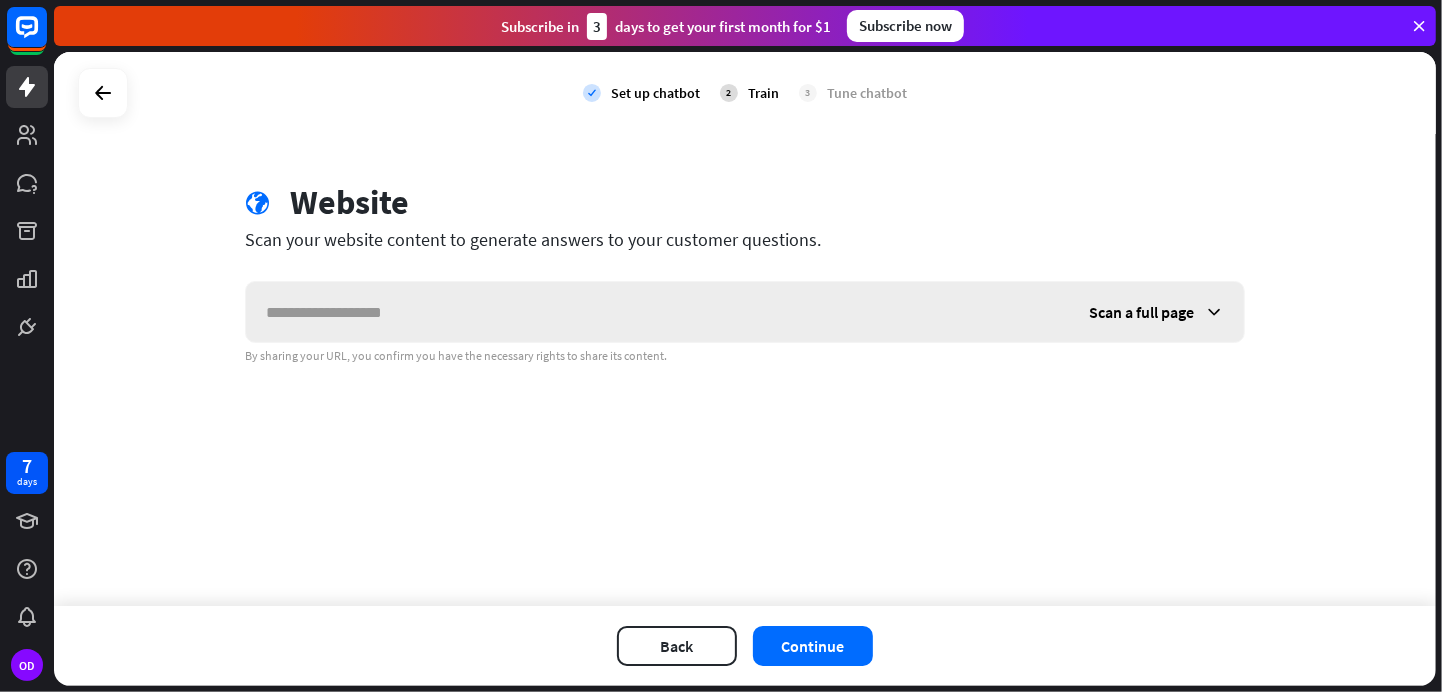 click on "Scan a full page" at bounding box center (1141, 312) 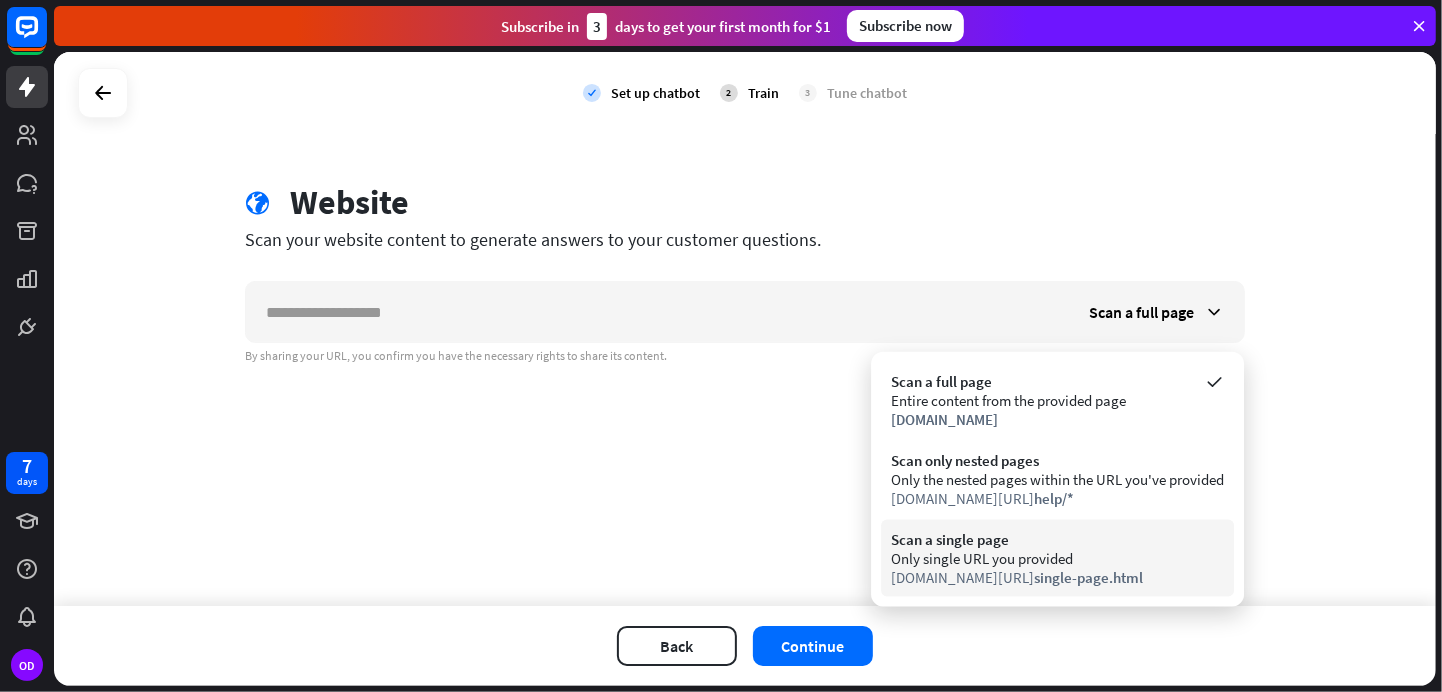 click on "Scan a single page" at bounding box center [1057, 539] 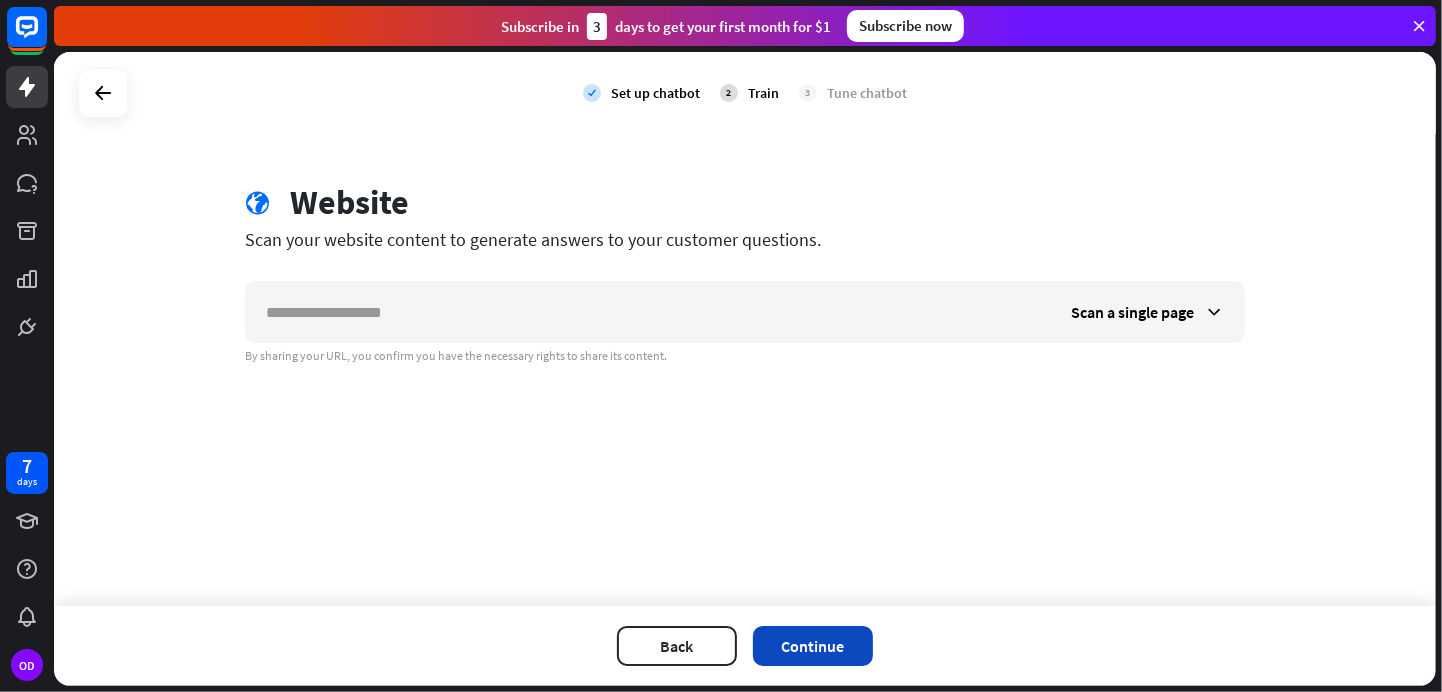 click on "Continue" at bounding box center [813, 646] 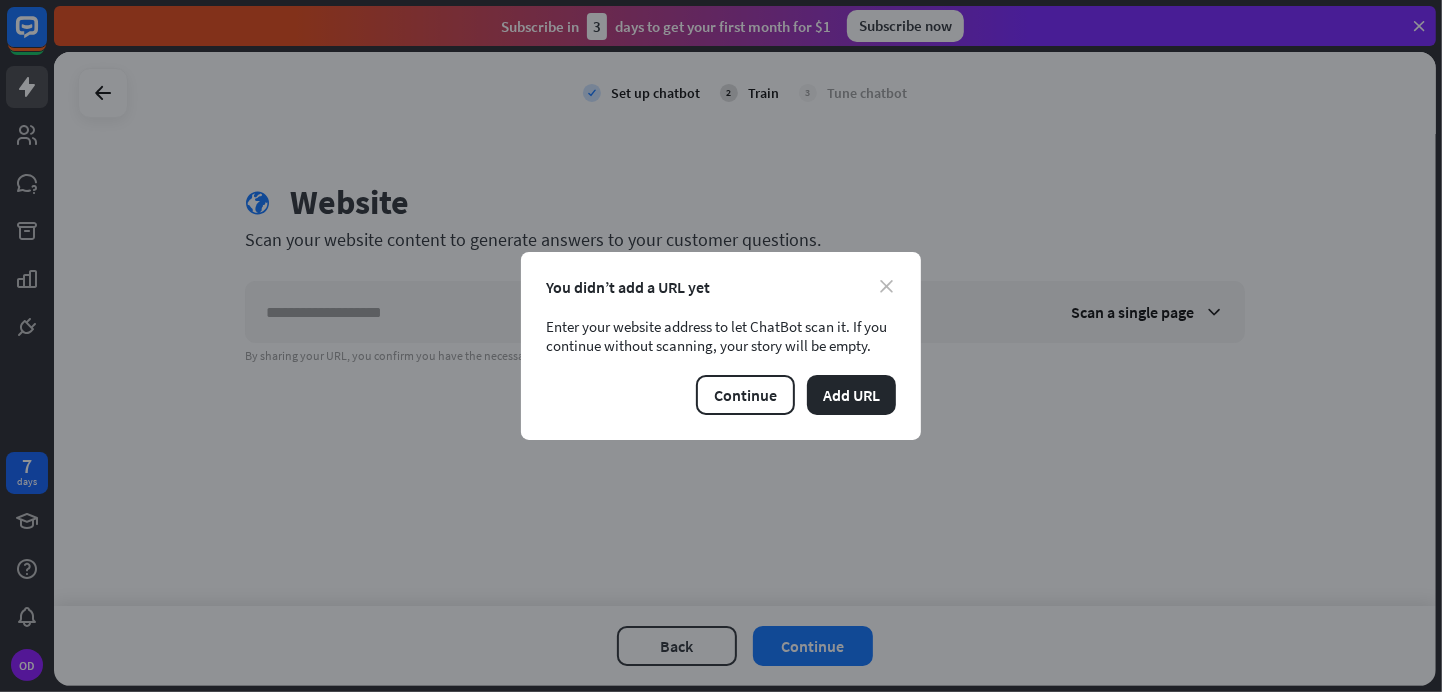click on "close" at bounding box center (886, 286) 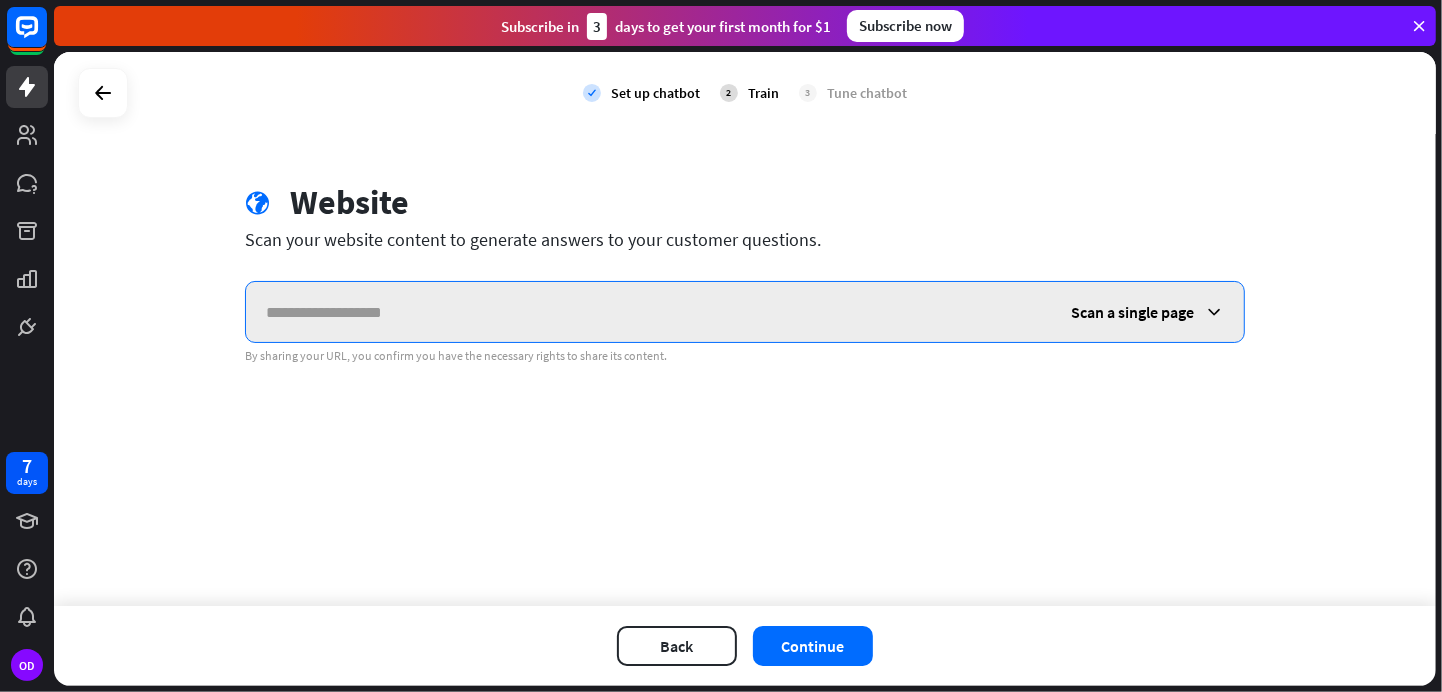 click at bounding box center [648, 312] 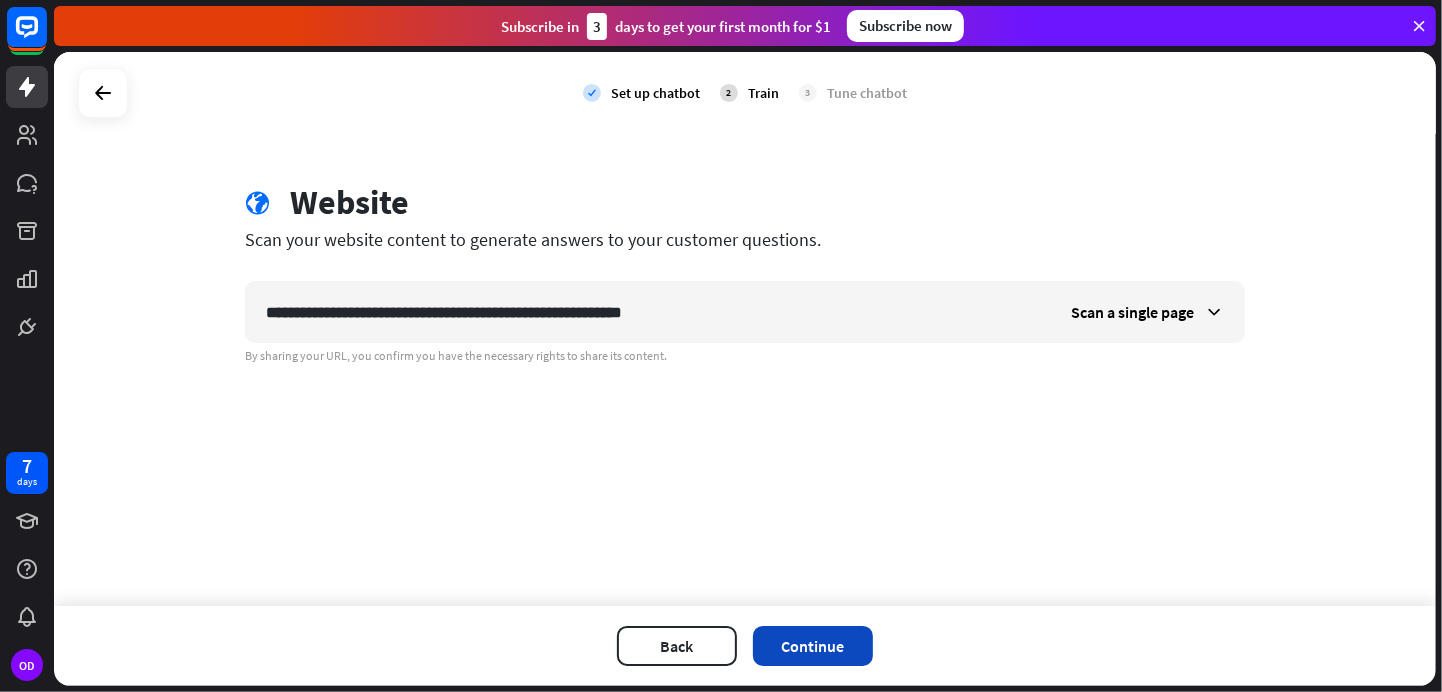 click on "Continue" at bounding box center (813, 646) 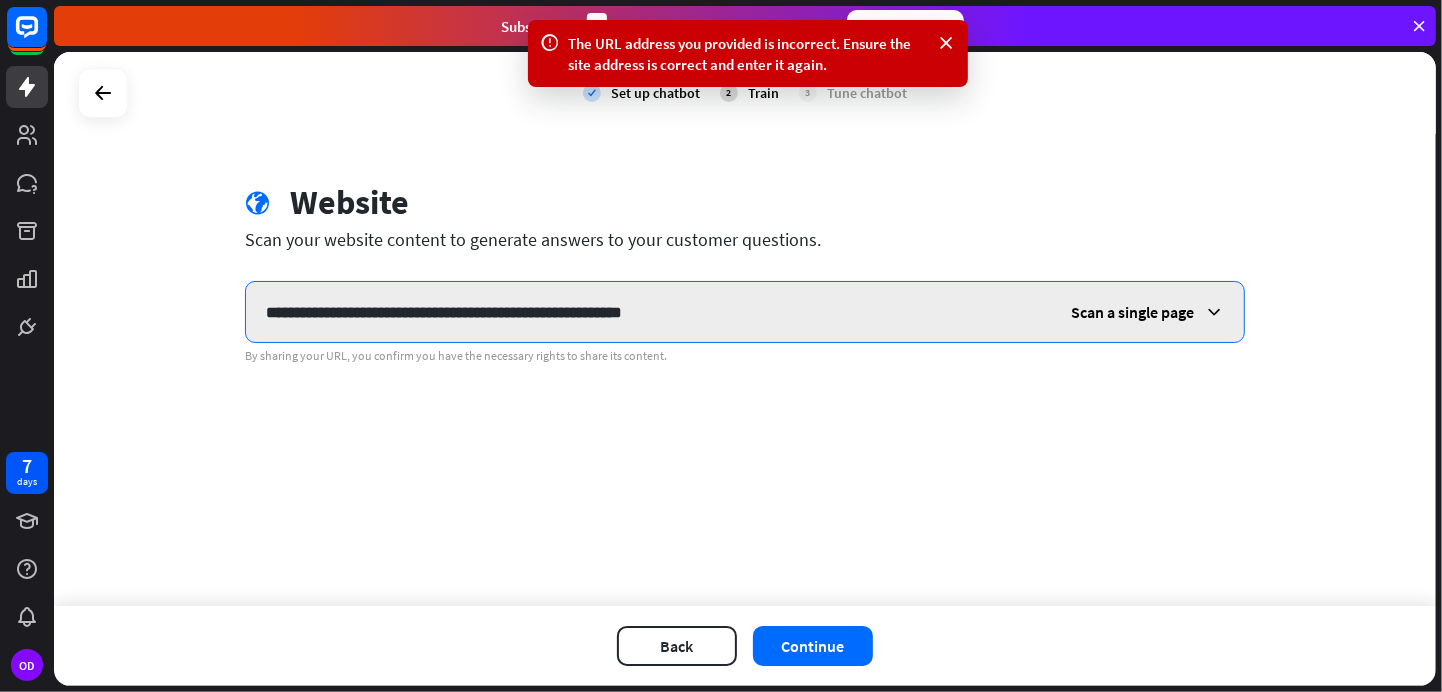 click on "**********" at bounding box center (648, 312) 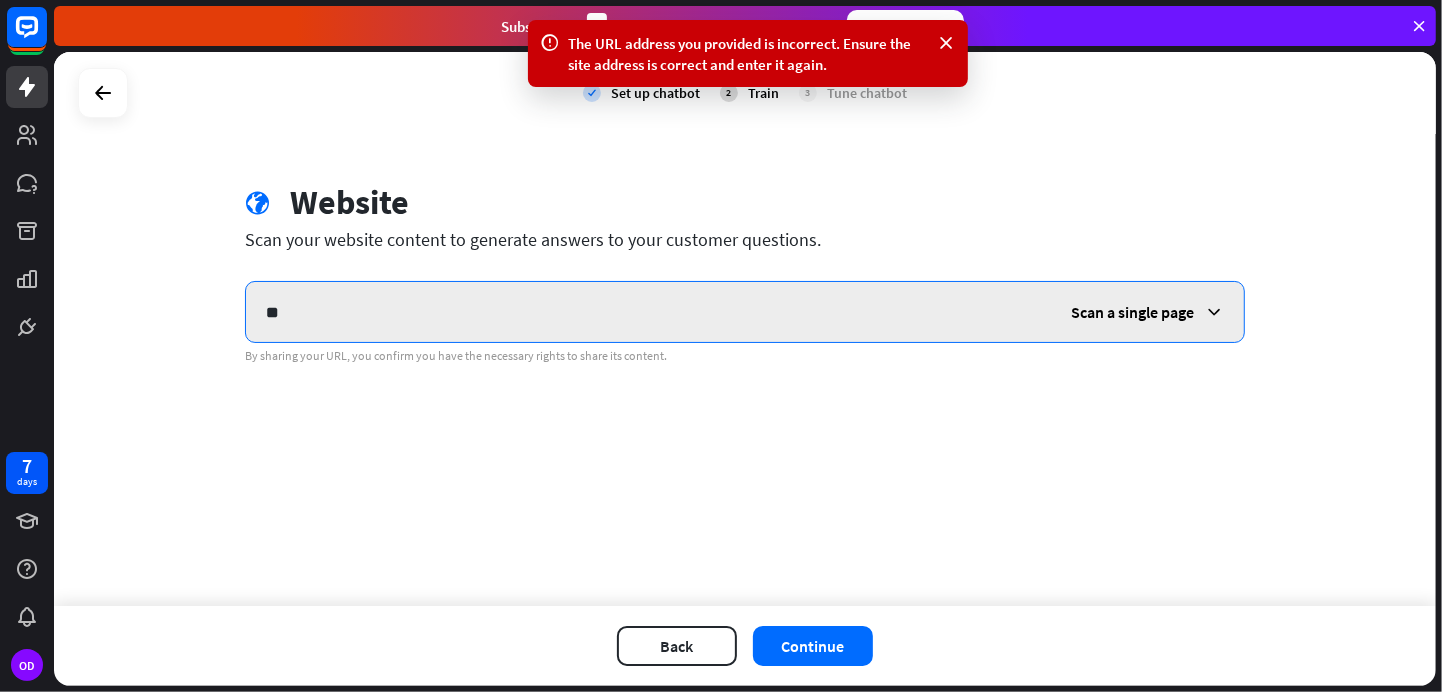 type on "*" 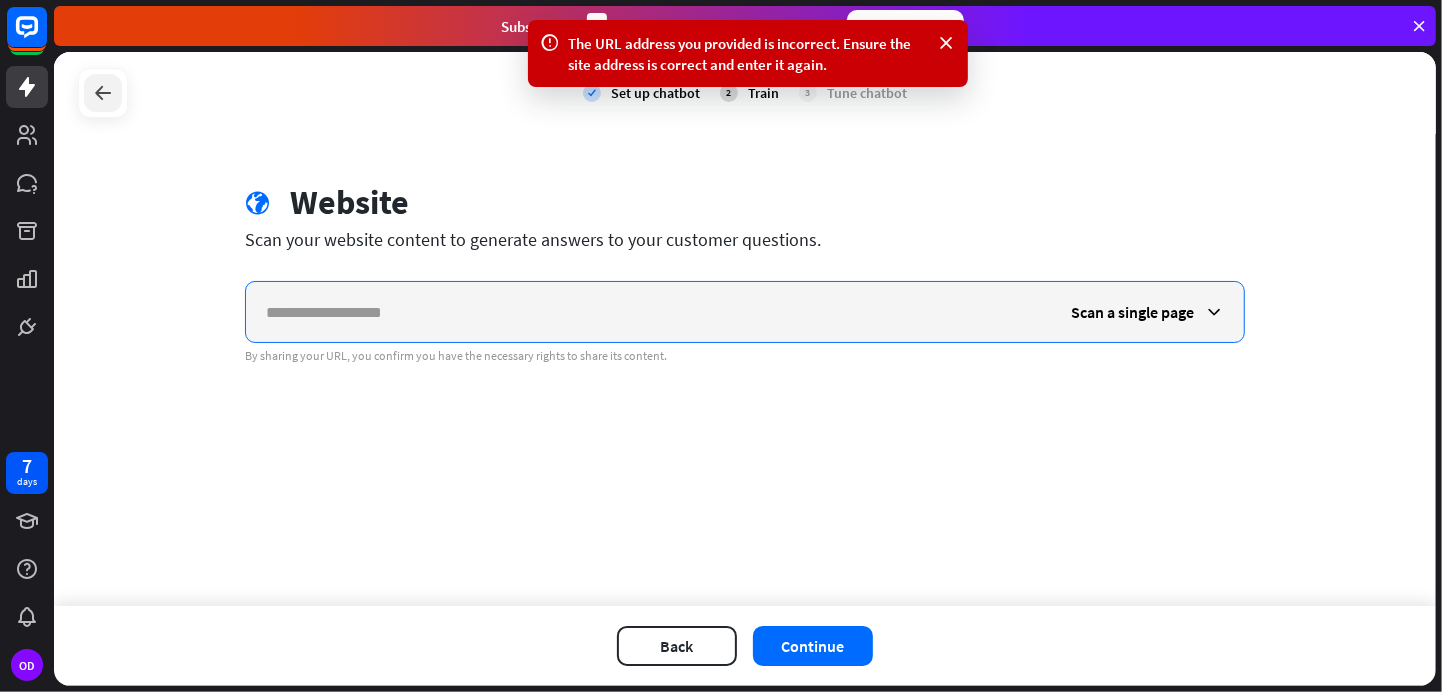 type 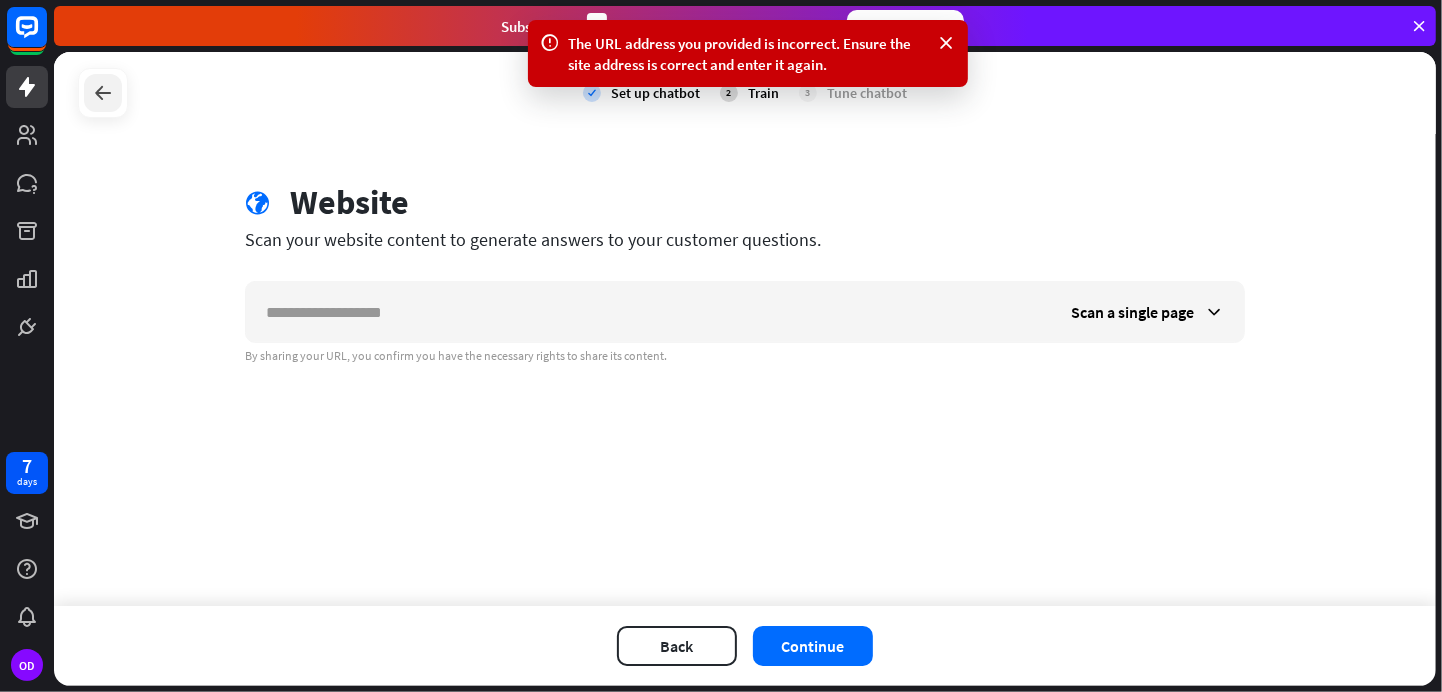 click at bounding box center (103, 93) 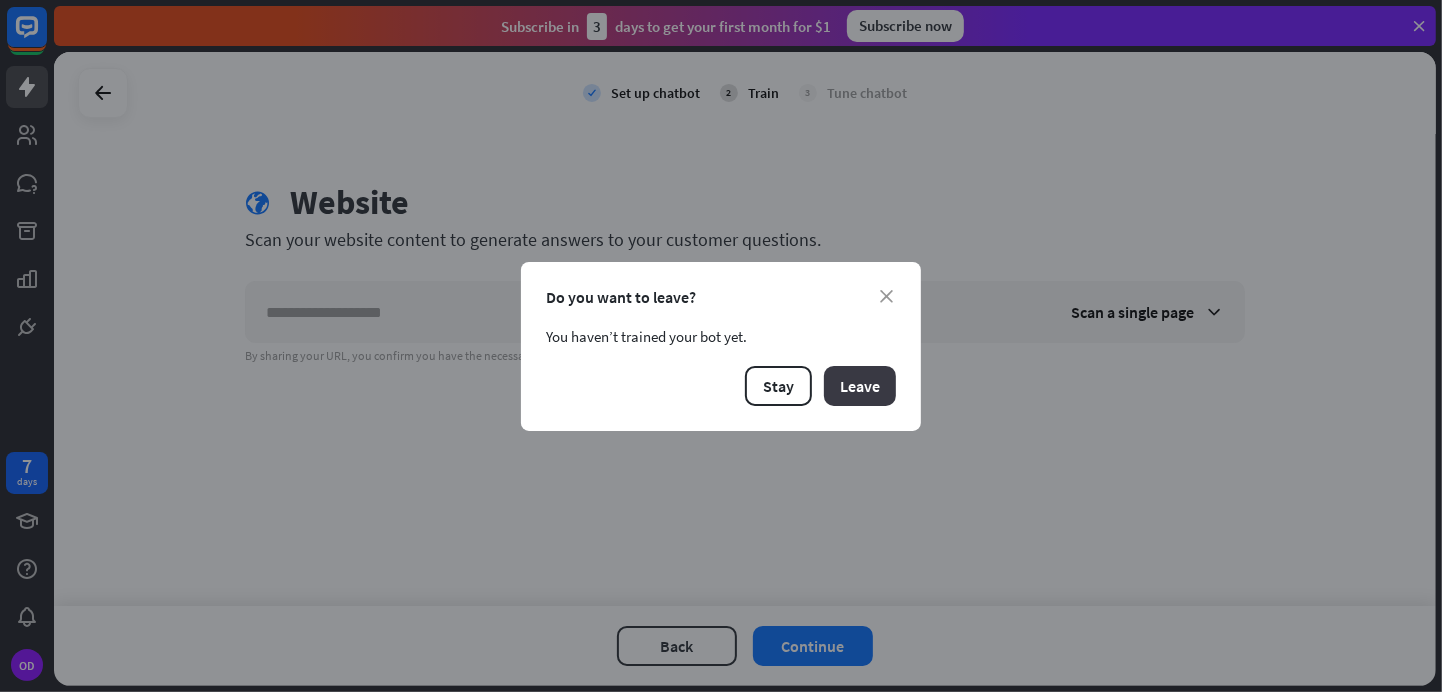 click on "Leave" at bounding box center [860, 386] 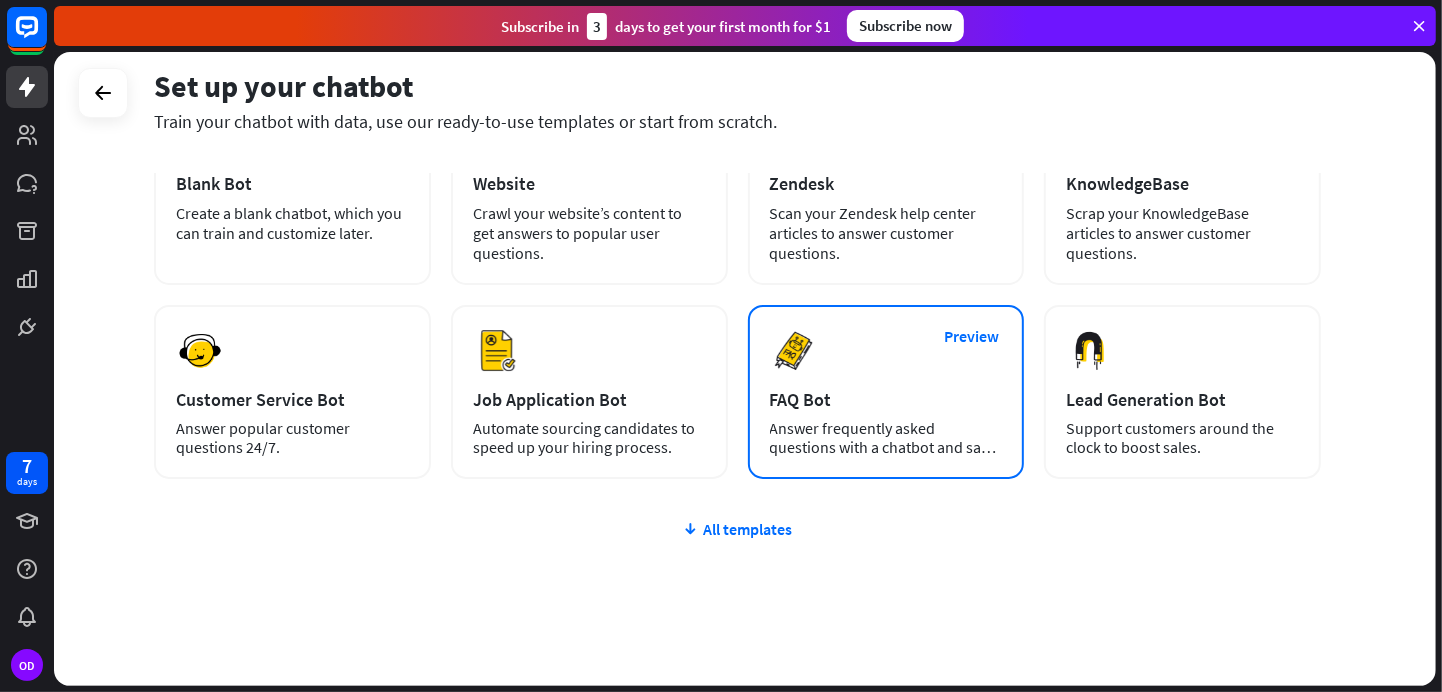 scroll, scrollTop: 156, scrollLeft: 0, axis: vertical 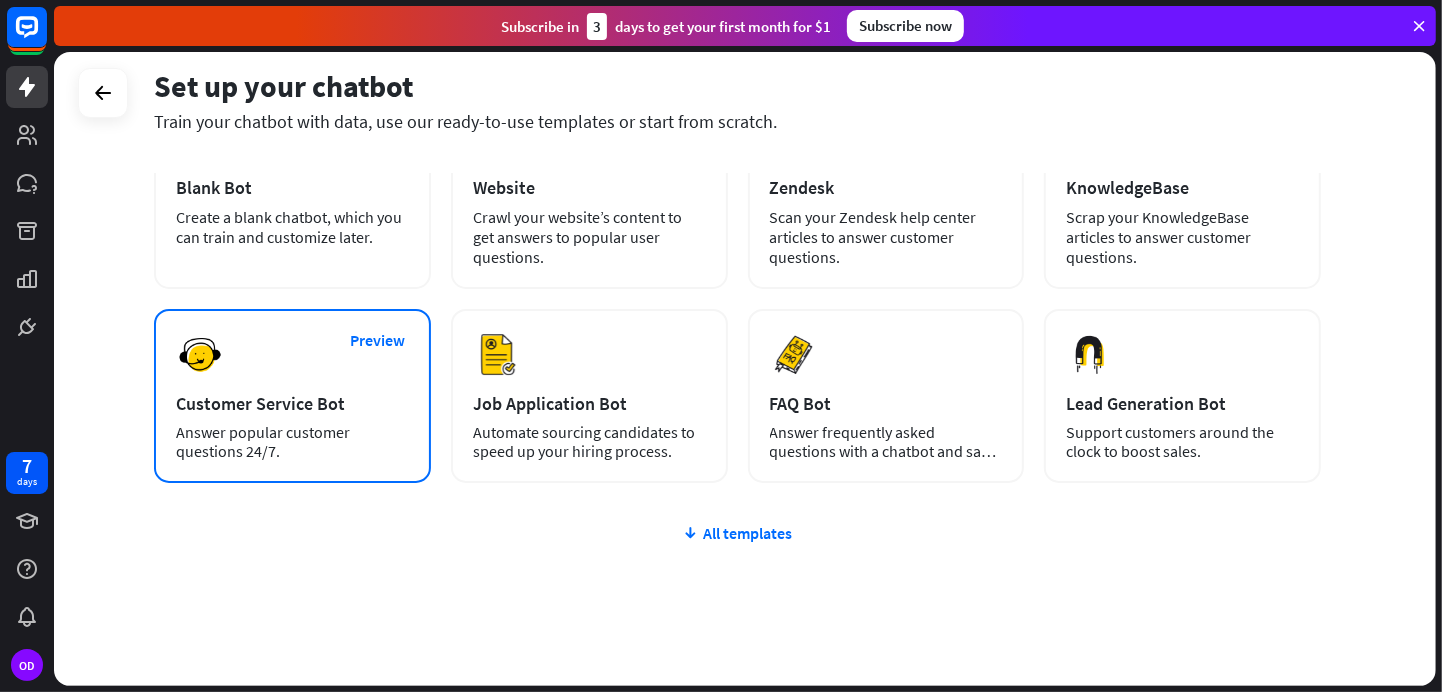 click on "Customer Service Bot" at bounding box center (292, 403) 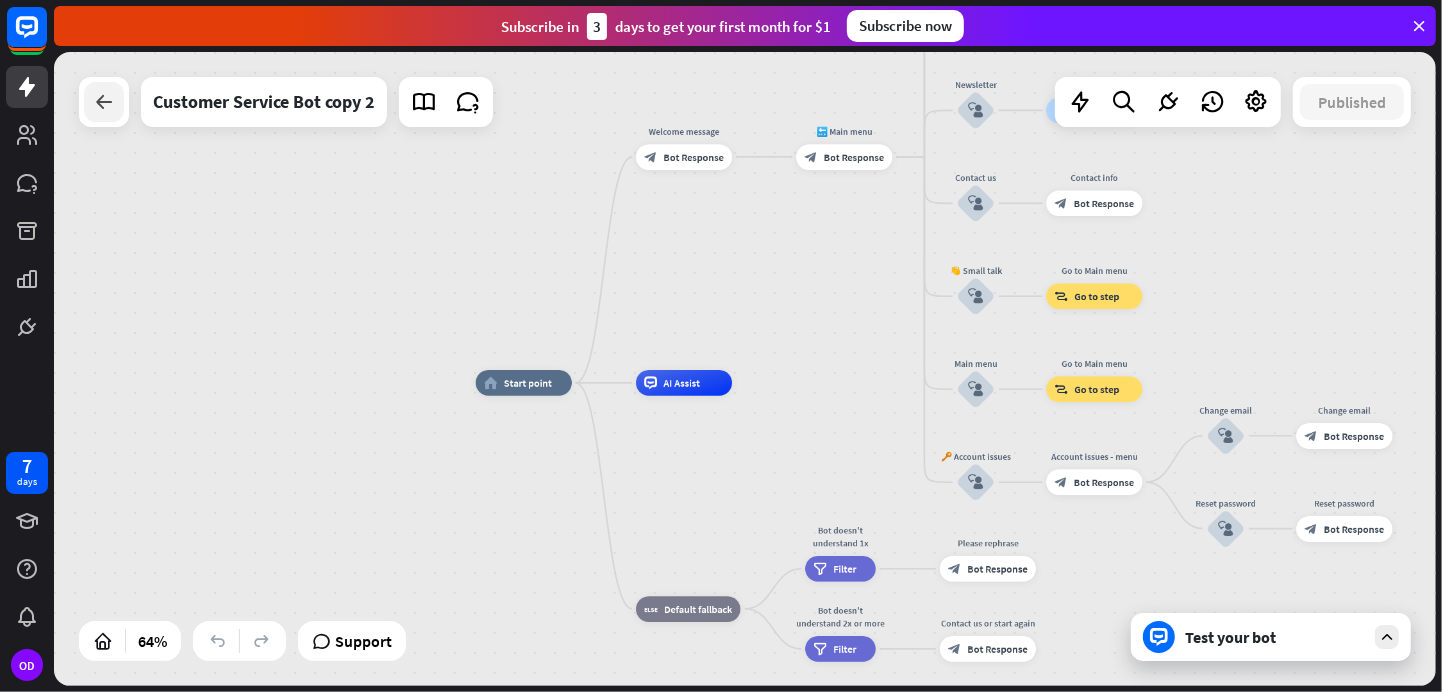 click at bounding box center (104, 102) 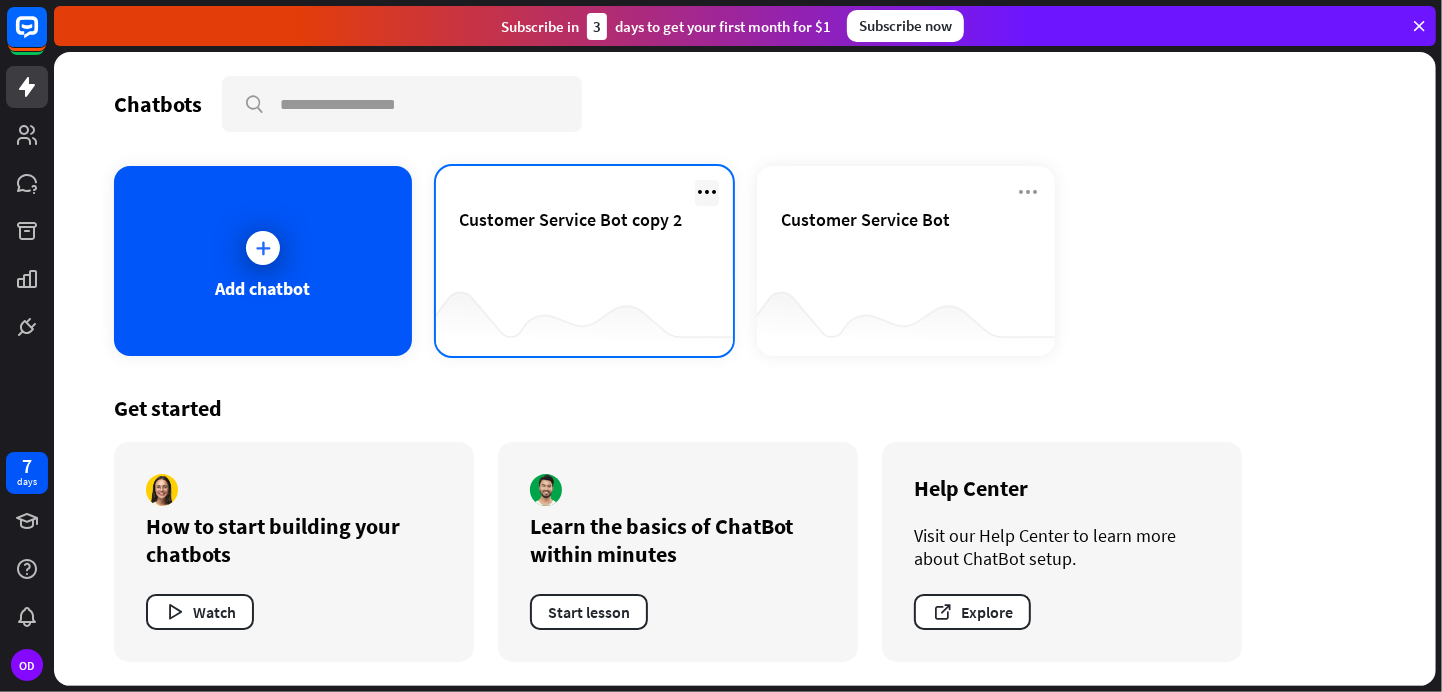 click at bounding box center (707, 192) 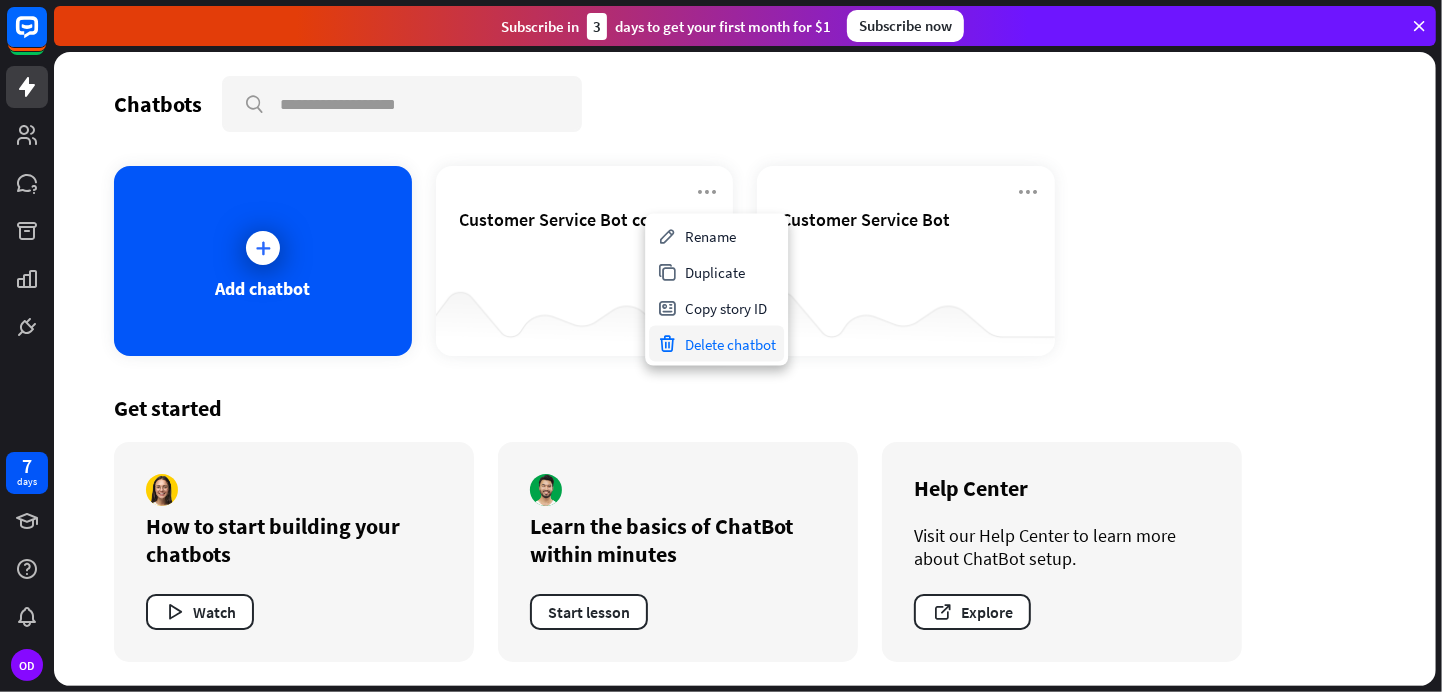 click on "Delete chatbot" at bounding box center [716, 344] 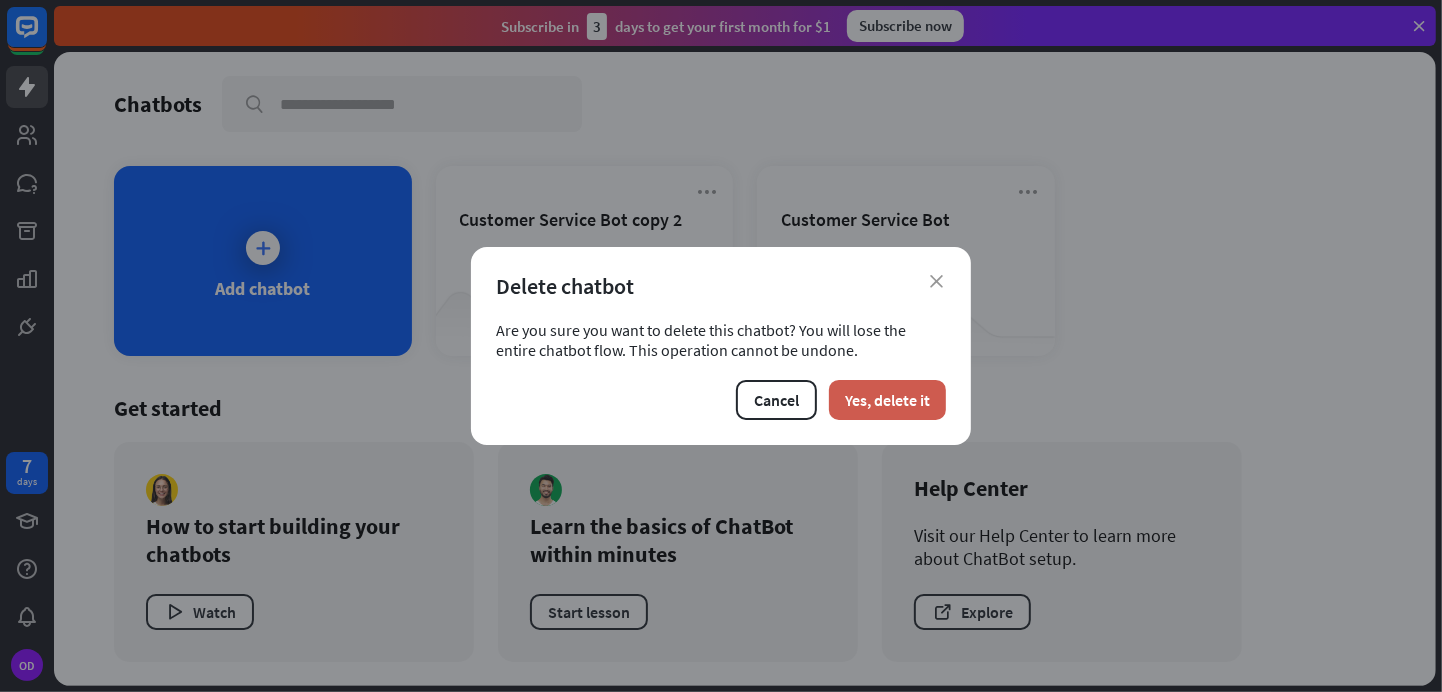 click on "Yes, delete it" at bounding box center (887, 400) 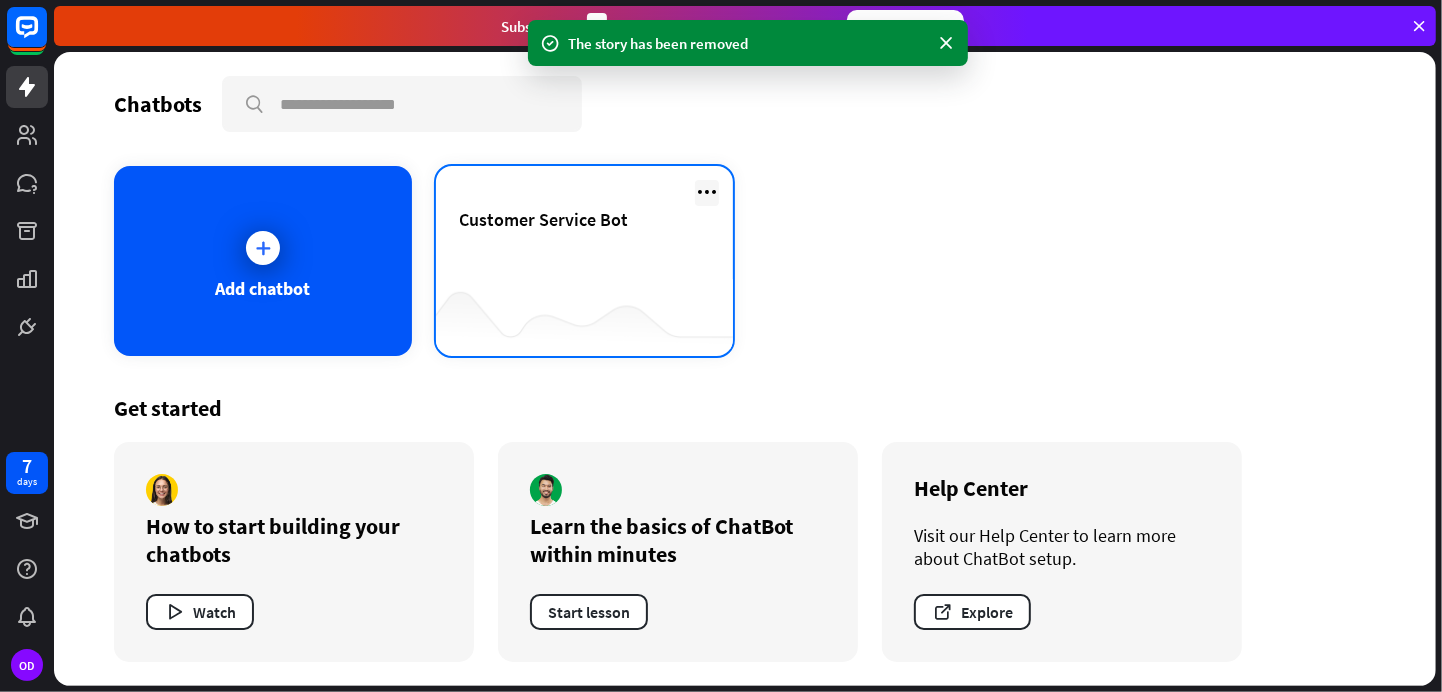 click at bounding box center (707, 192) 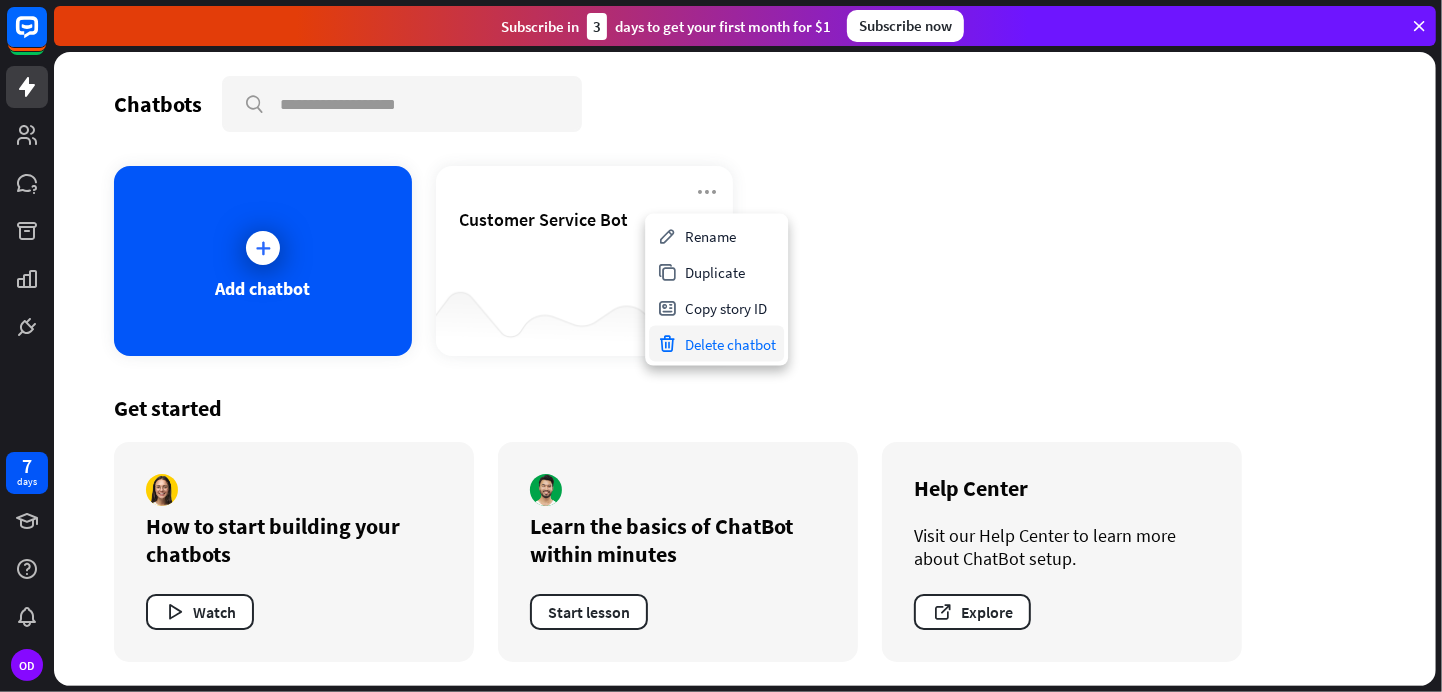 click on "Delete chatbot" at bounding box center [716, 344] 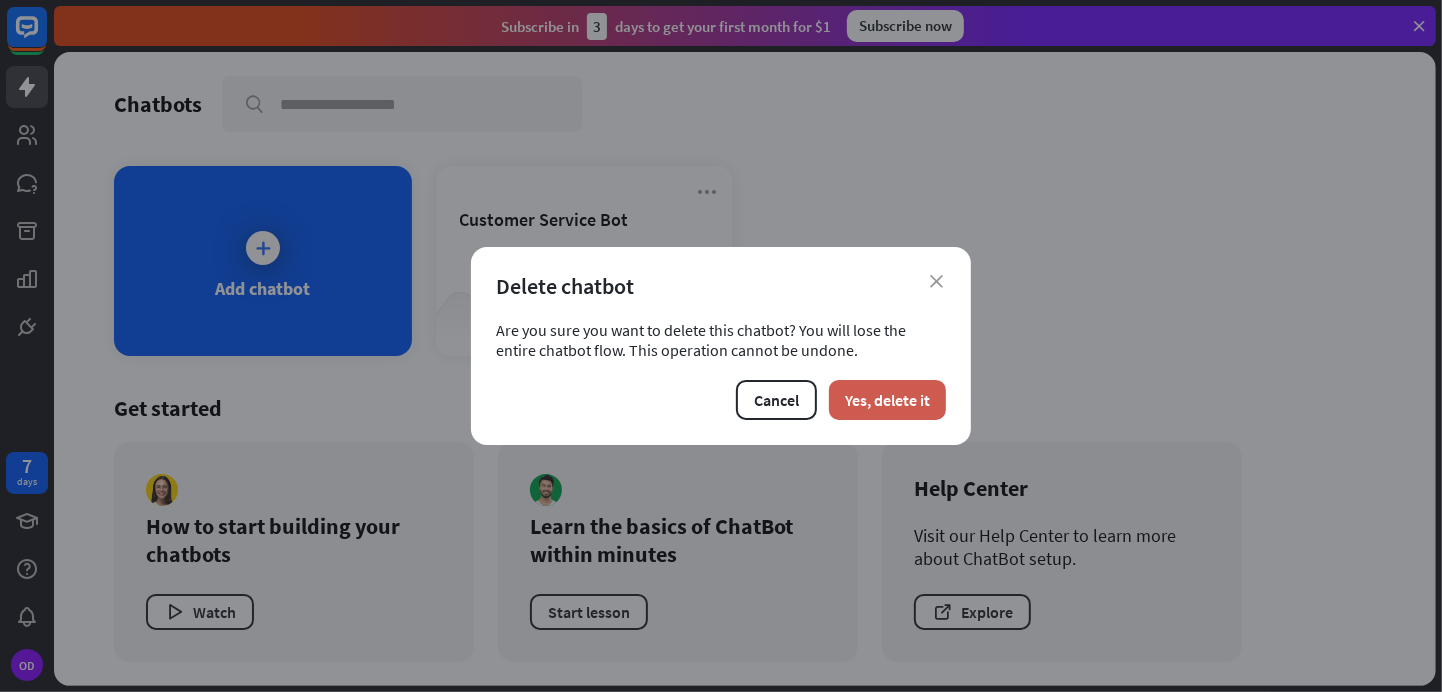 click on "Yes, delete it" at bounding box center [887, 400] 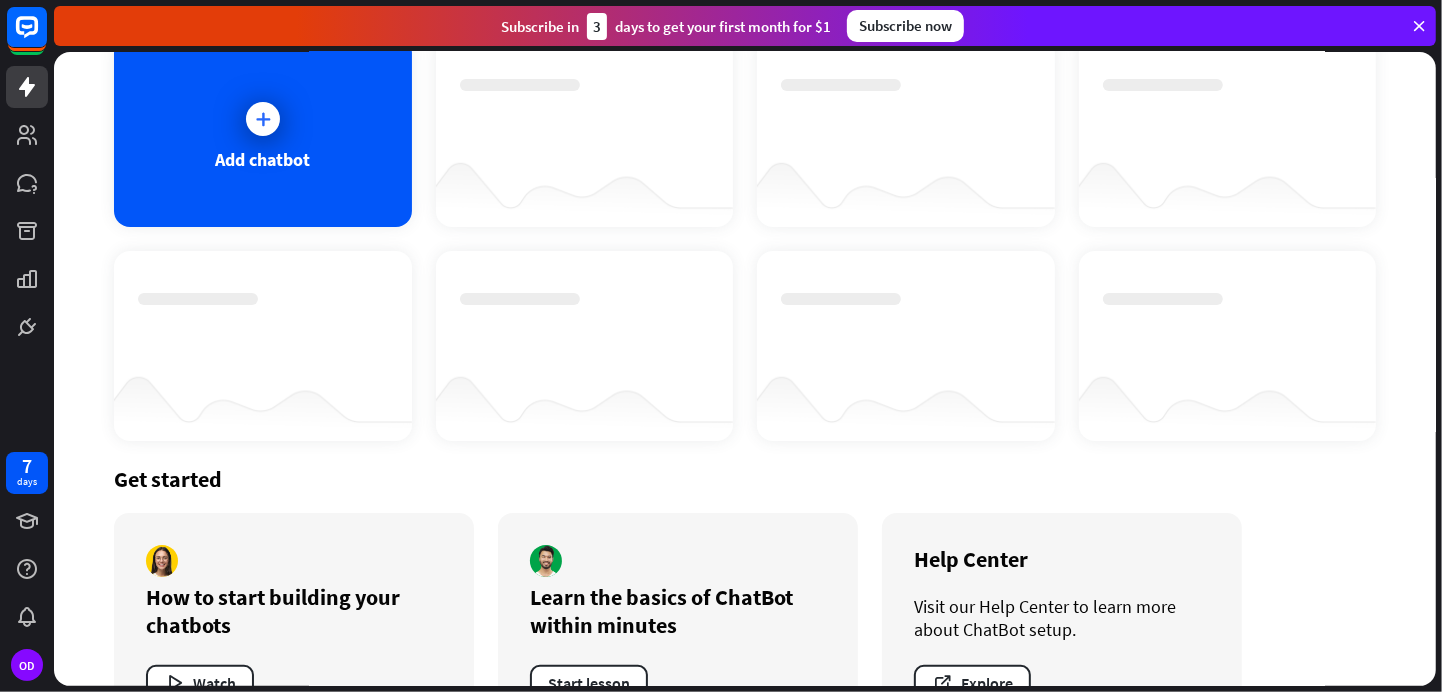 scroll, scrollTop: 0, scrollLeft: 0, axis: both 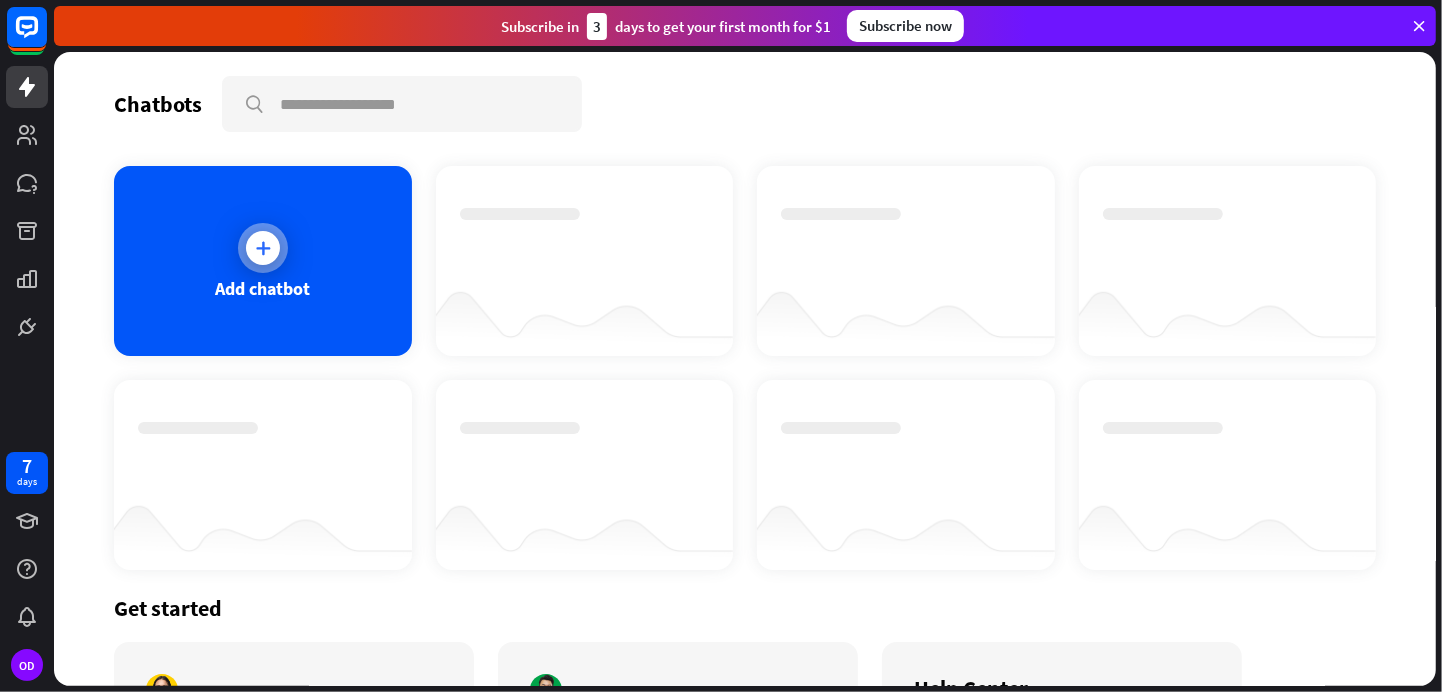 click at bounding box center (263, 248) 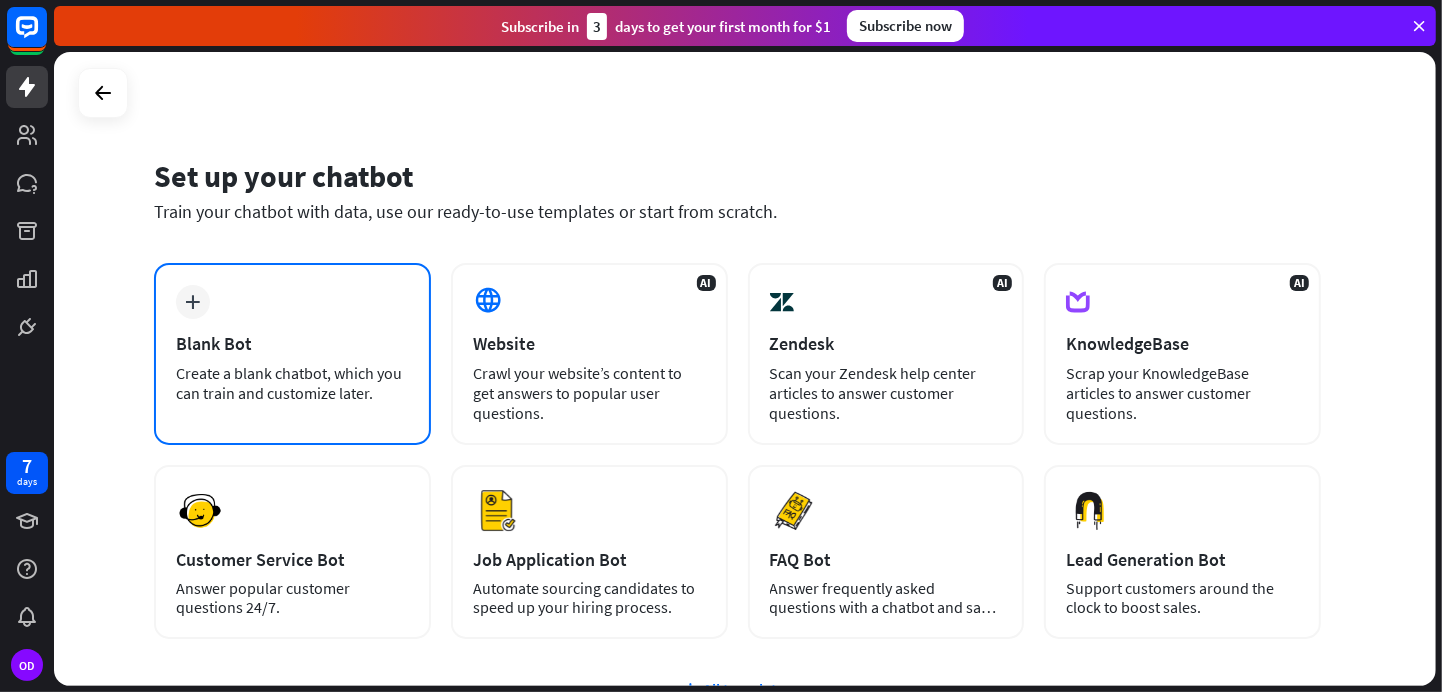 click on "Blank Bot" at bounding box center (292, 343) 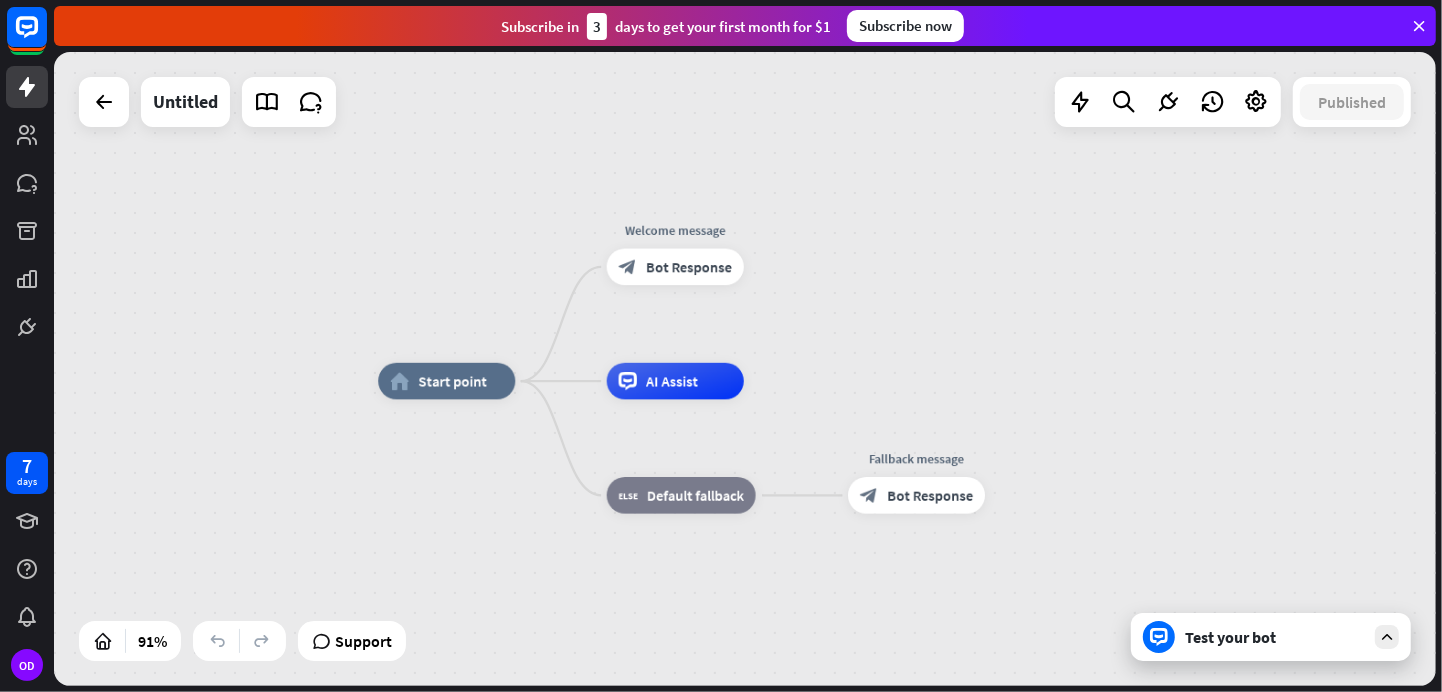 click on "Test your bot" at bounding box center (1275, 637) 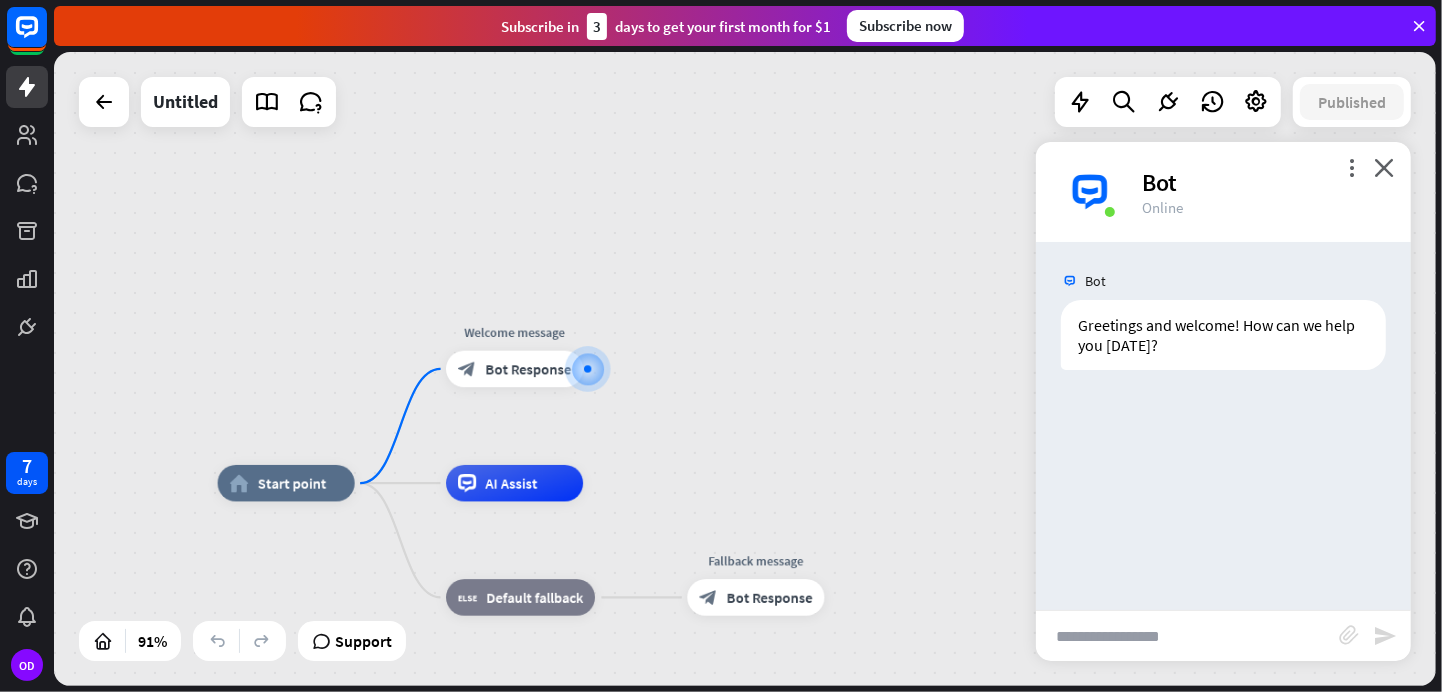 click at bounding box center (1187, 636) 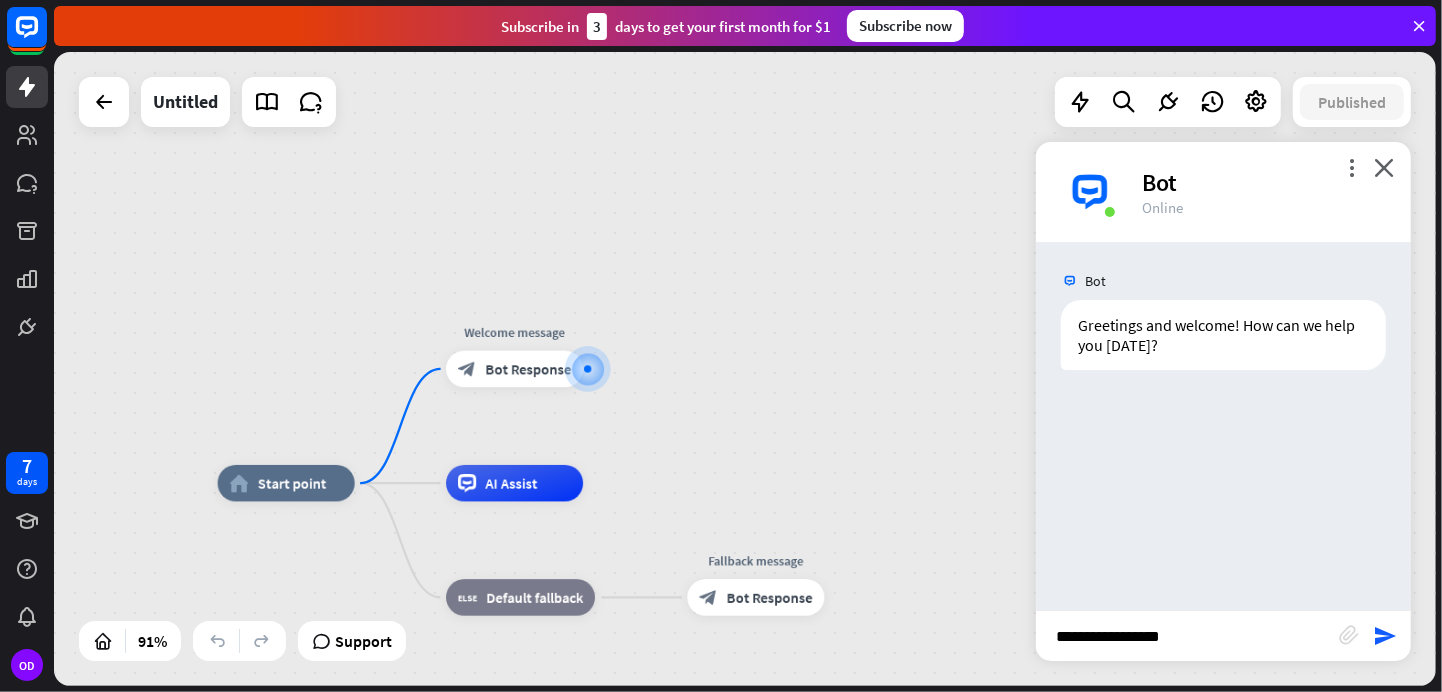 type on "**********" 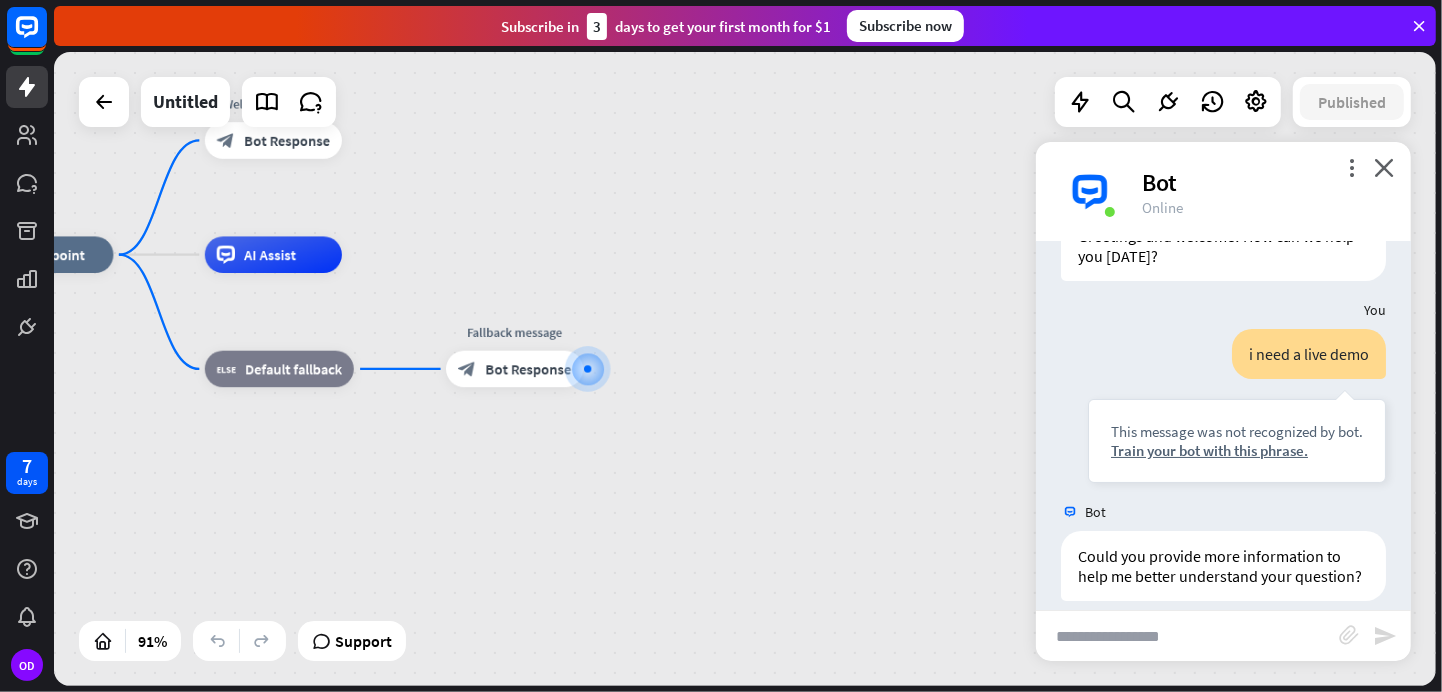 scroll, scrollTop: 129, scrollLeft: 0, axis: vertical 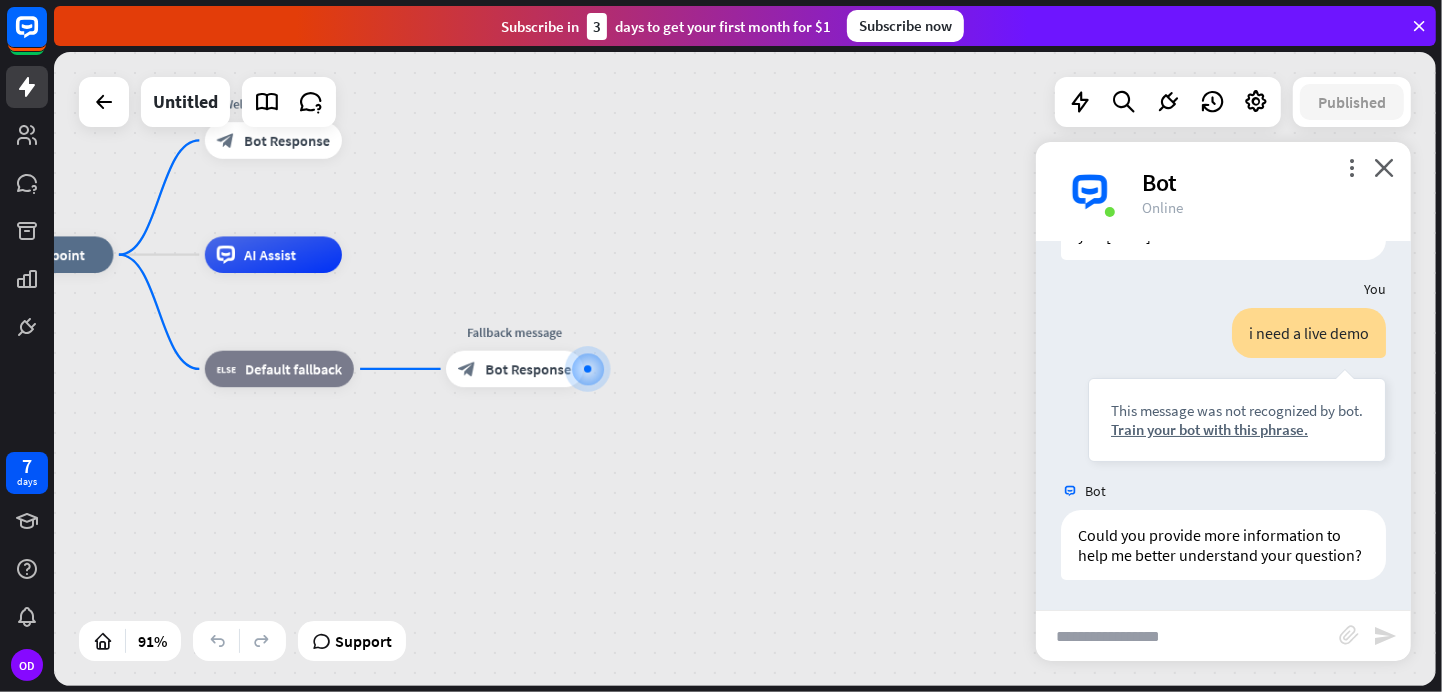 click at bounding box center (1187, 636) 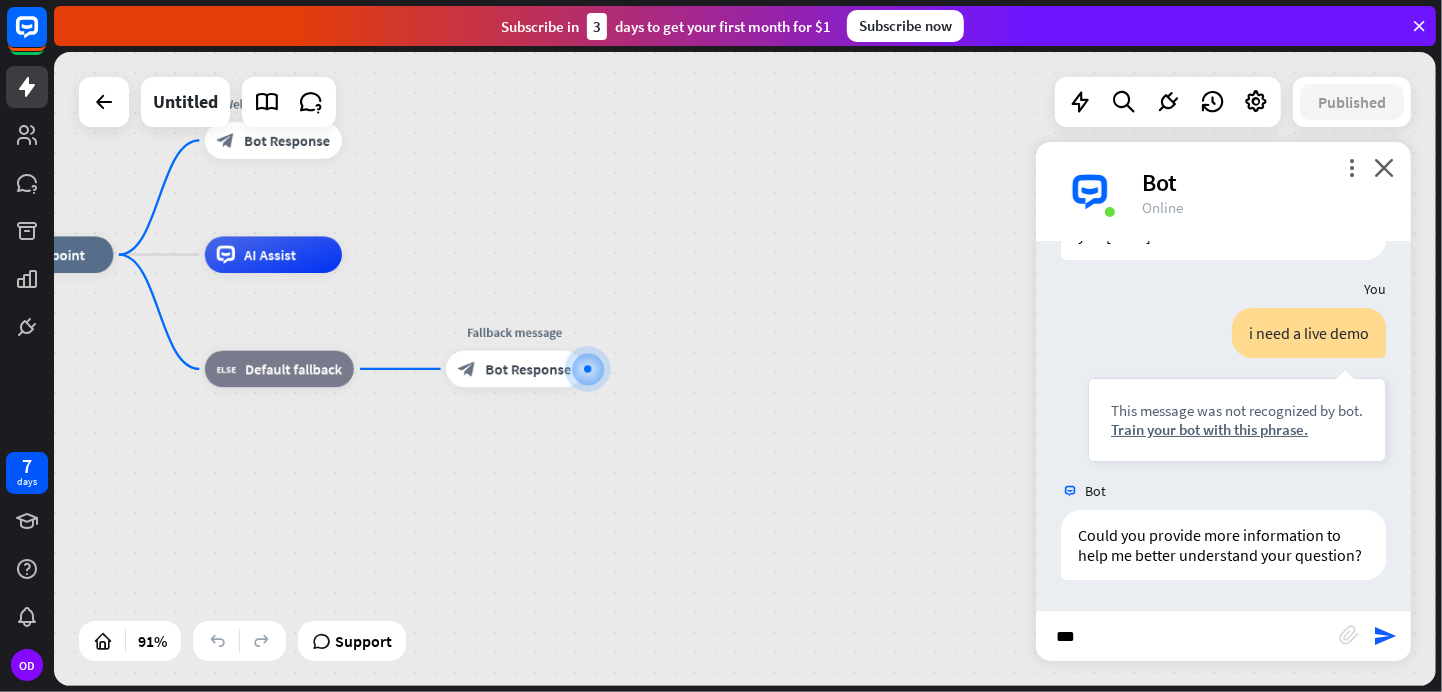 type on "***" 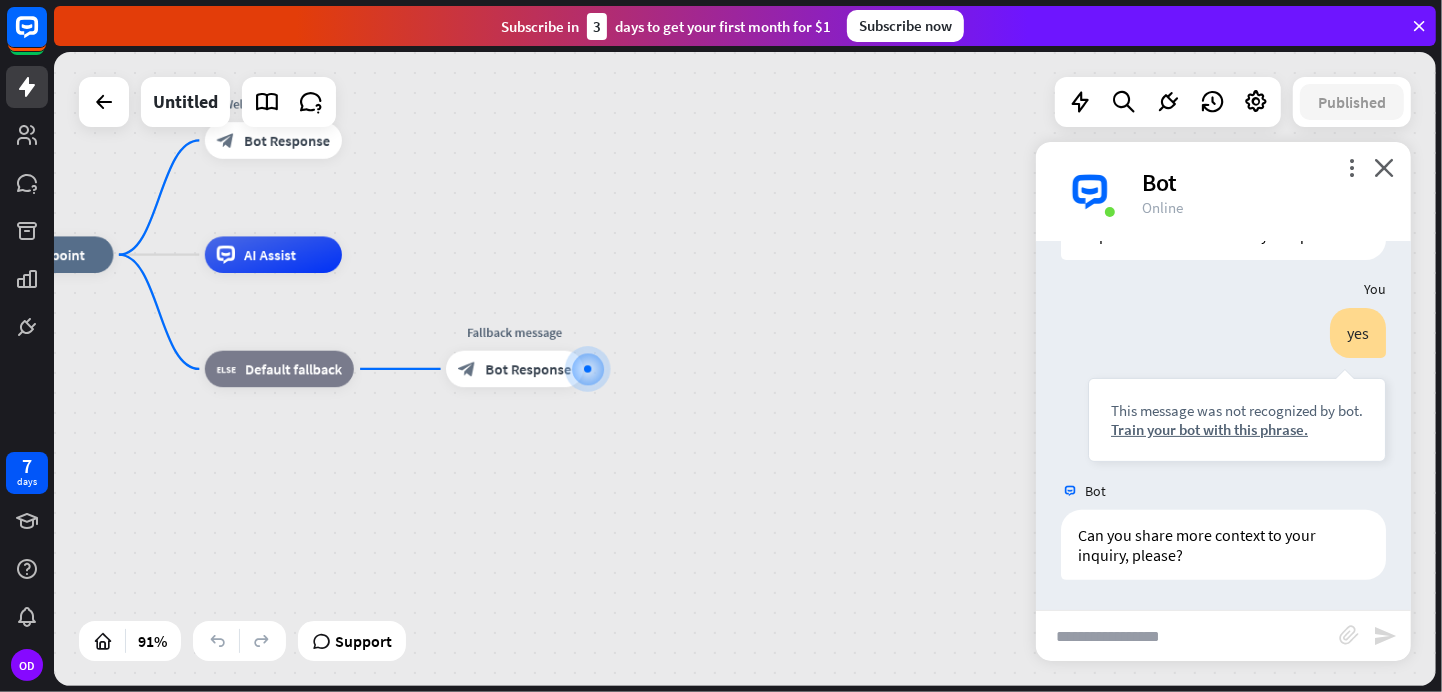 scroll, scrollTop: 448, scrollLeft: 0, axis: vertical 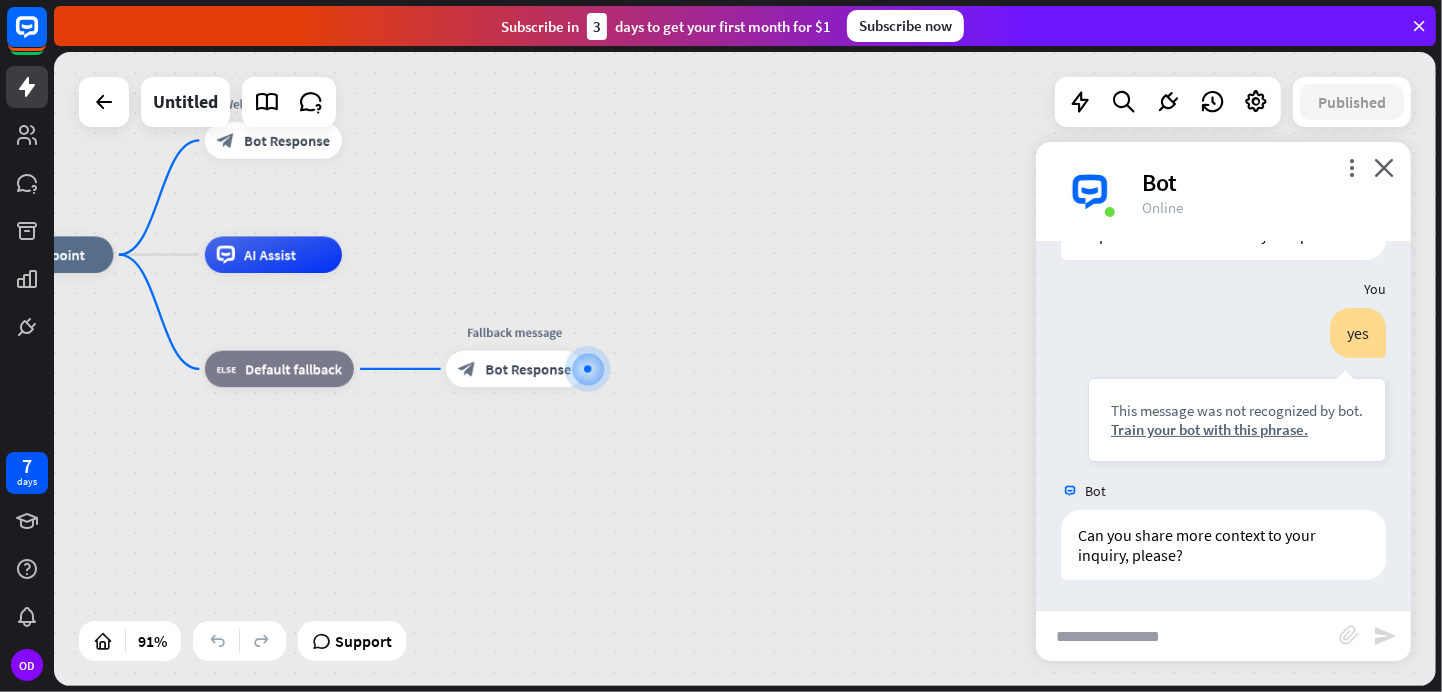 click at bounding box center [1187, 636] 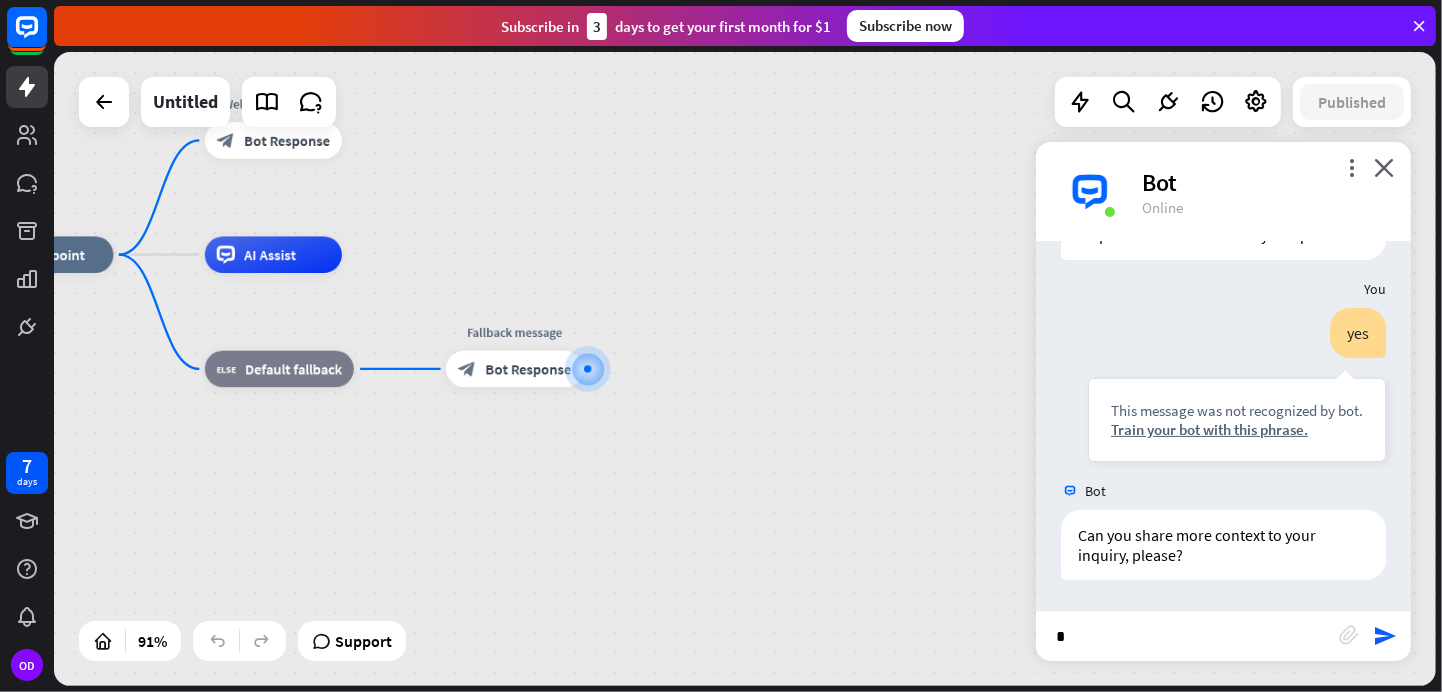 type on "**" 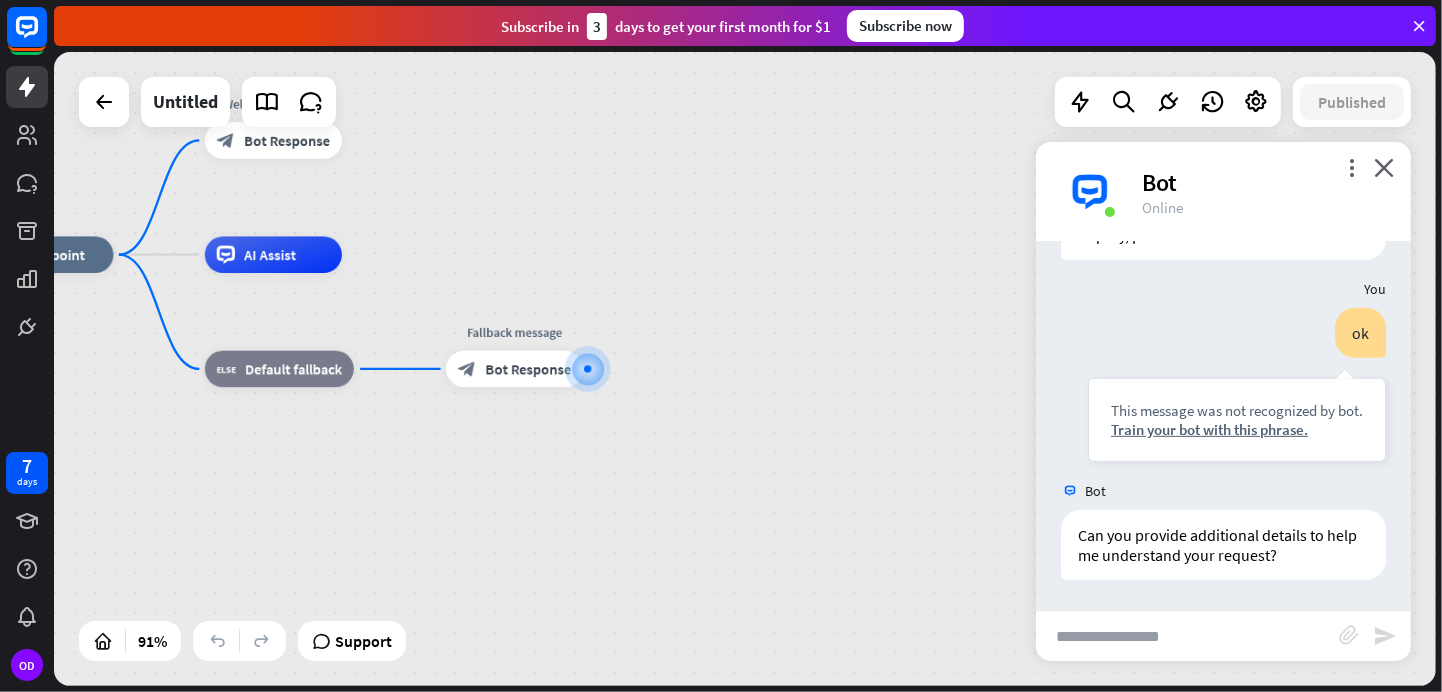 scroll, scrollTop: 767, scrollLeft: 0, axis: vertical 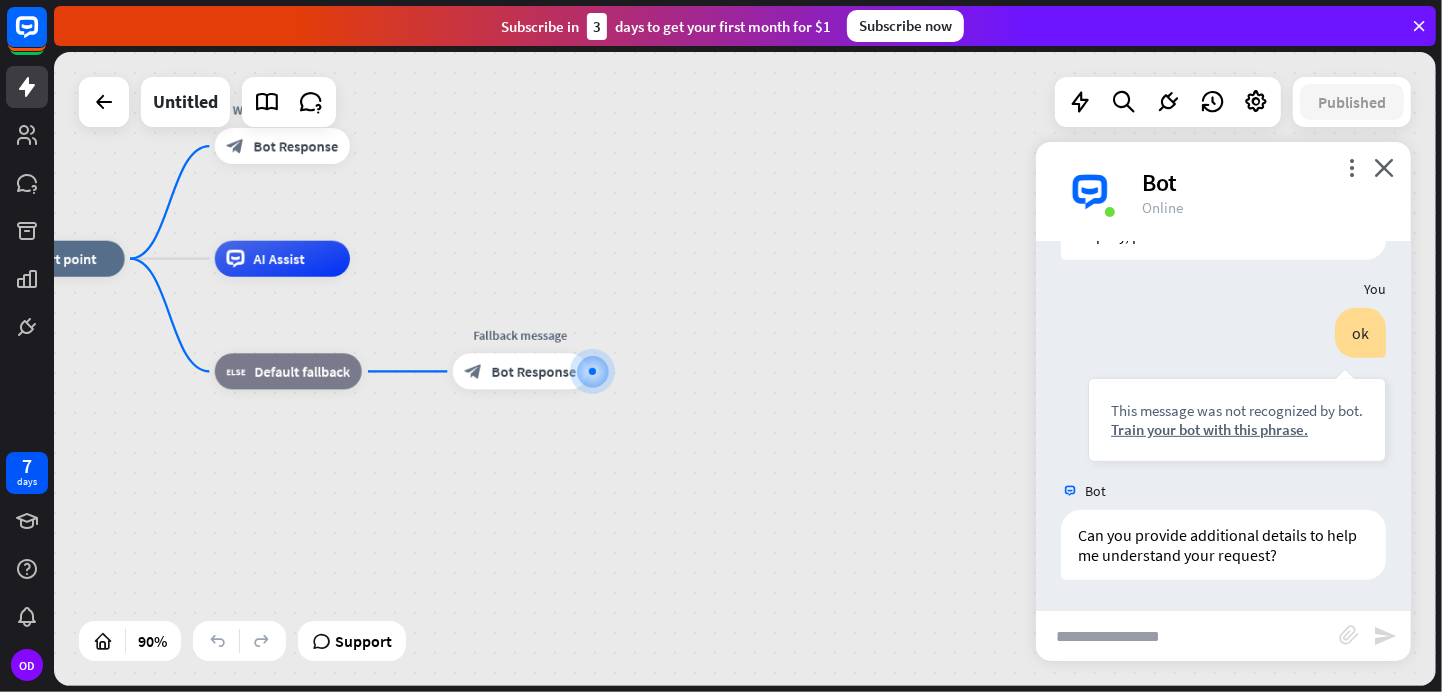 click at bounding box center (1187, 636) 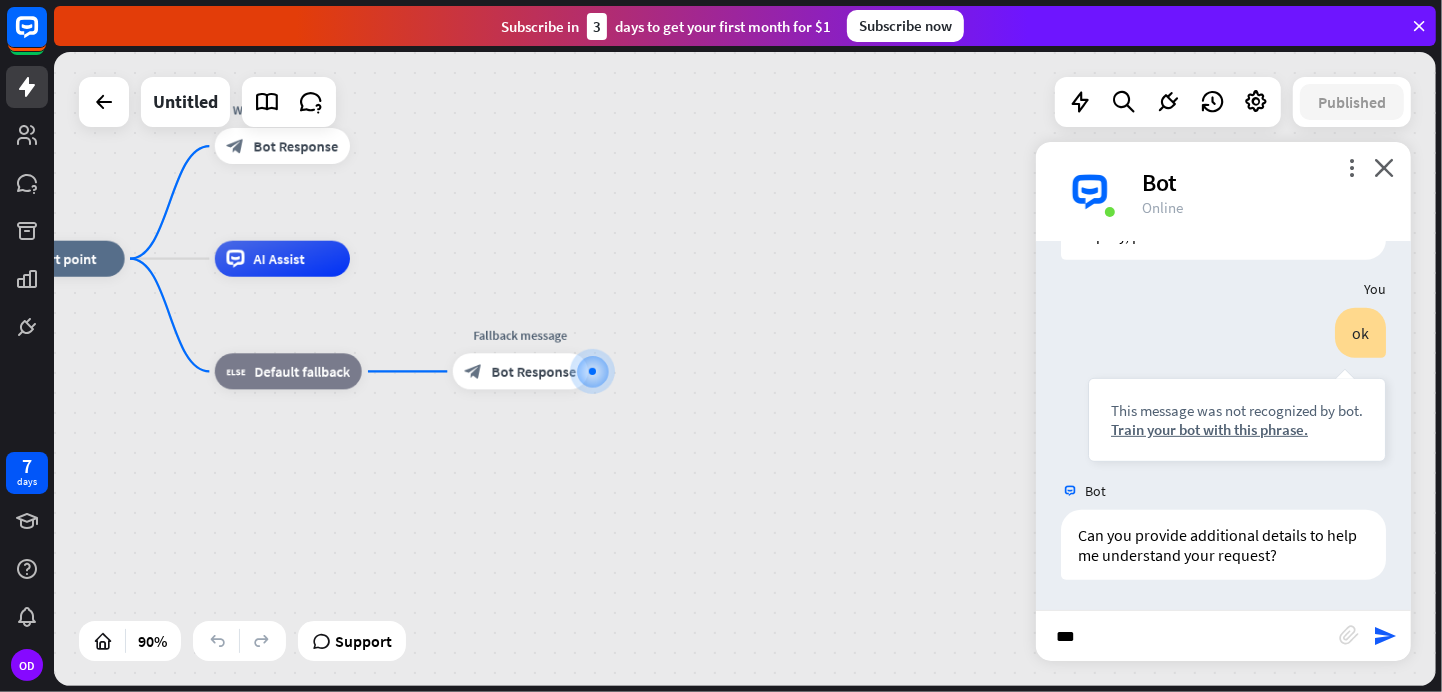 type on "****" 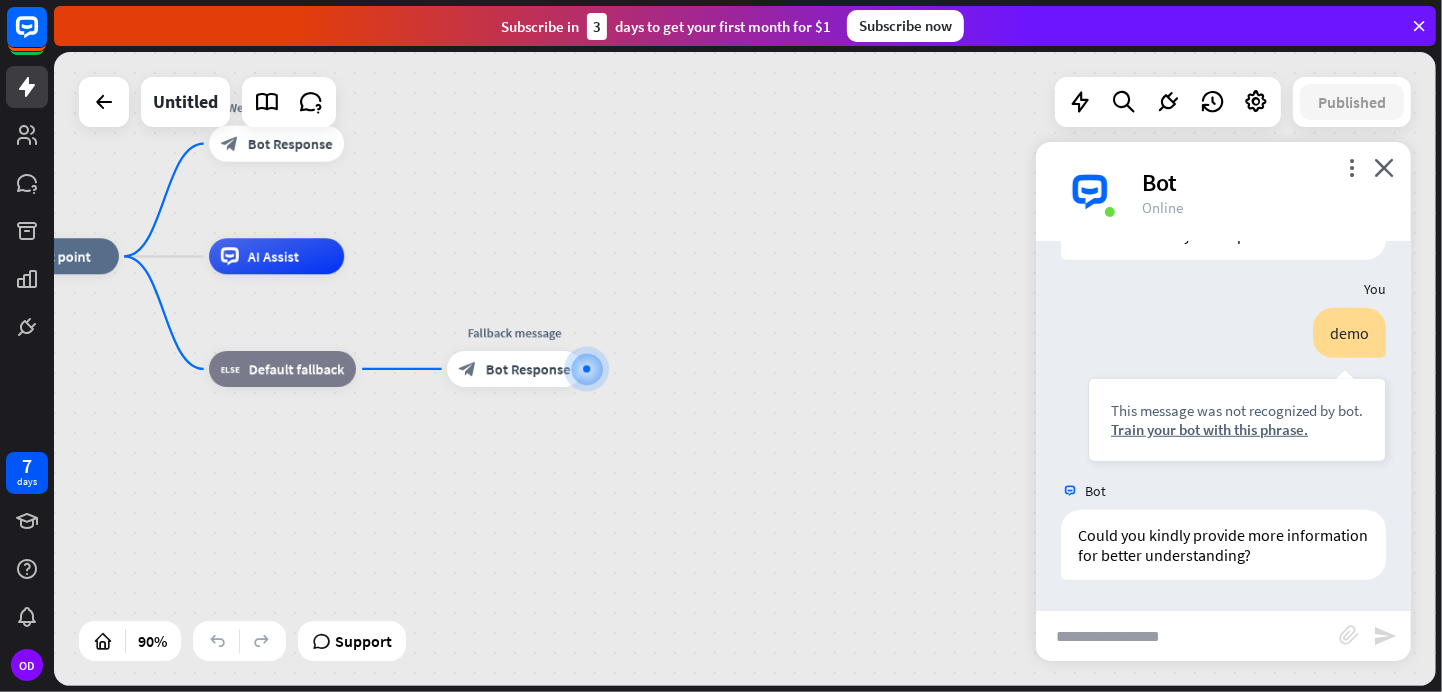 scroll, scrollTop: 1086, scrollLeft: 0, axis: vertical 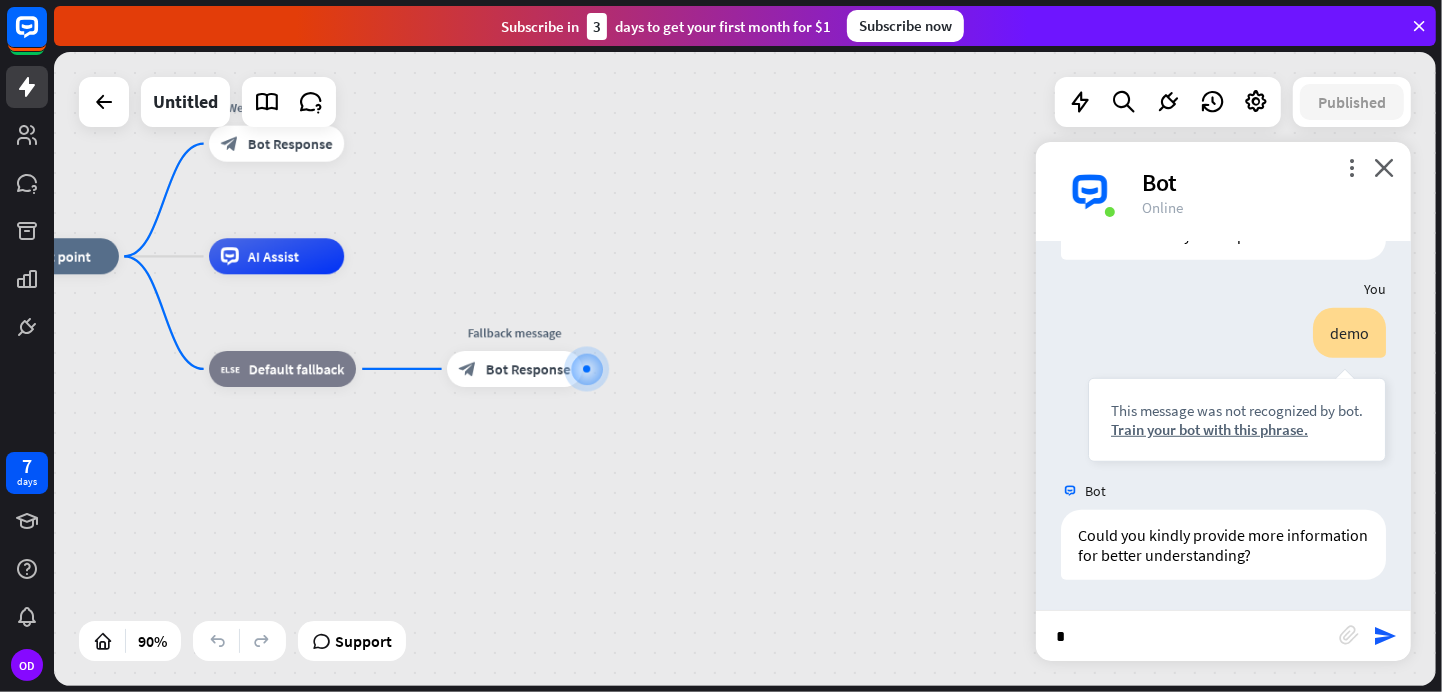 type on "**" 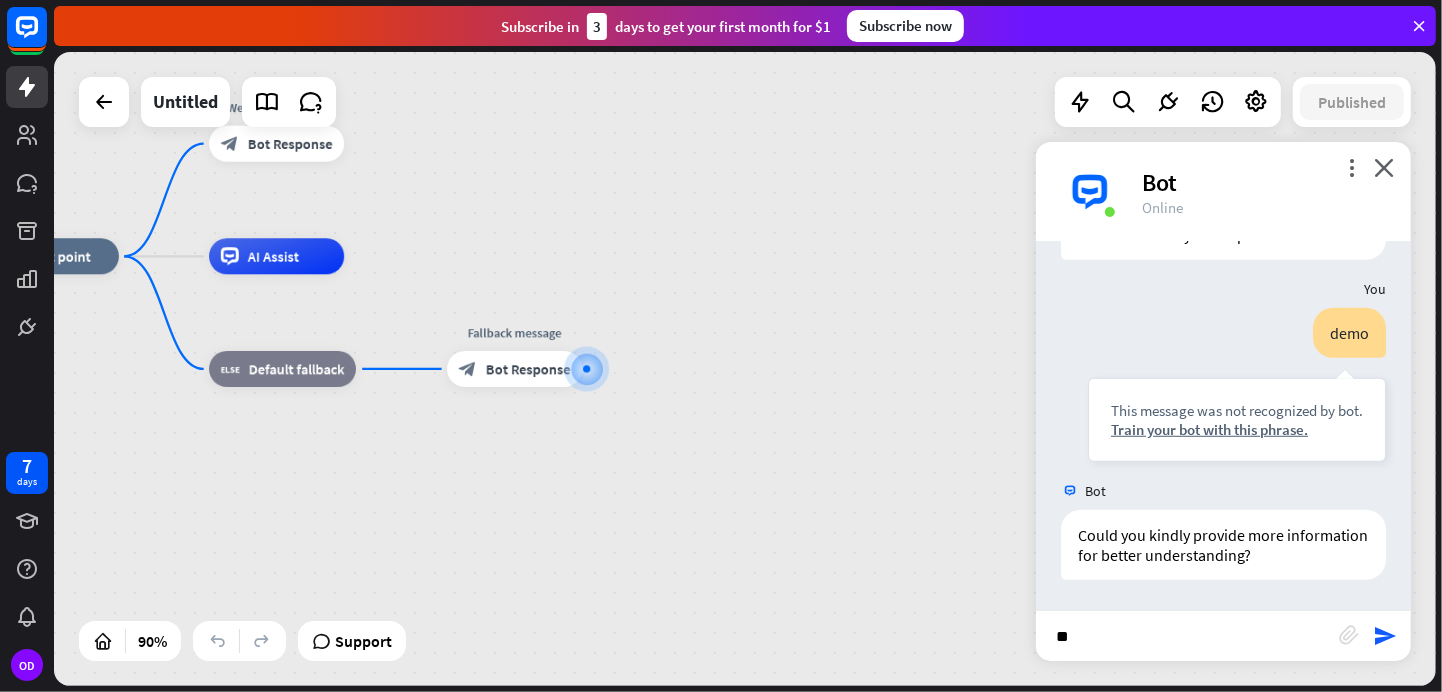 type 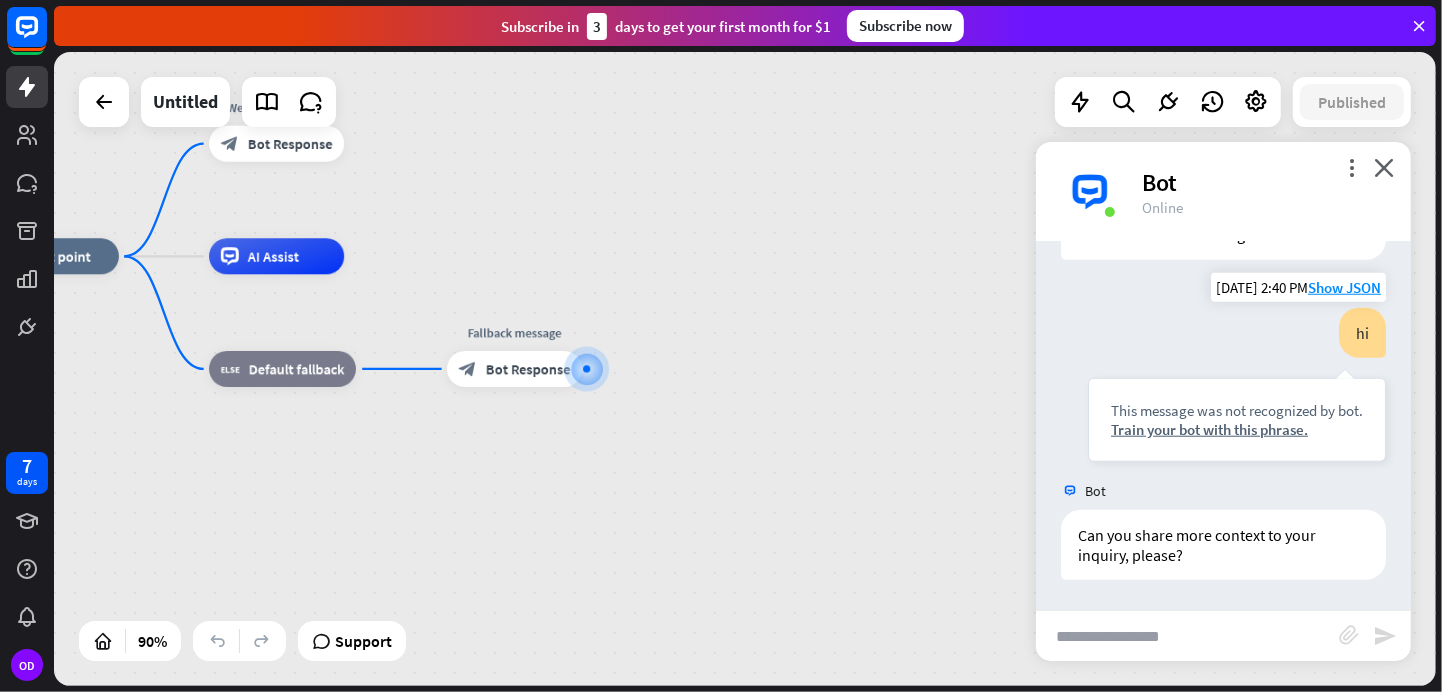 scroll, scrollTop: 1406, scrollLeft: 0, axis: vertical 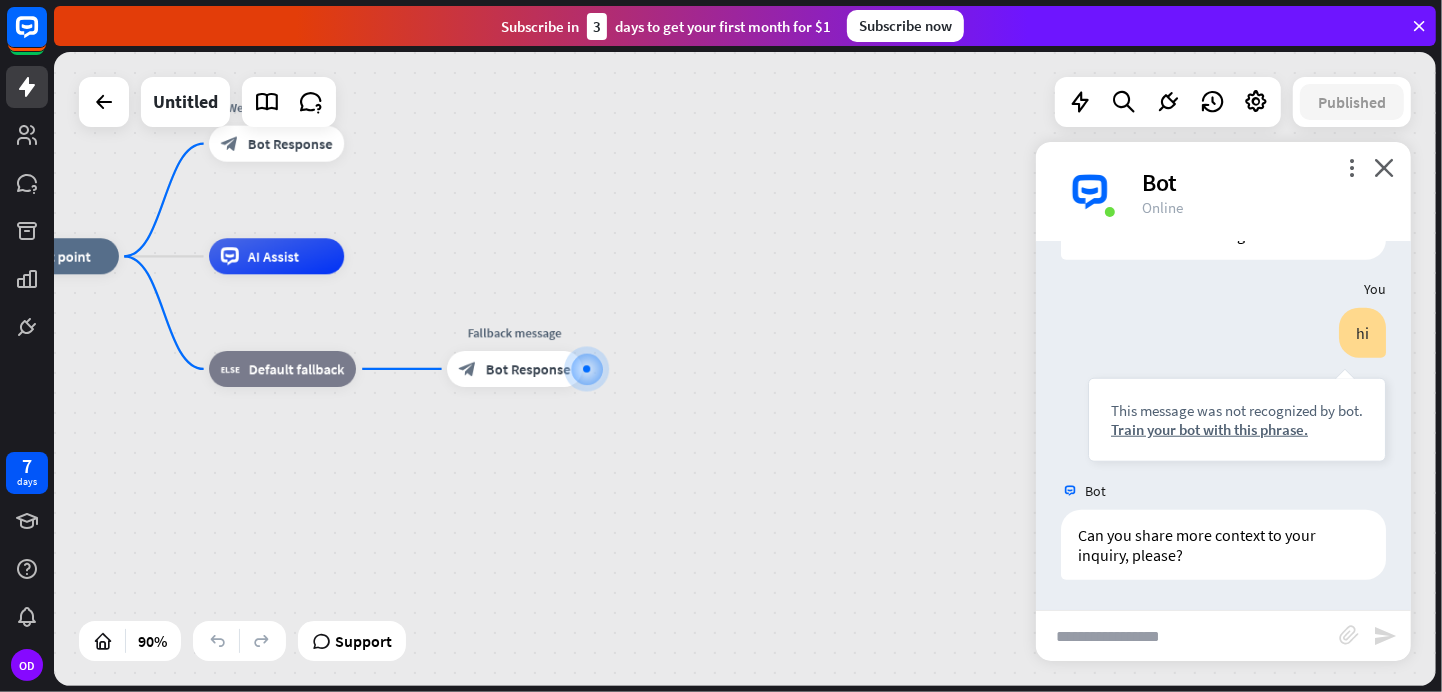 click on "more_vert
close
Bot
Online" at bounding box center (1223, 192) 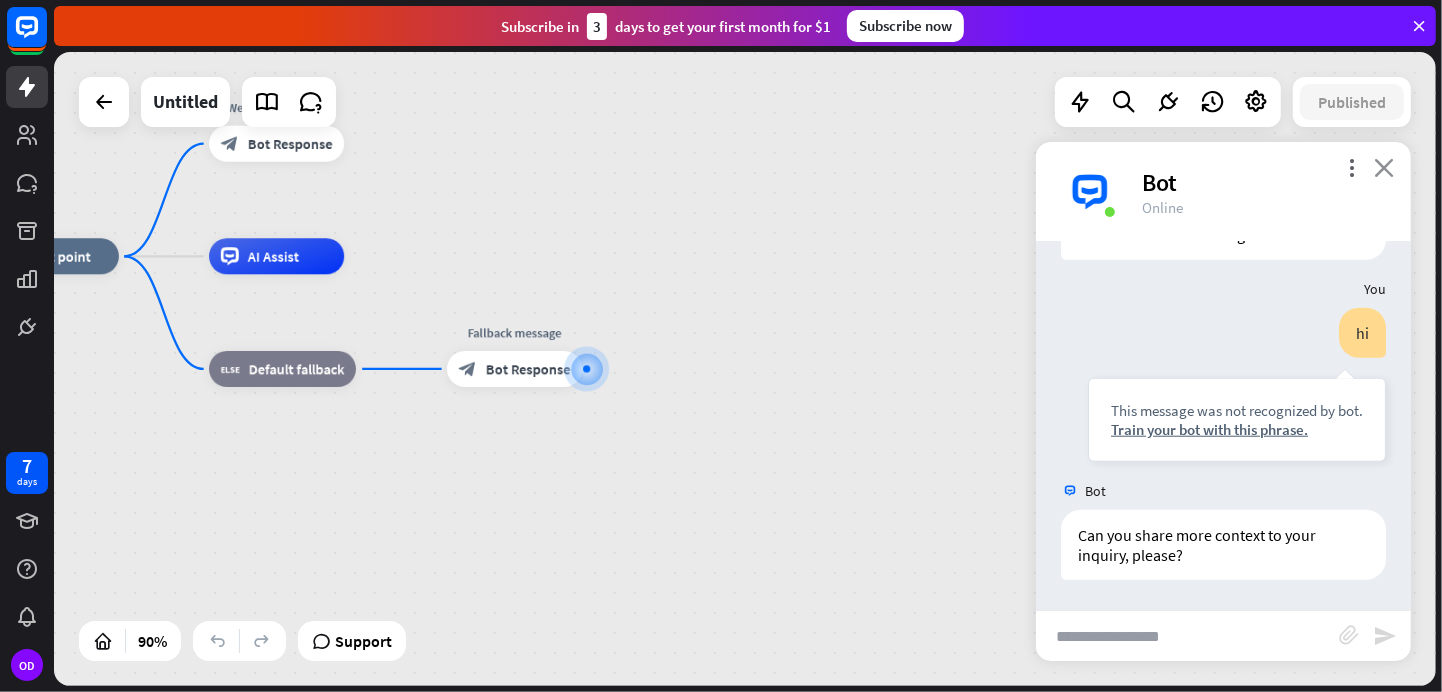 click on "close" at bounding box center [1384, 167] 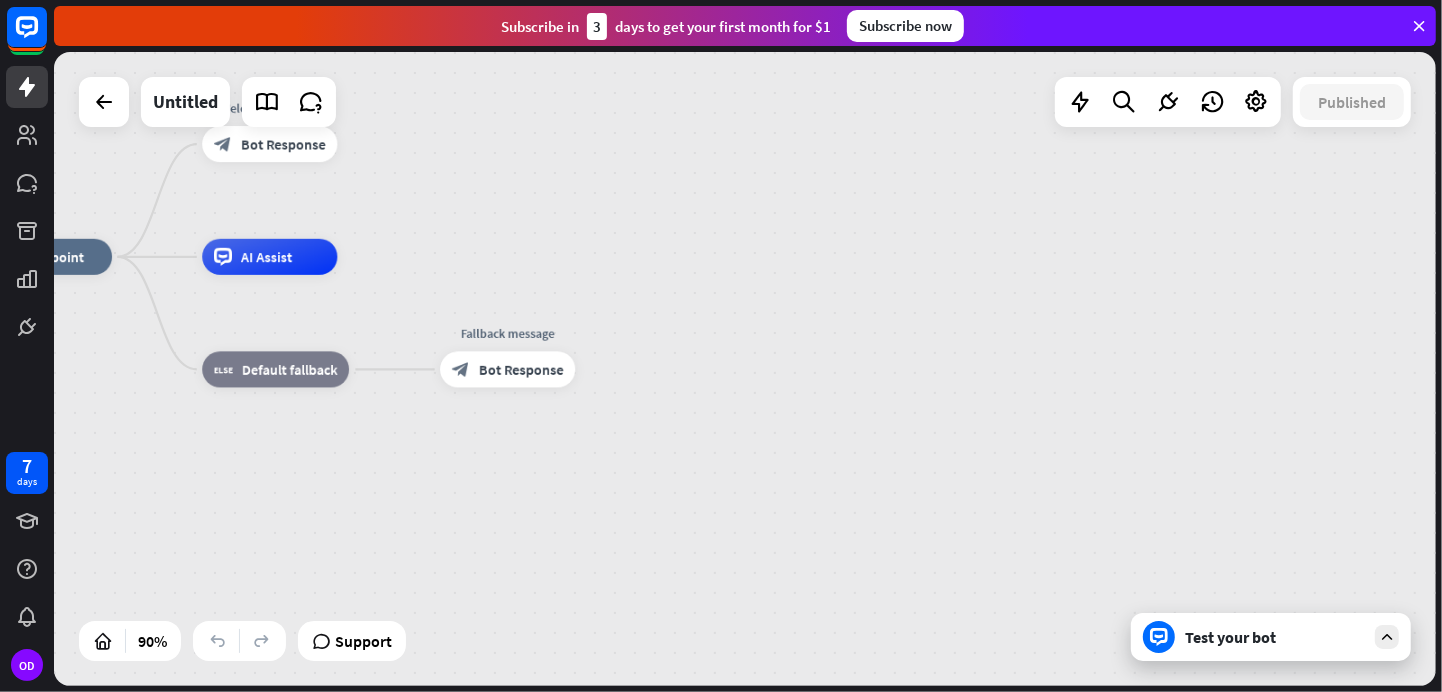 click on "home_2   Start point                 Welcome message   block_bot_response   Bot Response                     AI Assist                   block_fallback   Default fallback                 Fallback message   block_bot_response   Bot Response" at bounding box center [600, 542] 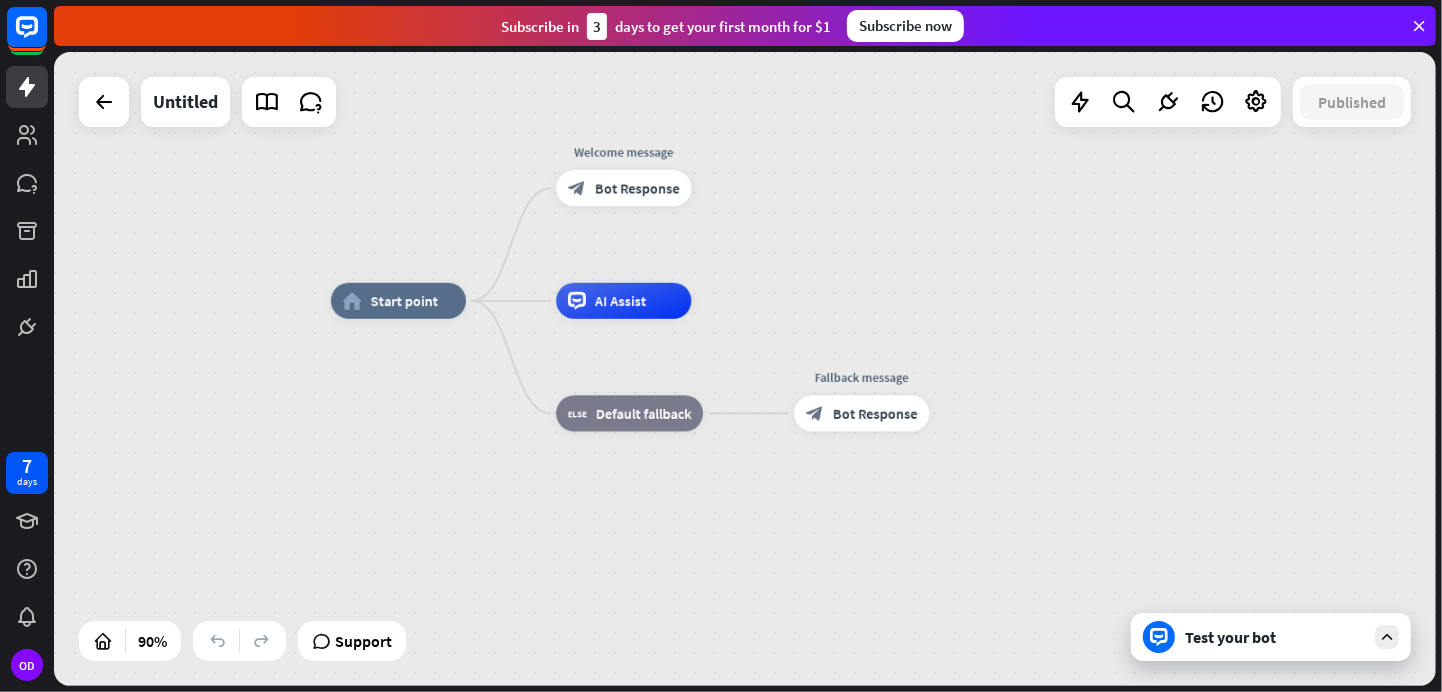 drag, startPoint x: 140, startPoint y: 380, endPoint x: 490, endPoint y: 424, distance: 352.75488 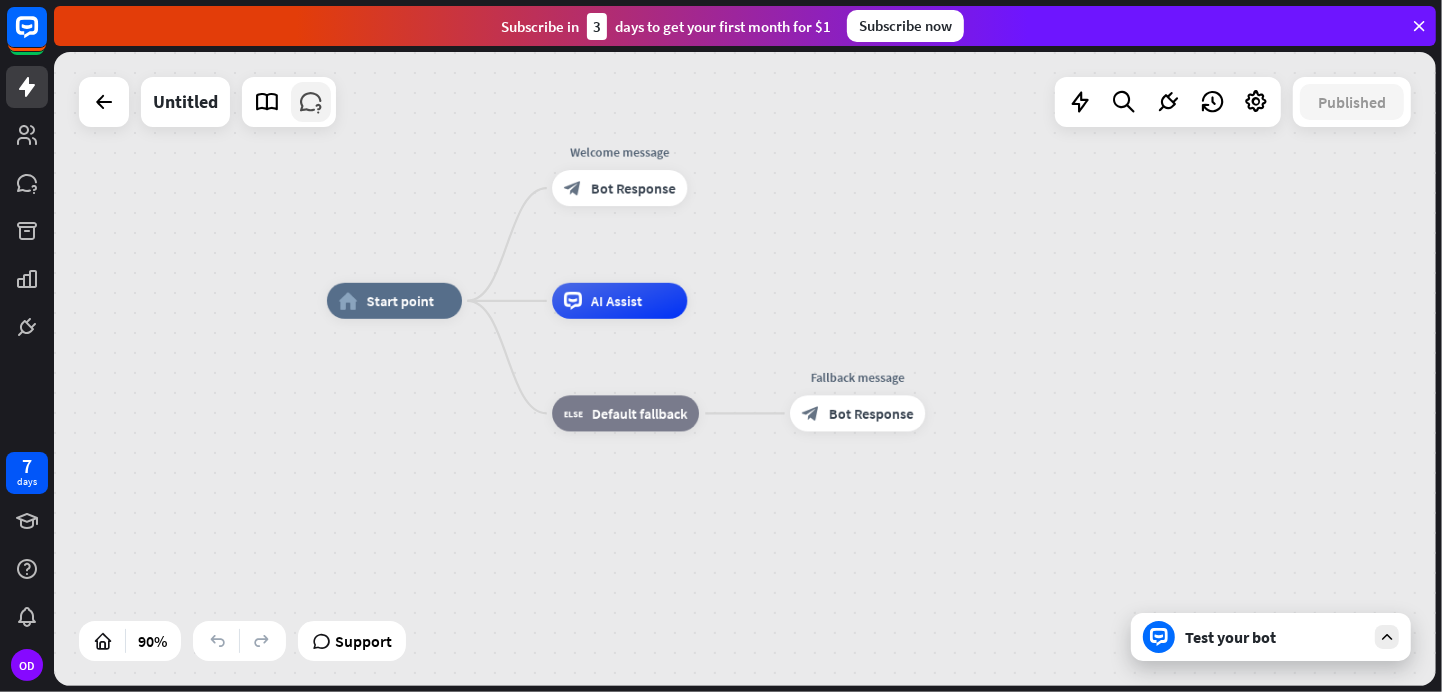 click at bounding box center [311, 102] 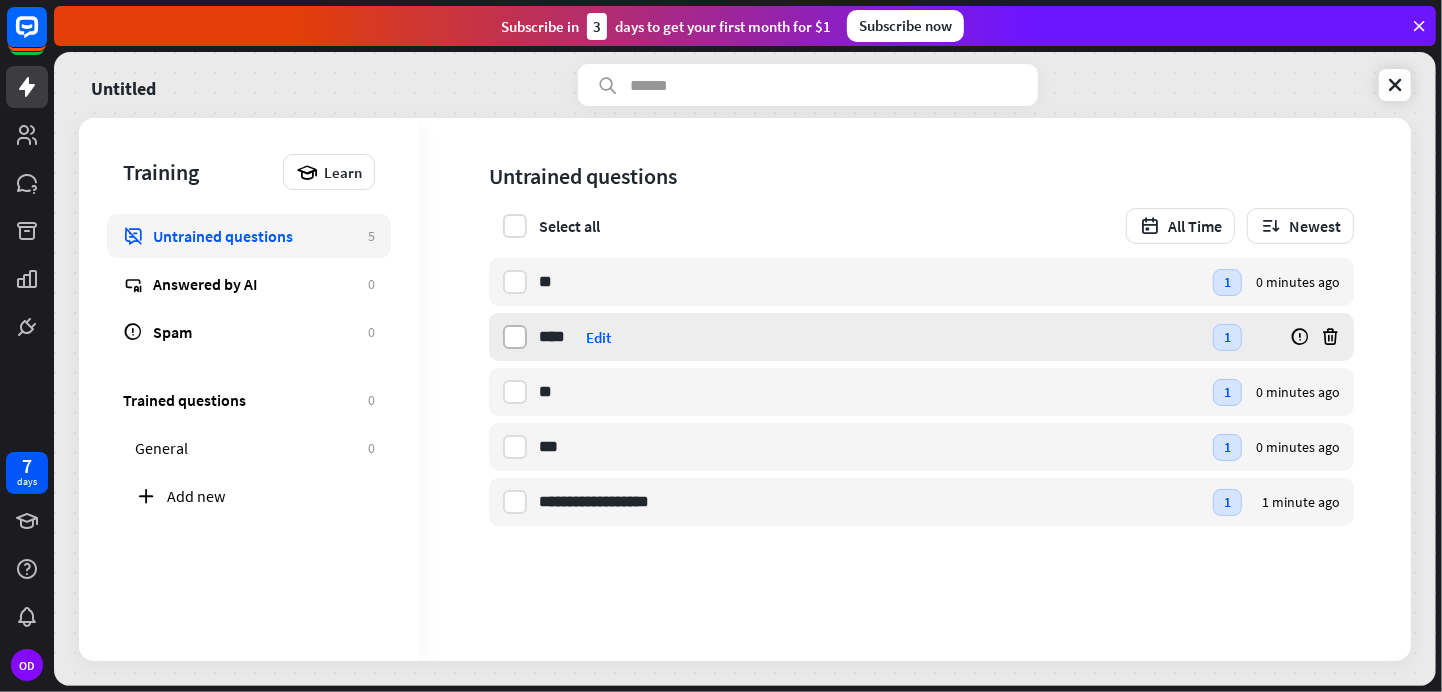 click at bounding box center (515, 337) 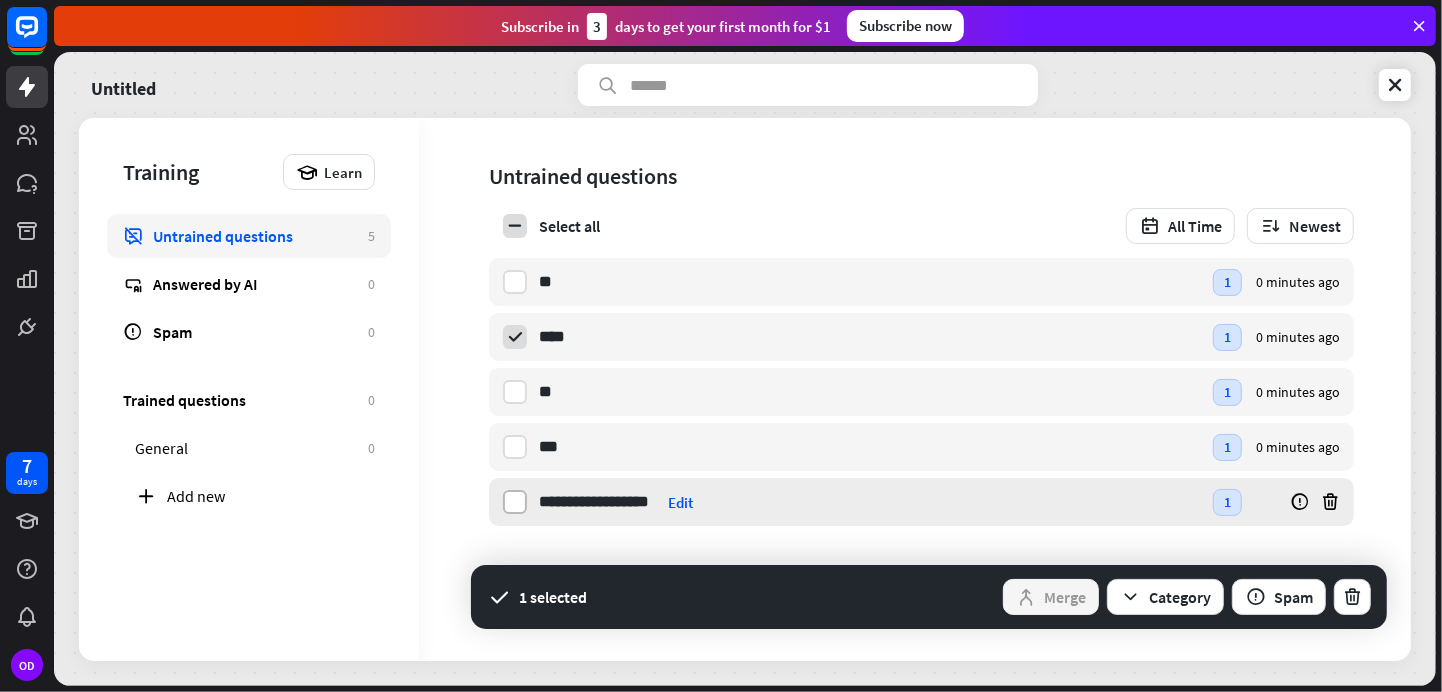 click at bounding box center (515, 502) 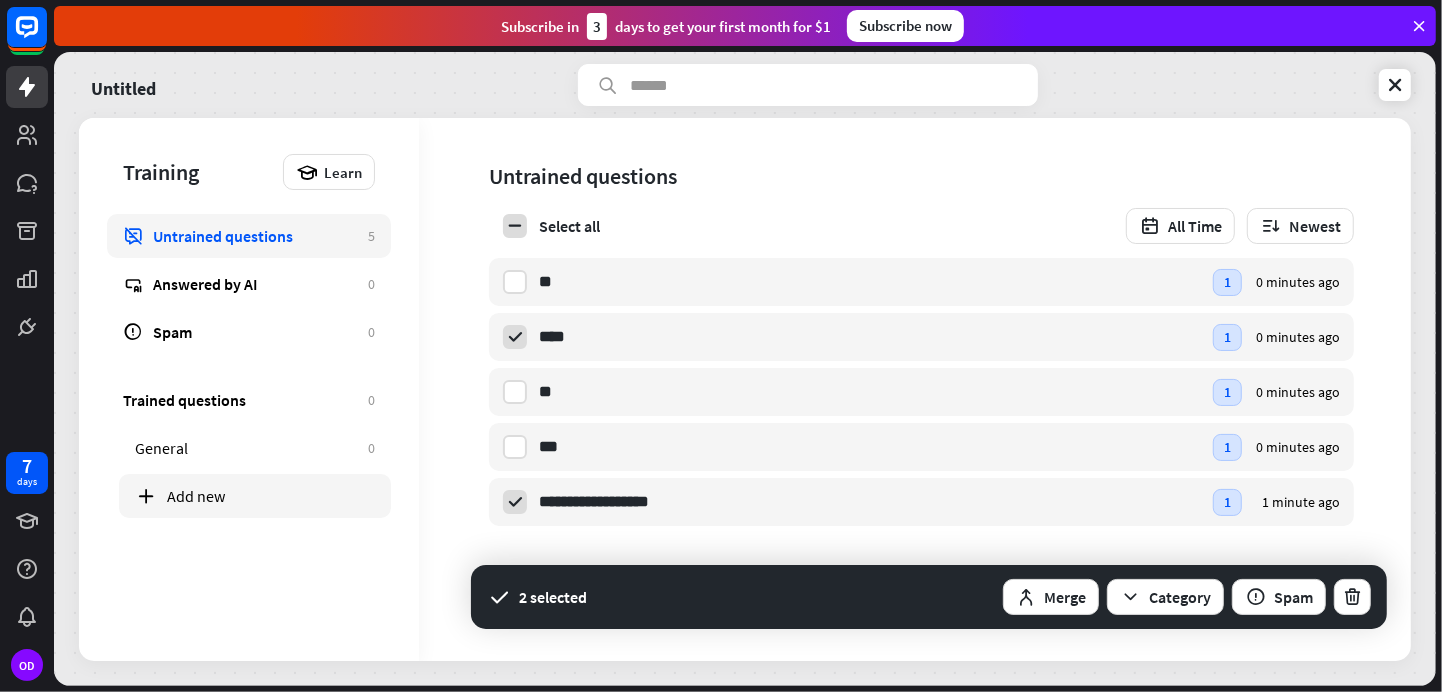 click on "Add new" at bounding box center (271, 496) 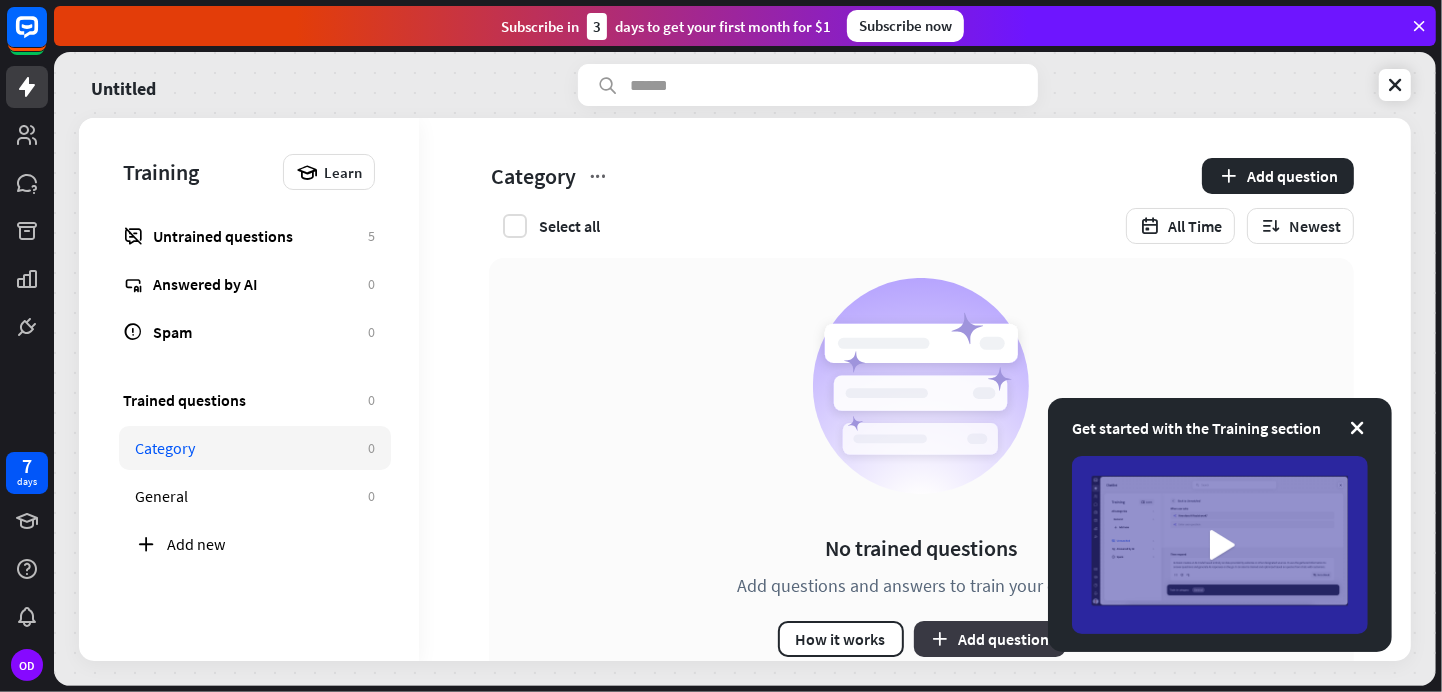 click on "Add question" at bounding box center (990, 639) 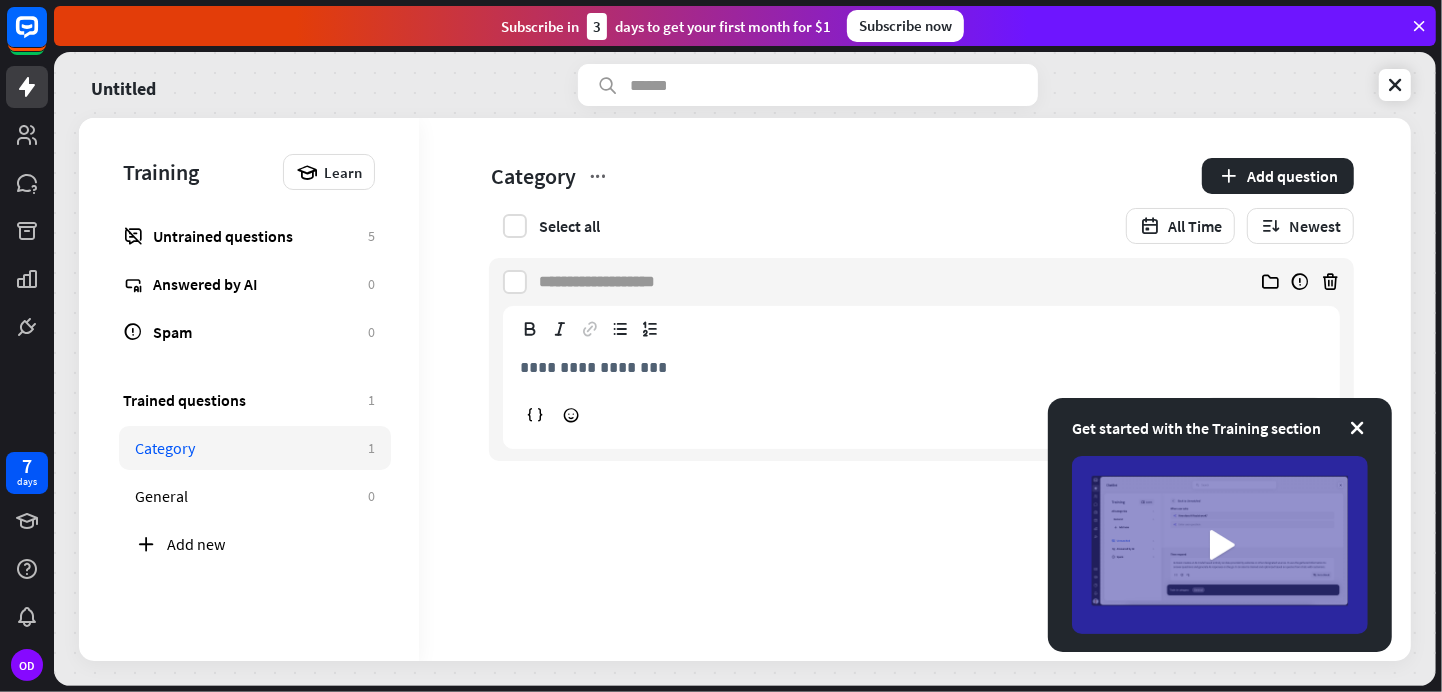 click at bounding box center (607, 282) 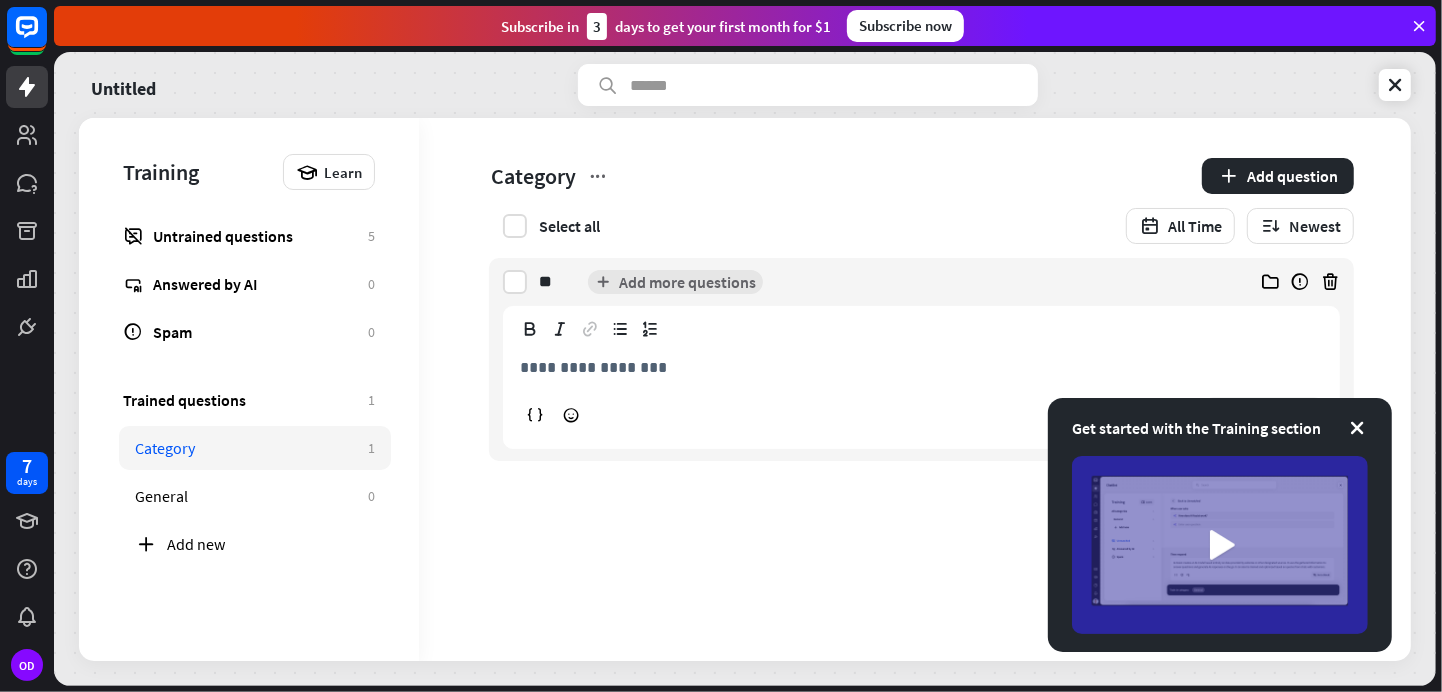 type on "*" 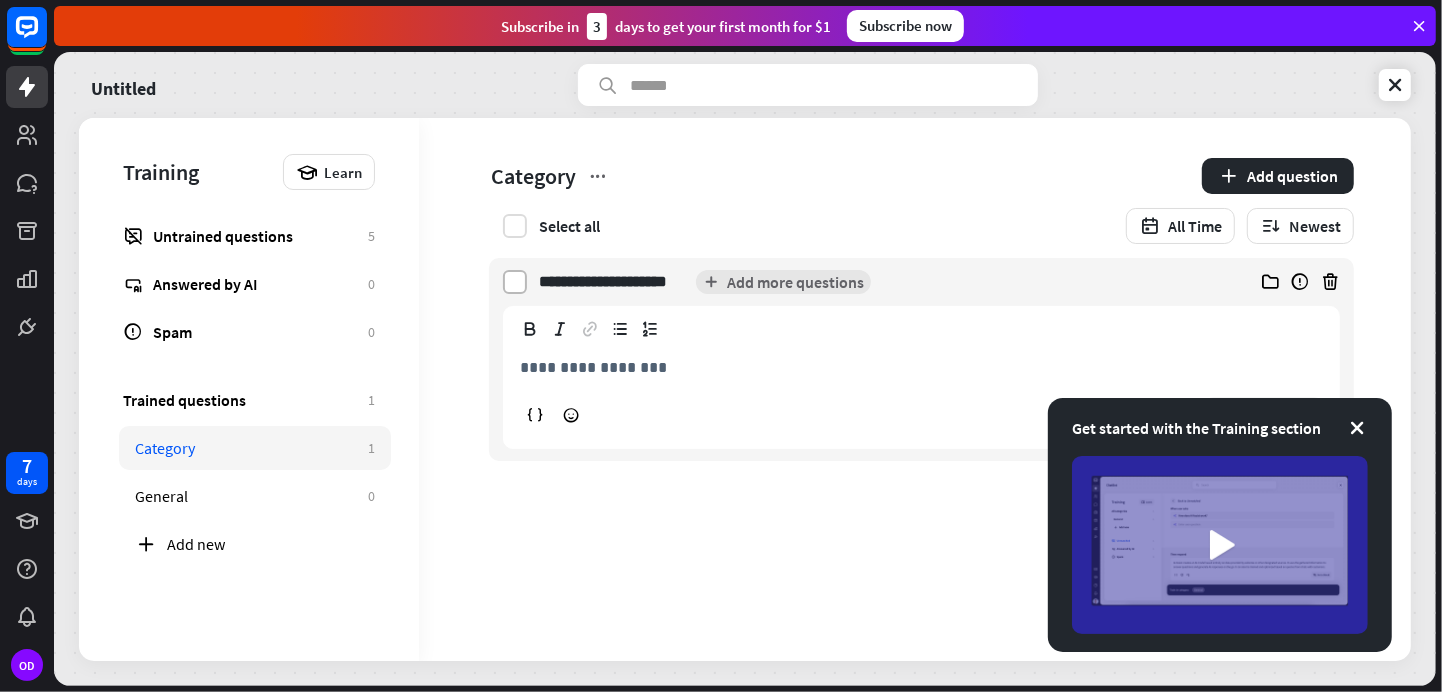 type on "**********" 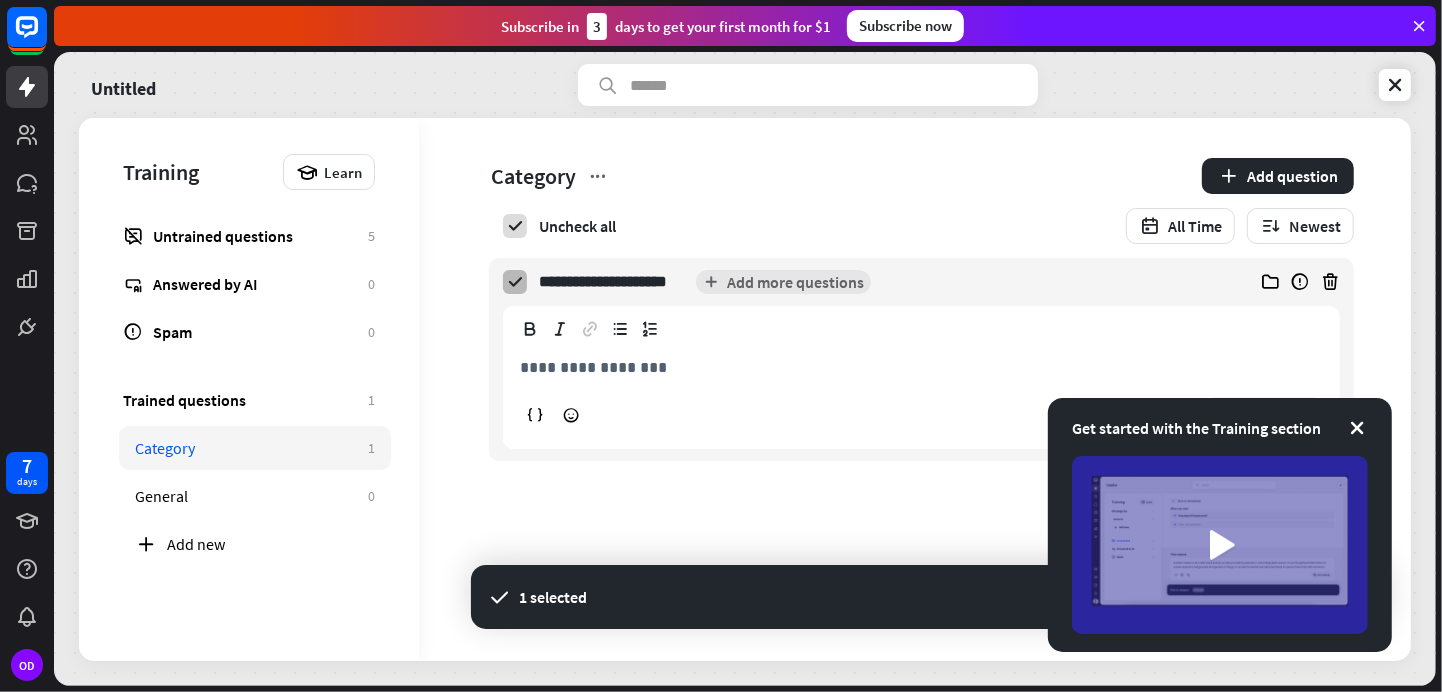 click at bounding box center (515, 282) 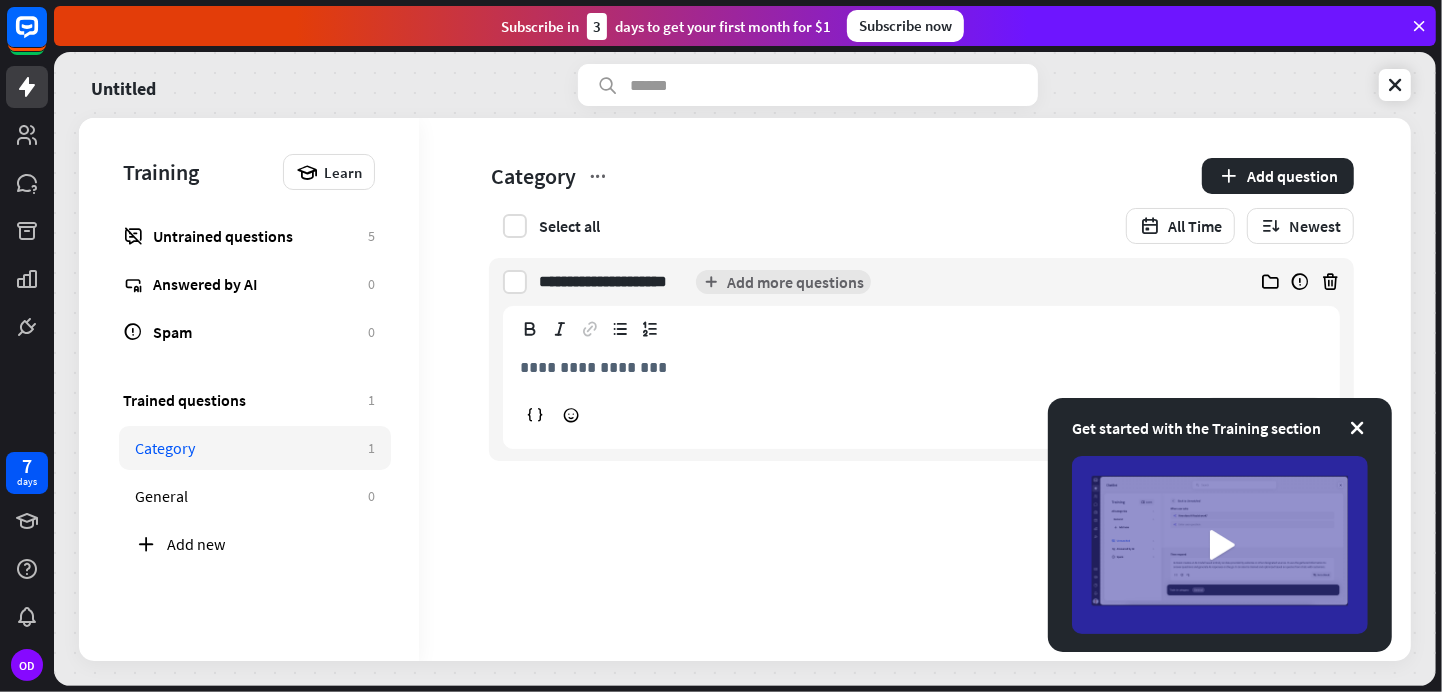click on "**********" at bounding box center (922, 367) 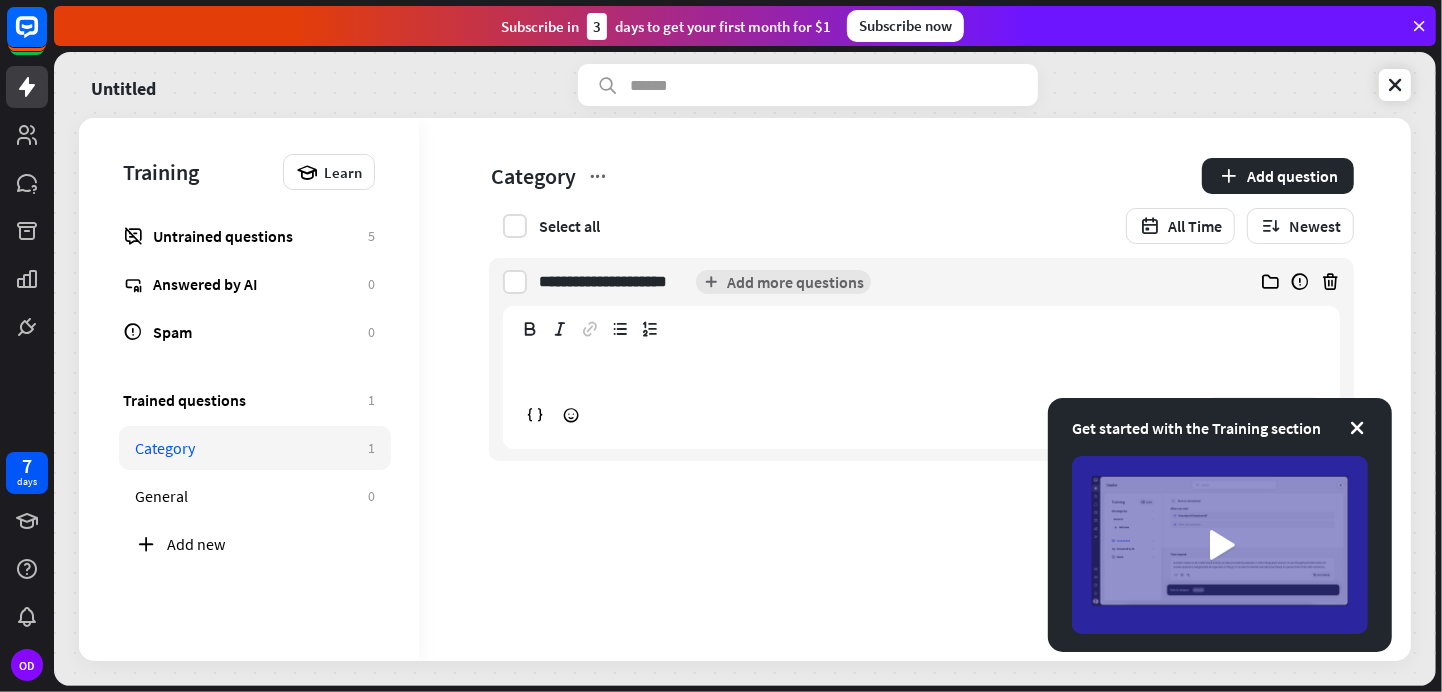 type 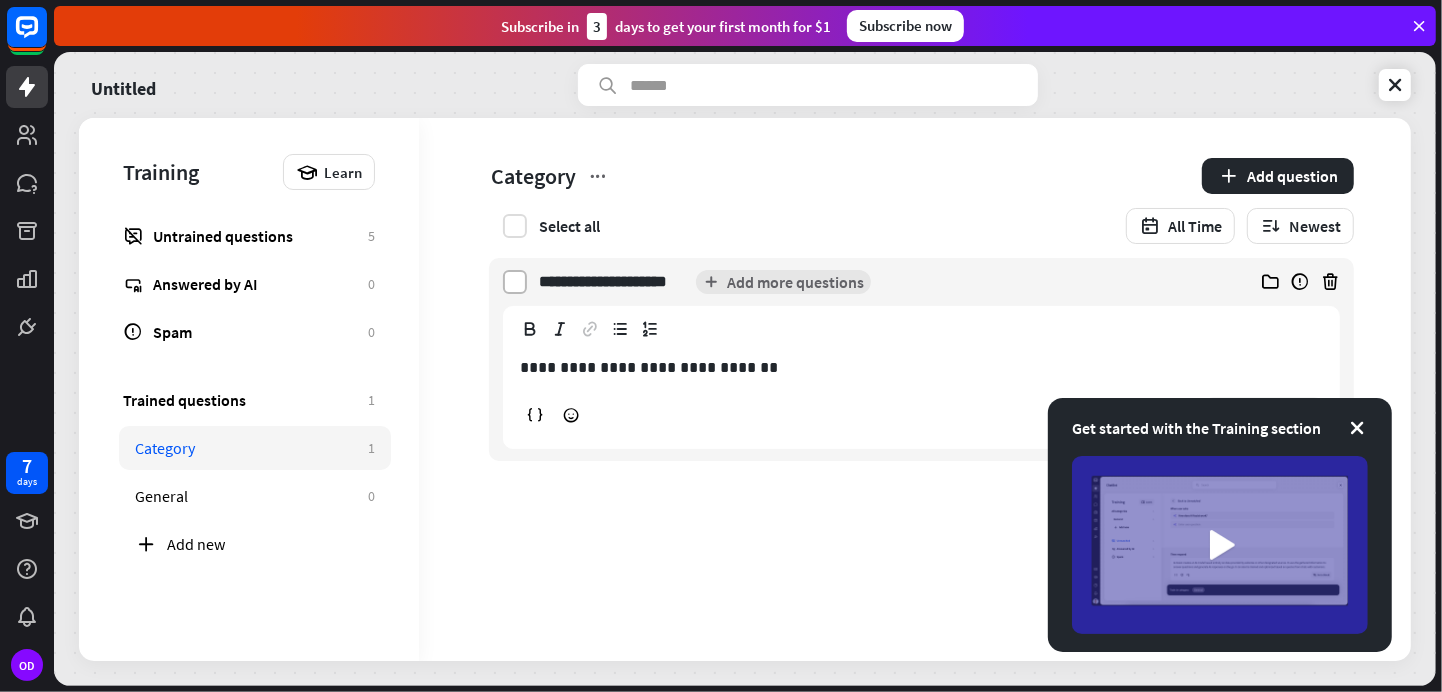 click at bounding box center (515, 282) 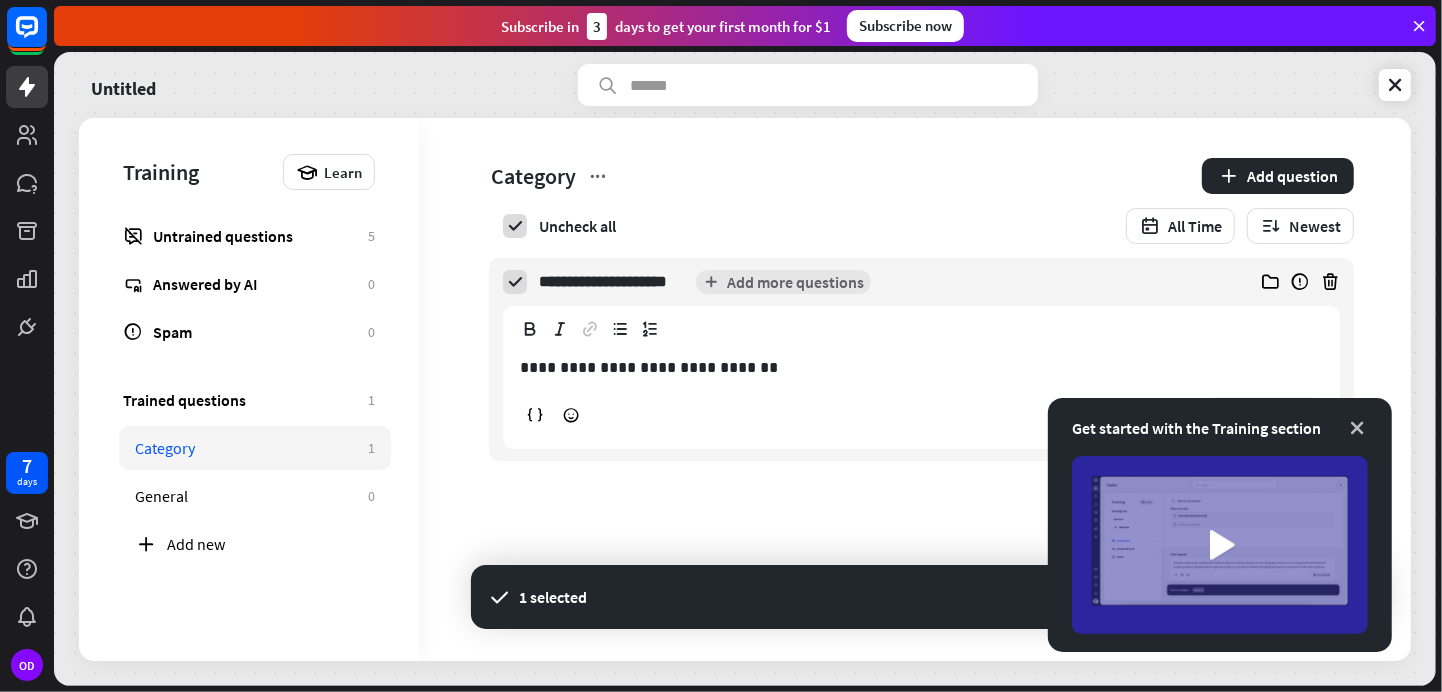 click at bounding box center [1357, 428] 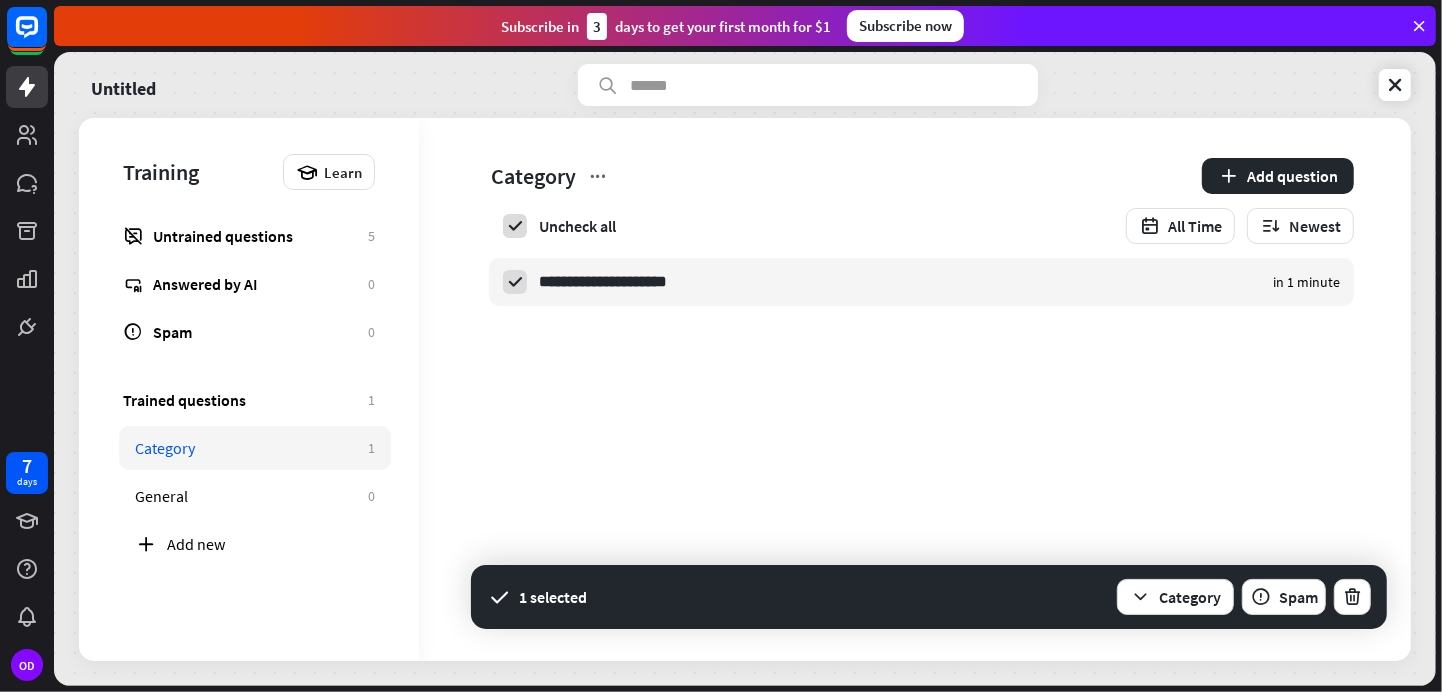 click on "**********" at bounding box center (915, 389) 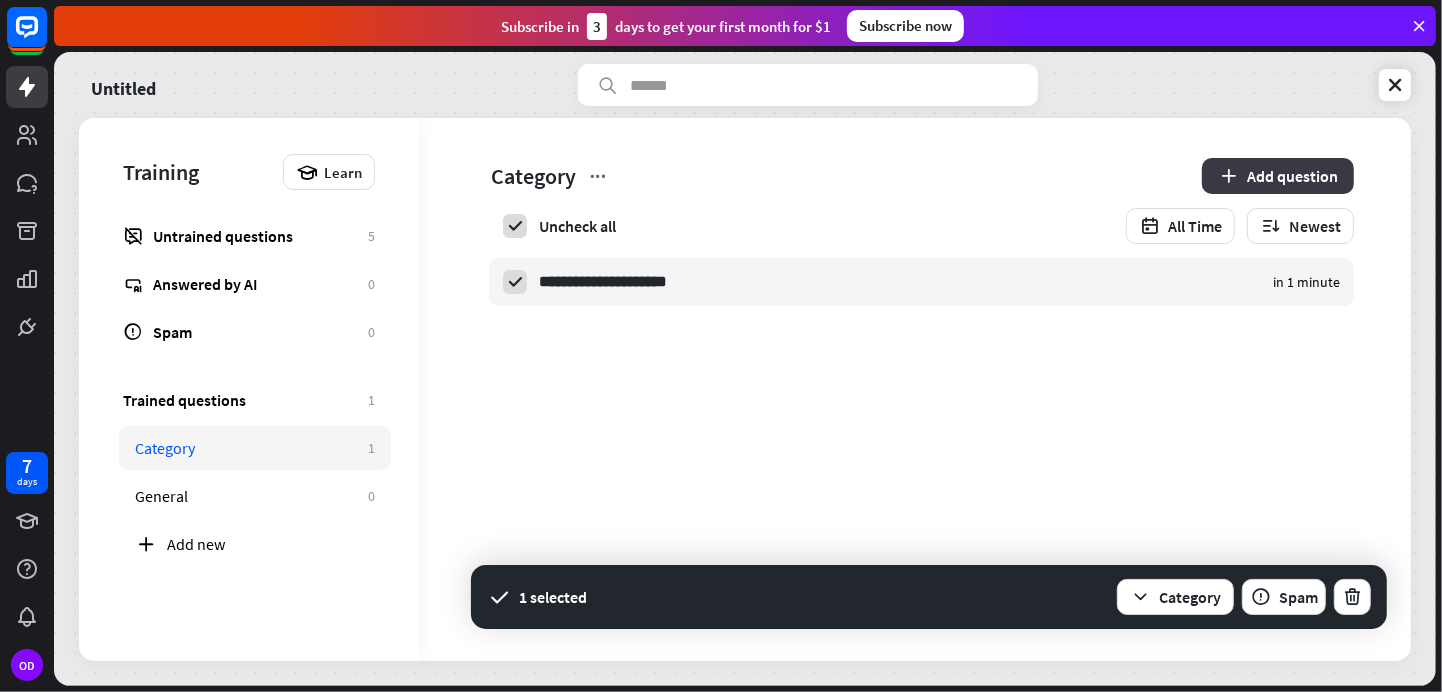 click on "Add question" at bounding box center [1278, 176] 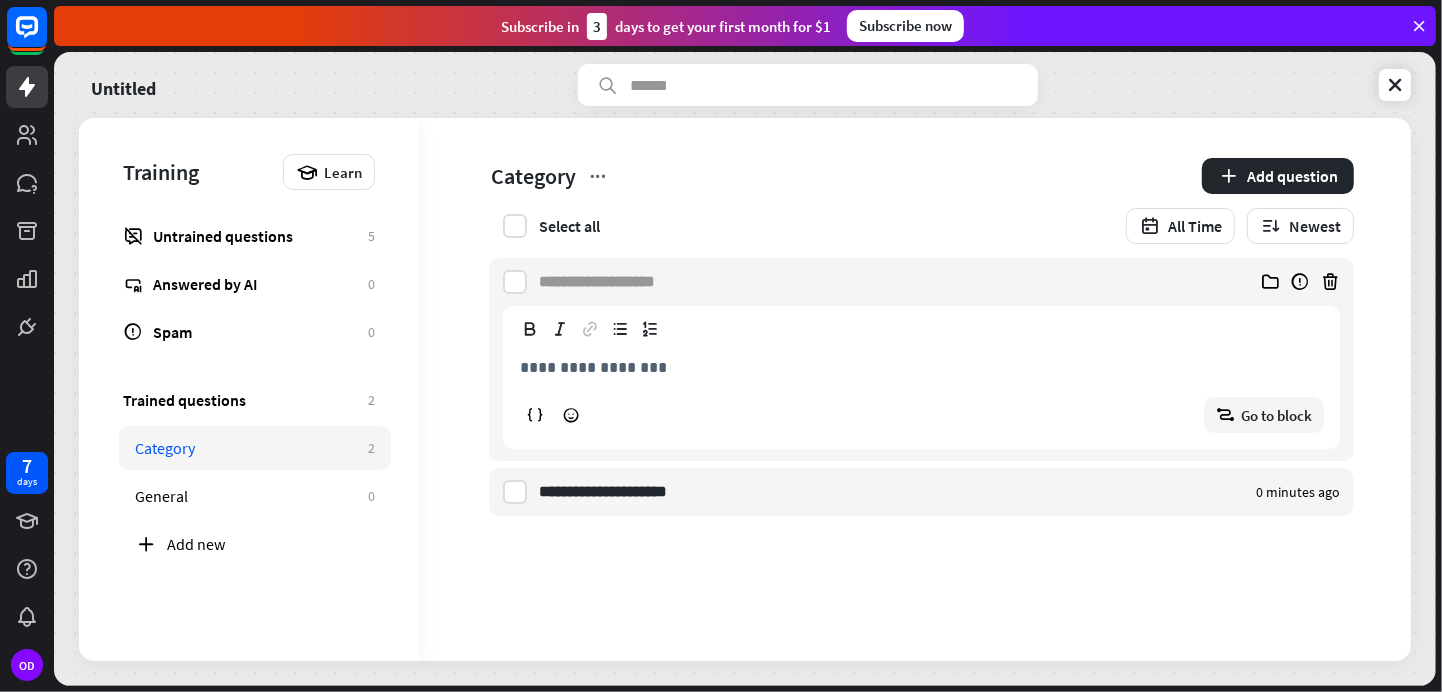 click at bounding box center [607, 282] 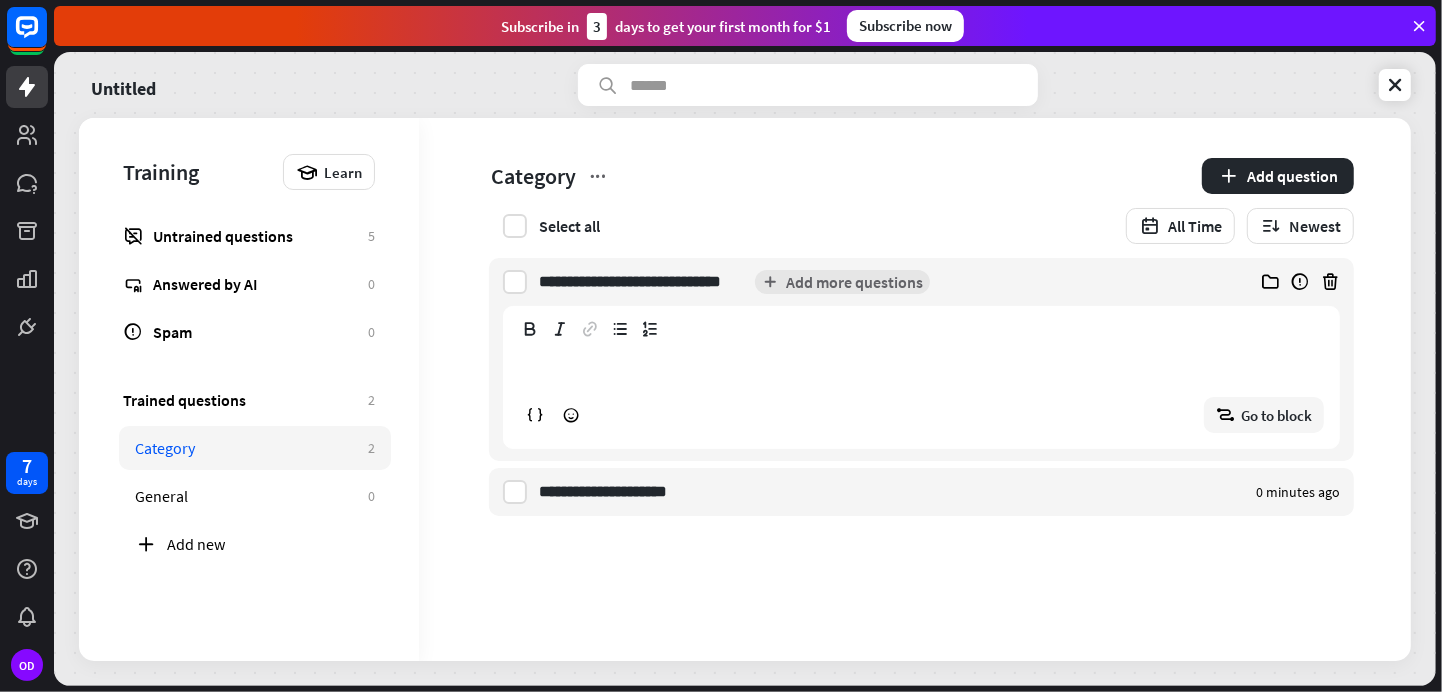 click on "**********" at bounding box center [921, 367] 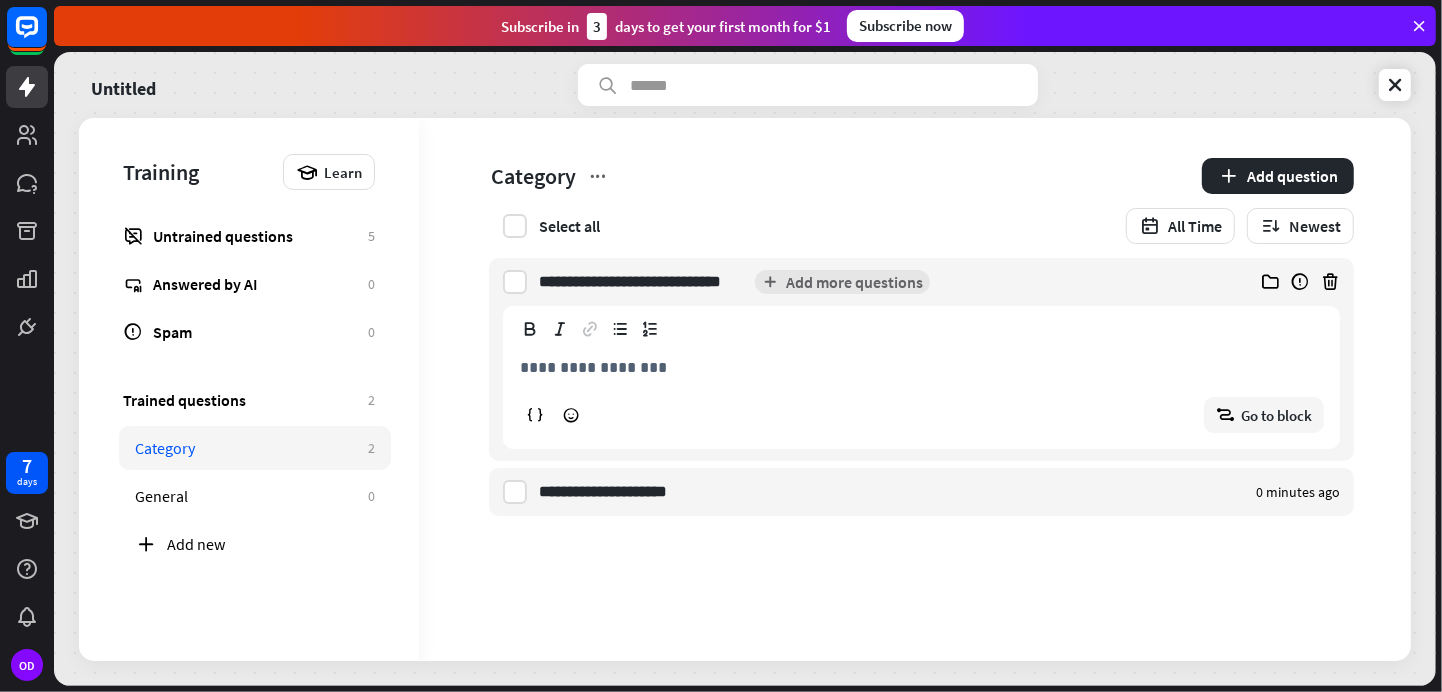 click on "**********" at bounding box center [643, 282] 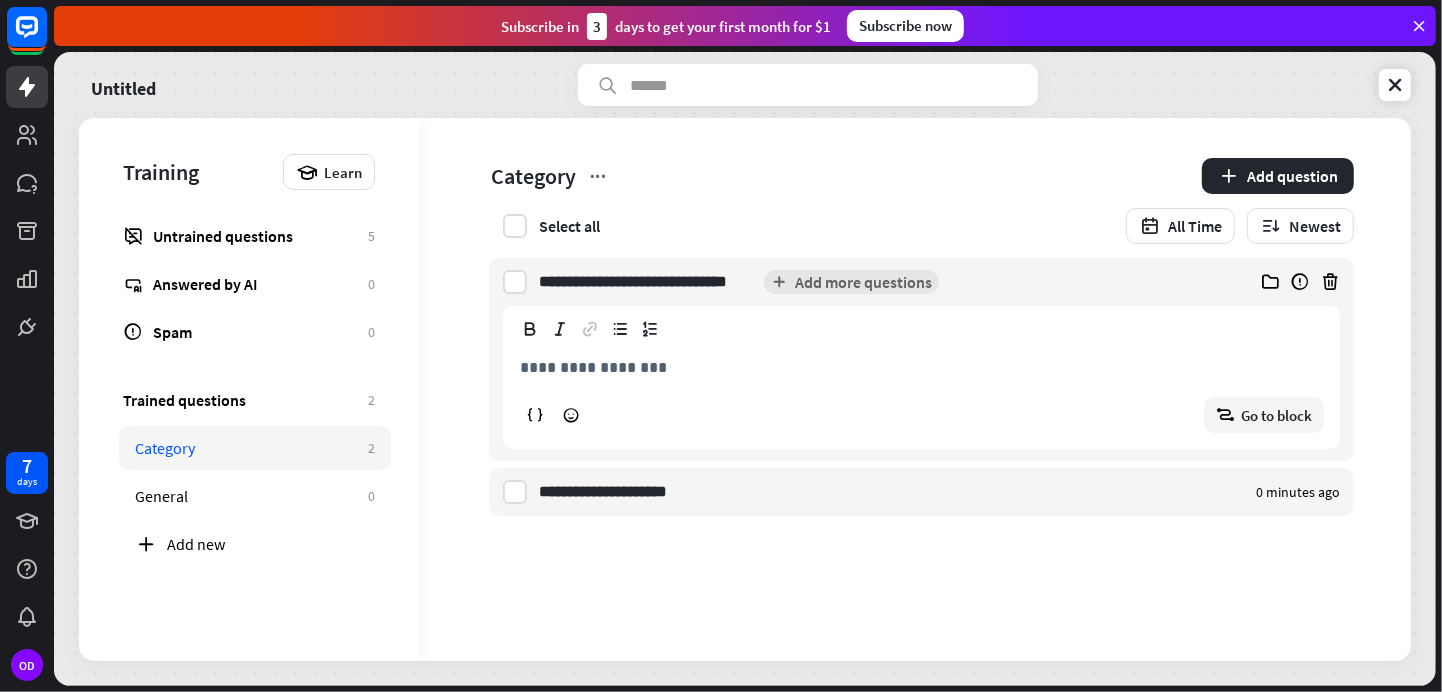 type on "**********" 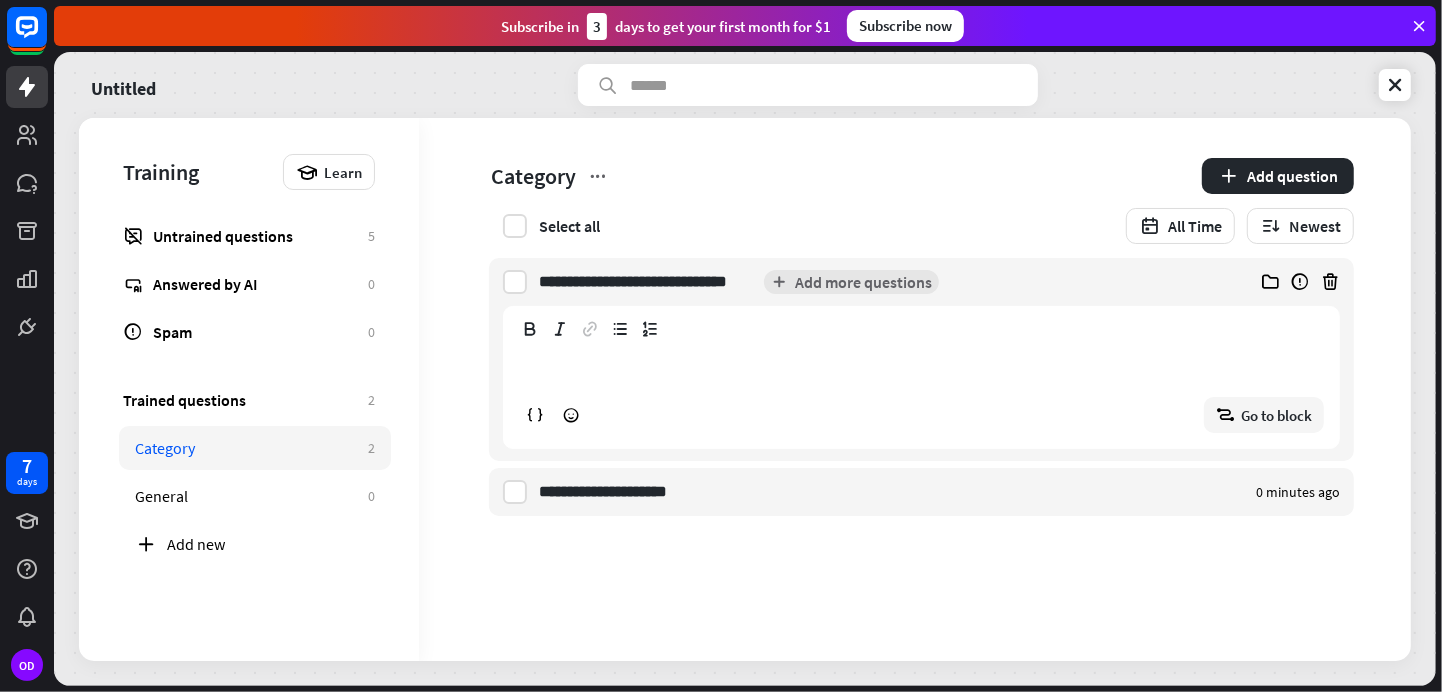 click on "**********" at bounding box center [921, 367] 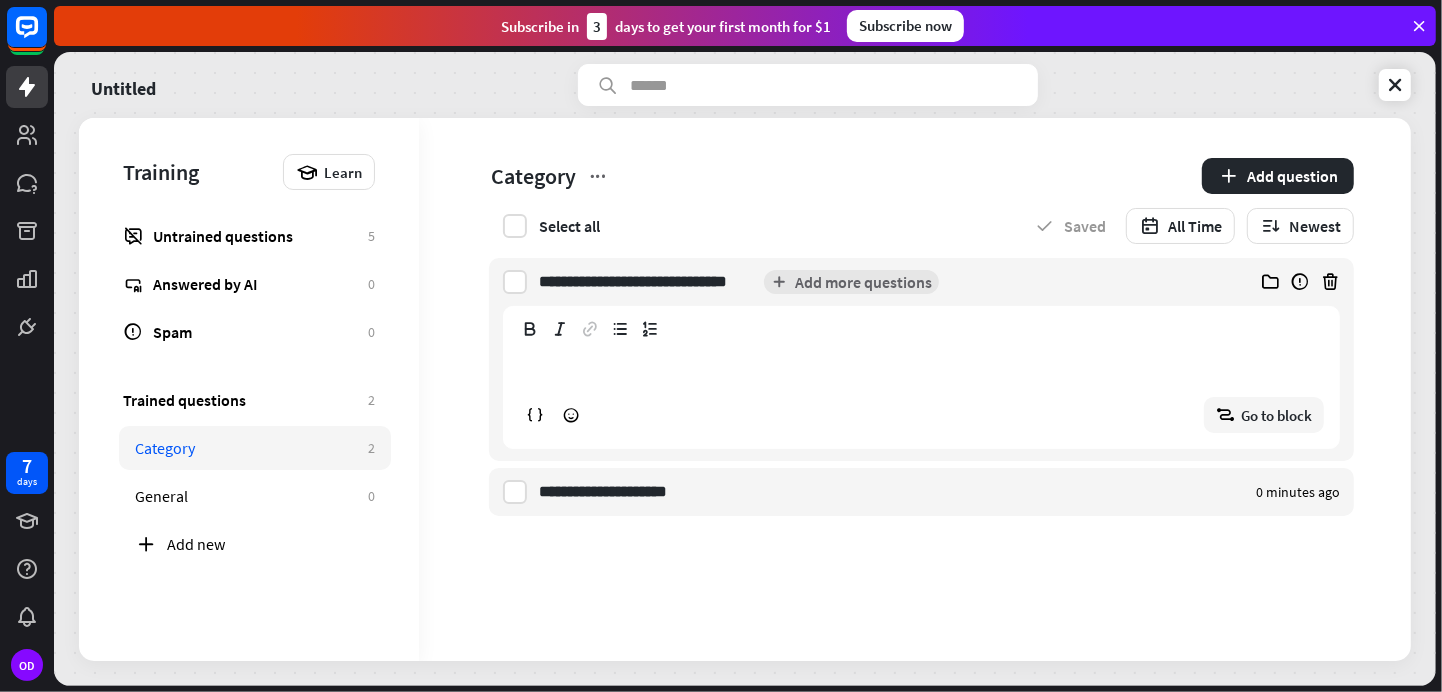 click on "**********" at bounding box center [921, 367] 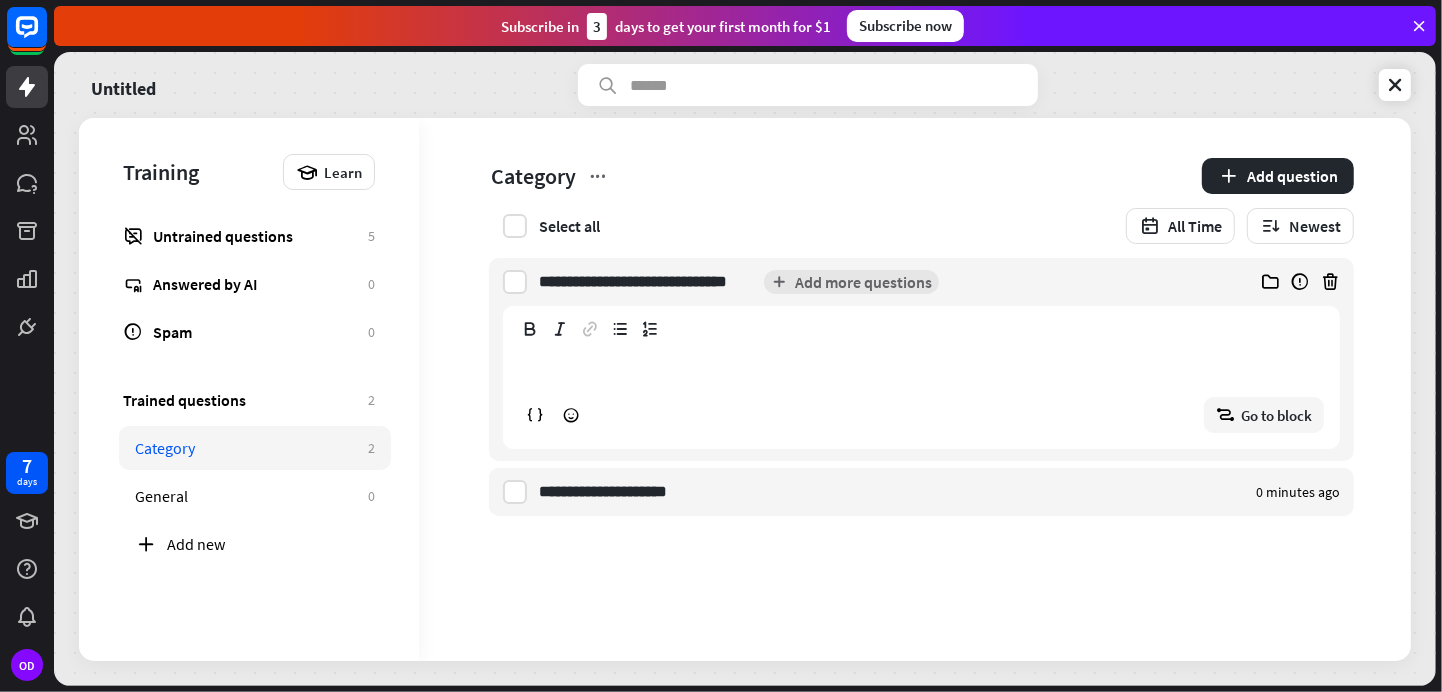 type 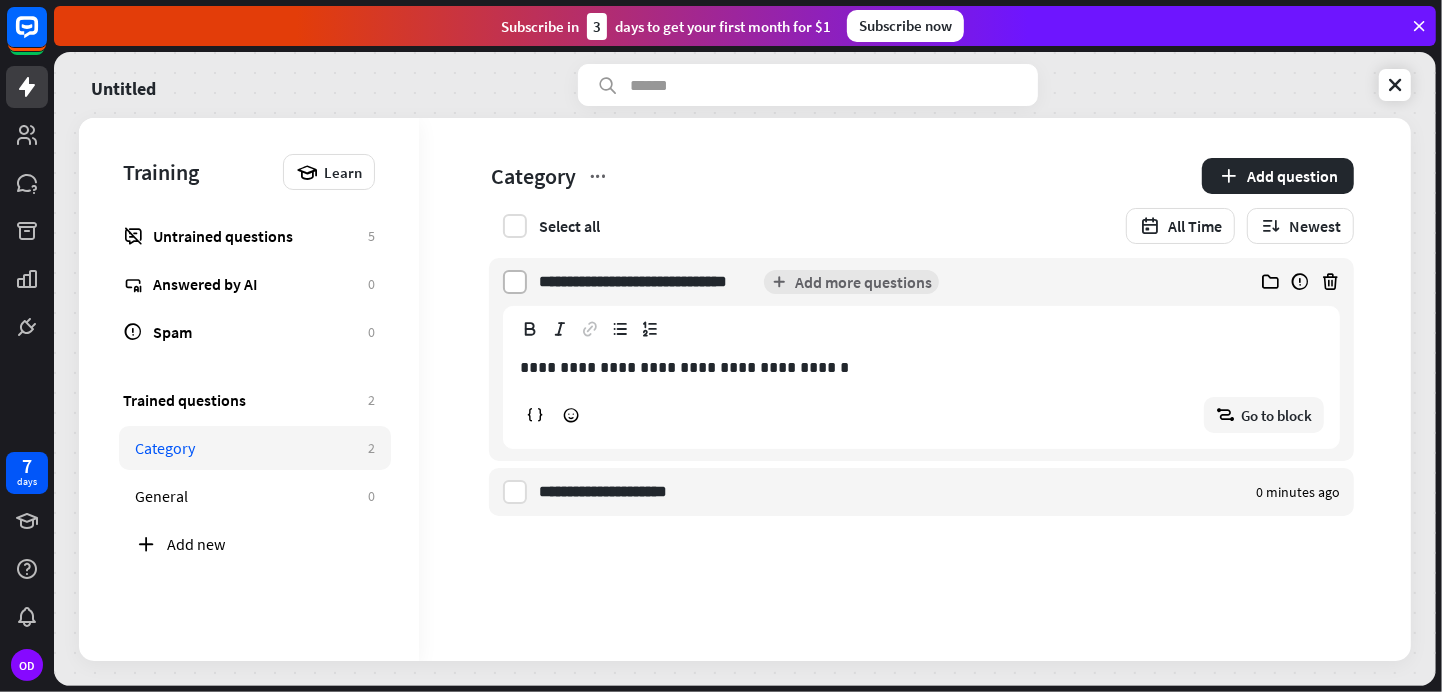 click at bounding box center (515, 282) 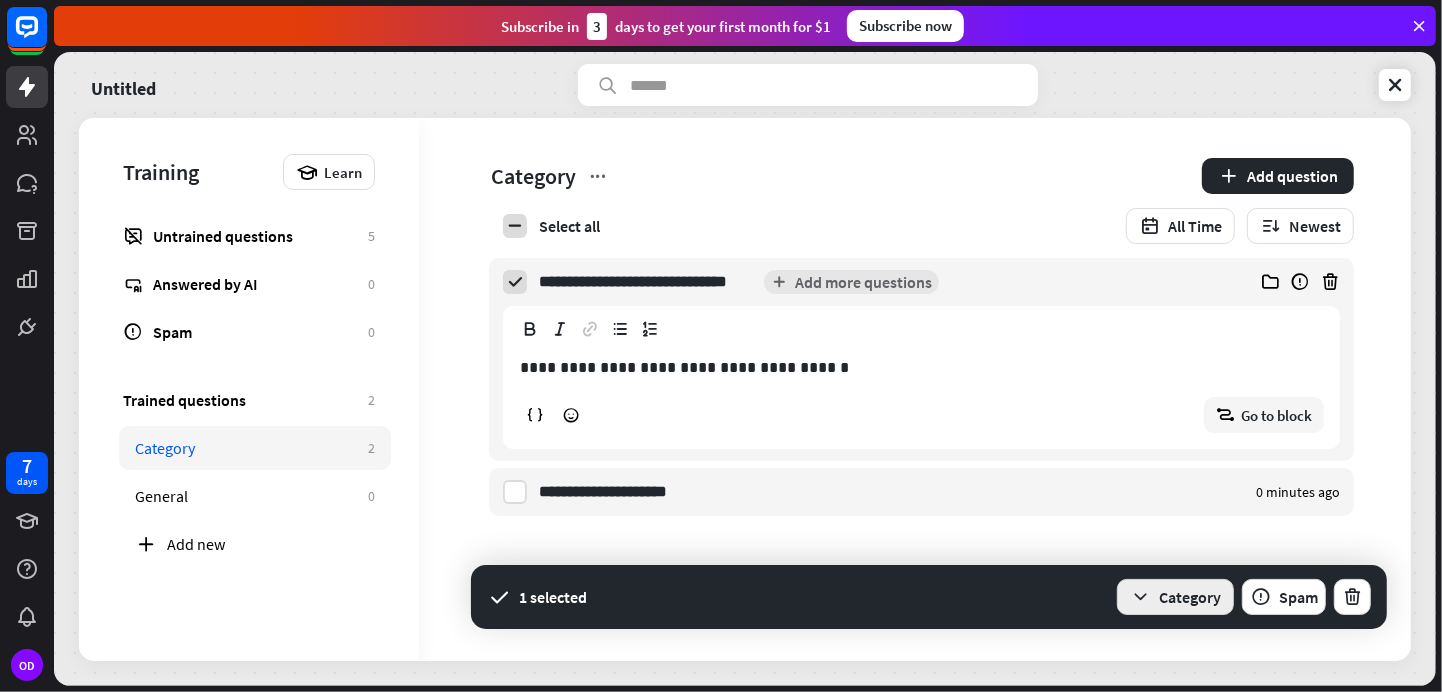 click at bounding box center [1140, 597] 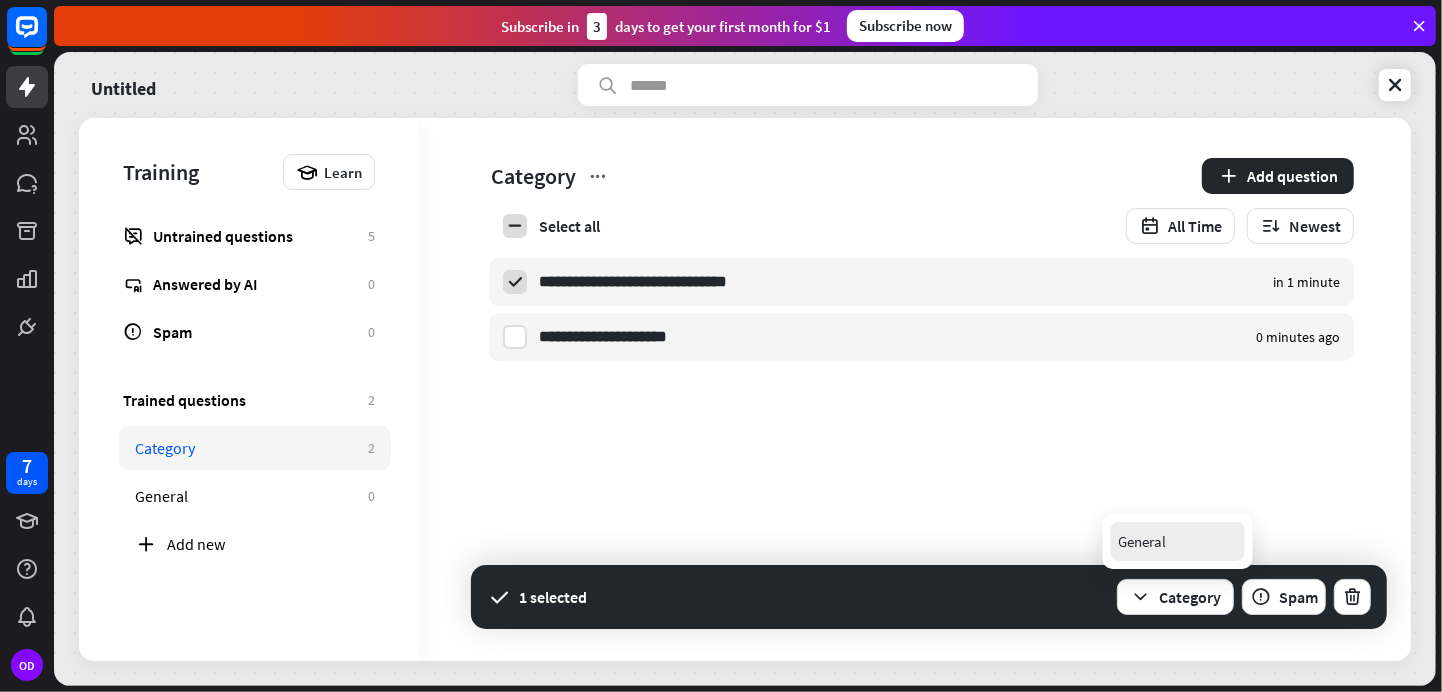 click on "General" at bounding box center [1143, 541] 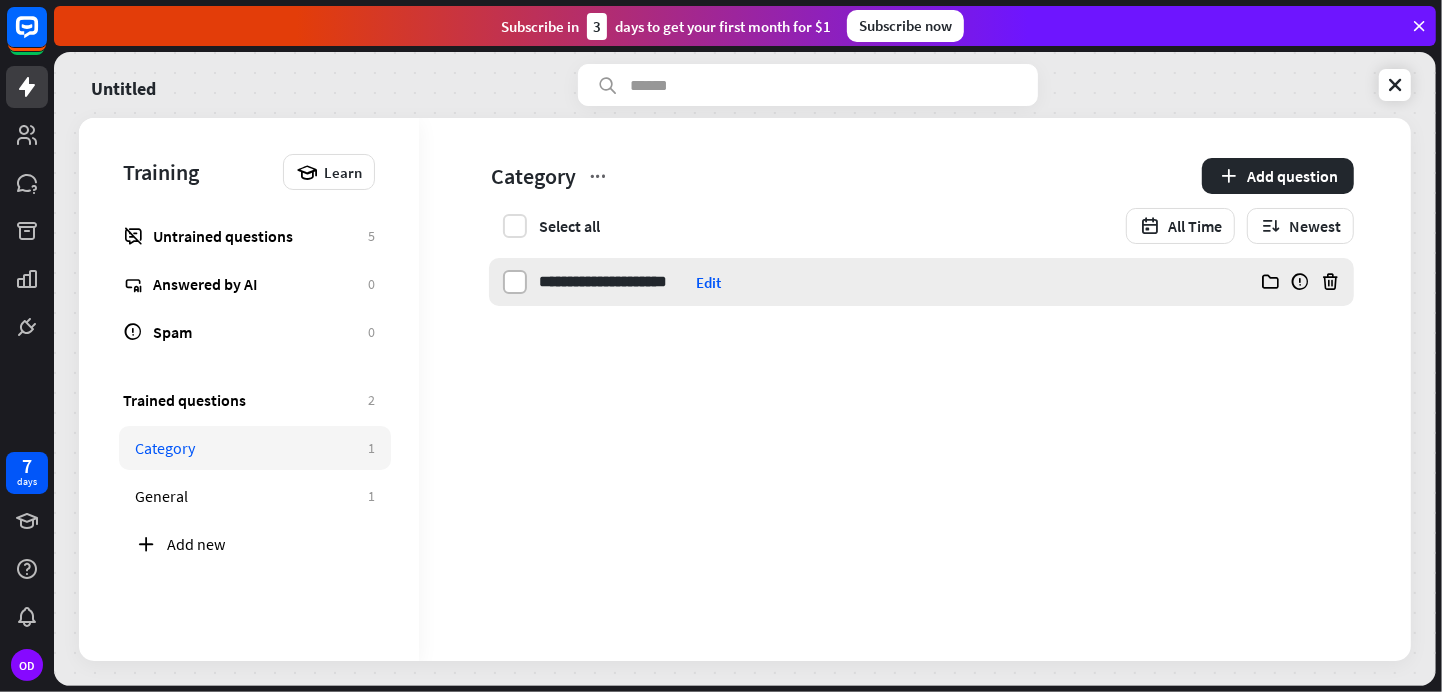 click at bounding box center [515, 282] 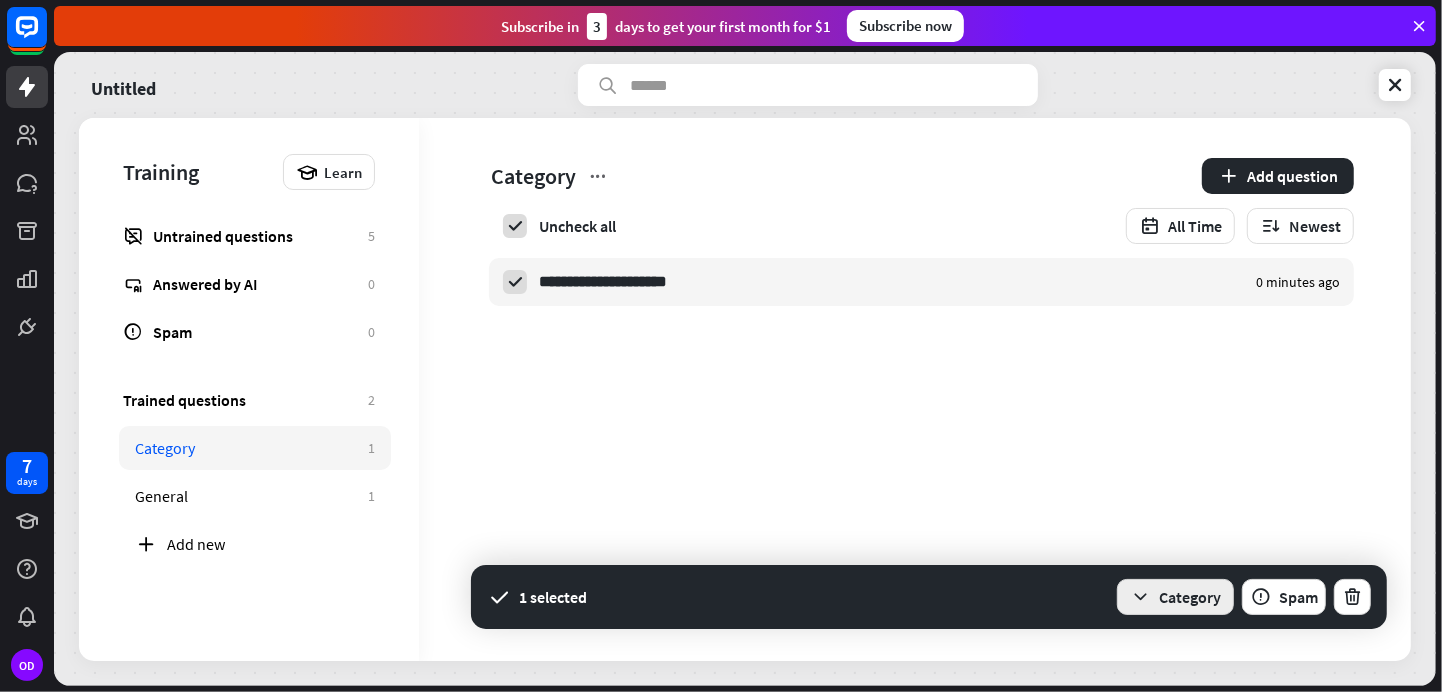 click on "Category" at bounding box center (1175, 597) 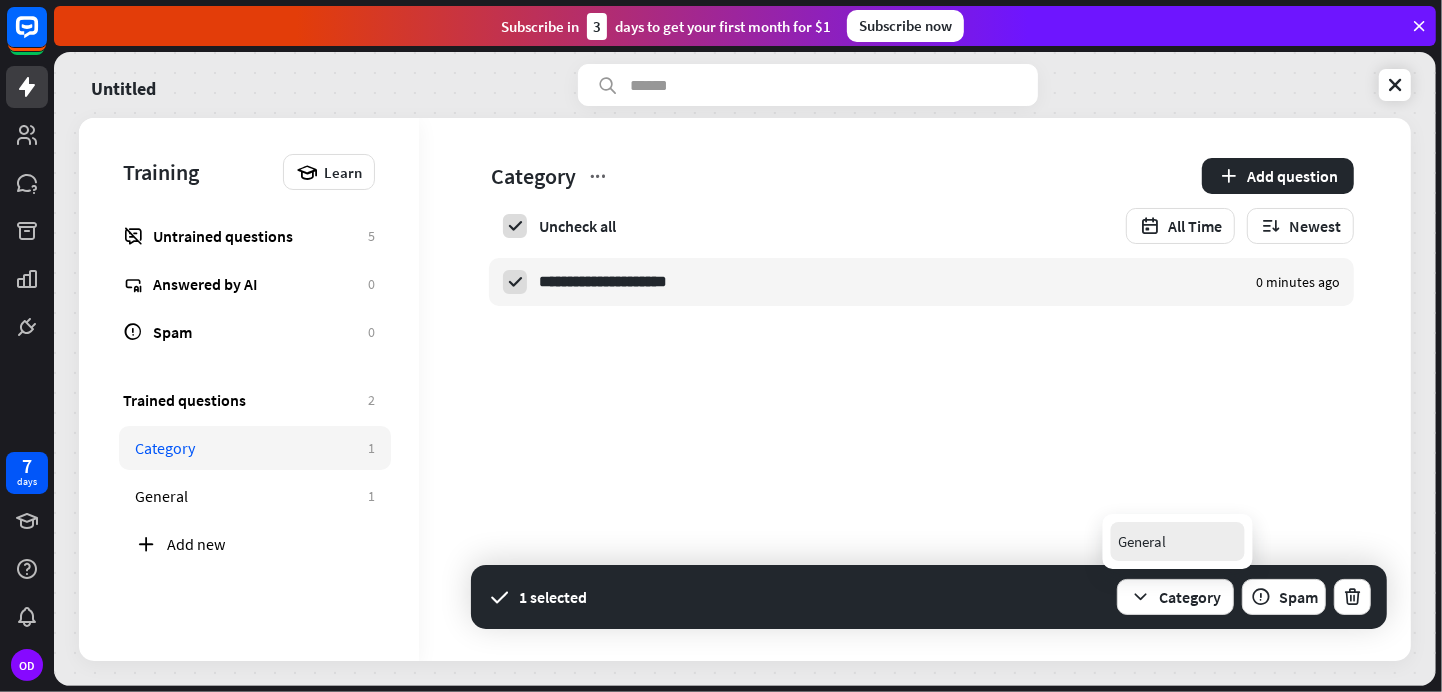 click on "General" at bounding box center [1143, 541] 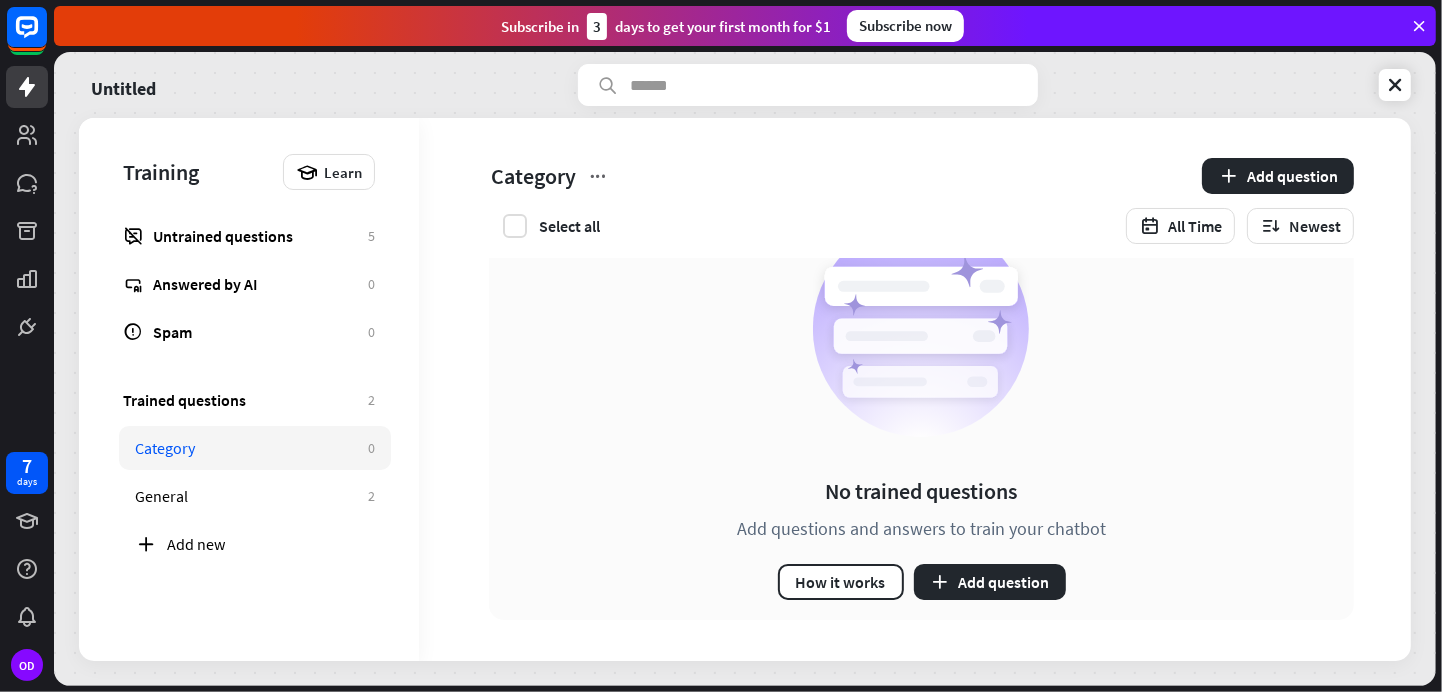 scroll, scrollTop: 0, scrollLeft: 0, axis: both 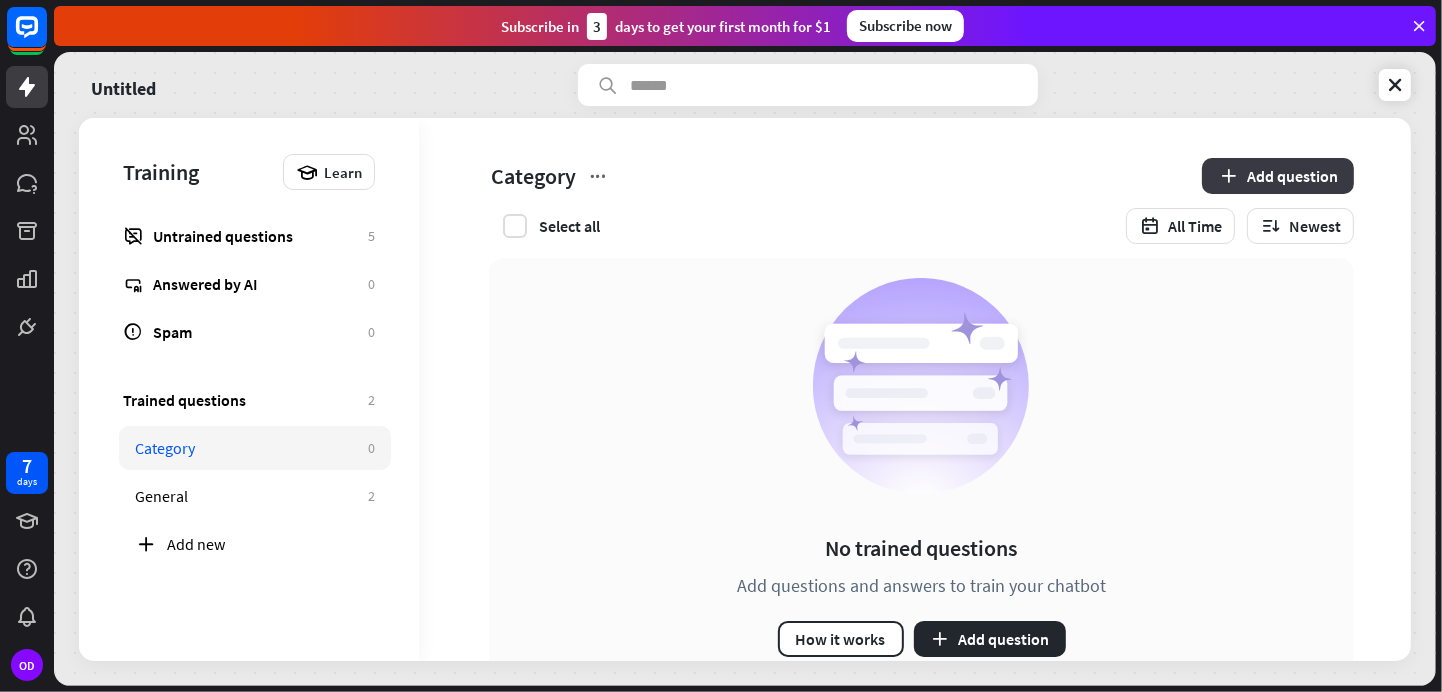 click on "Add question" at bounding box center [1278, 176] 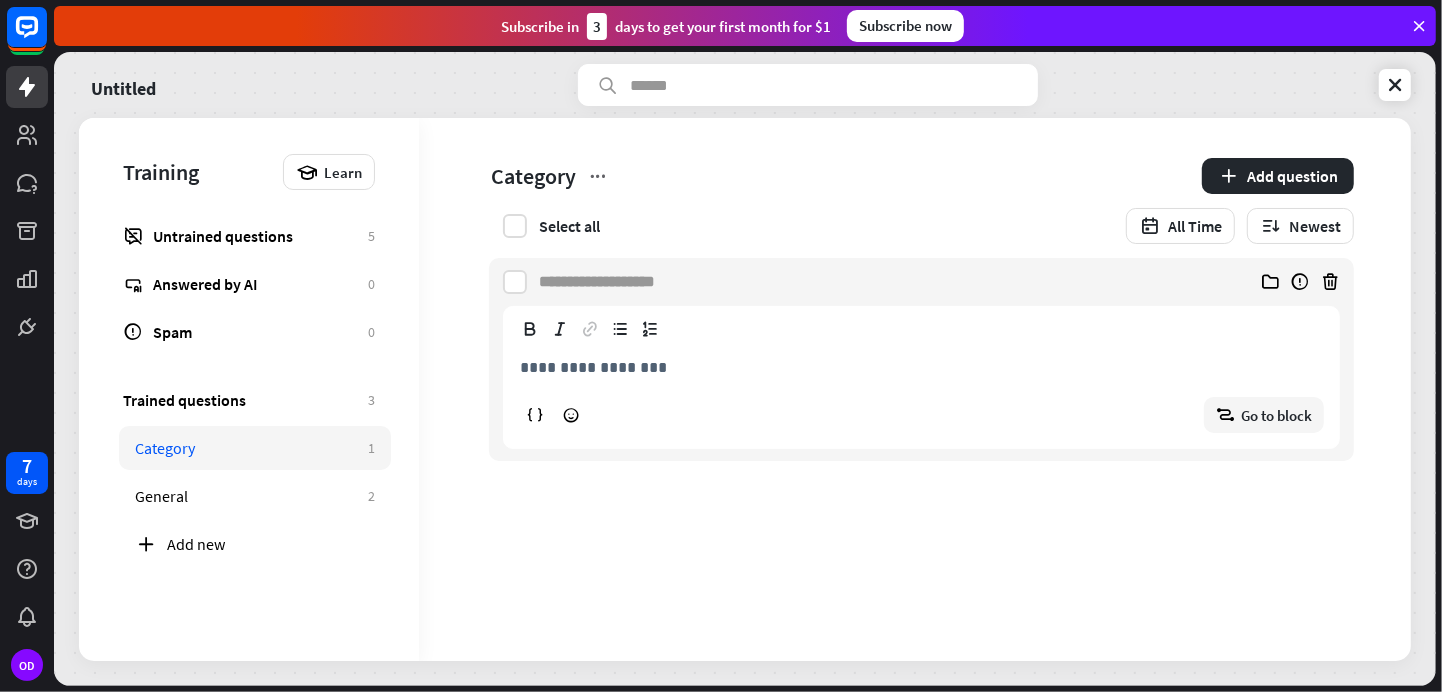click at bounding box center [607, 282] 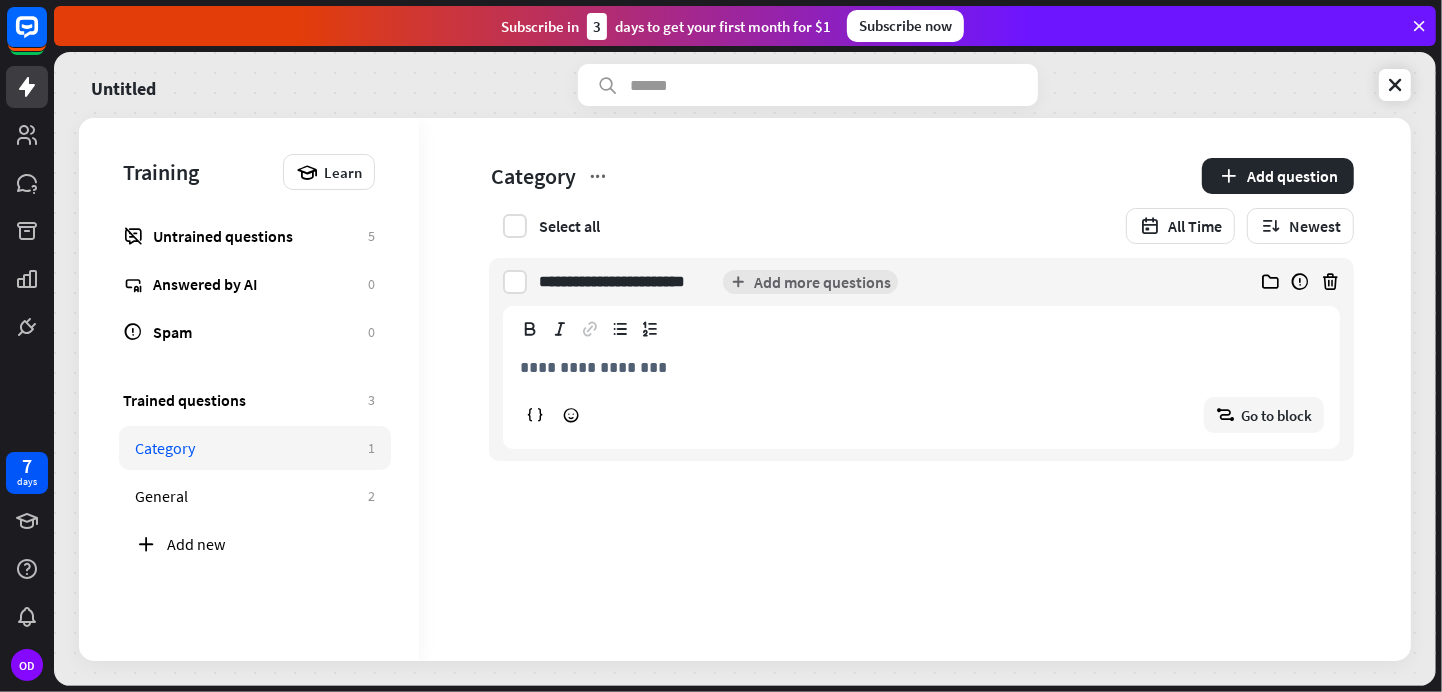 type on "**********" 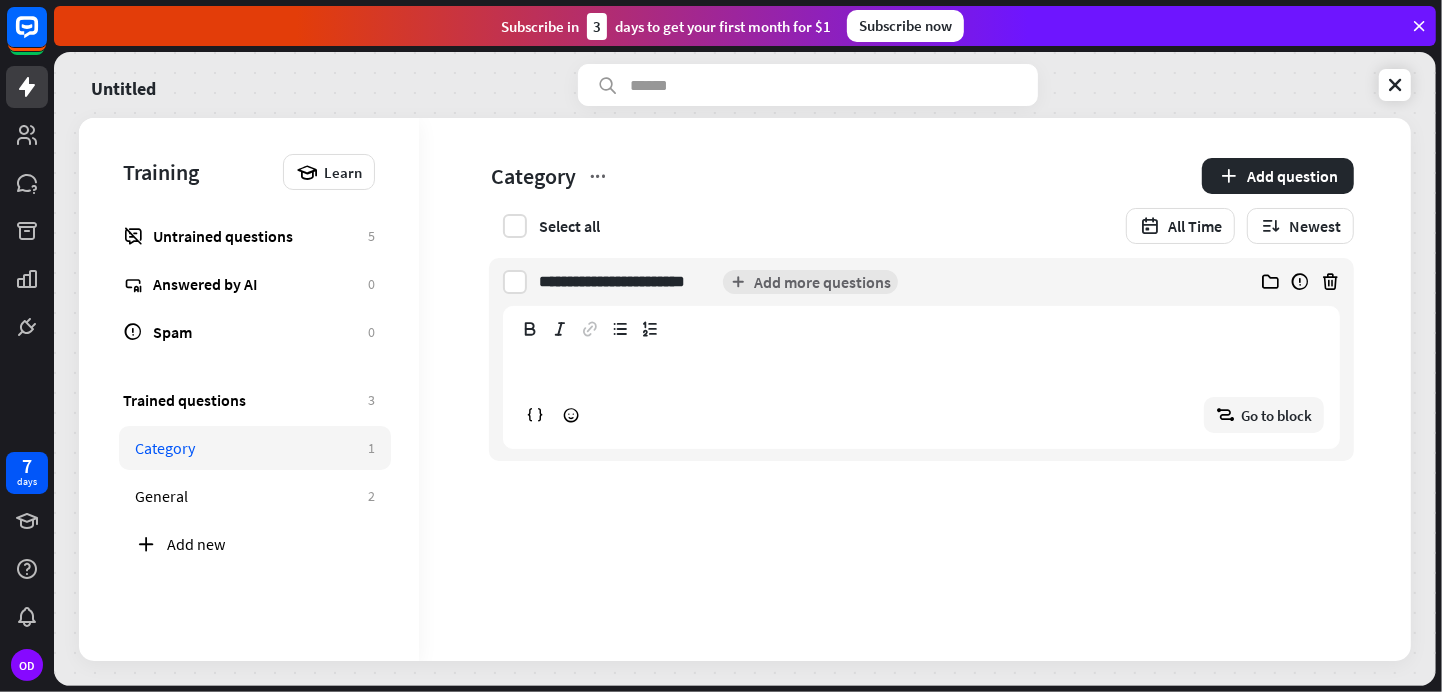 click on "**********" at bounding box center [921, 393] 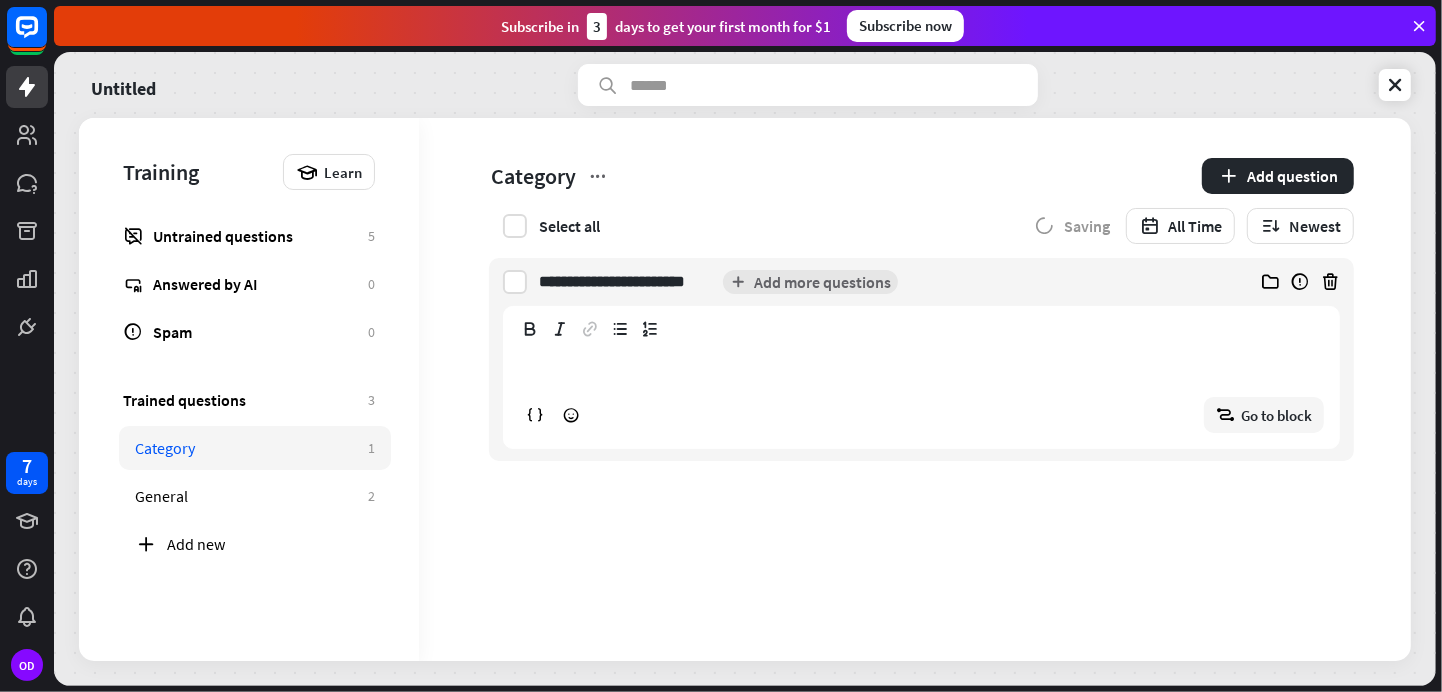 type 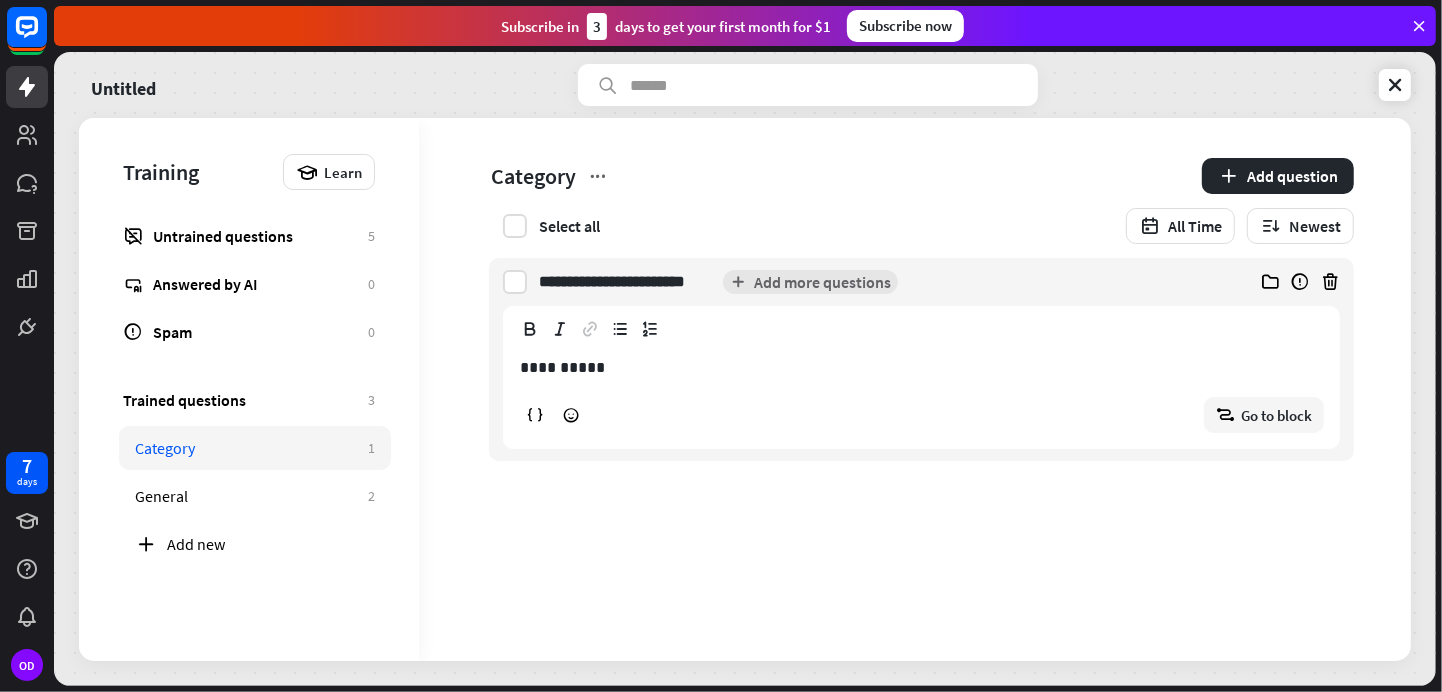 click on "**********" at bounding box center (922, 393) 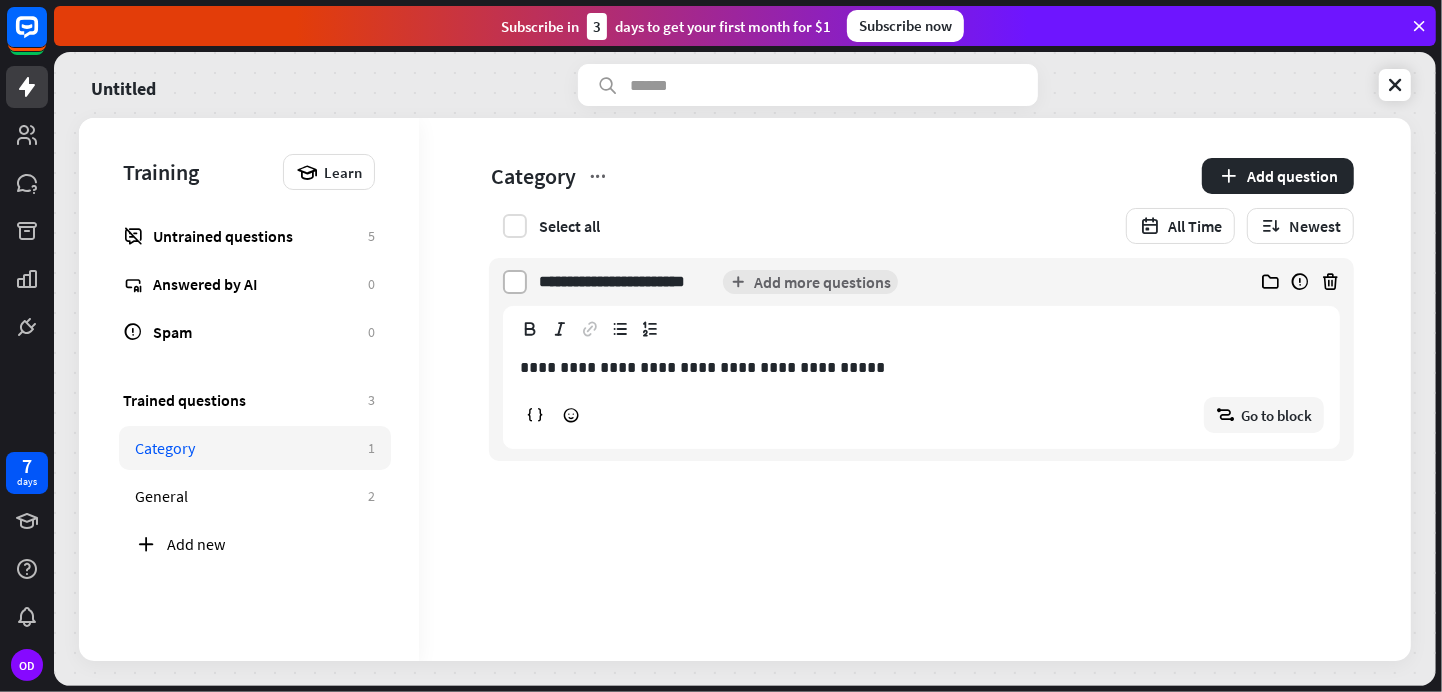 click at bounding box center (515, 282) 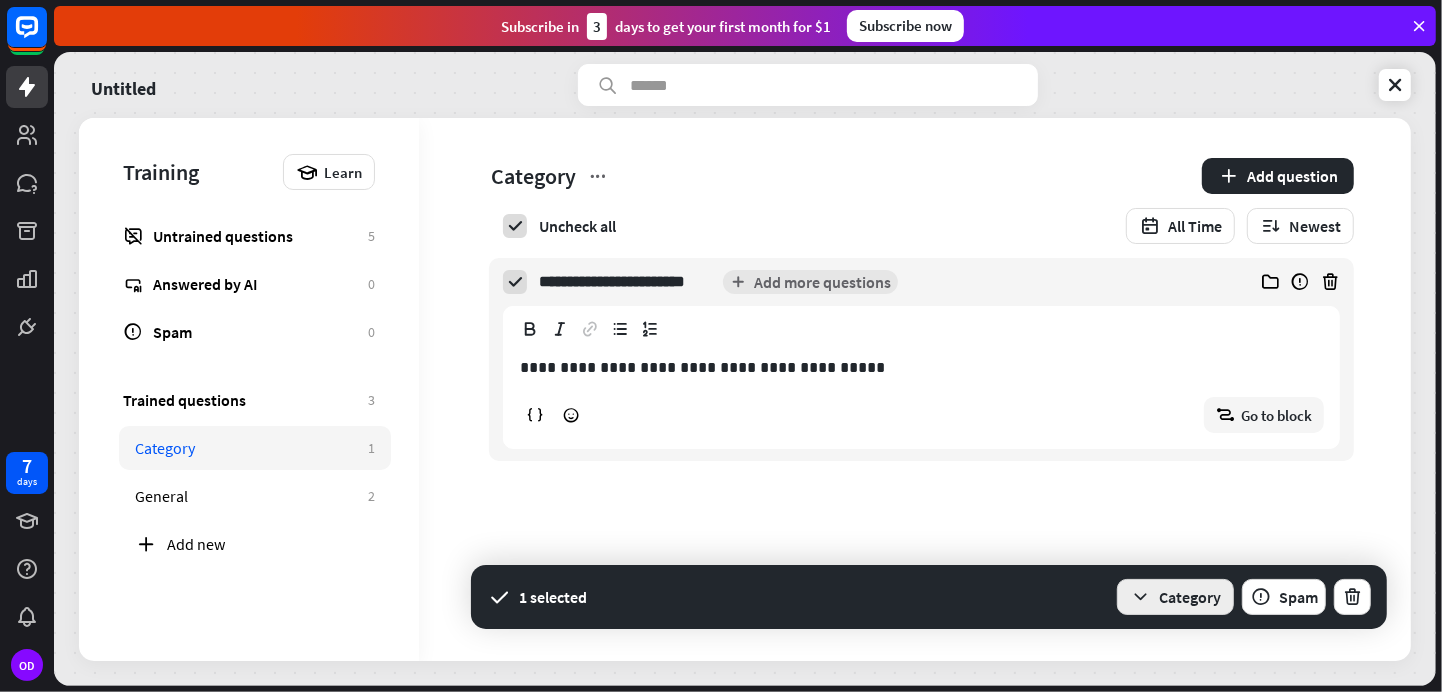 click on "Category" at bounding box center (1175, 597) 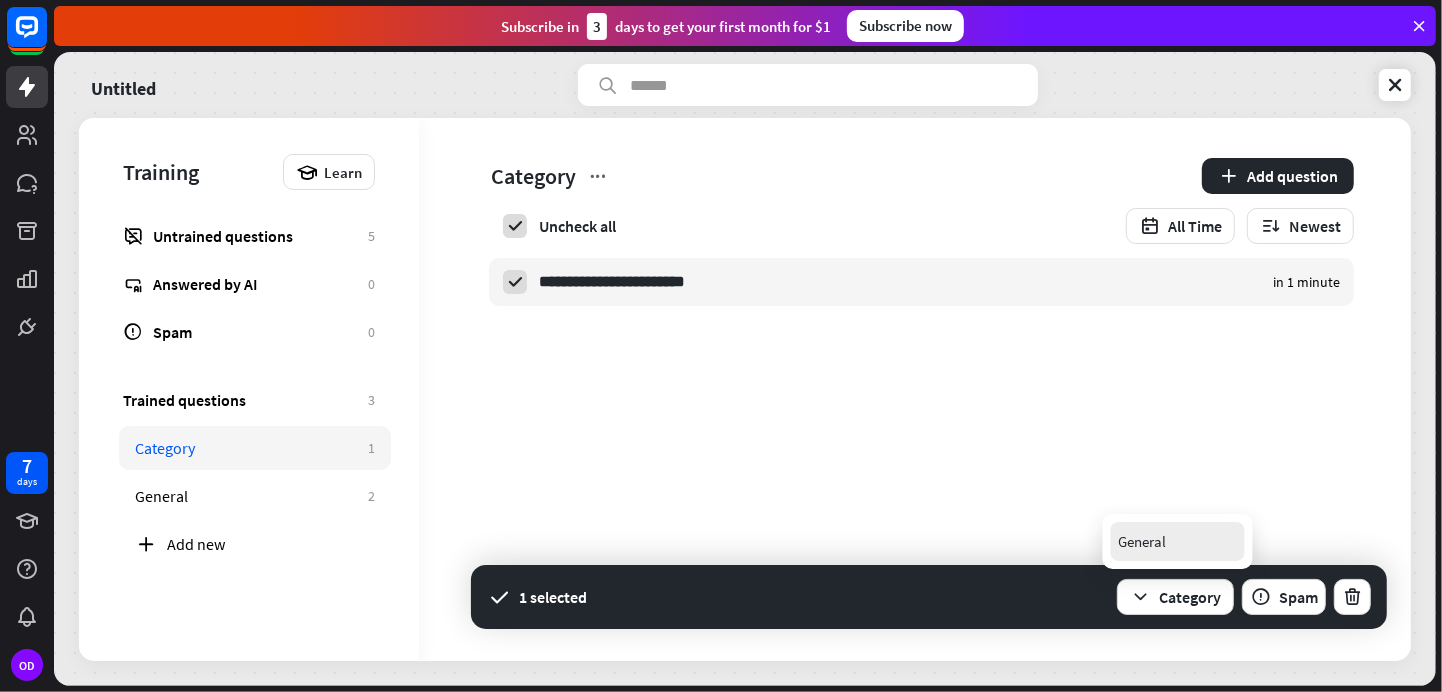 click on "General" at bounding box center [1143, 541] 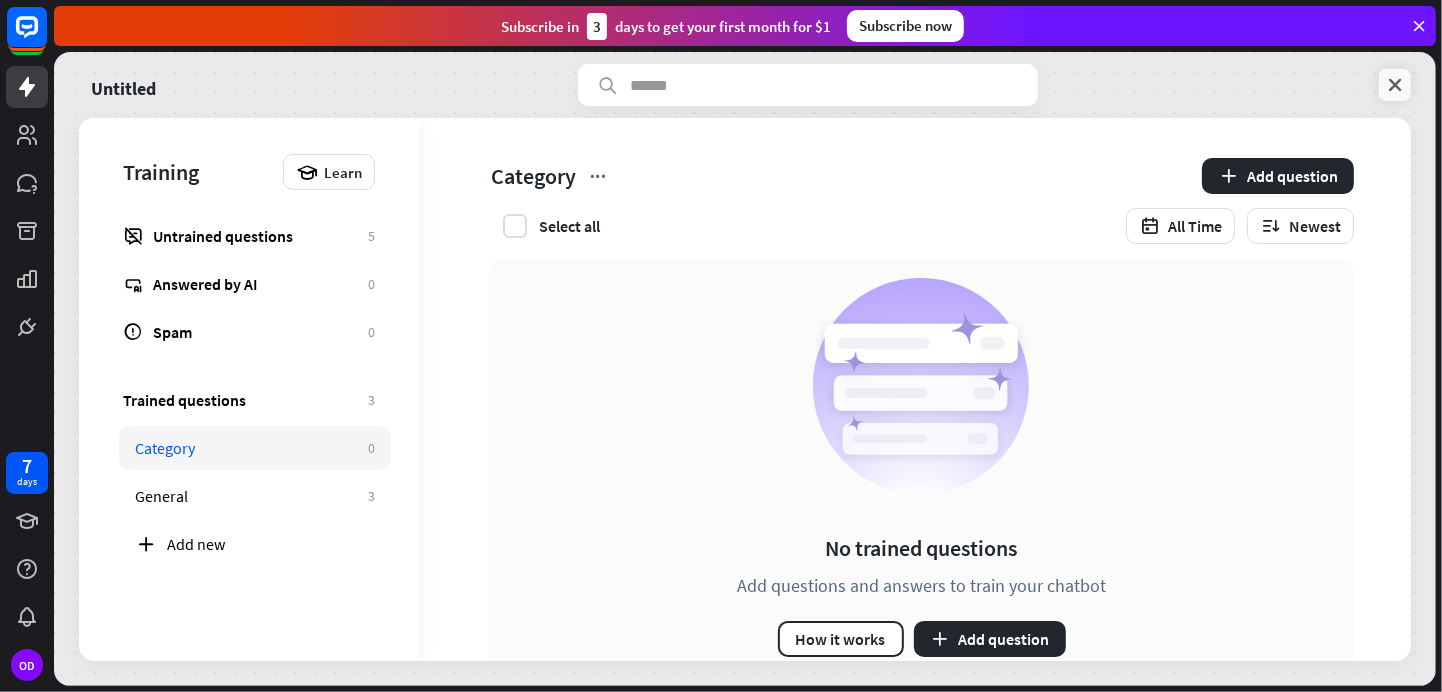 click at bounding box center (1395, 85) 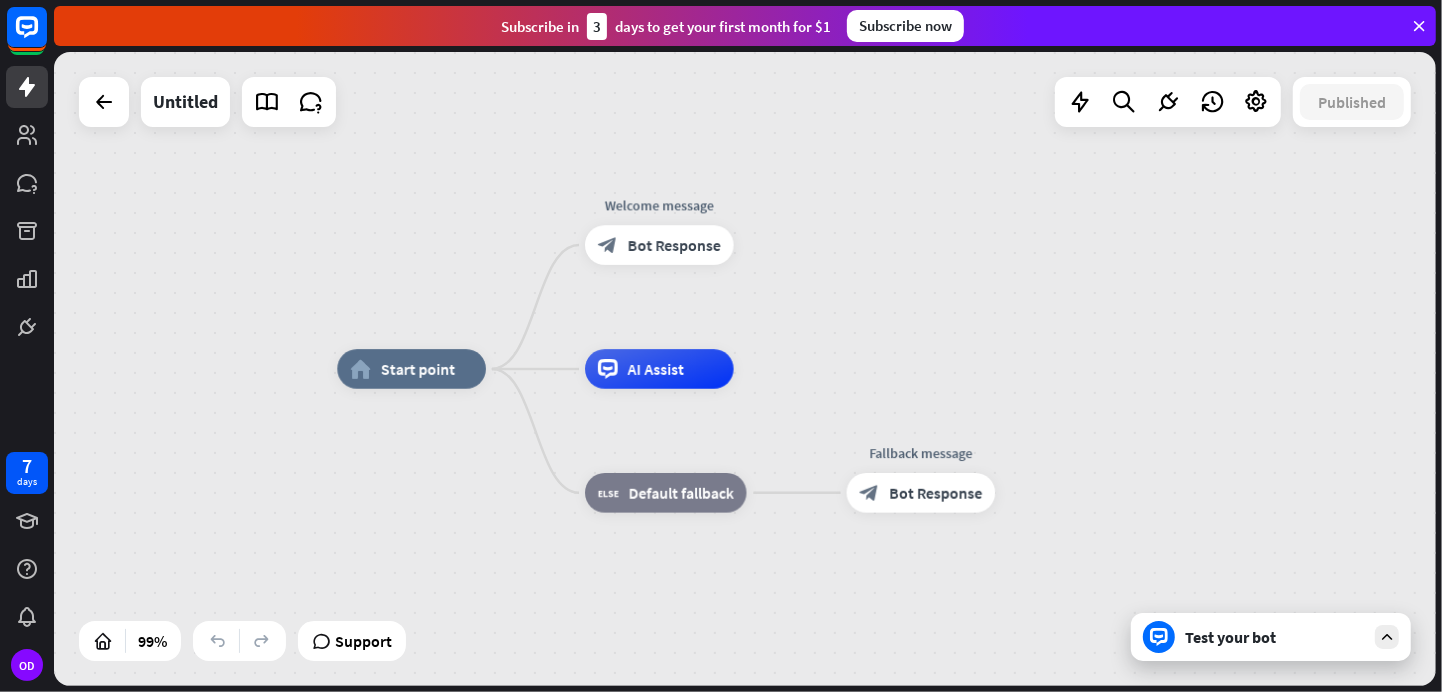 click on "home_2   Start point                 Welcome message   block_bot_response   Bot Response                     AI Assist                   block_fallback   Default fallback                 Fallback message   block_bot_response   Bot Response" at bounding box center [1022, 683] 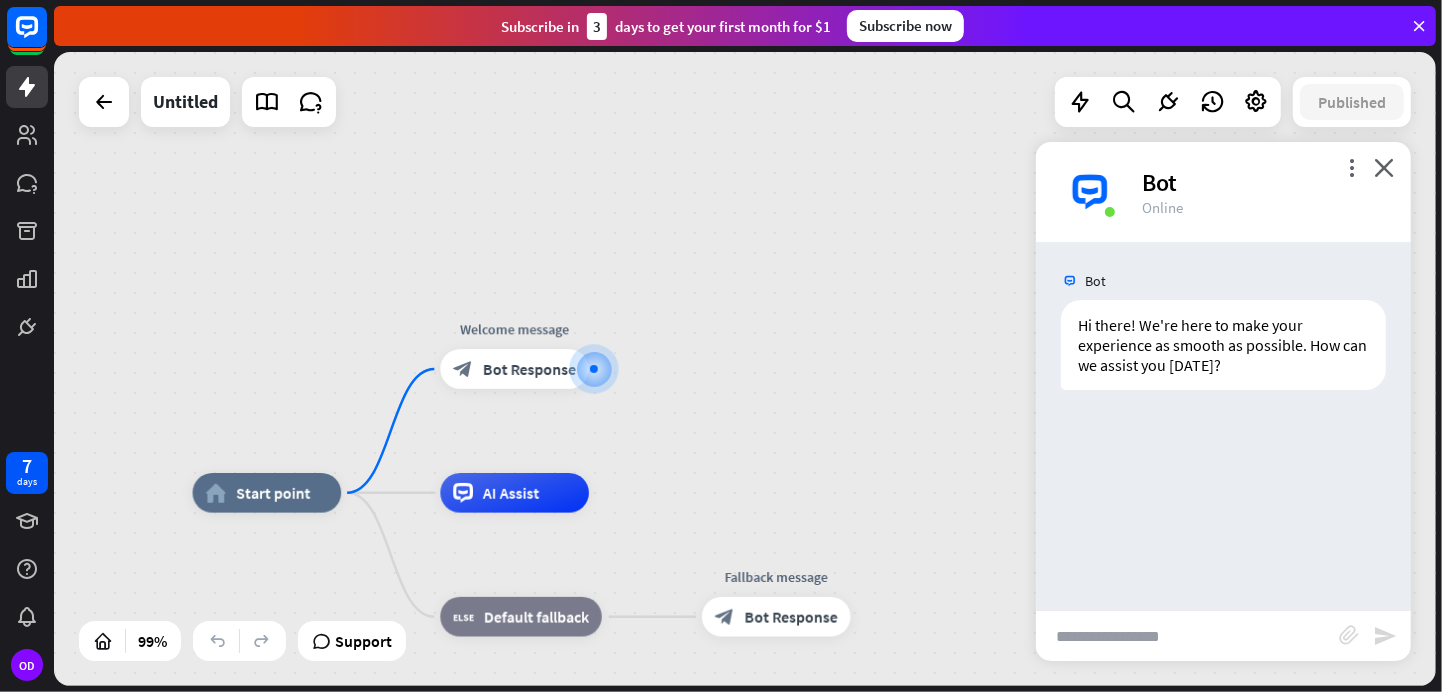 click at bounding box center (1187, 636) 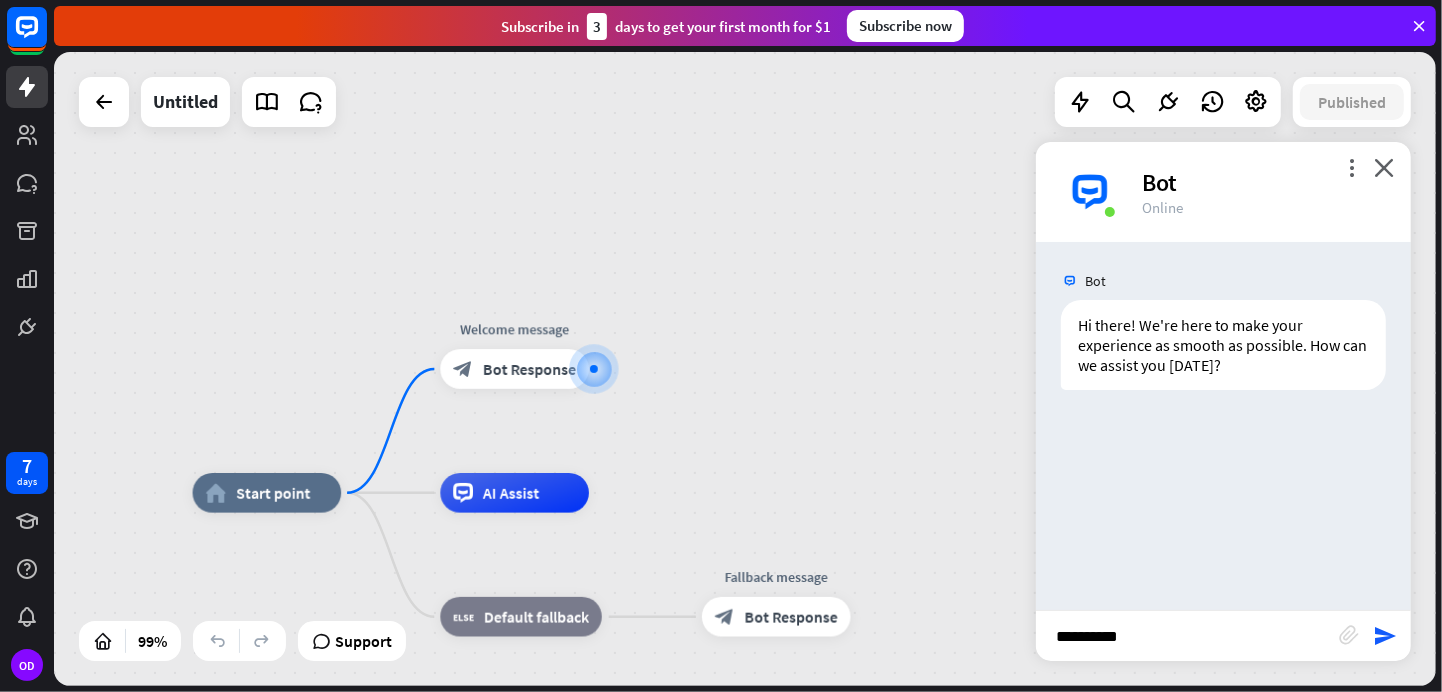 type on "**********" 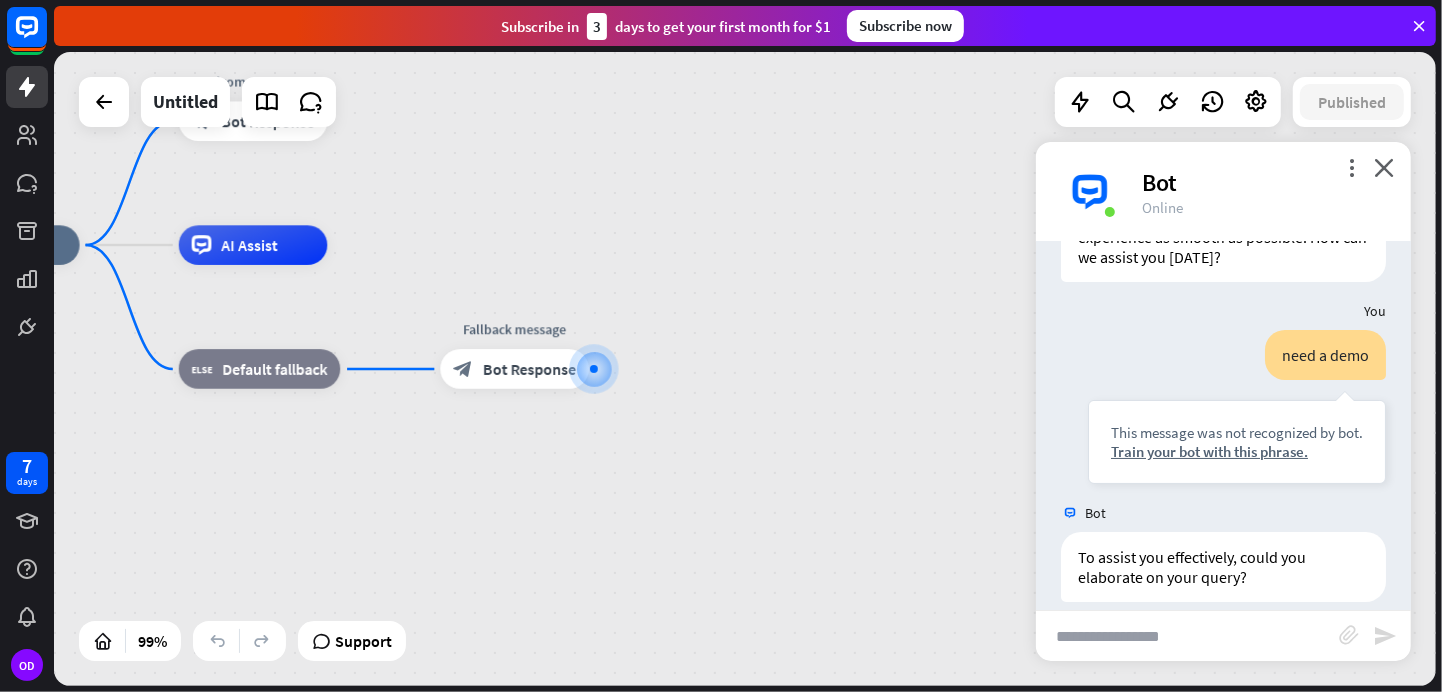 scroll, scrollTop: 129, scrollLeft: 0, axis: vertical 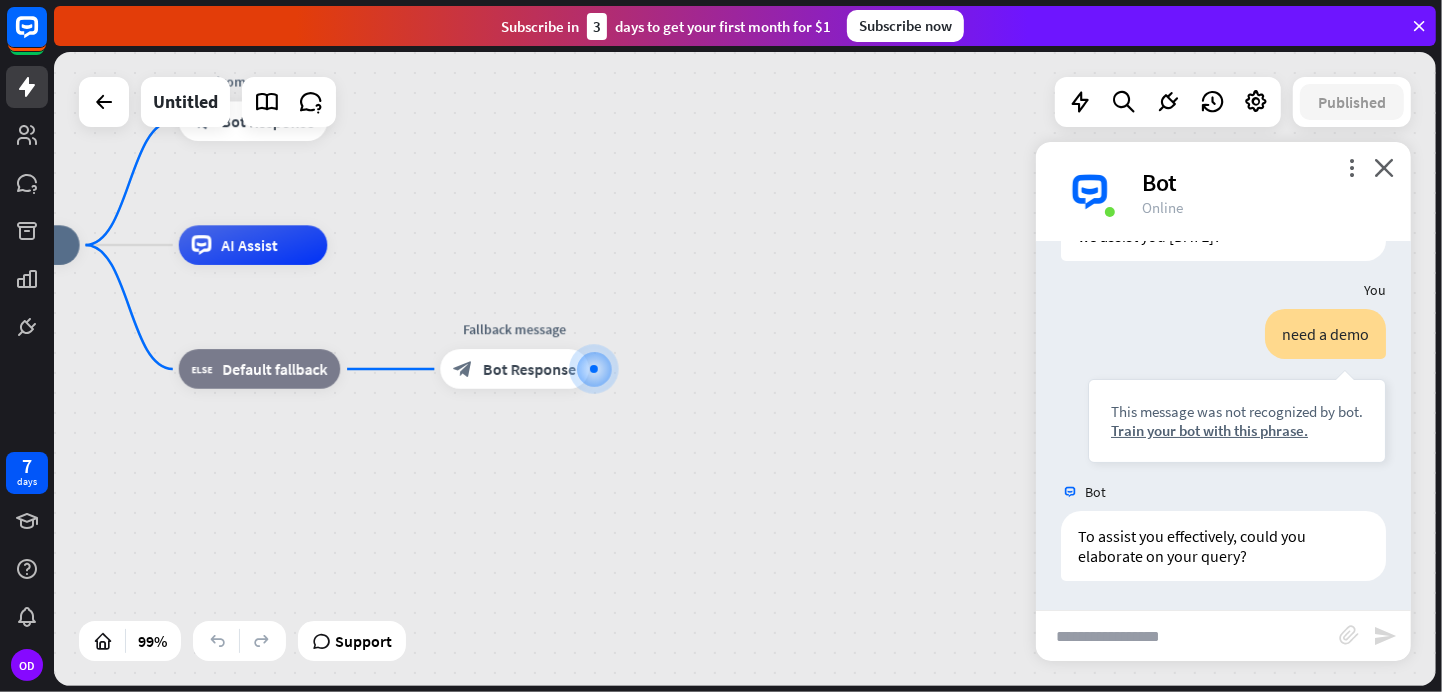 click at bounding box center (1187, 636) 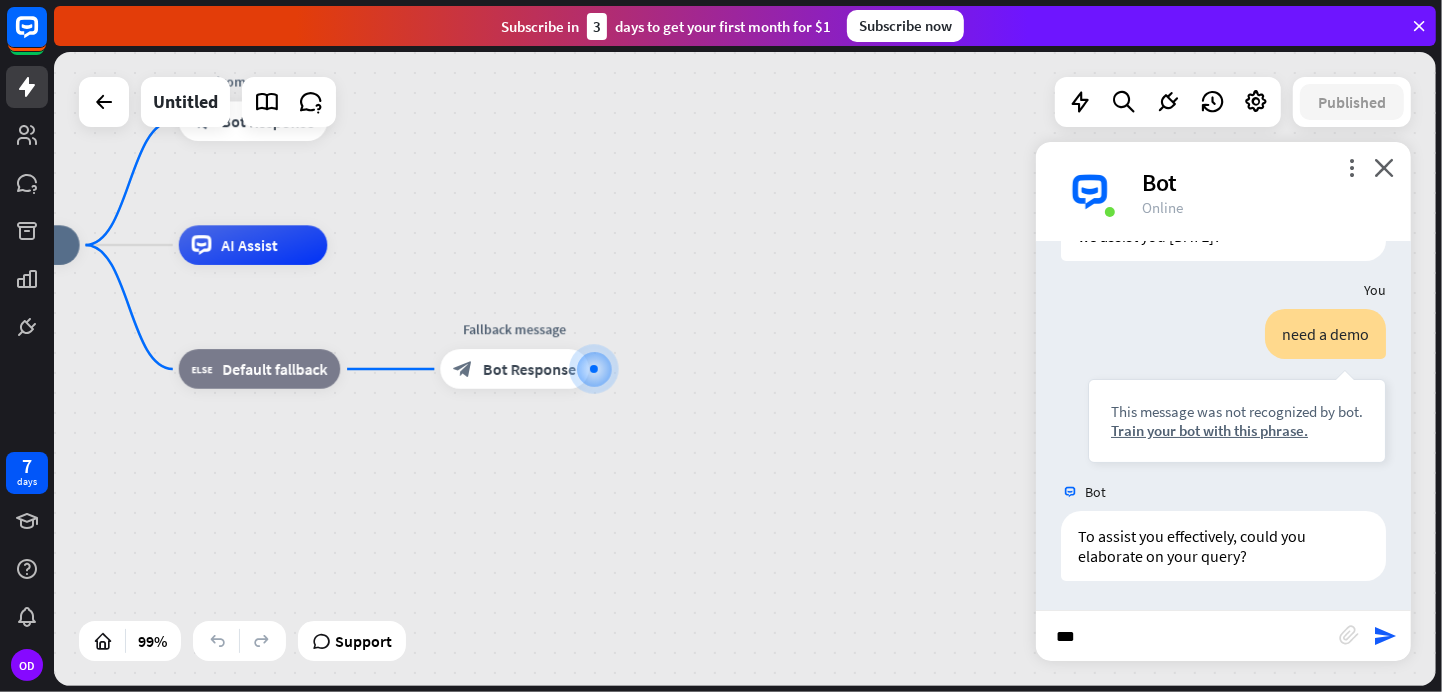 type on "****" 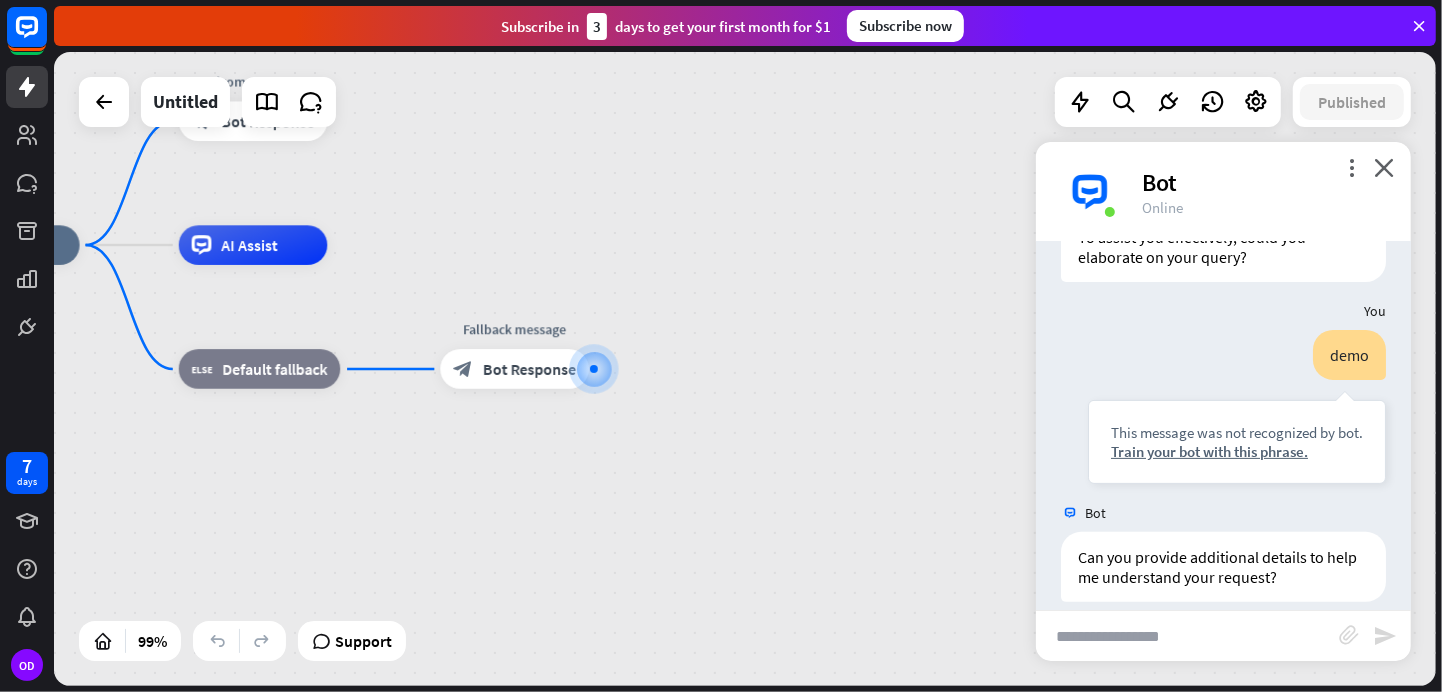 scroll, scrollTop: 448, scrollLeft: 0, axis: vertical 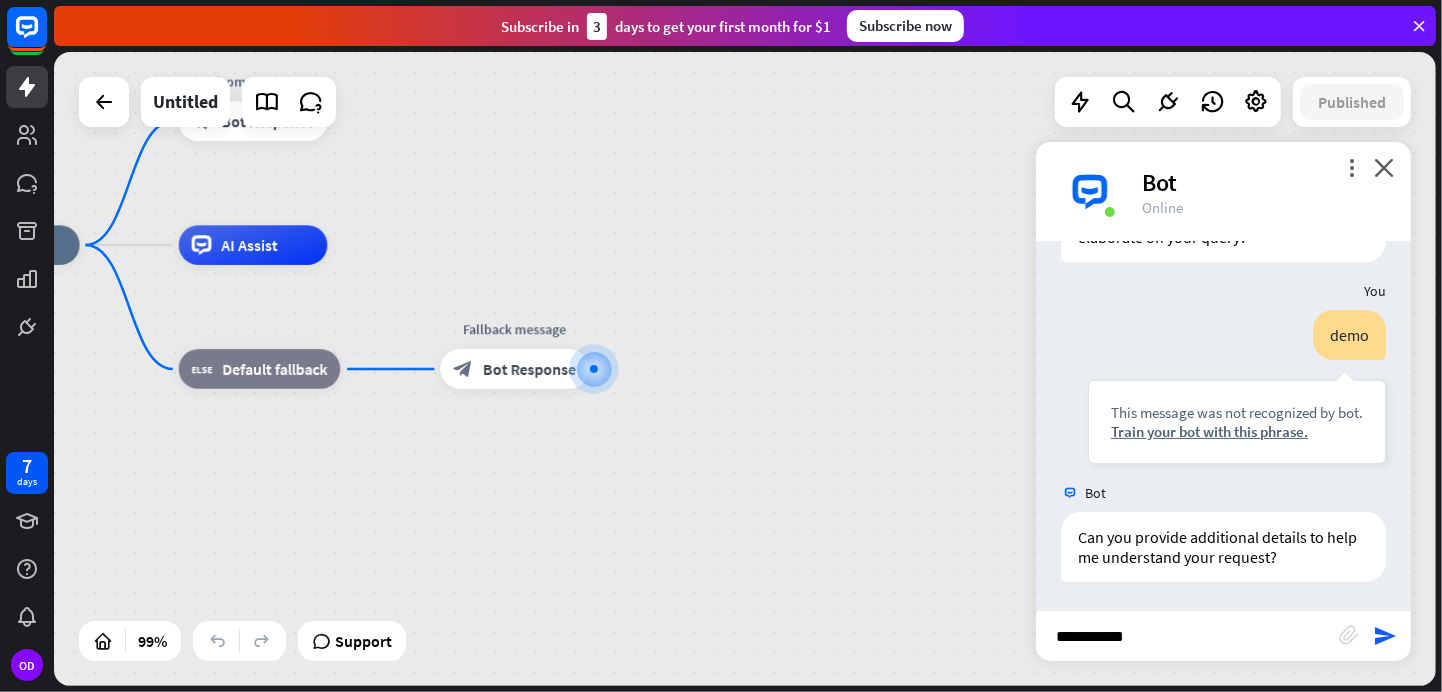 type on "**********" 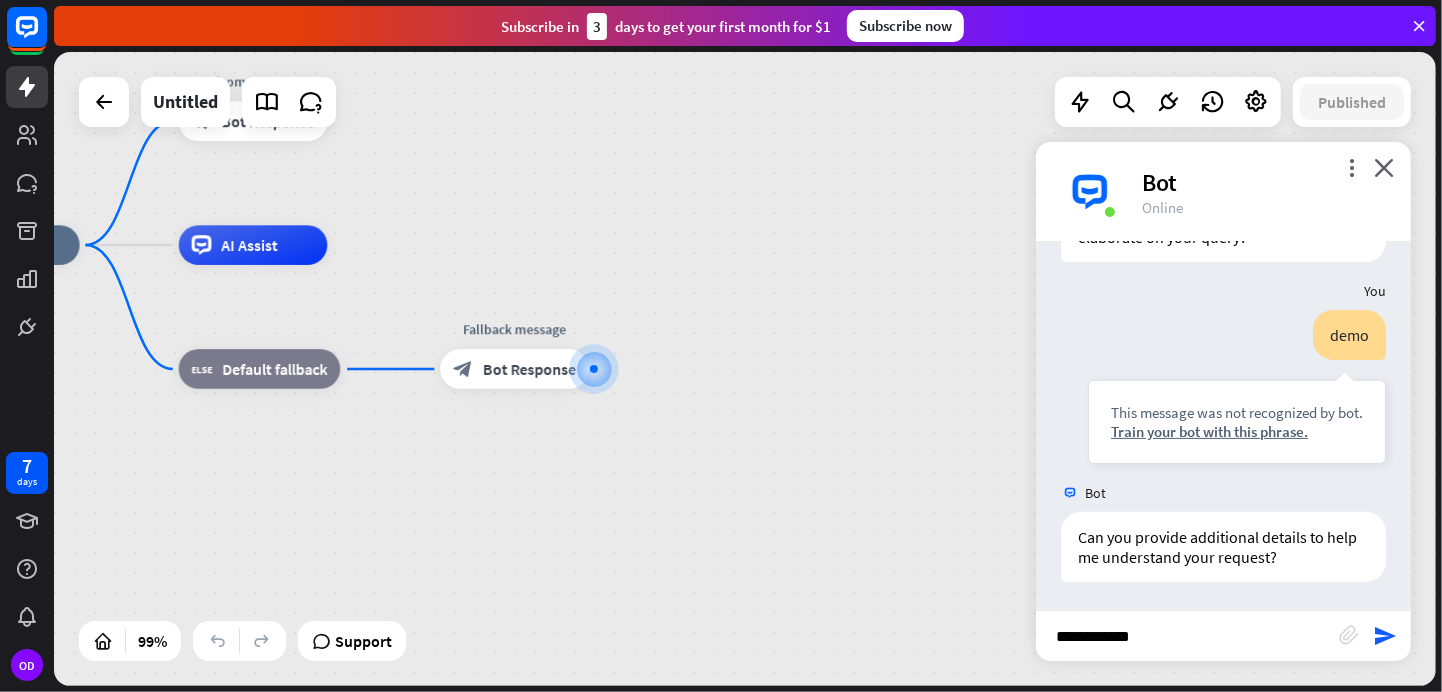type 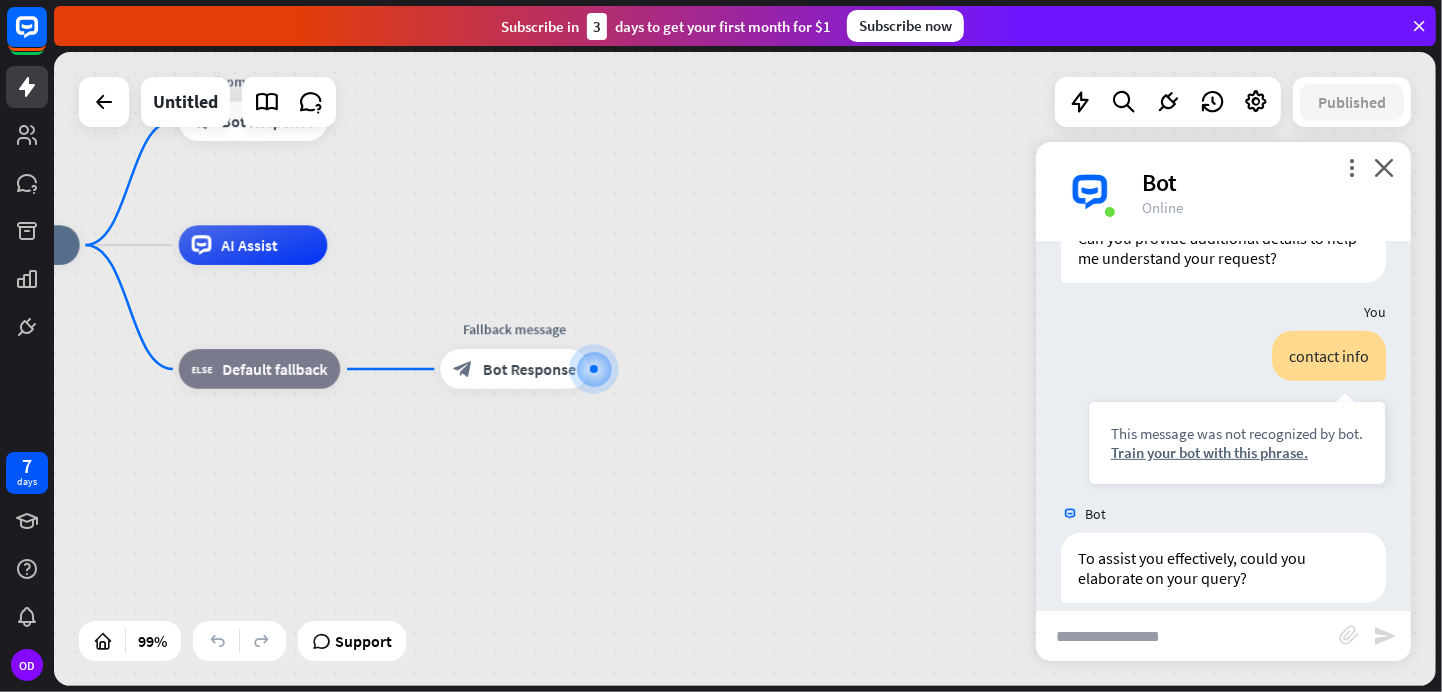 scroll, scrollTop: 767, scrollLeft: 0, axis: vertical 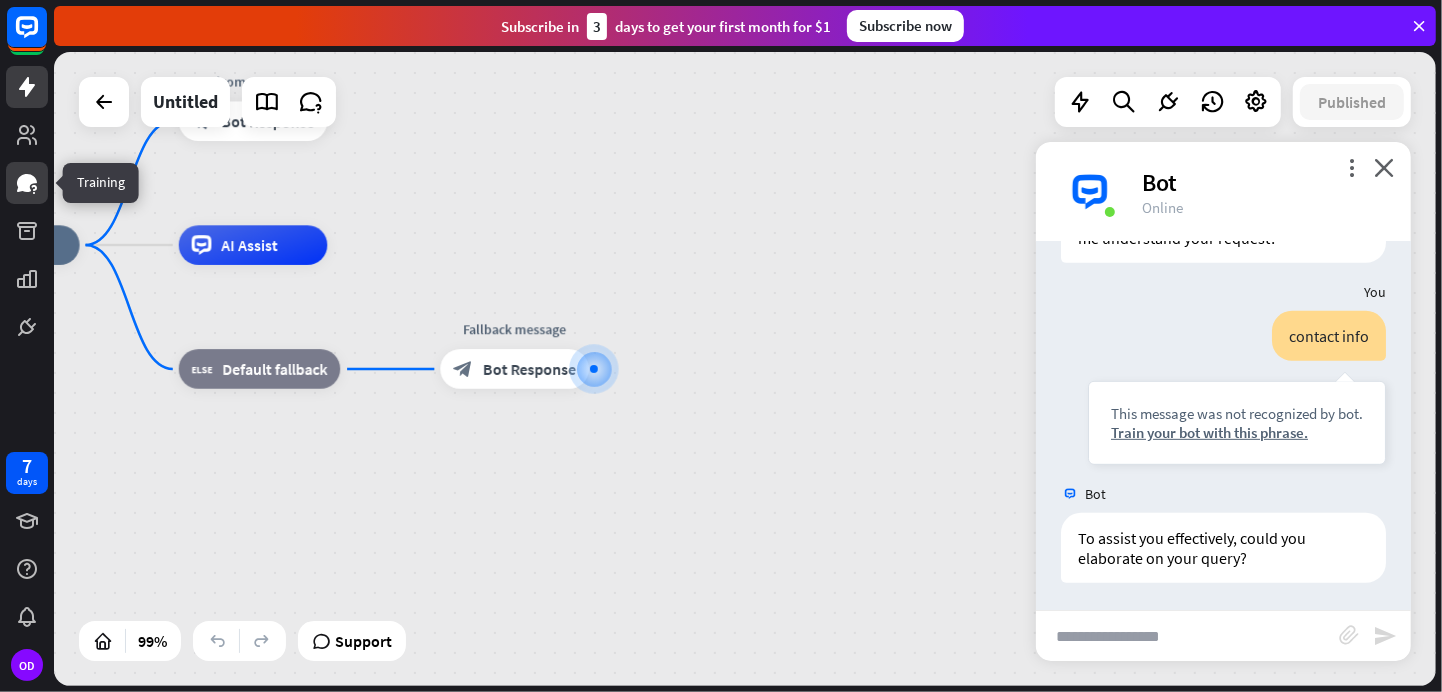 click 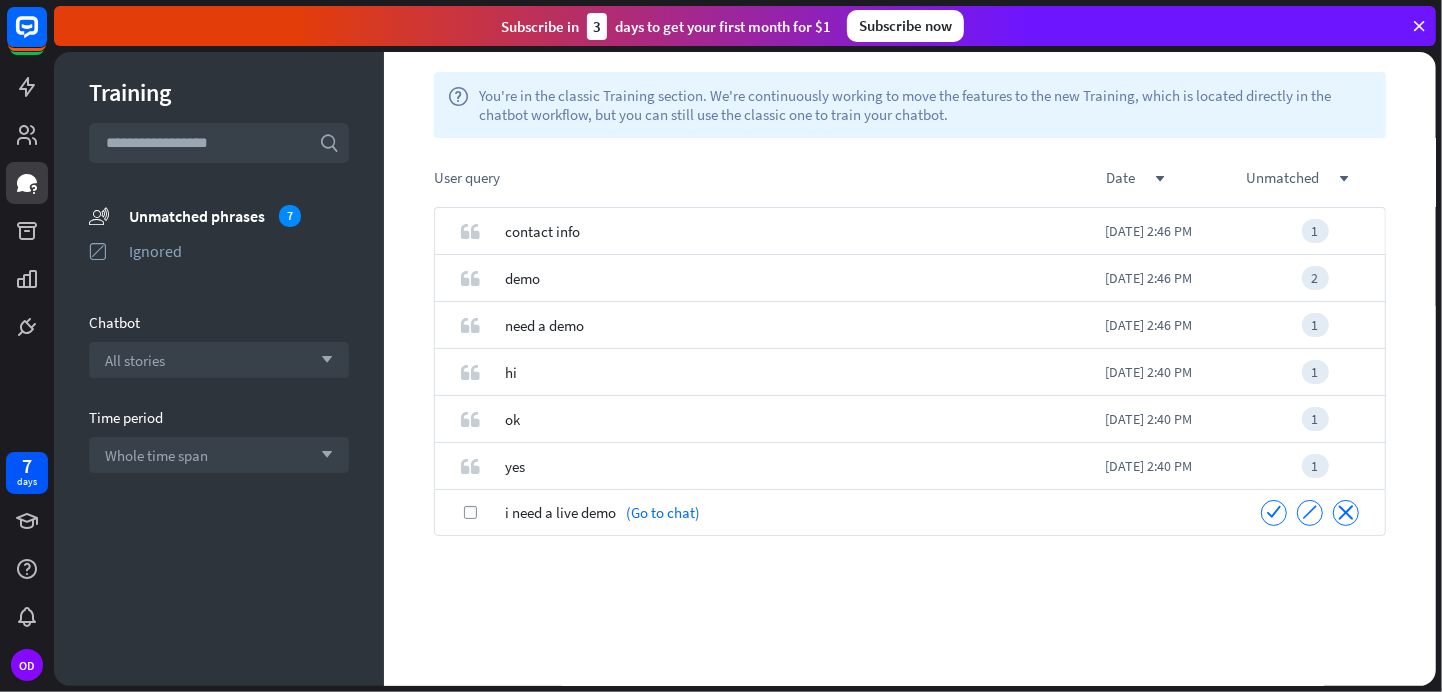 click on "check" at bounding box center [470, 512] 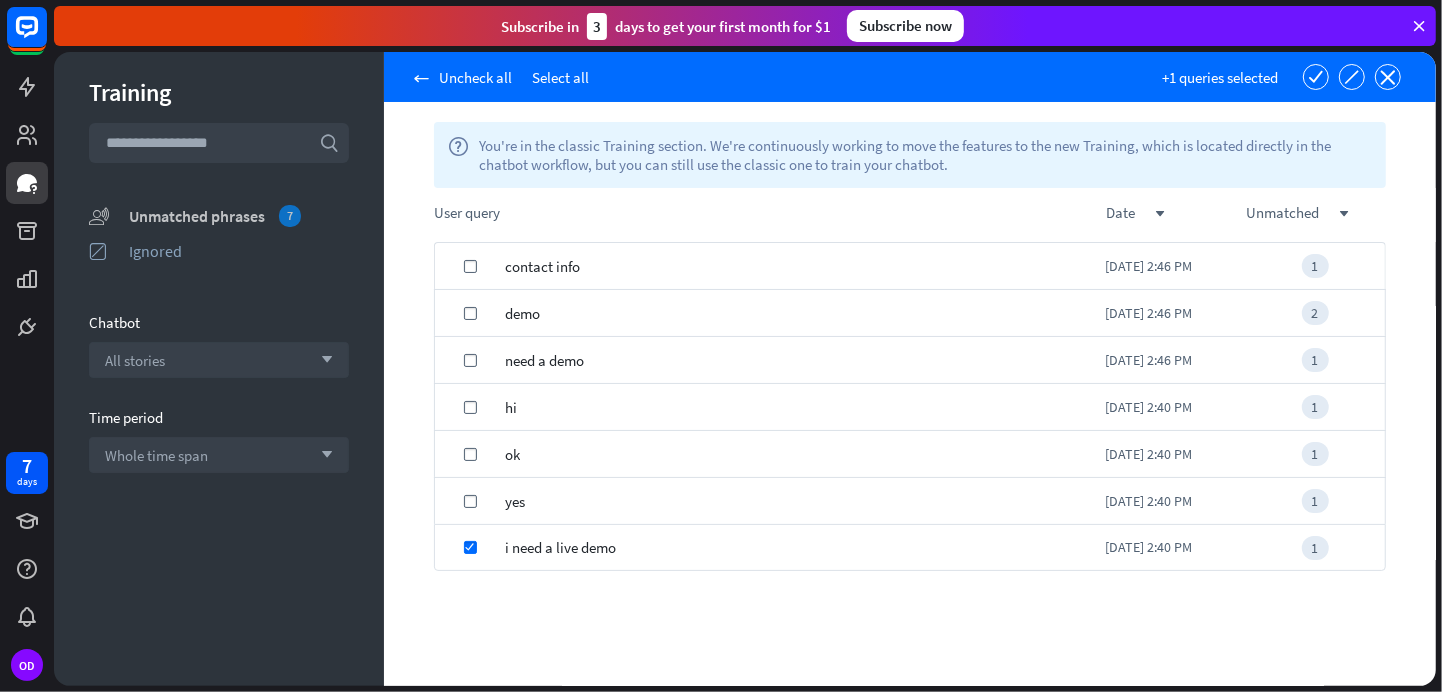 click on "Unmatched phrases
7" at bounding box center [239, 216] 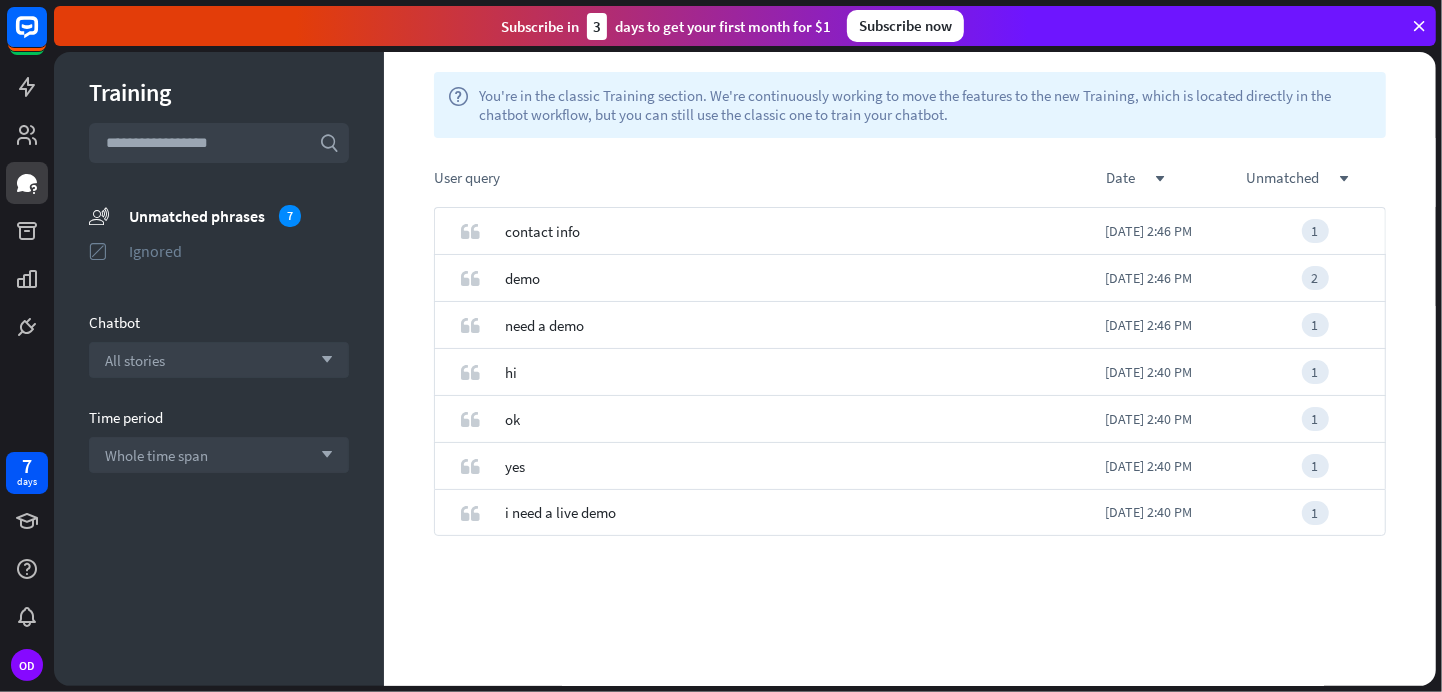 click on "Ignored" at bounding box center (239, 251) 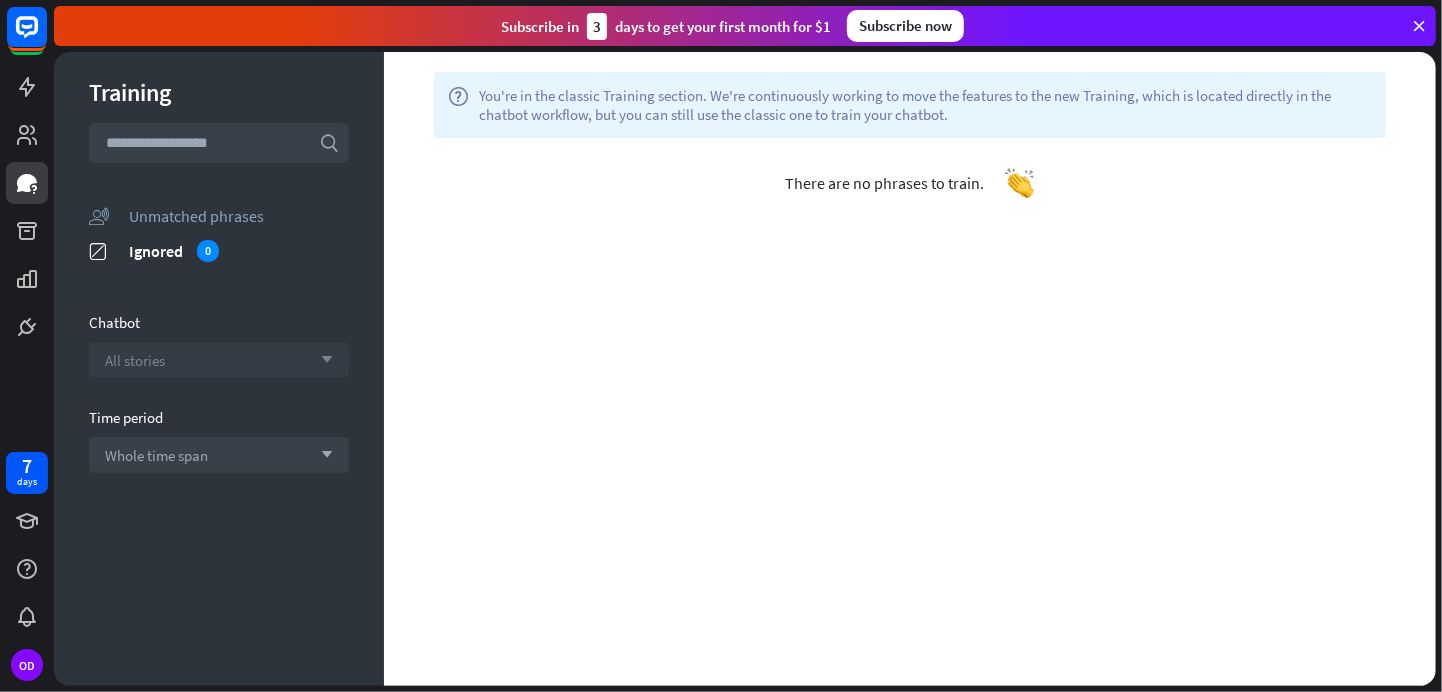 click on "All stories
arrow_down" at bounding box center (219, 360) 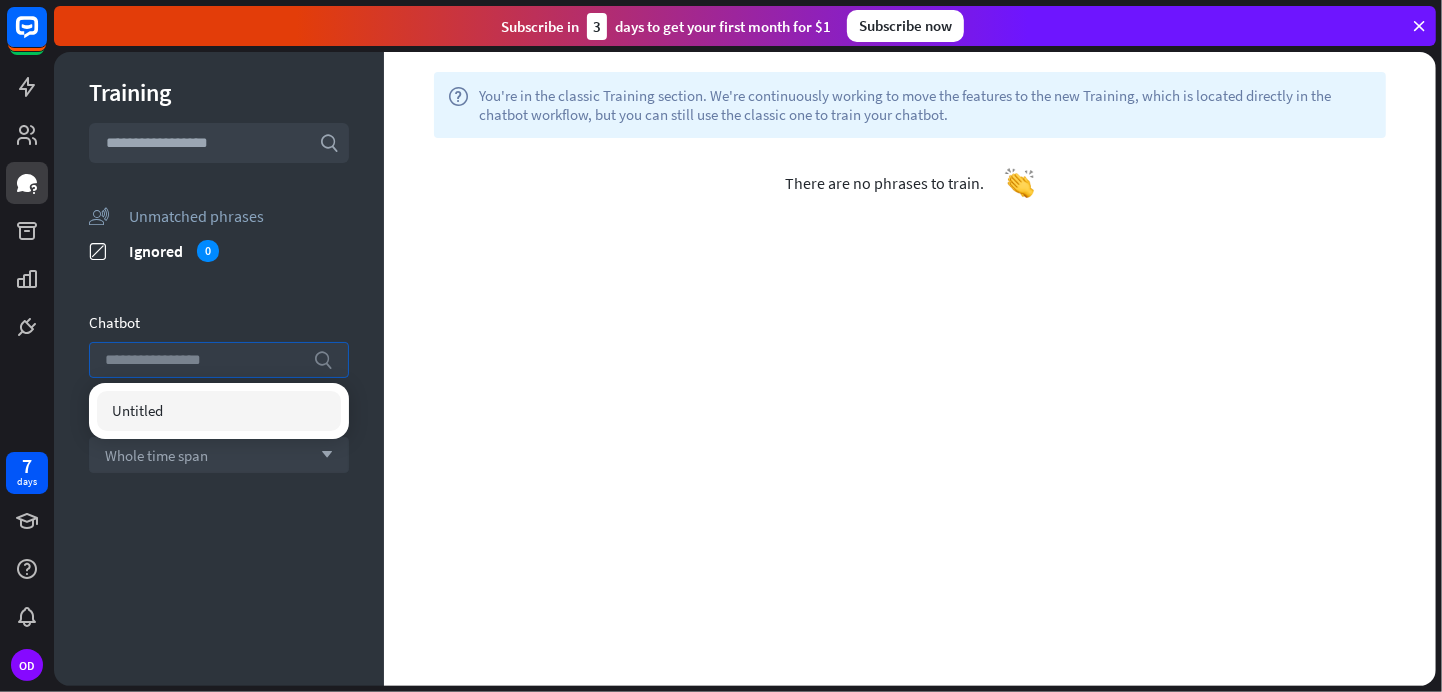 click at bounding box center (204, 360) 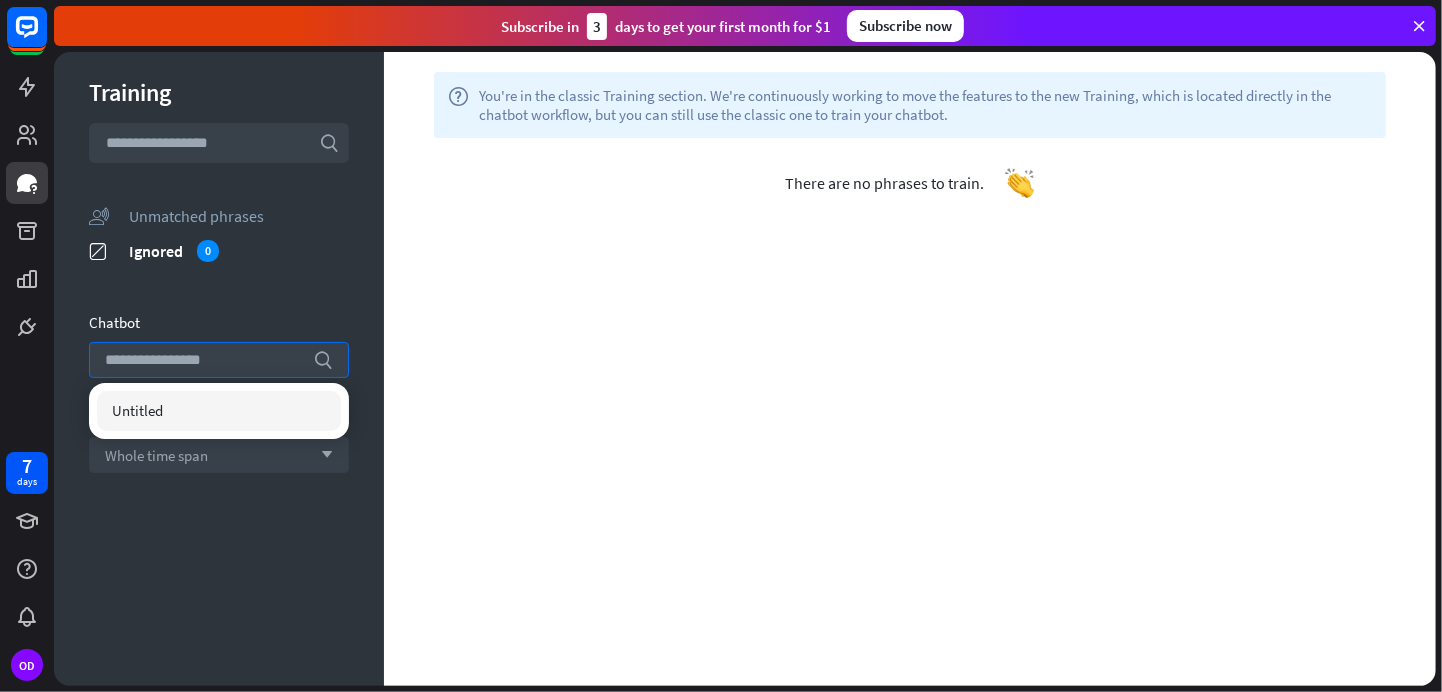 click at bounding box center [27, 174] 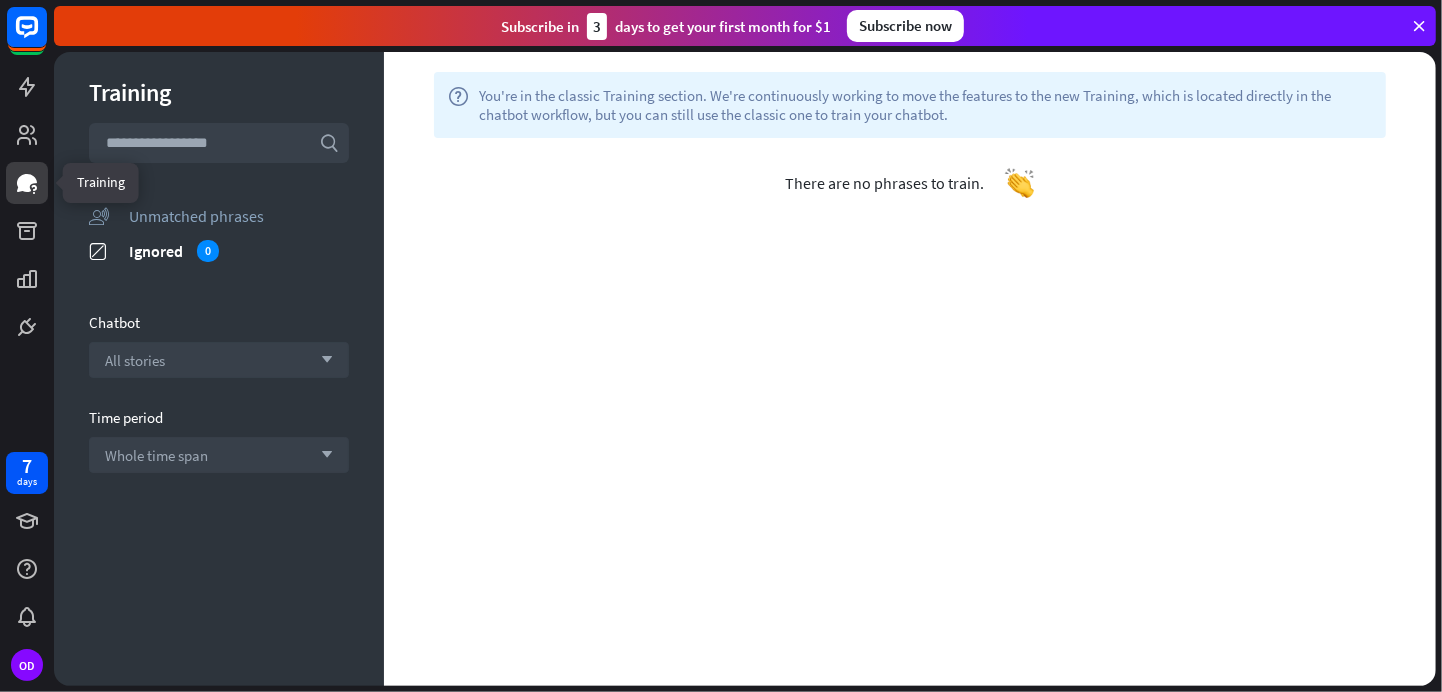 click at bounding box center [27, 183] 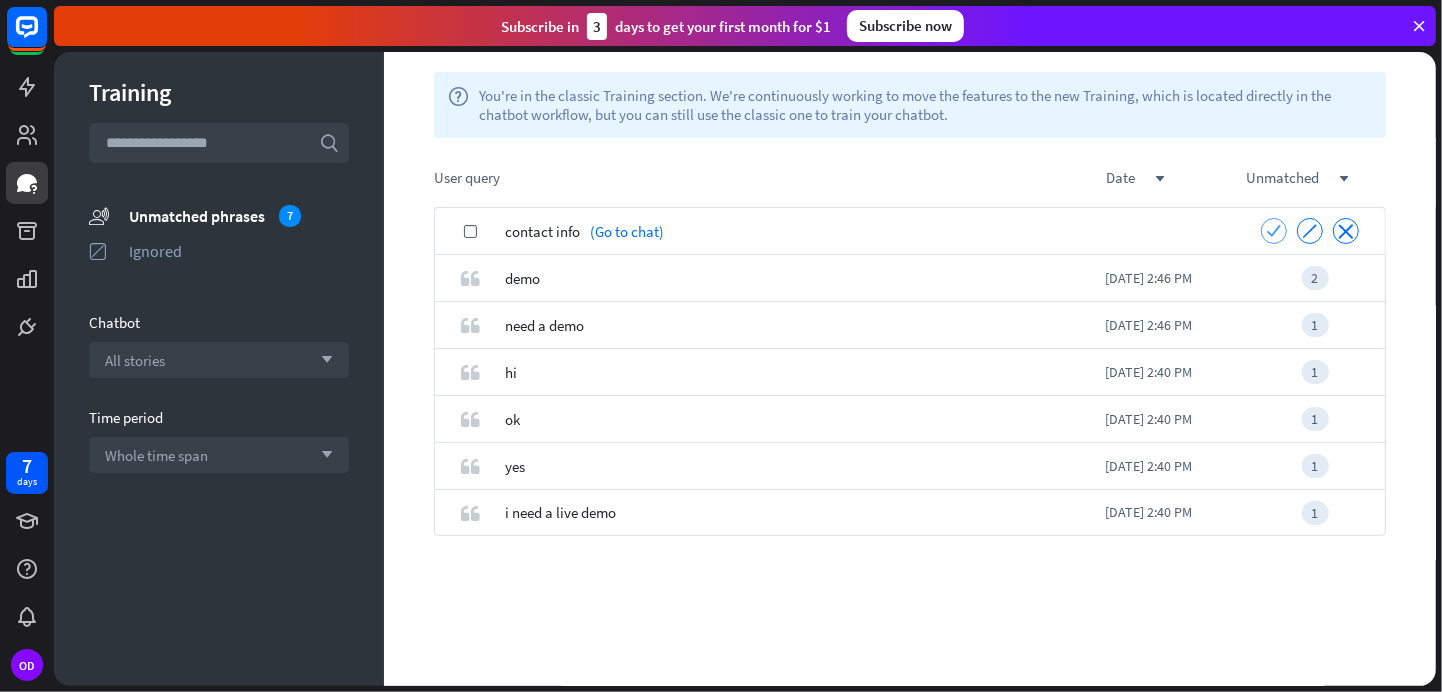 click on "check" at bounding box center [1274, 230] 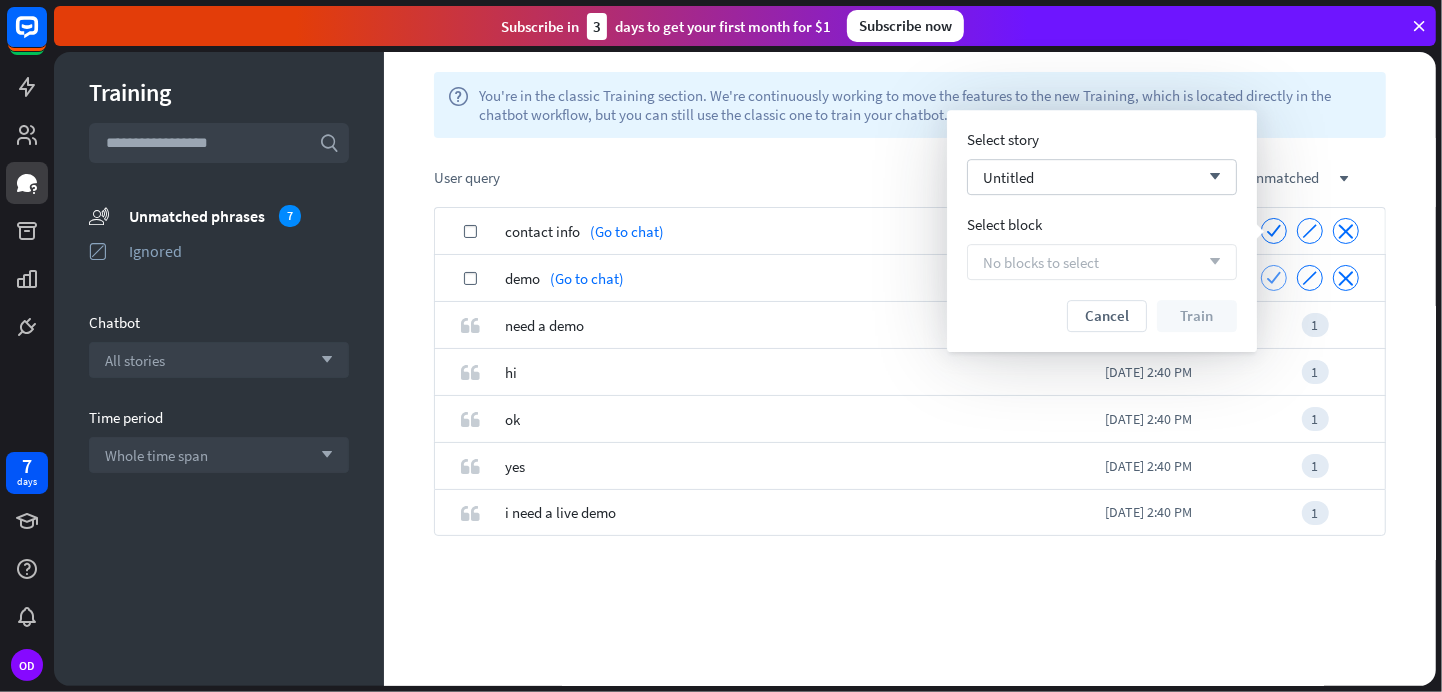 click on "check" at bounding box center [1274, 278] 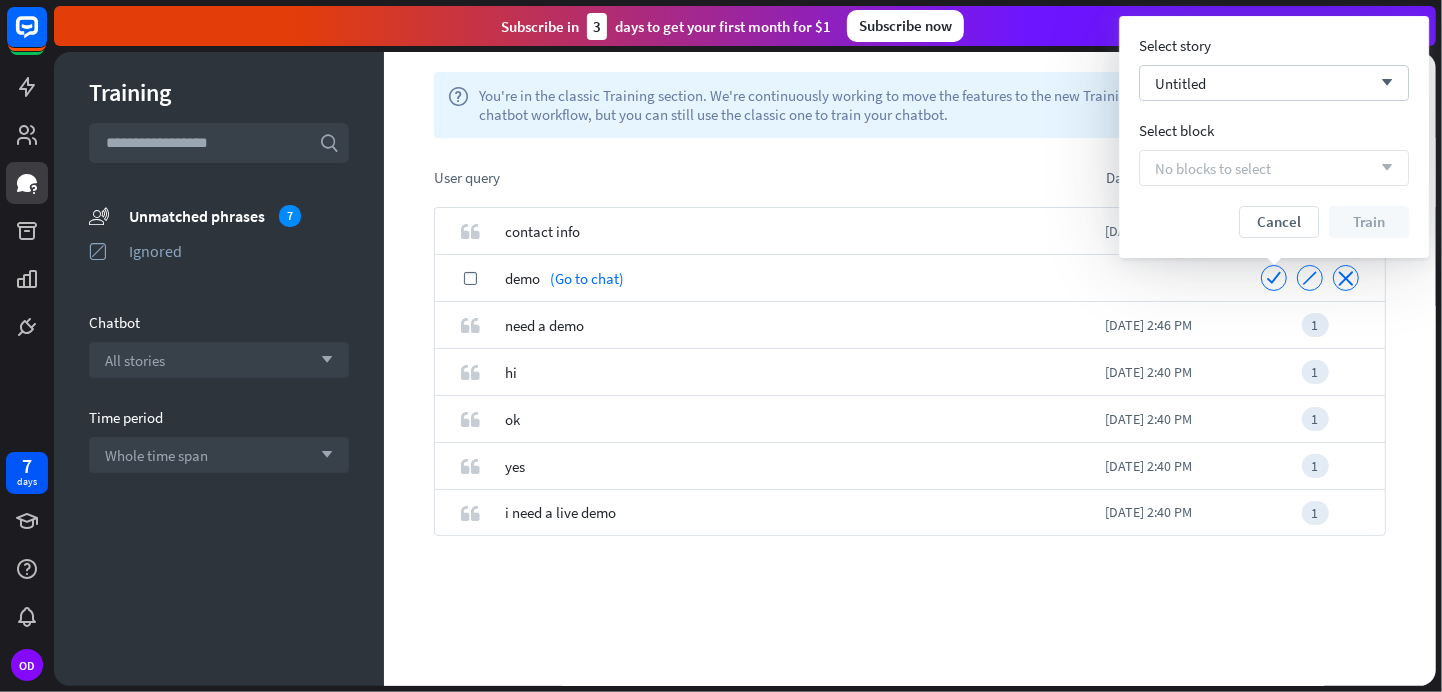 click on "User query" at bounding box center [770, 177] 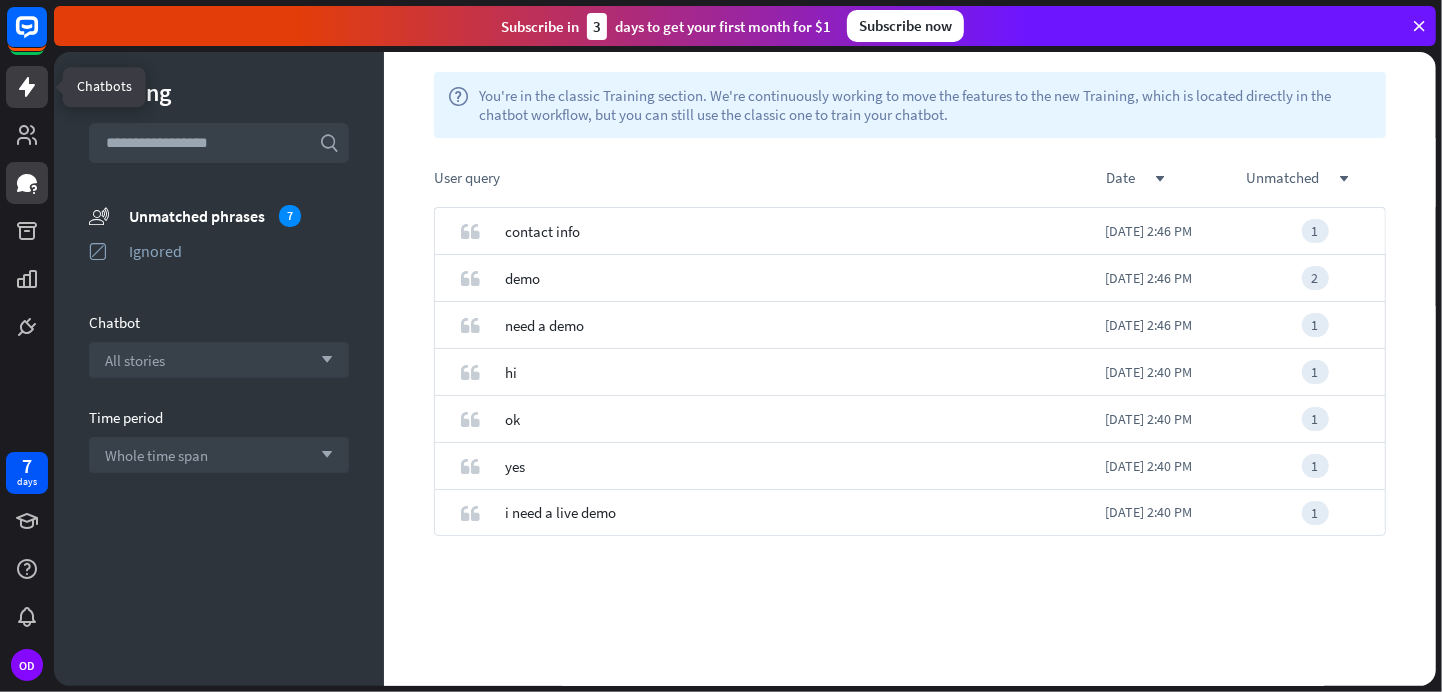click 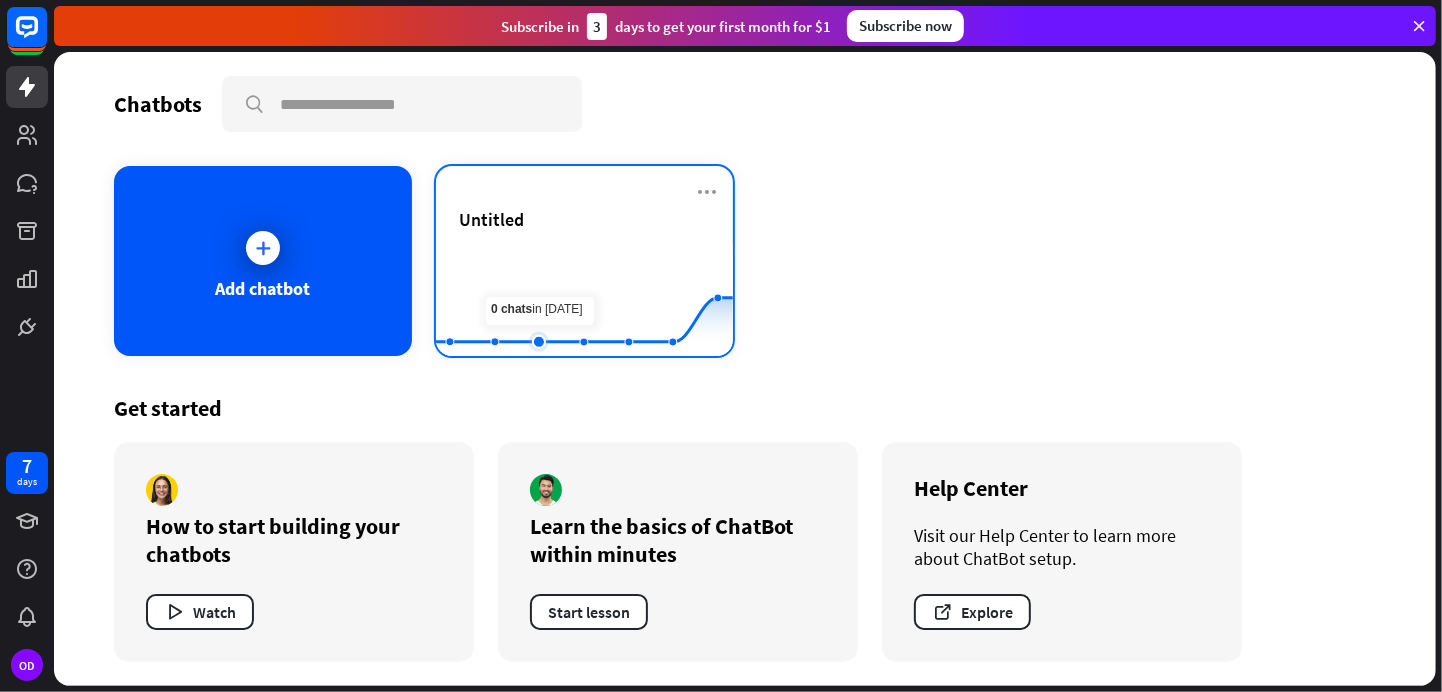click 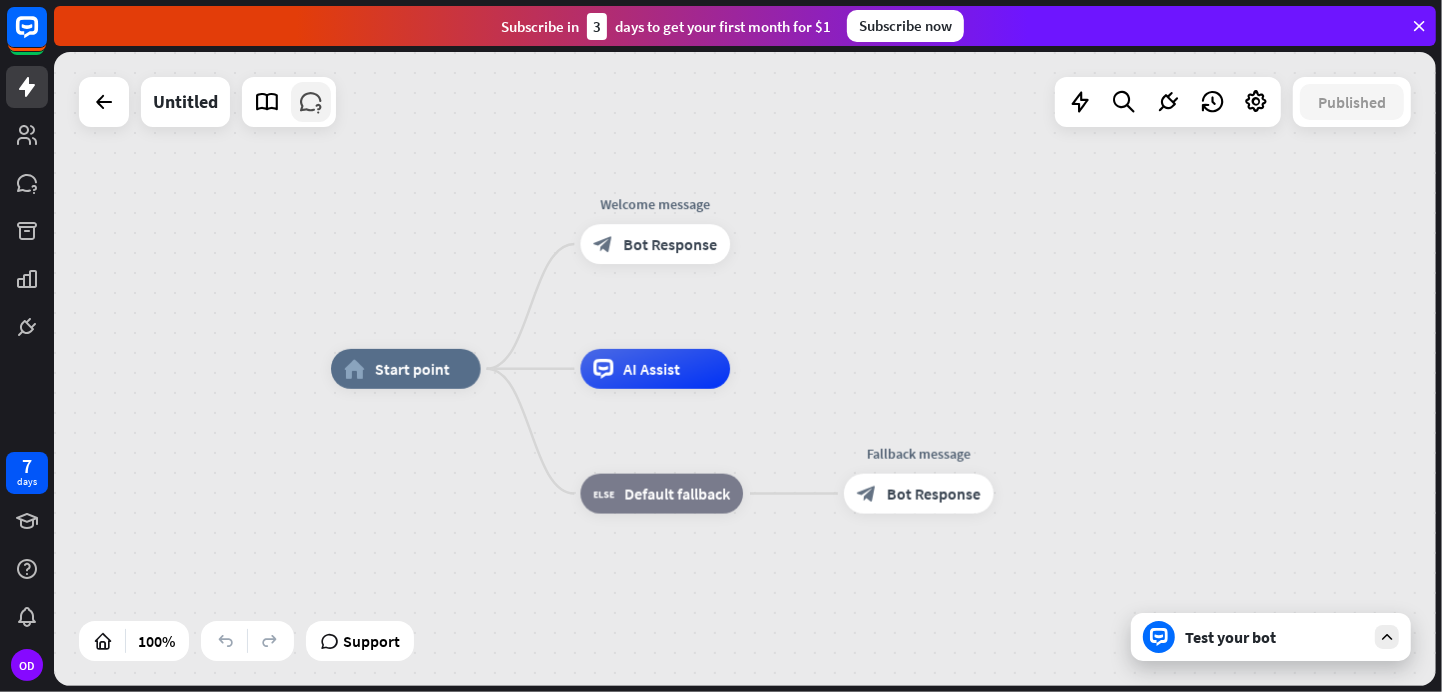 click at bounding box center (311, 102) 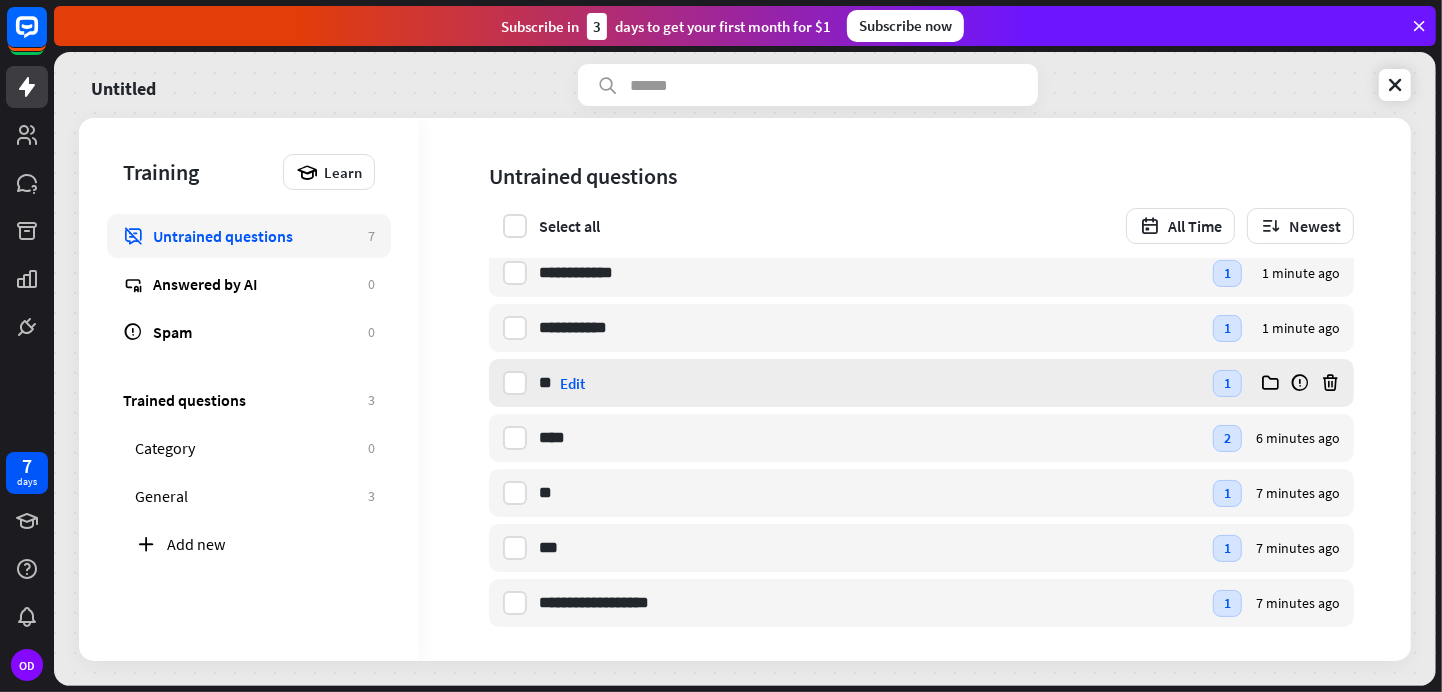 scroll, scrollTop: 10, scrollLeft: 0, axis: vertical 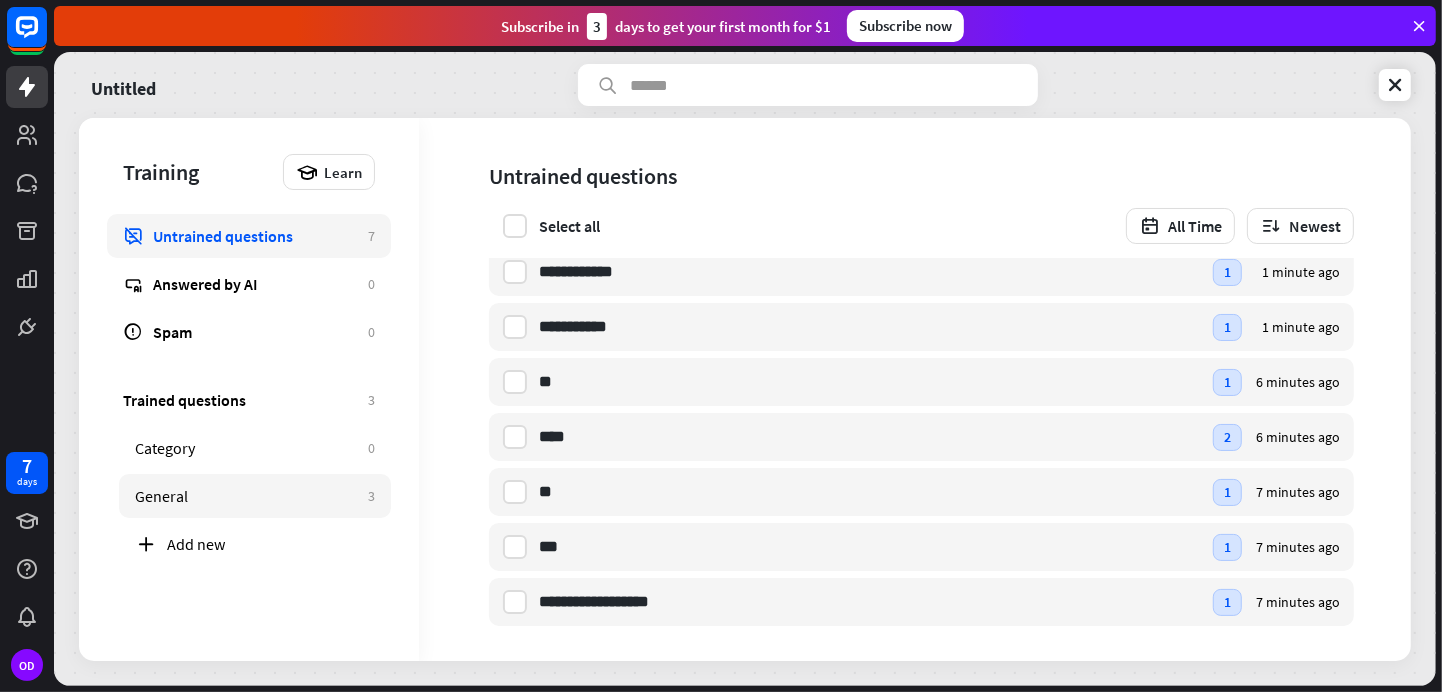 click on "General   3" at bounding box center (255, 496) 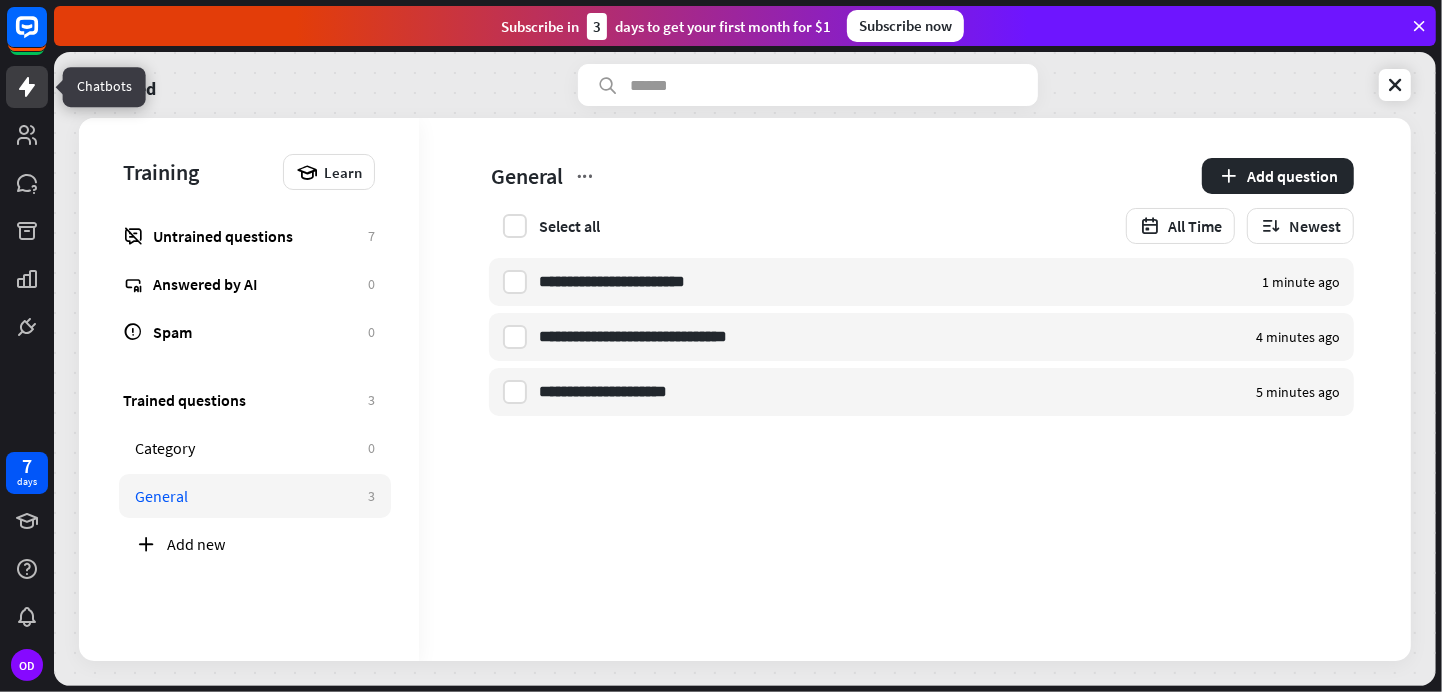 click 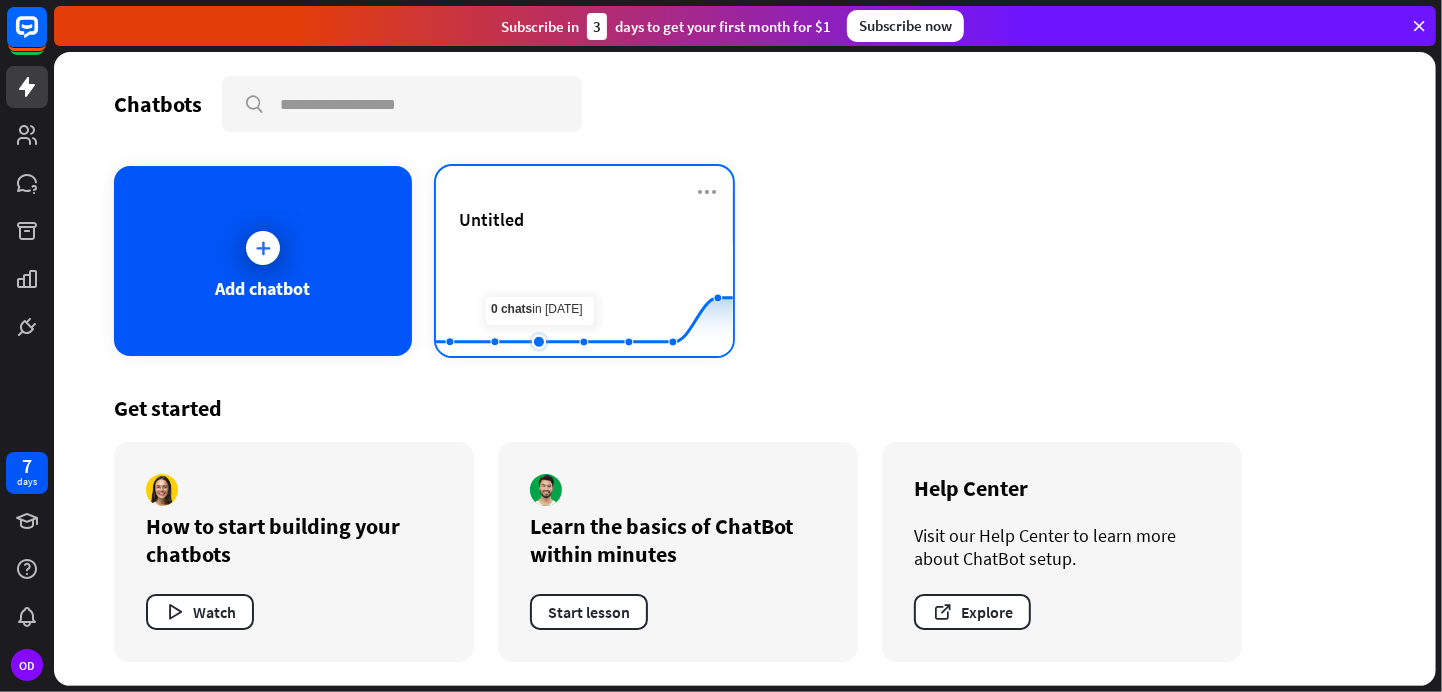 click 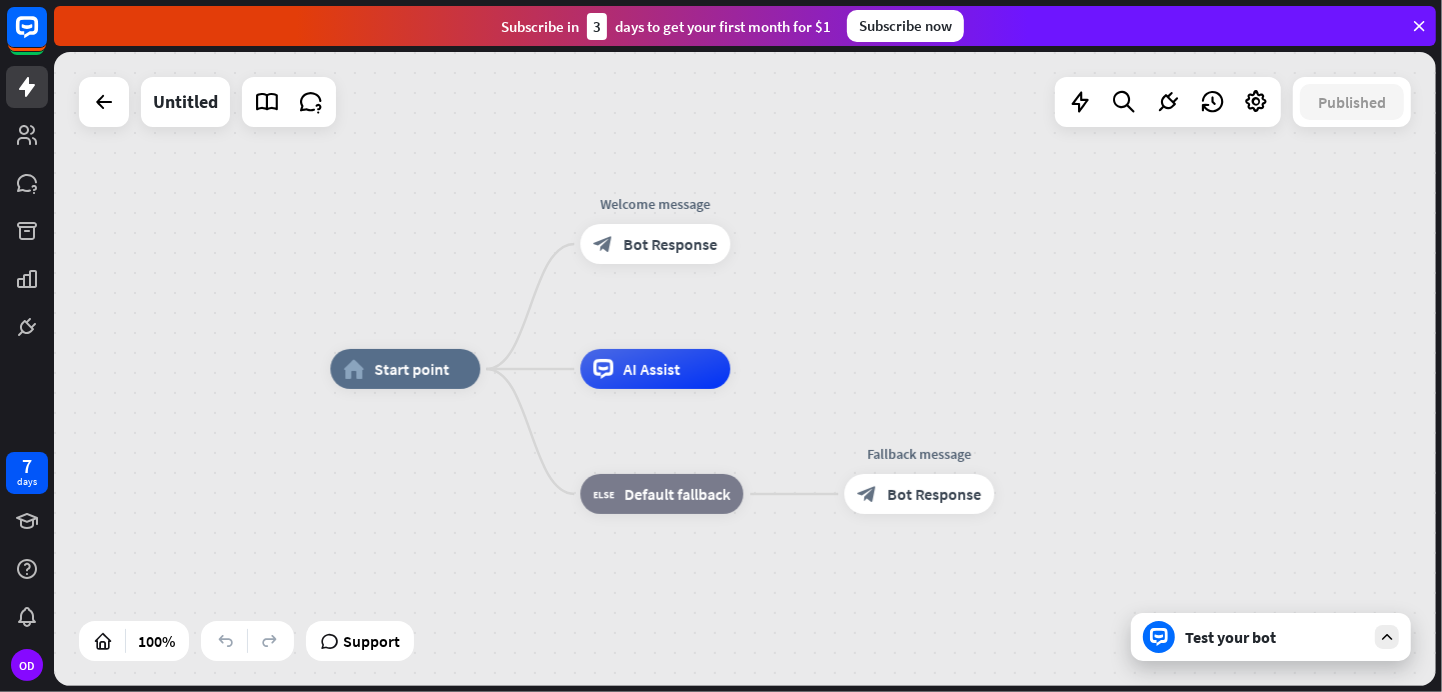 click on "Test your bot" at bounding box center (1275, 637) 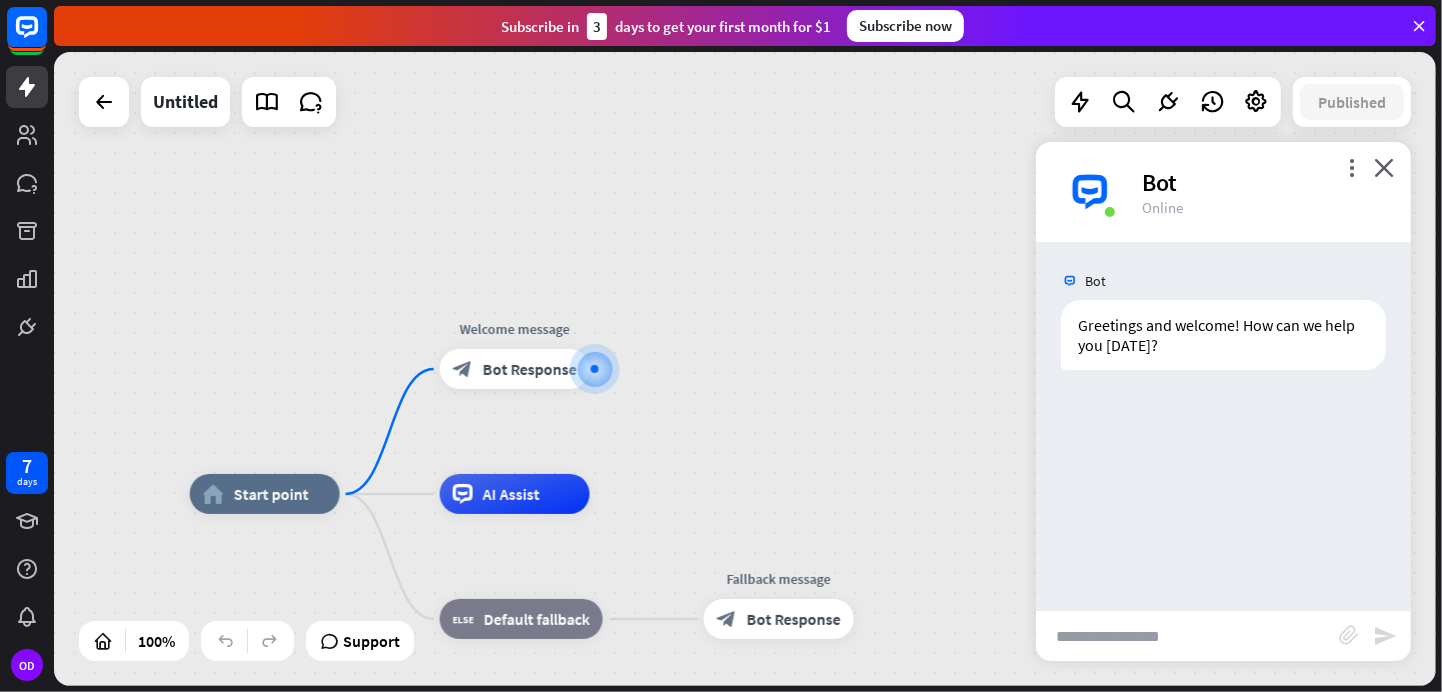 click at bounding box center [1187, 636] 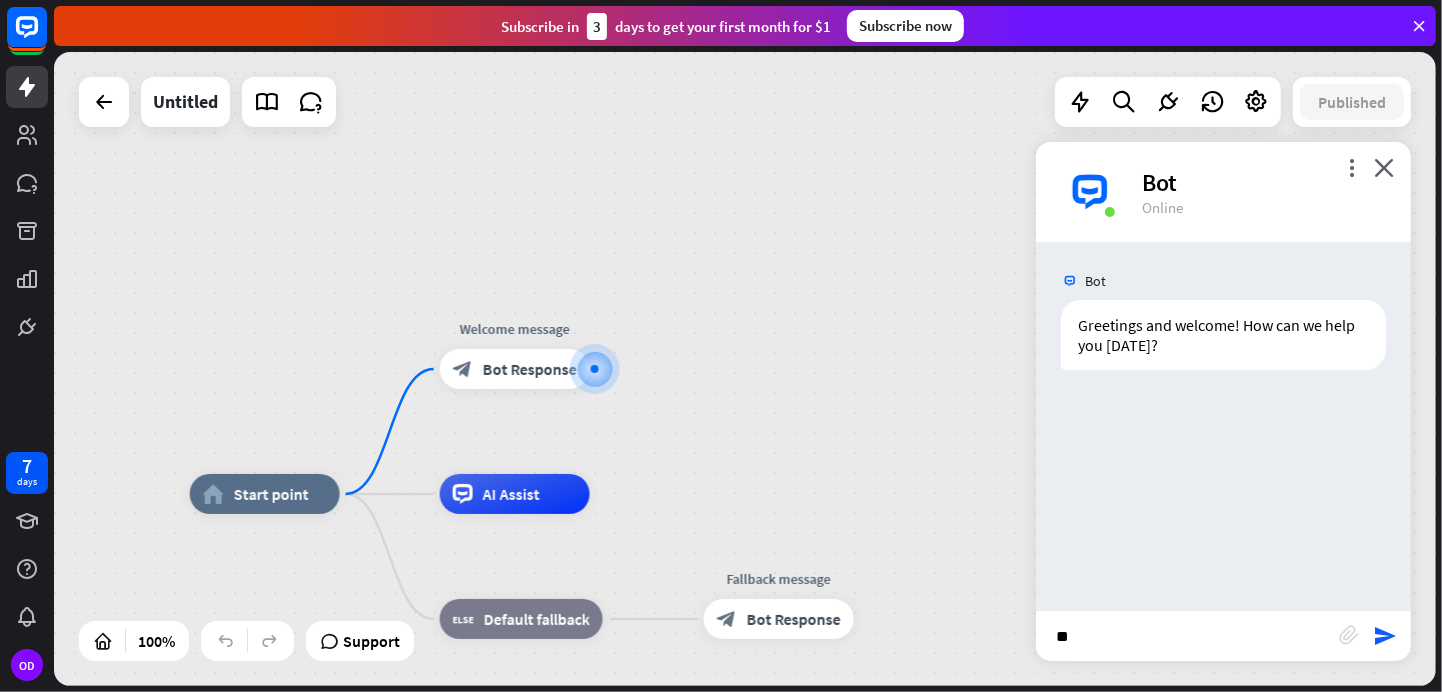 type on "*" 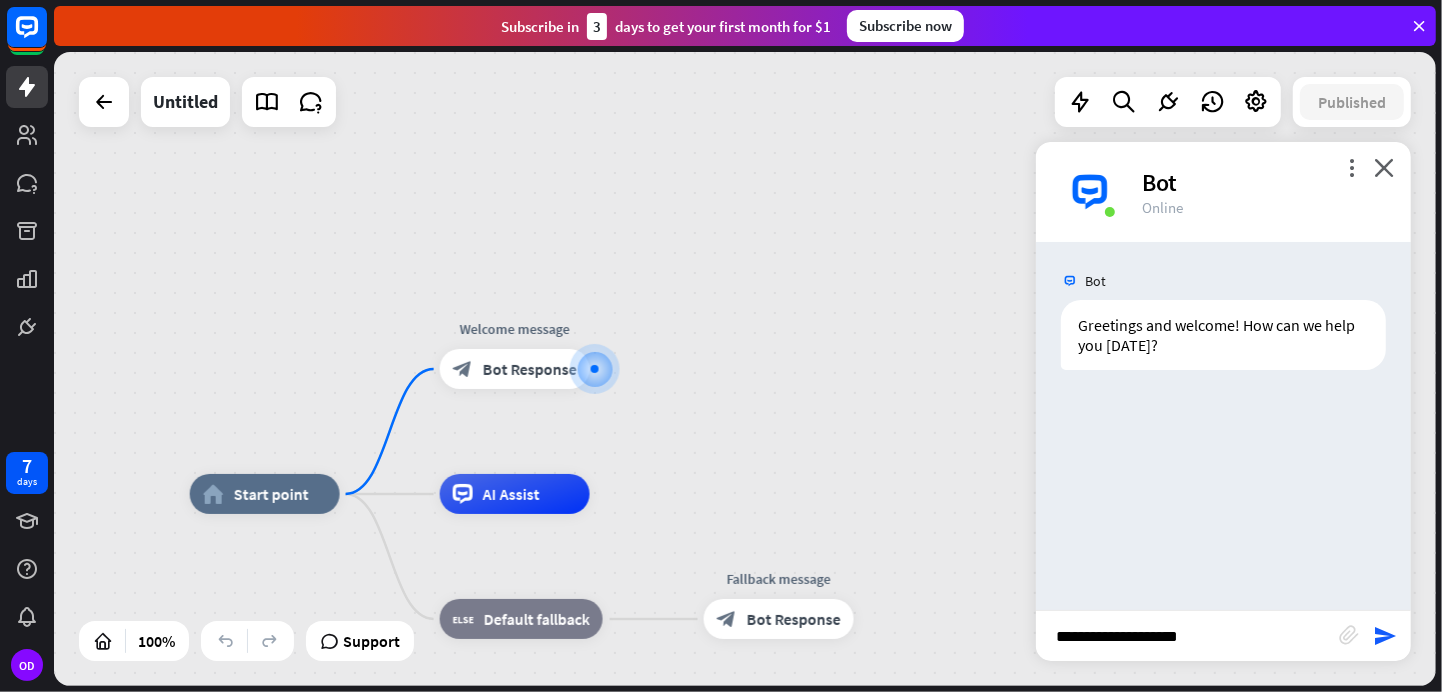 type on "**********" 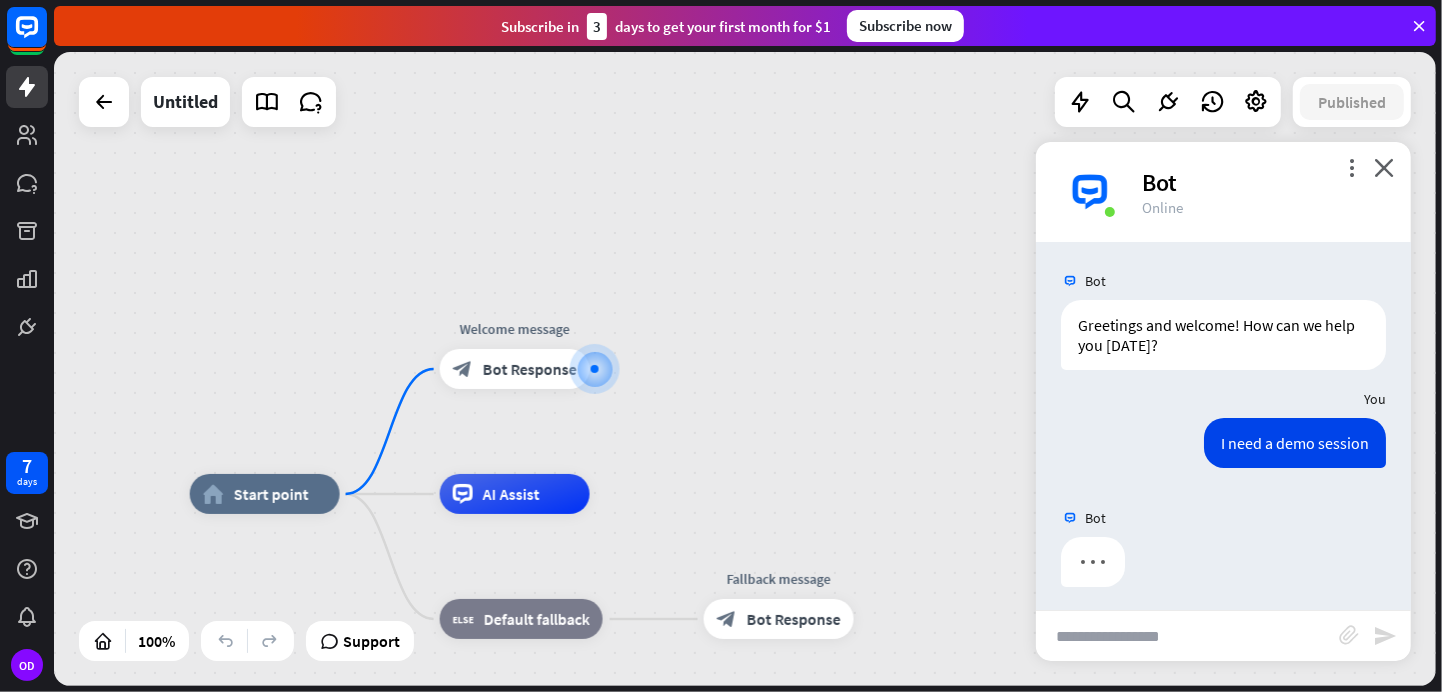 scroll, scrollTop: 0, scrollLeft: 0, axis: both 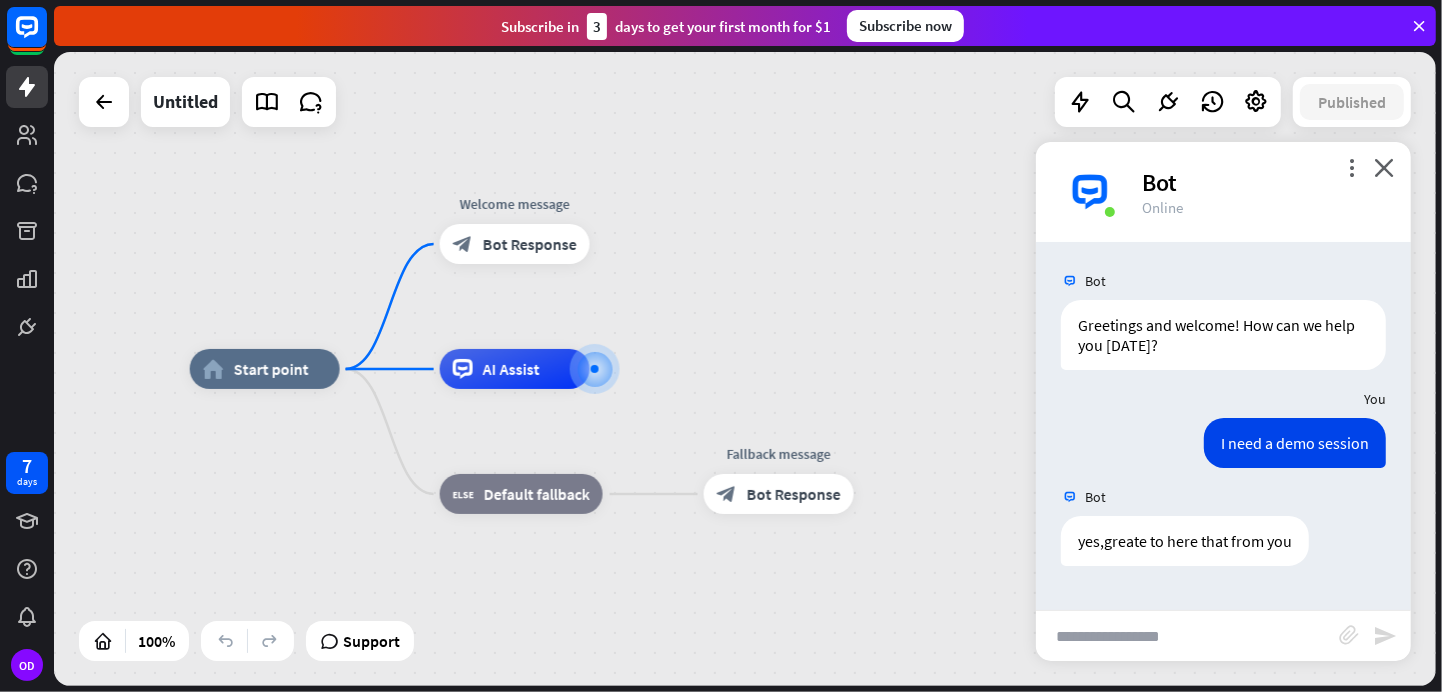 click at bounding box center [1187, 636] 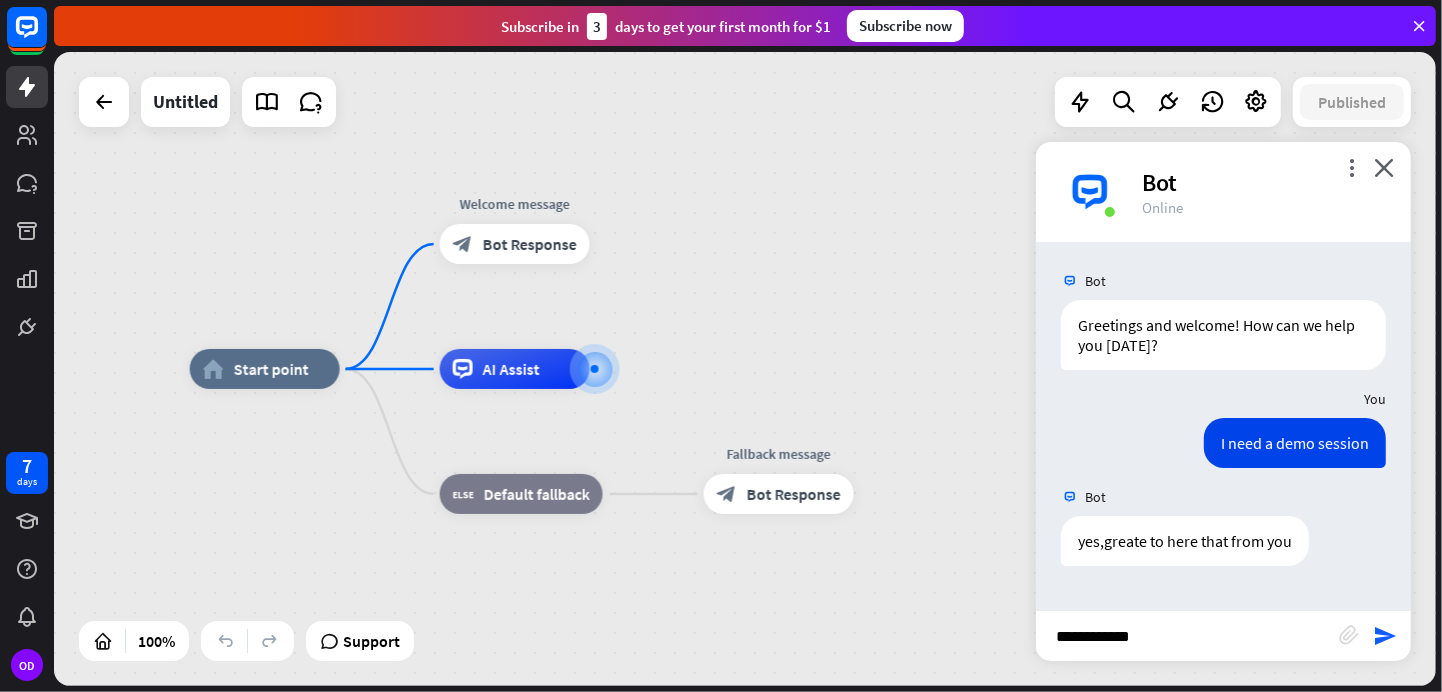 type on "**********" 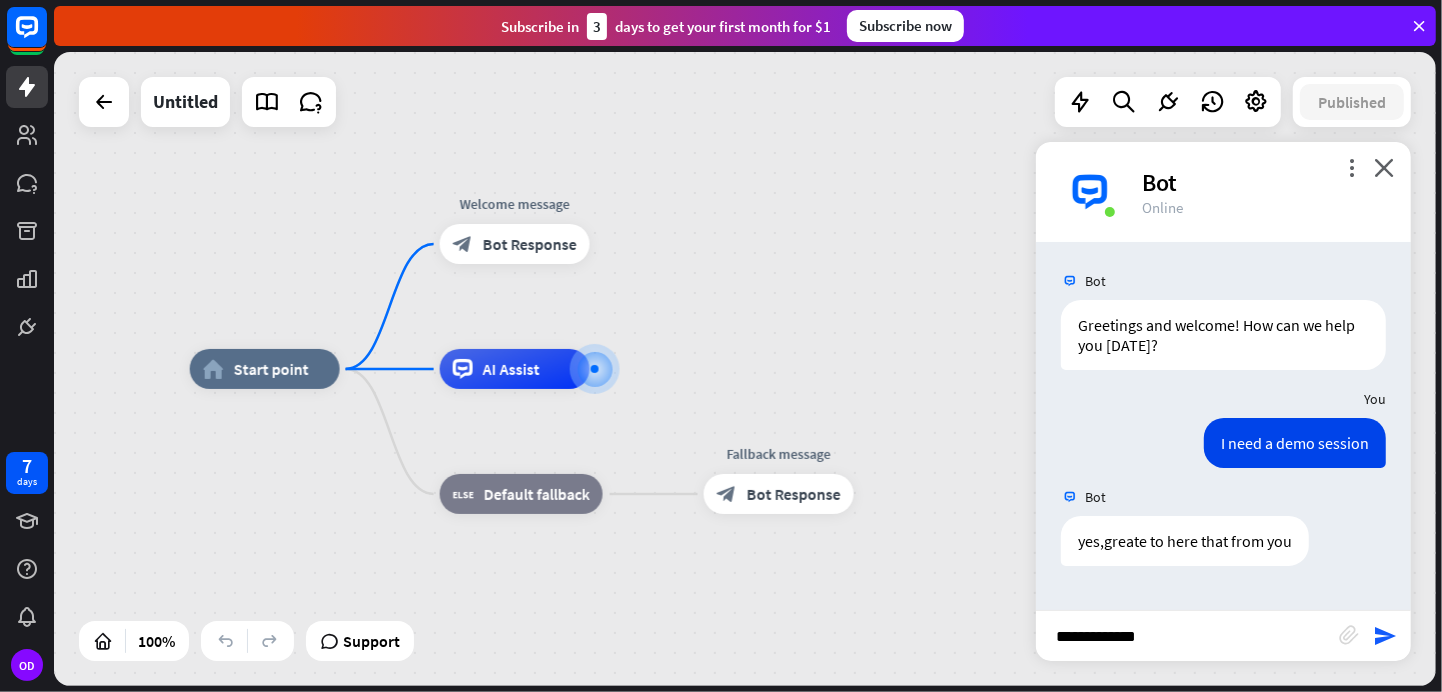 type 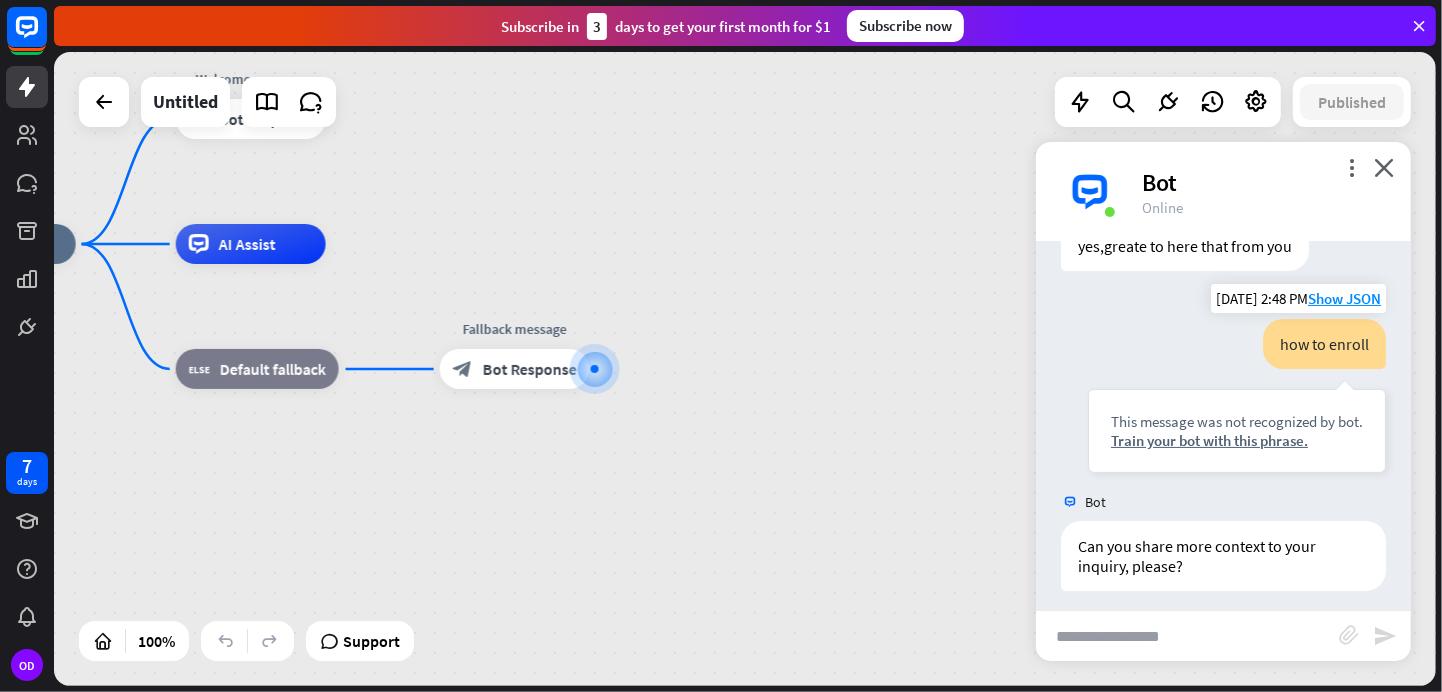 scroll, scrollTop: 295, scrollLeft: 0, axis: vertical 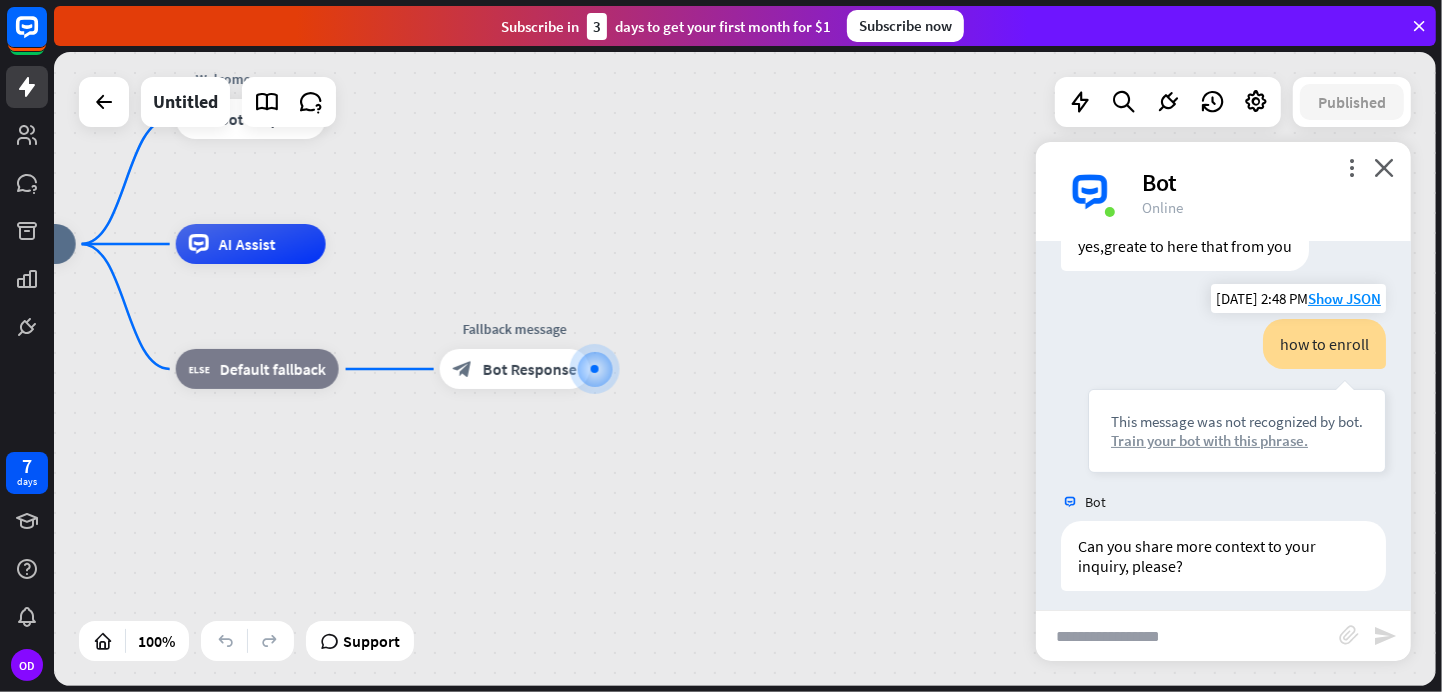 click on "Train your bot with this phrase." at bounding box center (1237, 440) 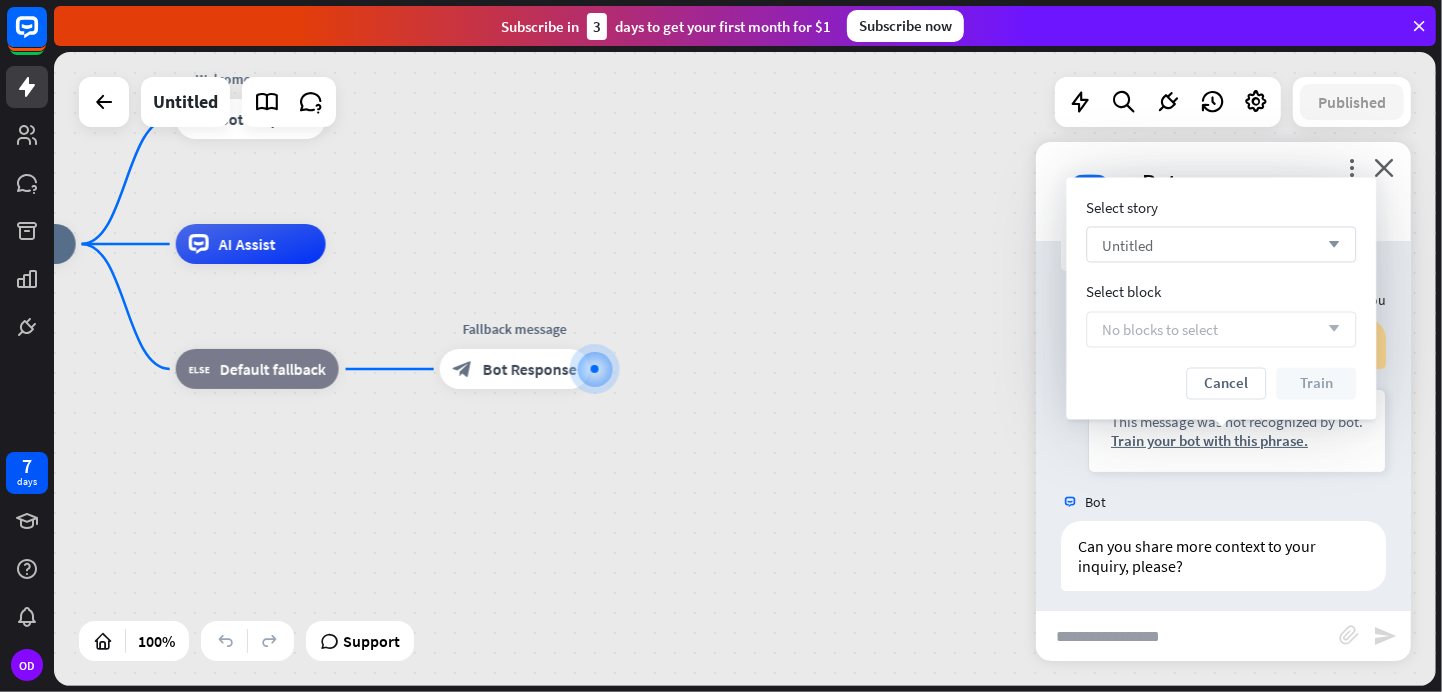 click on "Untitled
arrow_down" at bounding box center [1221, 245] 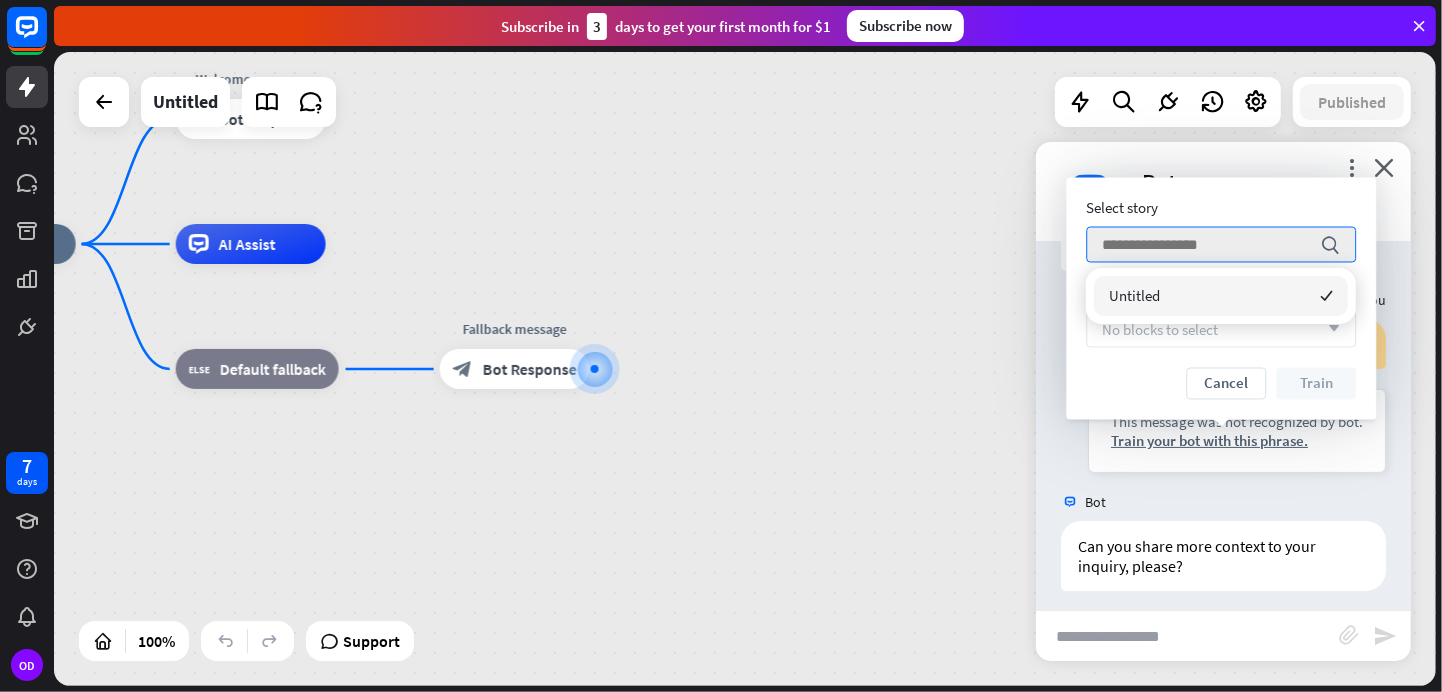 click on "Untitled
checked" at bounding box center [1221, 296] 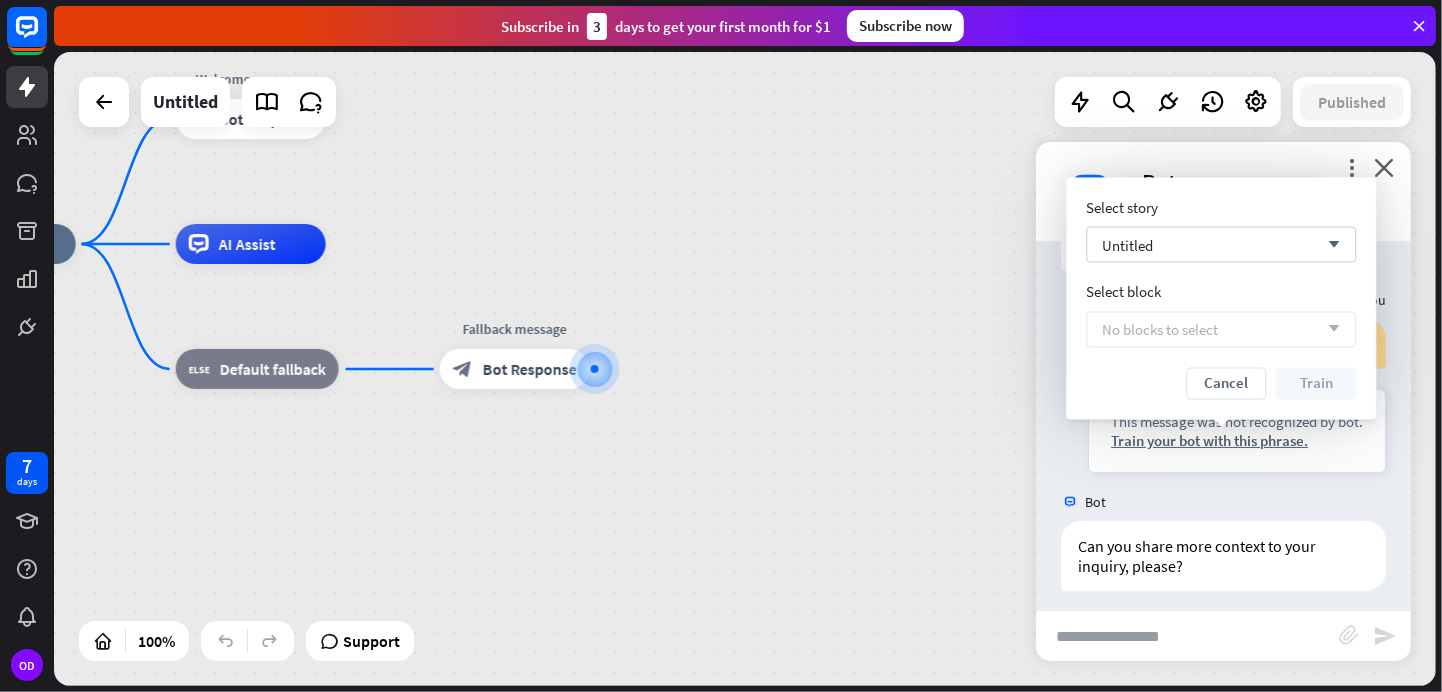 click on "No blocks to select" at bounding box center (1160, 329) 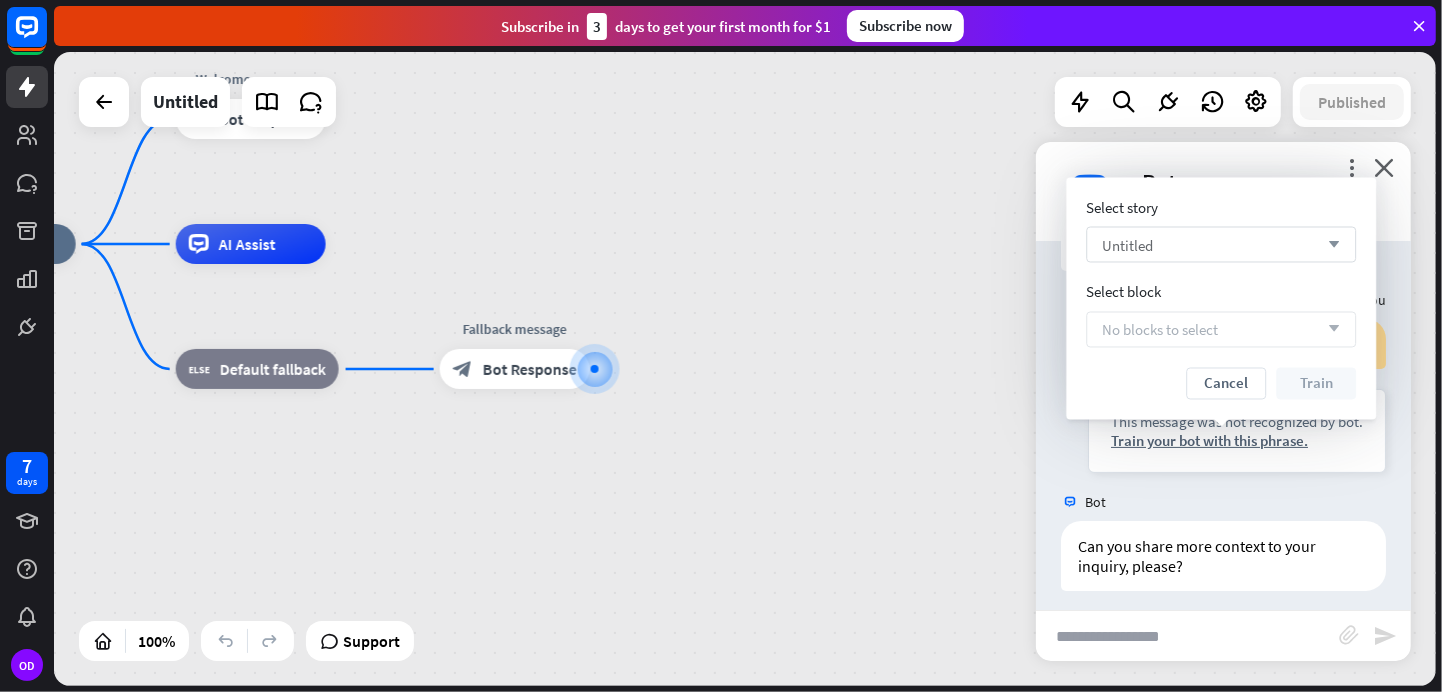 click on "arrow_down" at bounding box center [1329, 245] 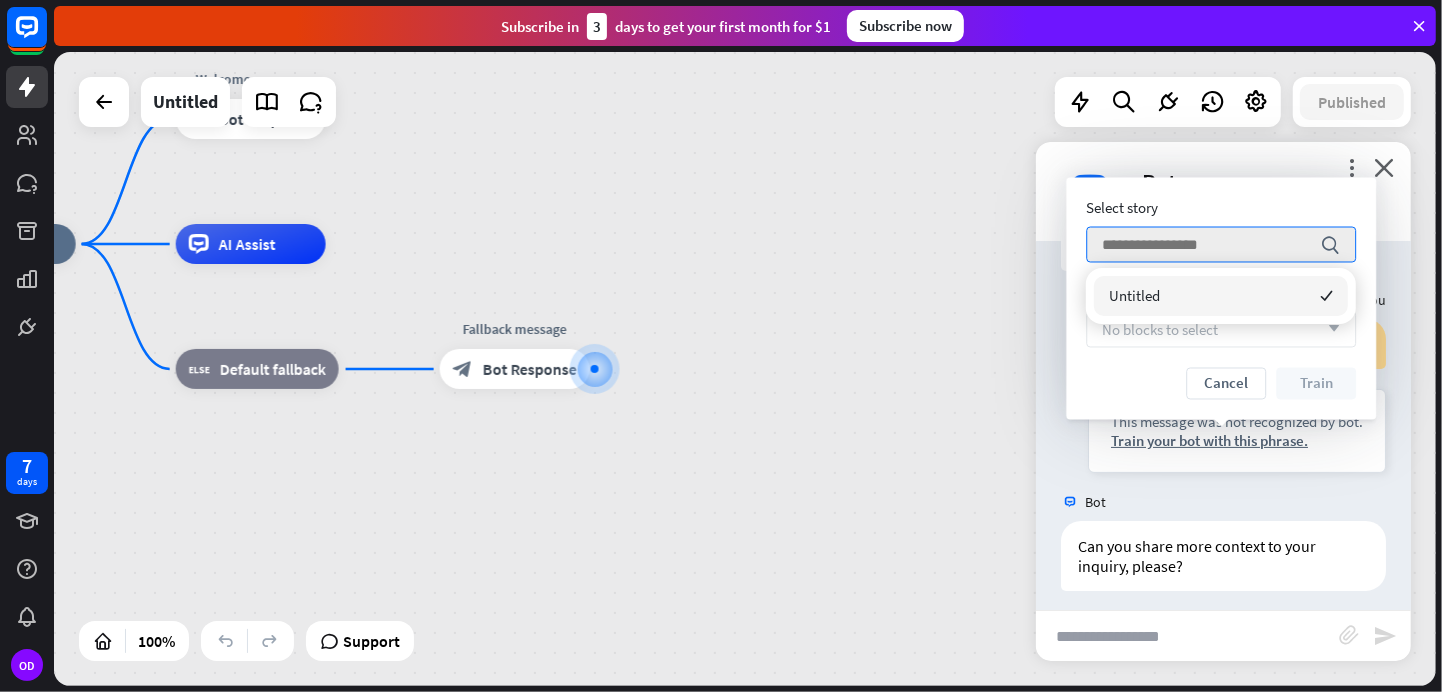 click on "Untitled
checked" at bounding box center (1221, 296) 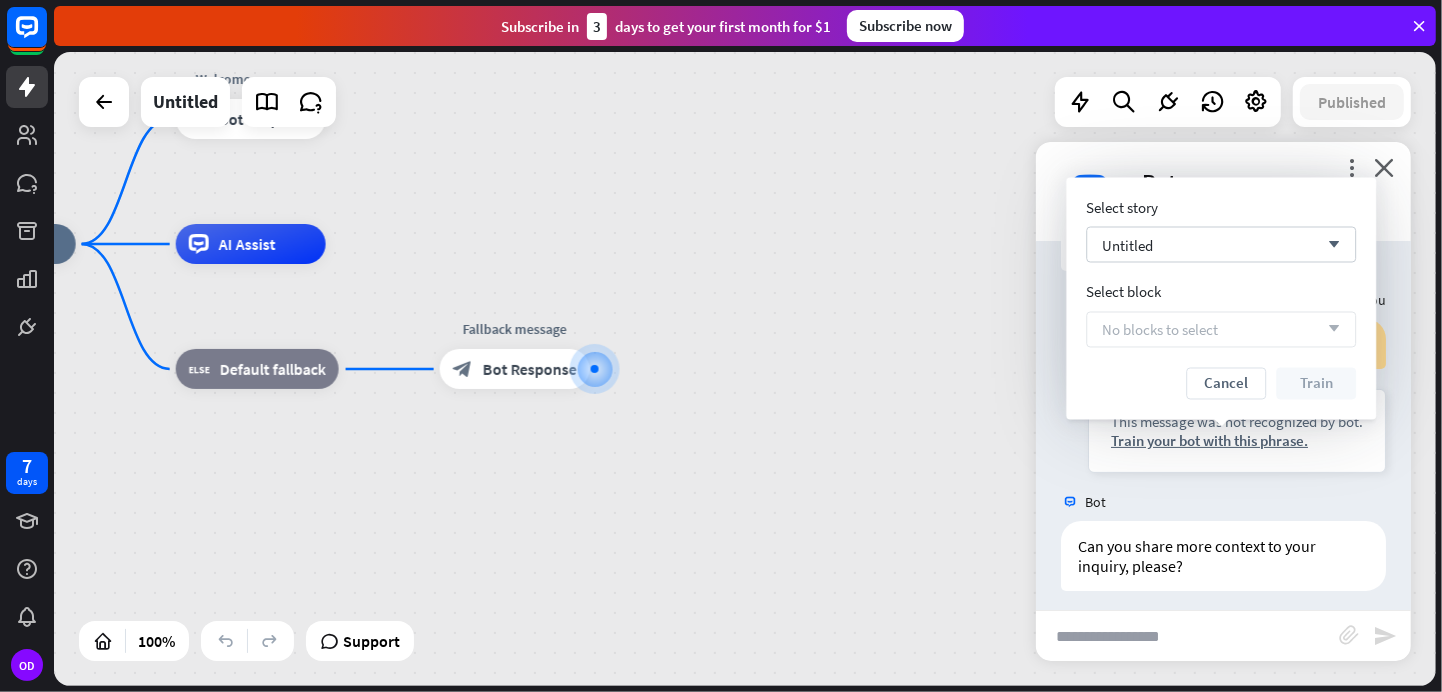 click on "No blocks to select
arrow_down" at bounding box center [1221, 330] 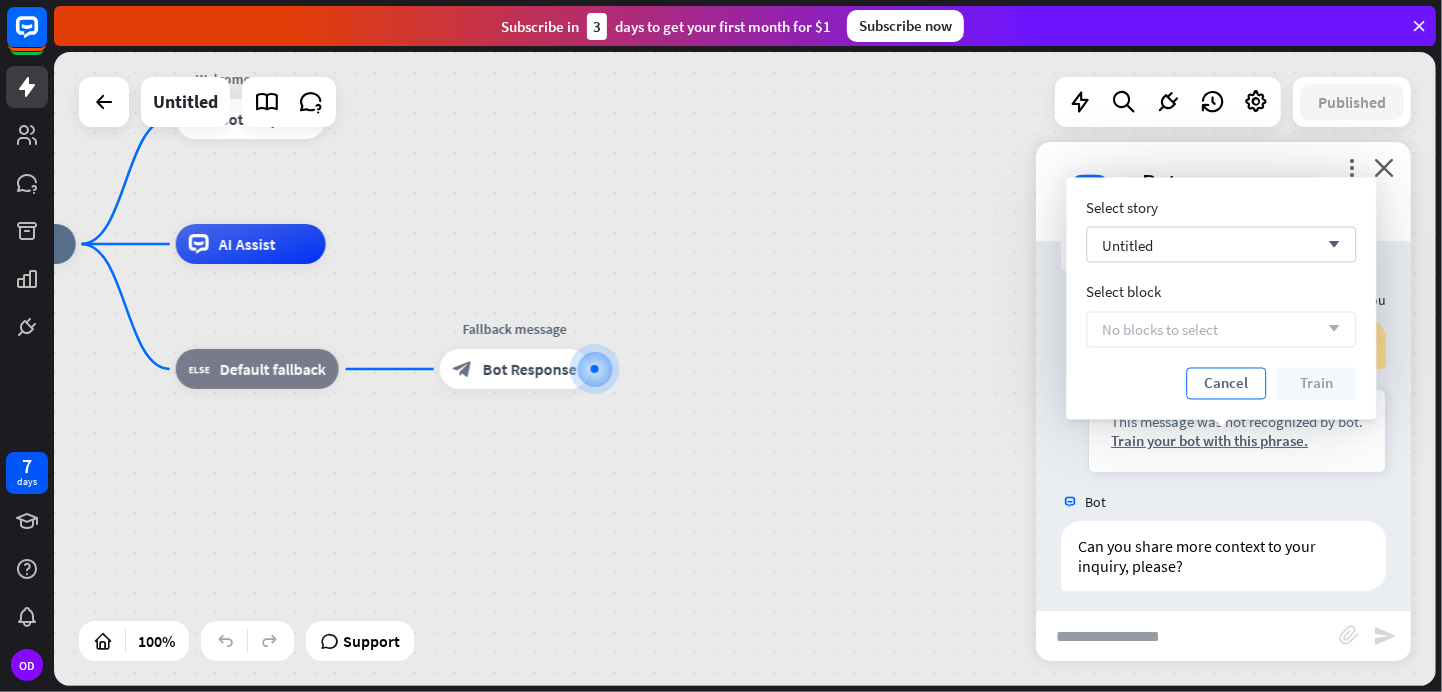 click on "Cancel" at bounding box center (1226, 384) 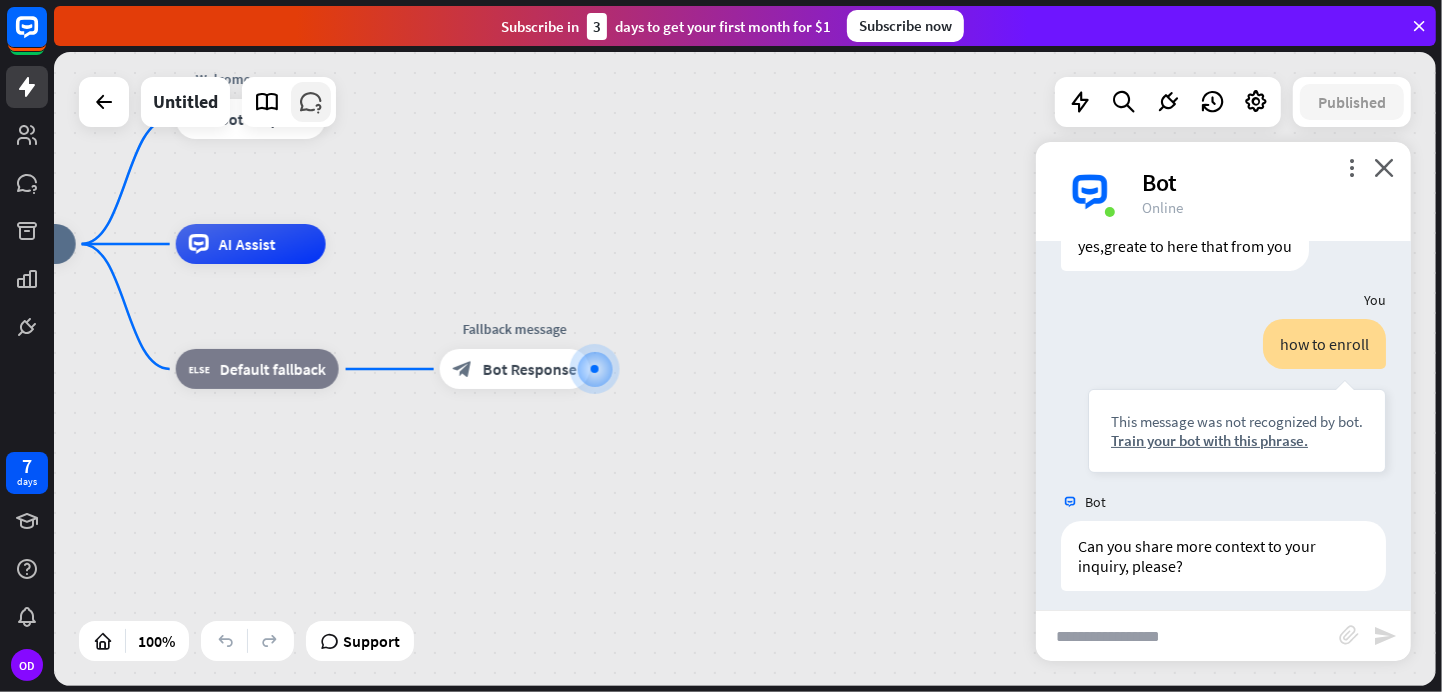 click at bounding box center [311, 102] 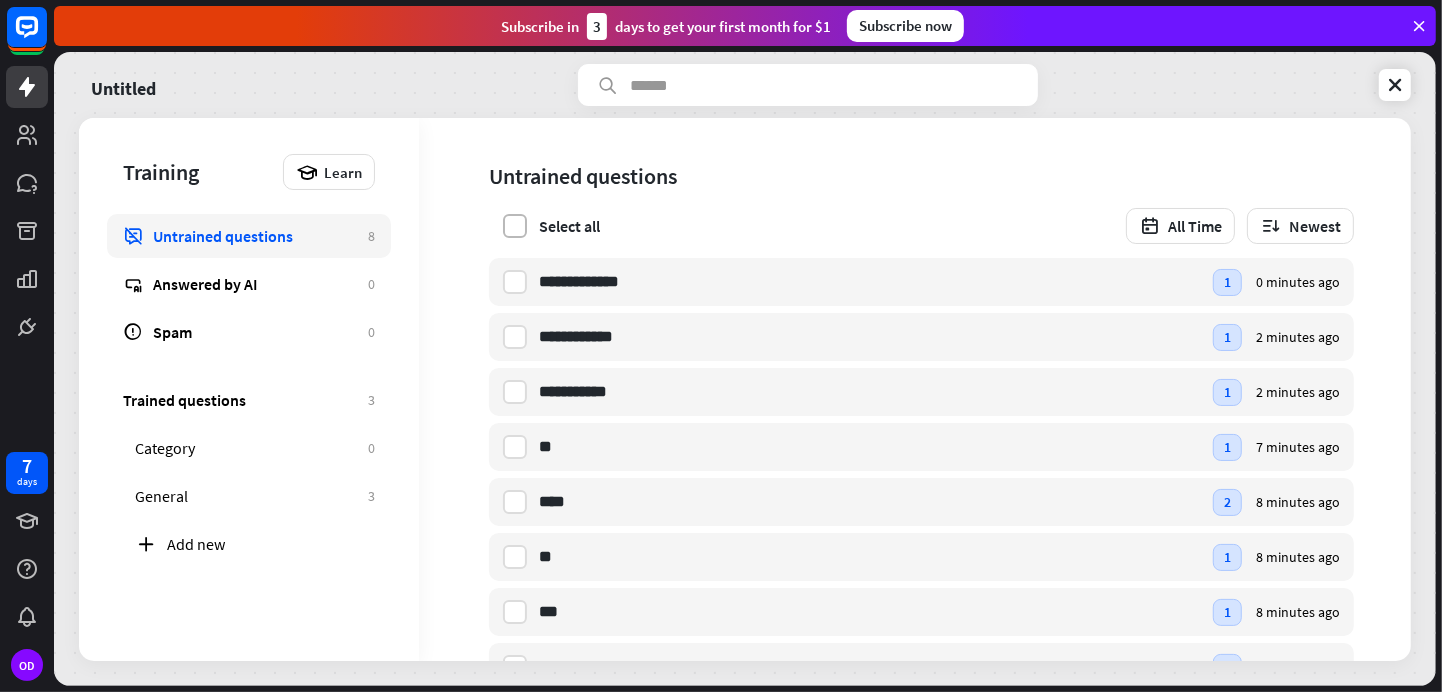 click at bounding box center [515, 226] 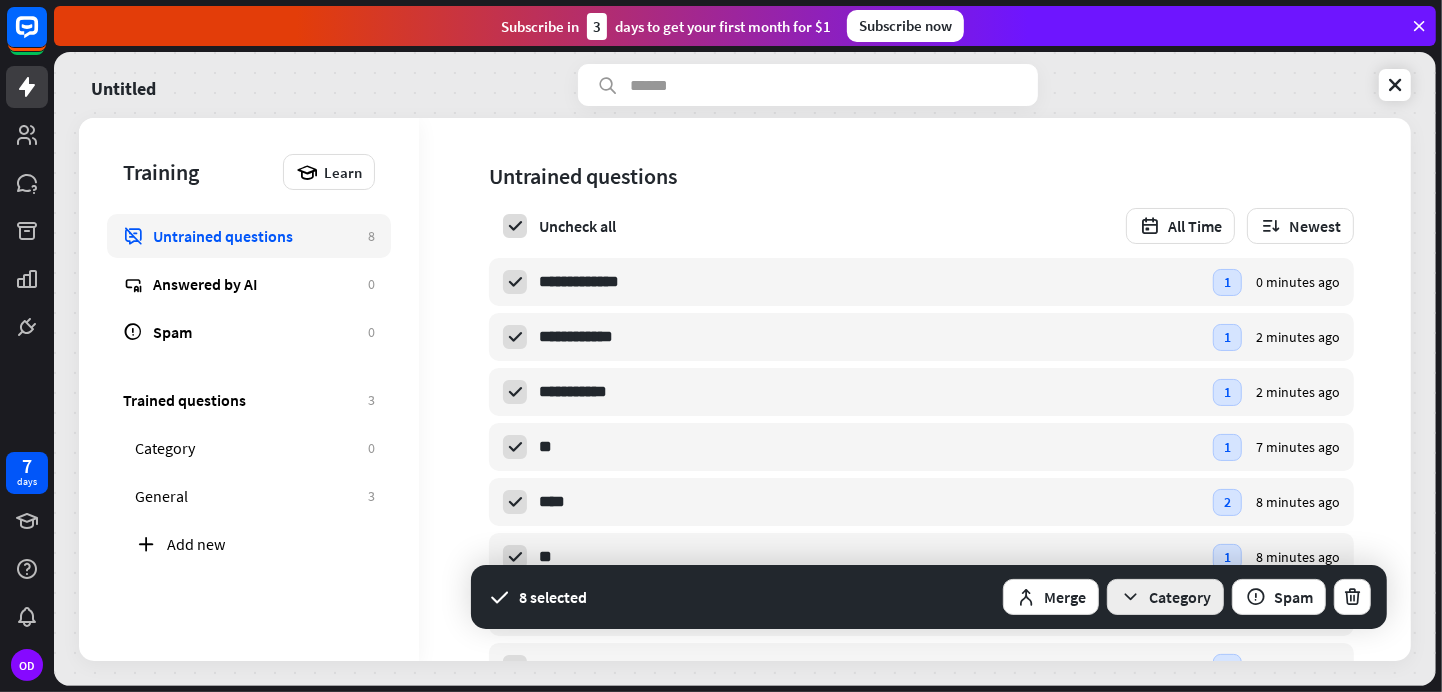 click on "Category" at bounding box center [1165, 597] 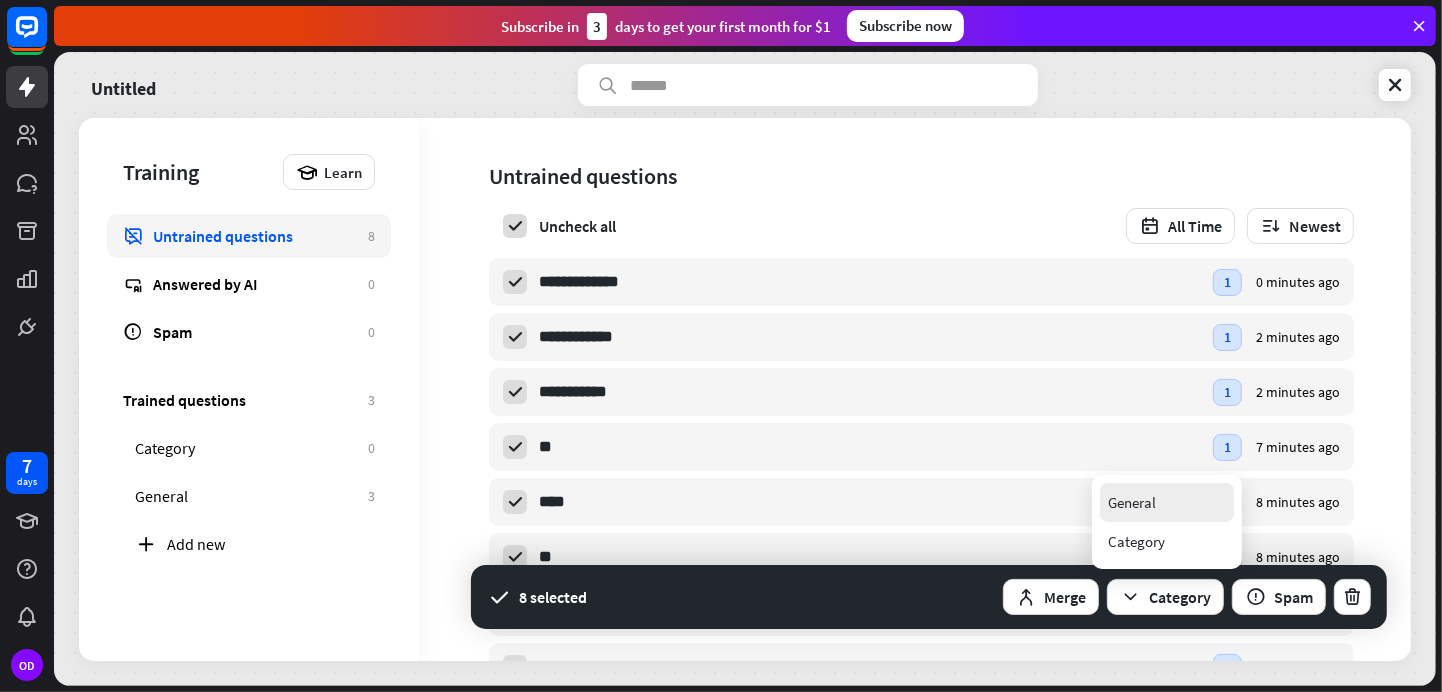click on "General" at bounding box center (1132, 502) 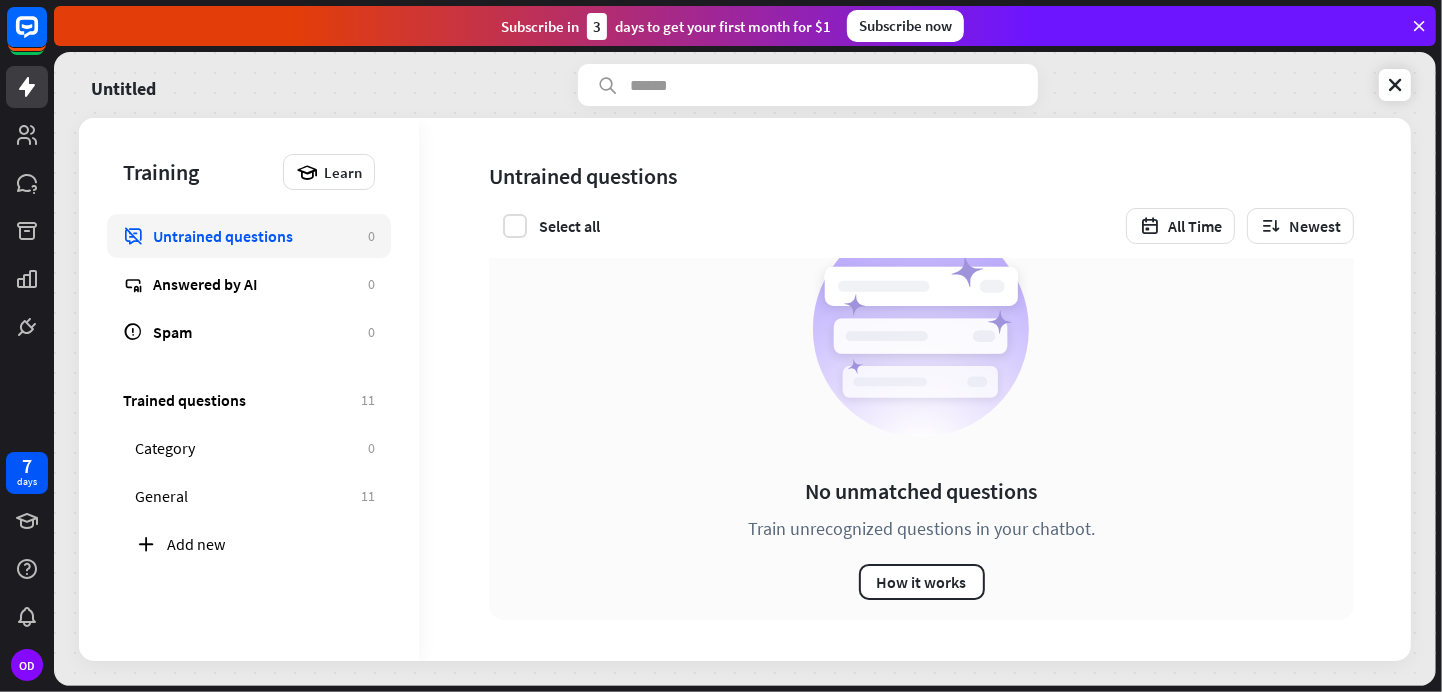 scroll, scrollTop: 0, scrollLeft: 0, axis: both 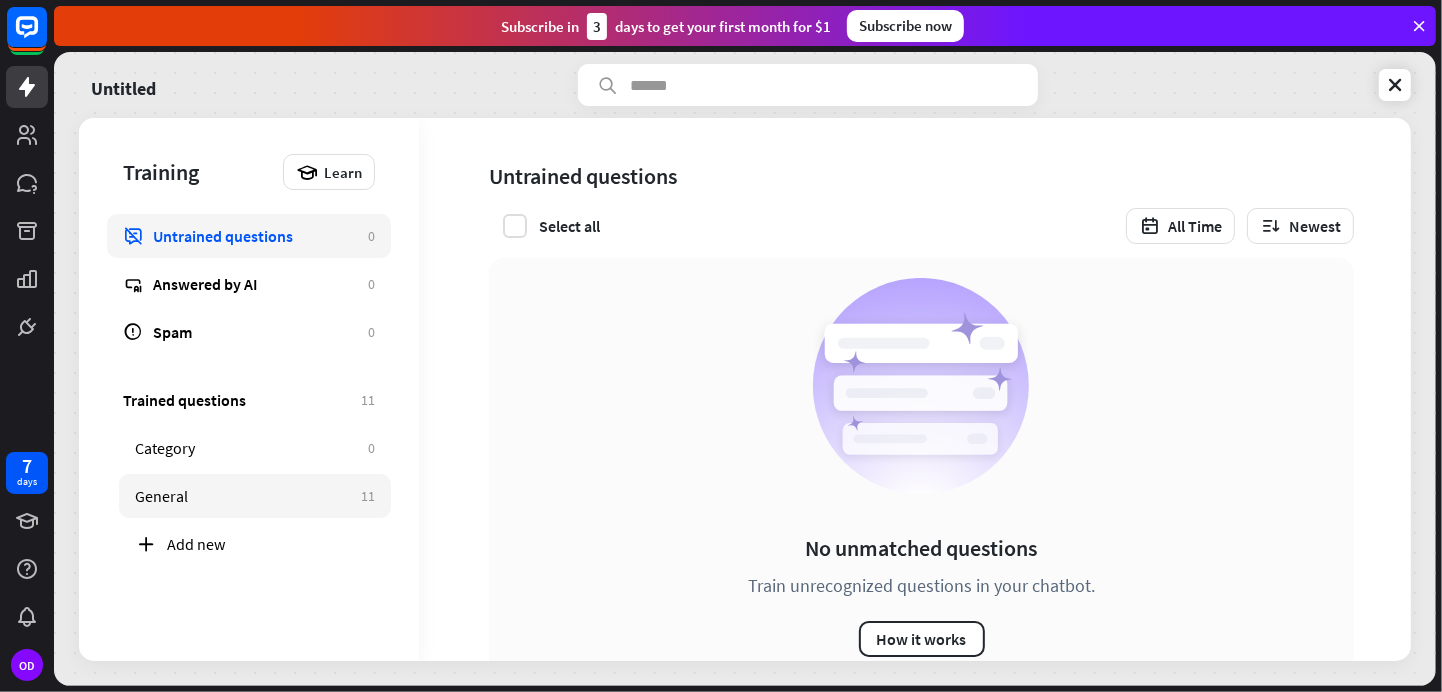 click on "General" at bounding box center [243, 496] 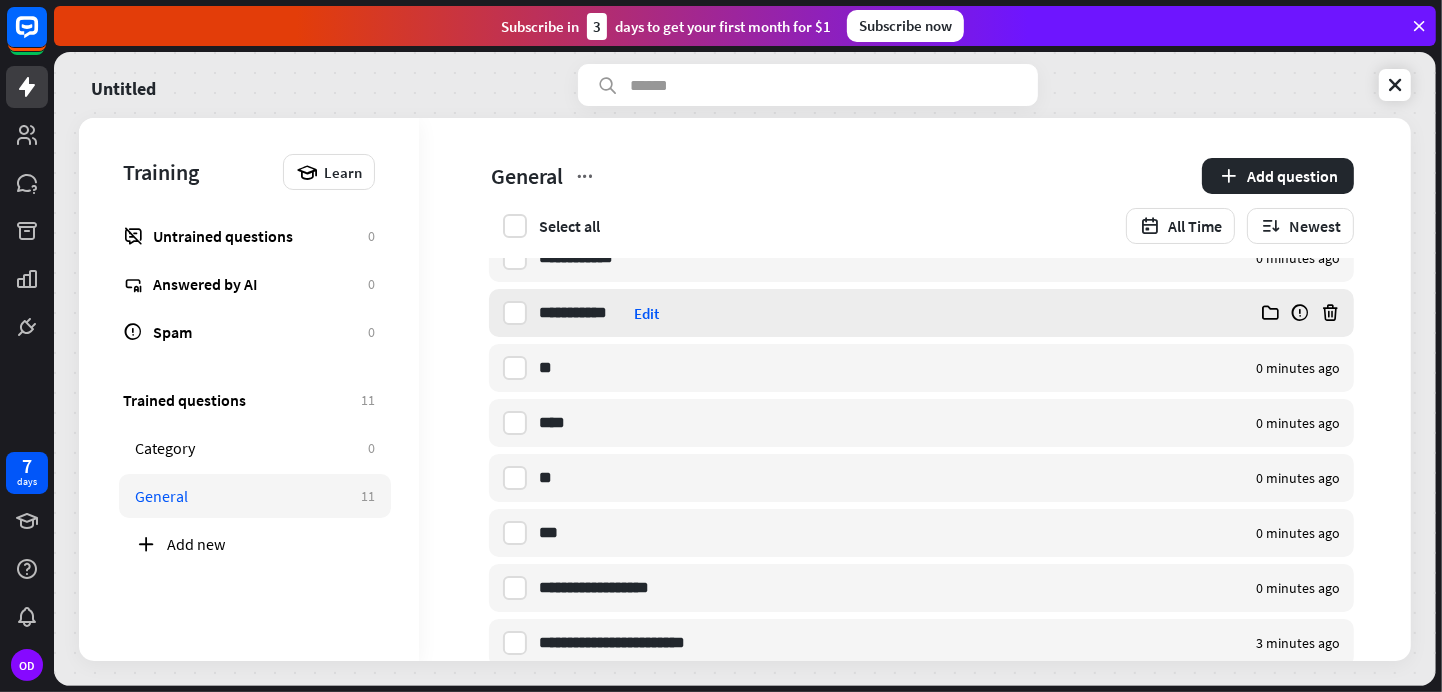 scroll, scrollTop: 0, scrollLeft: 0, axis: both 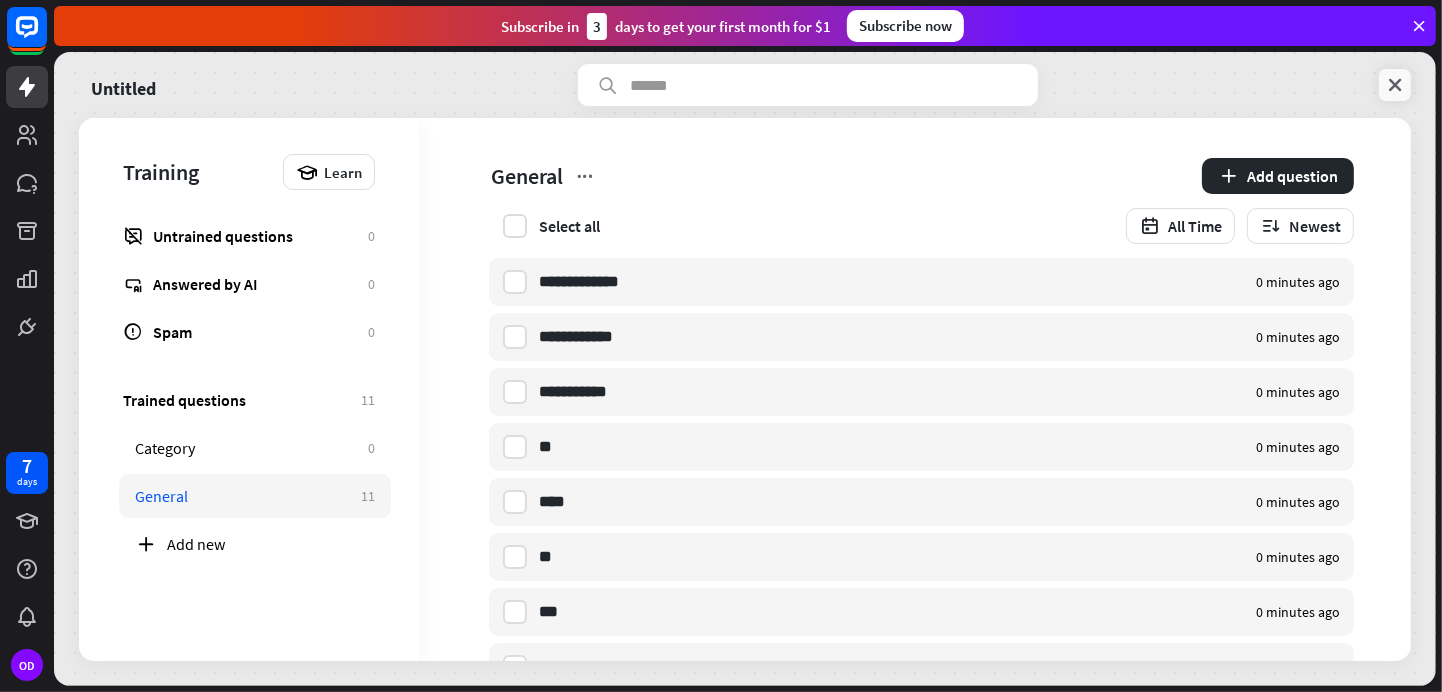 click at bounding box center [1395, 85] 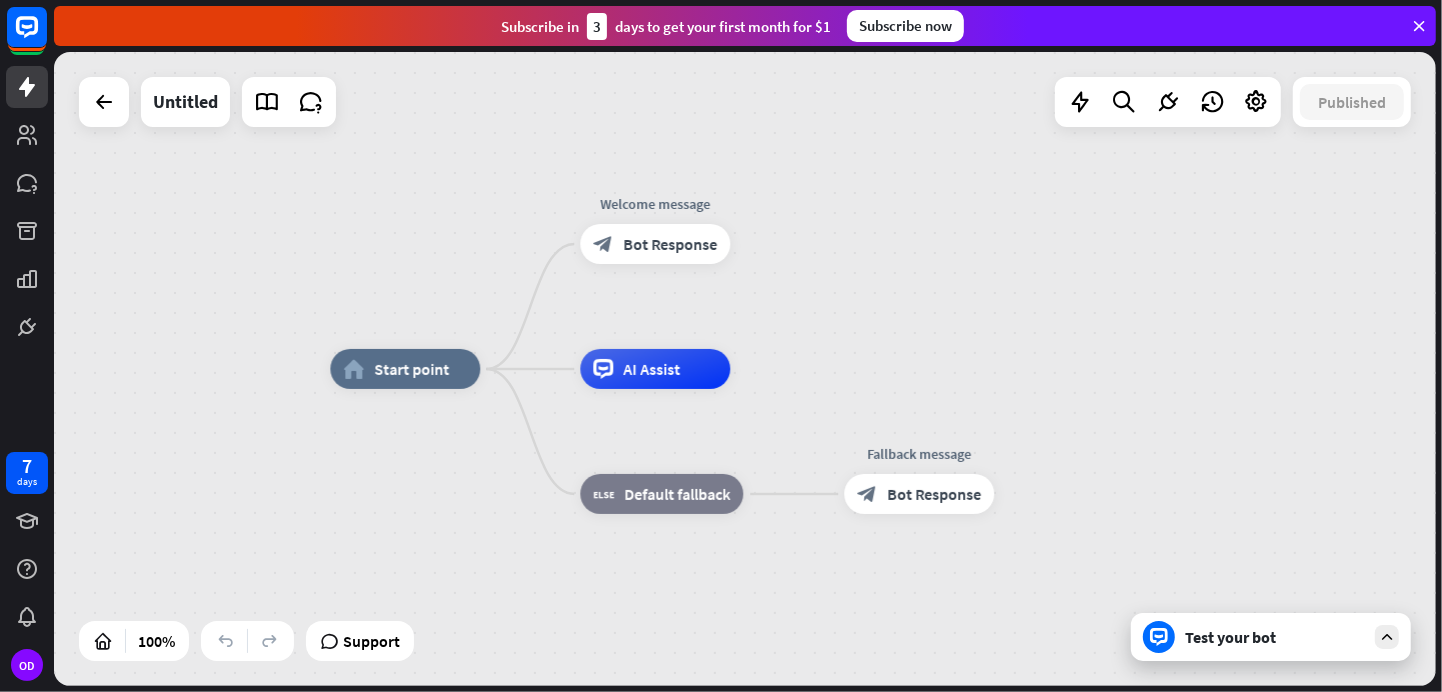 click on "Test your bot" at bounding box center (1271, 637) 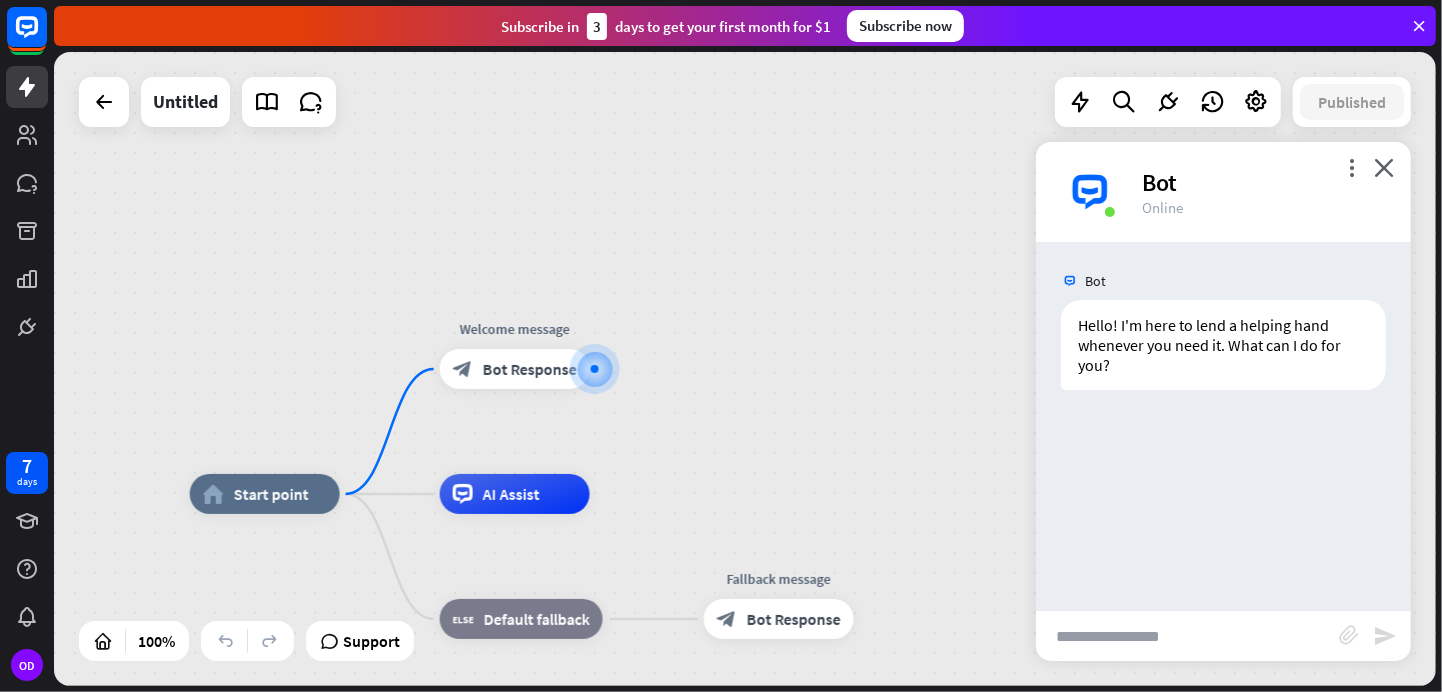 click at bounding box center [1187, 636] 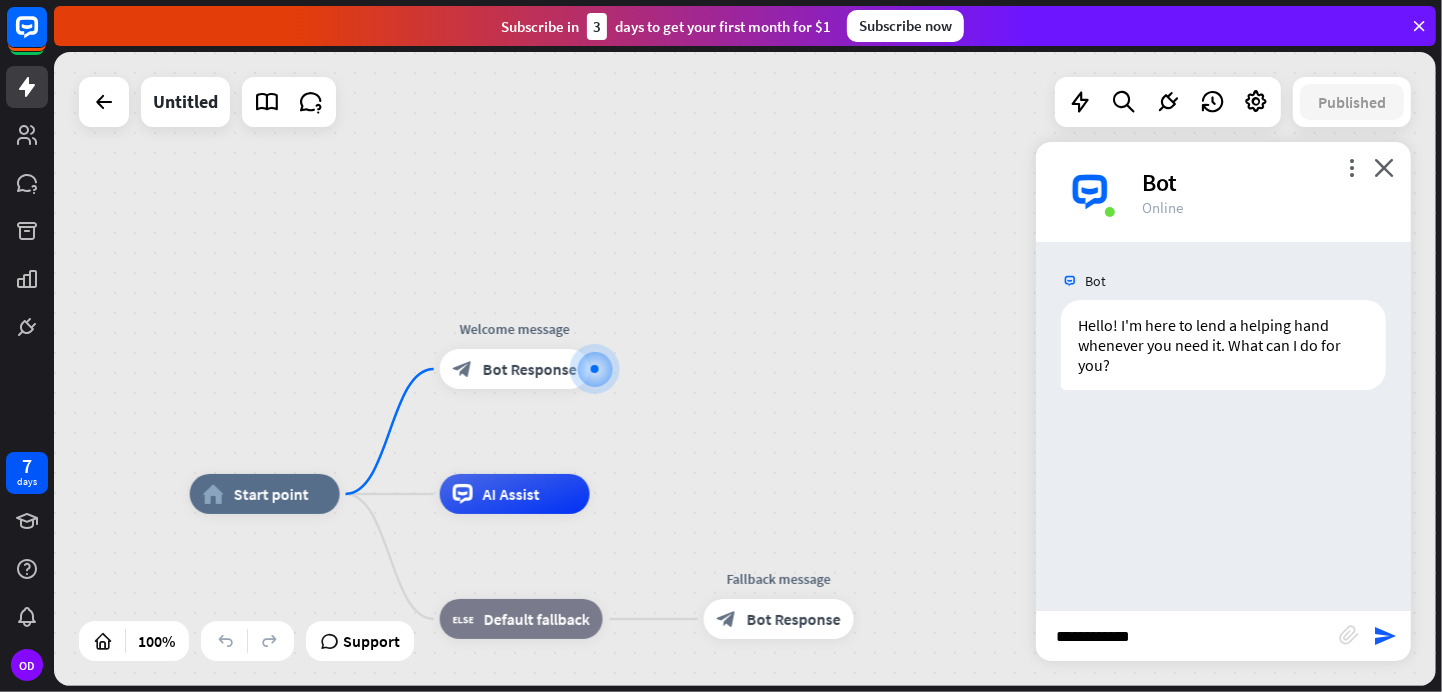 type on "**********" 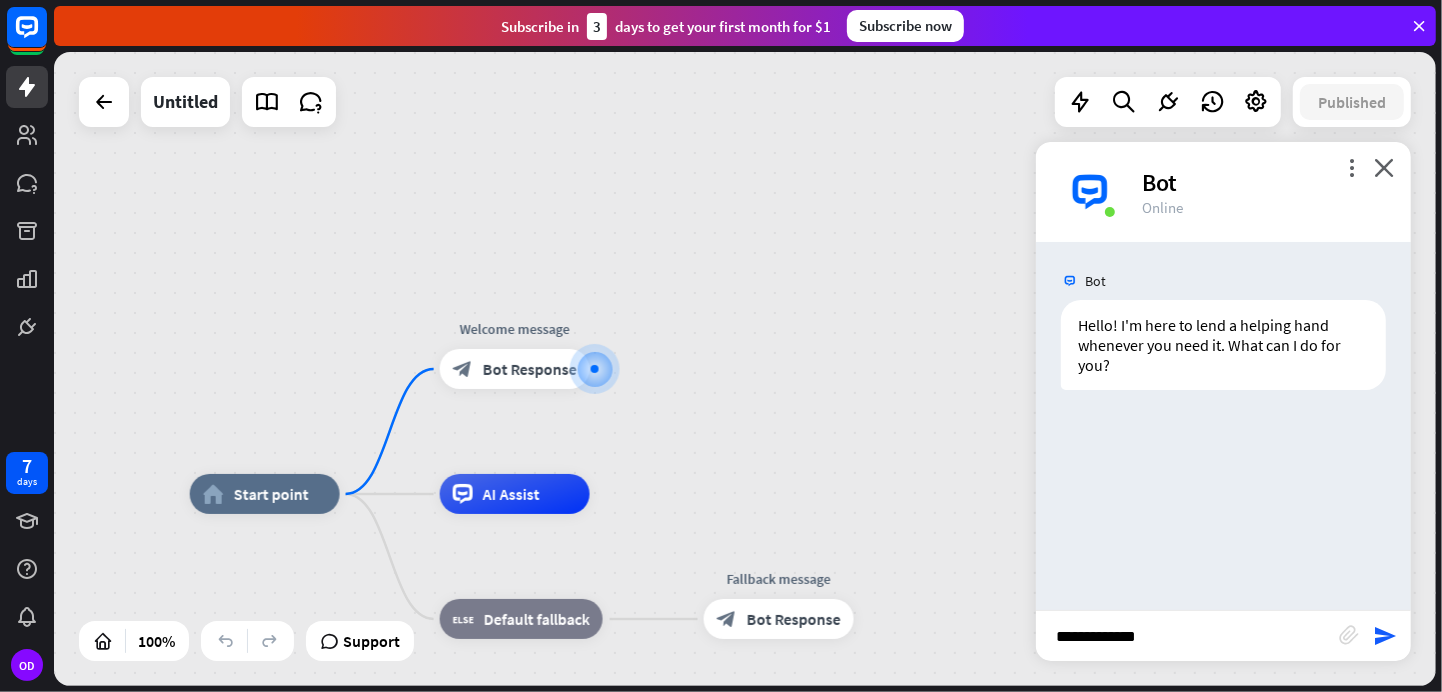 type 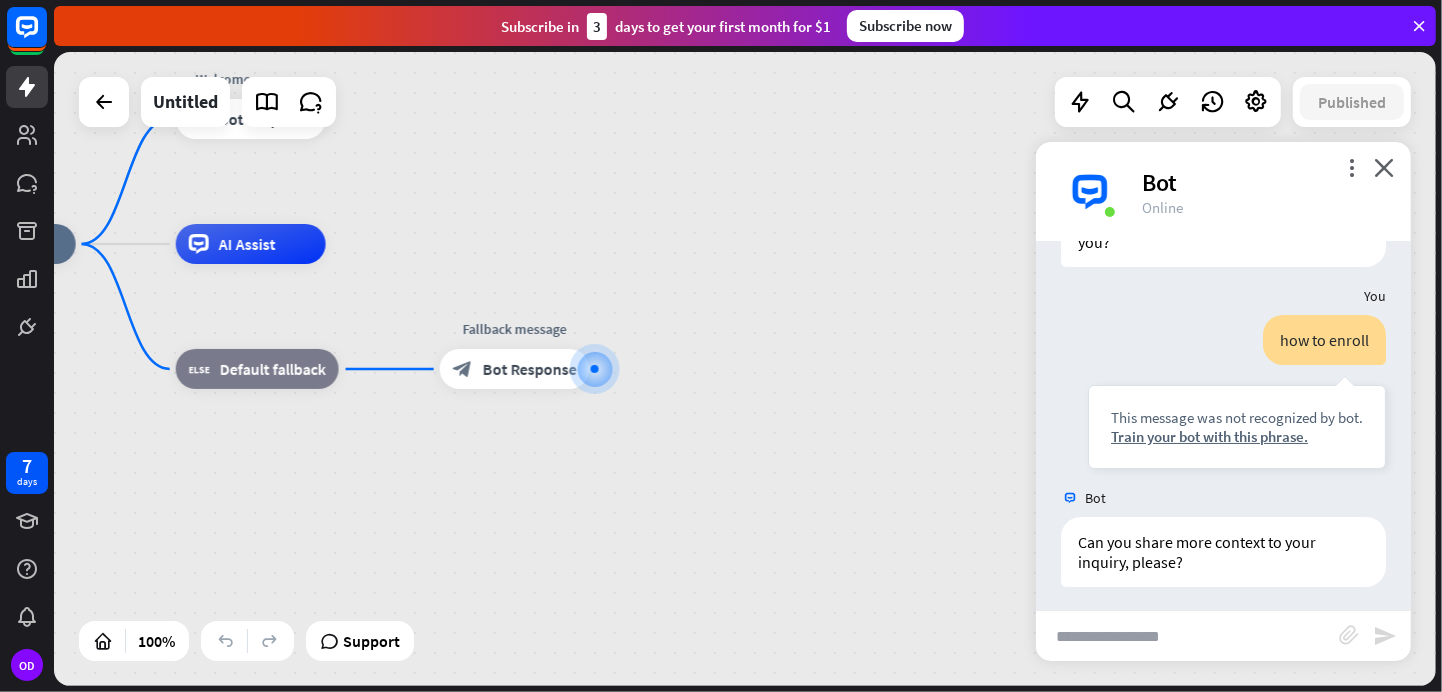 scroll, scrollTop: 129, scrollLeft: 0, axis: vertical 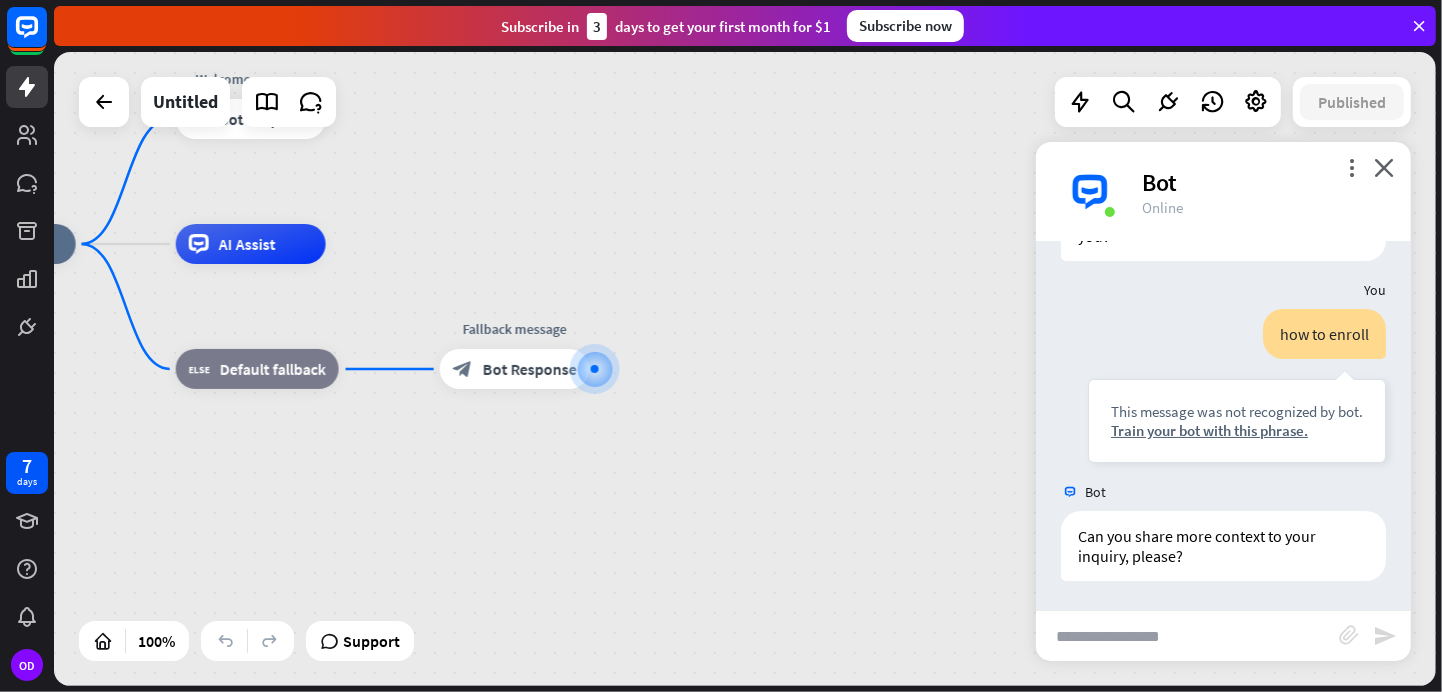 click at bounding box center [289, 102] 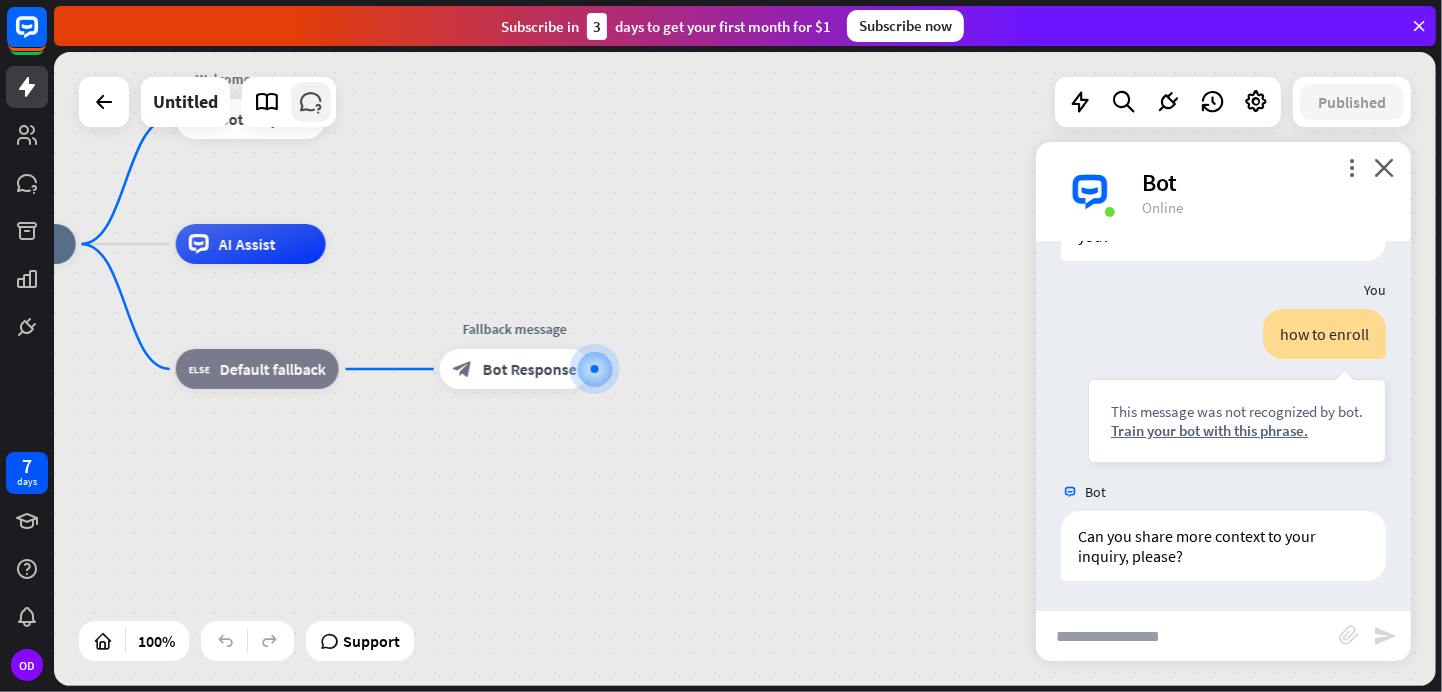 click at bounding box center [311, 102] 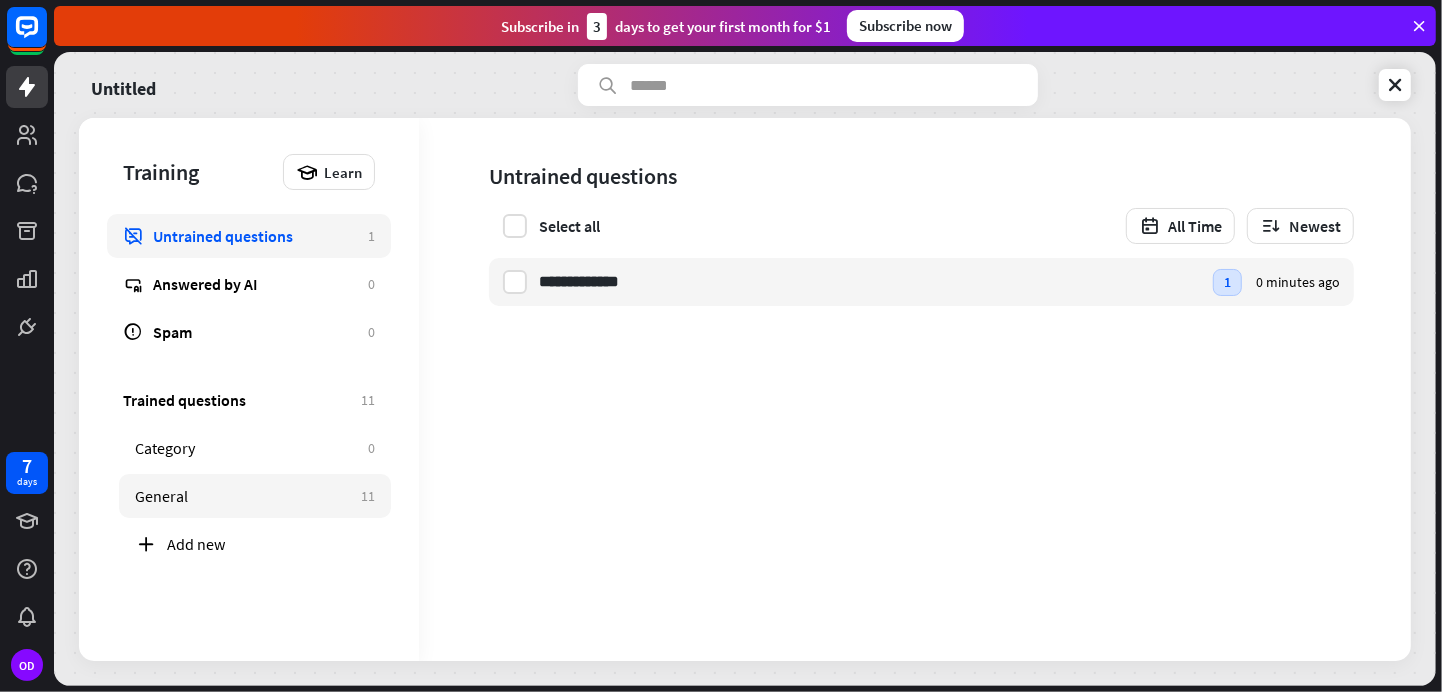 click on "General   11" at bounding box center [255, 496] 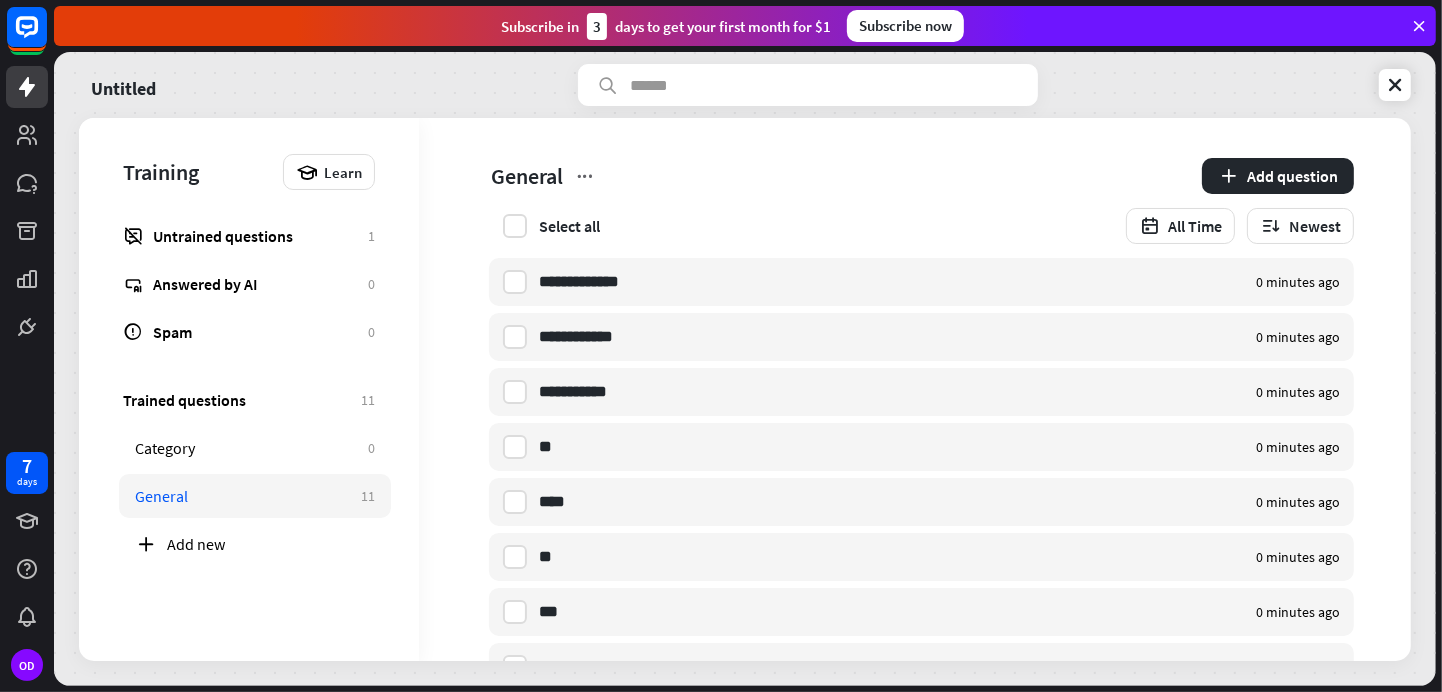 click on "**********" at bounding box center [745, 369] 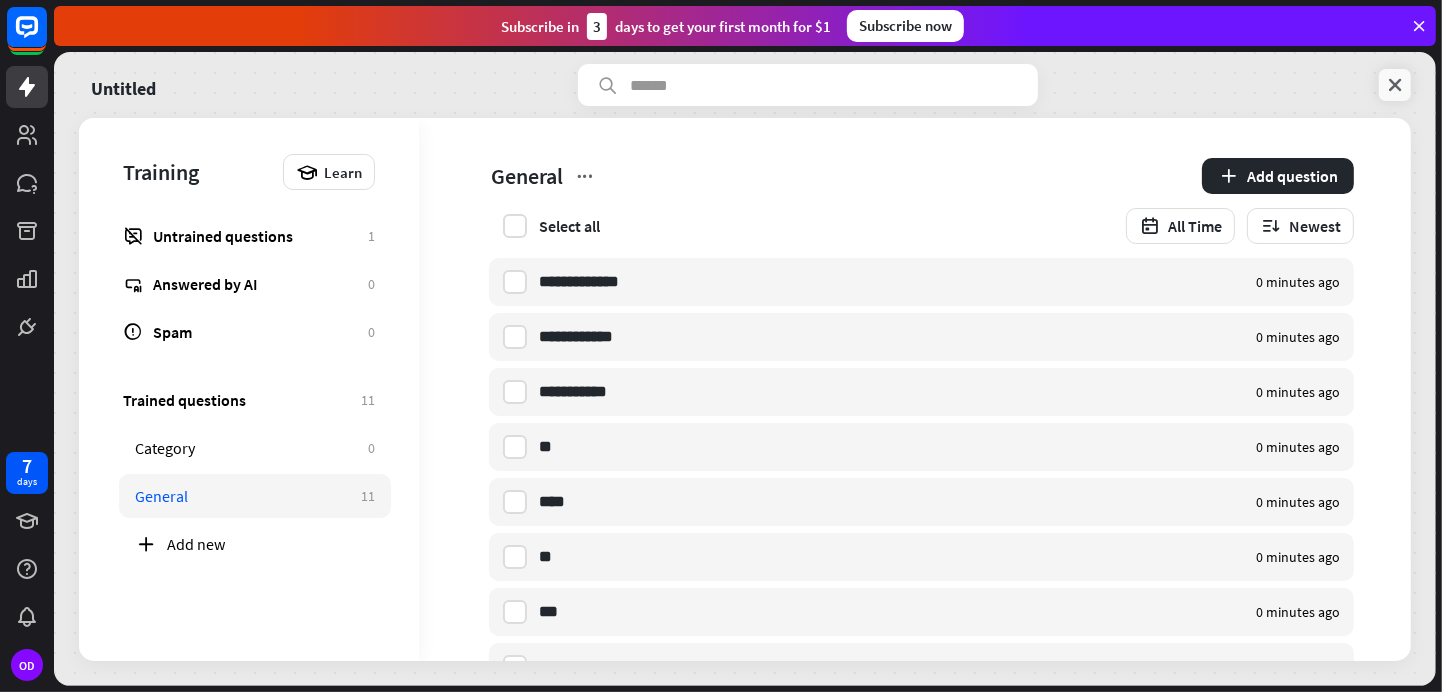 click at bounding box center [1395, 85] 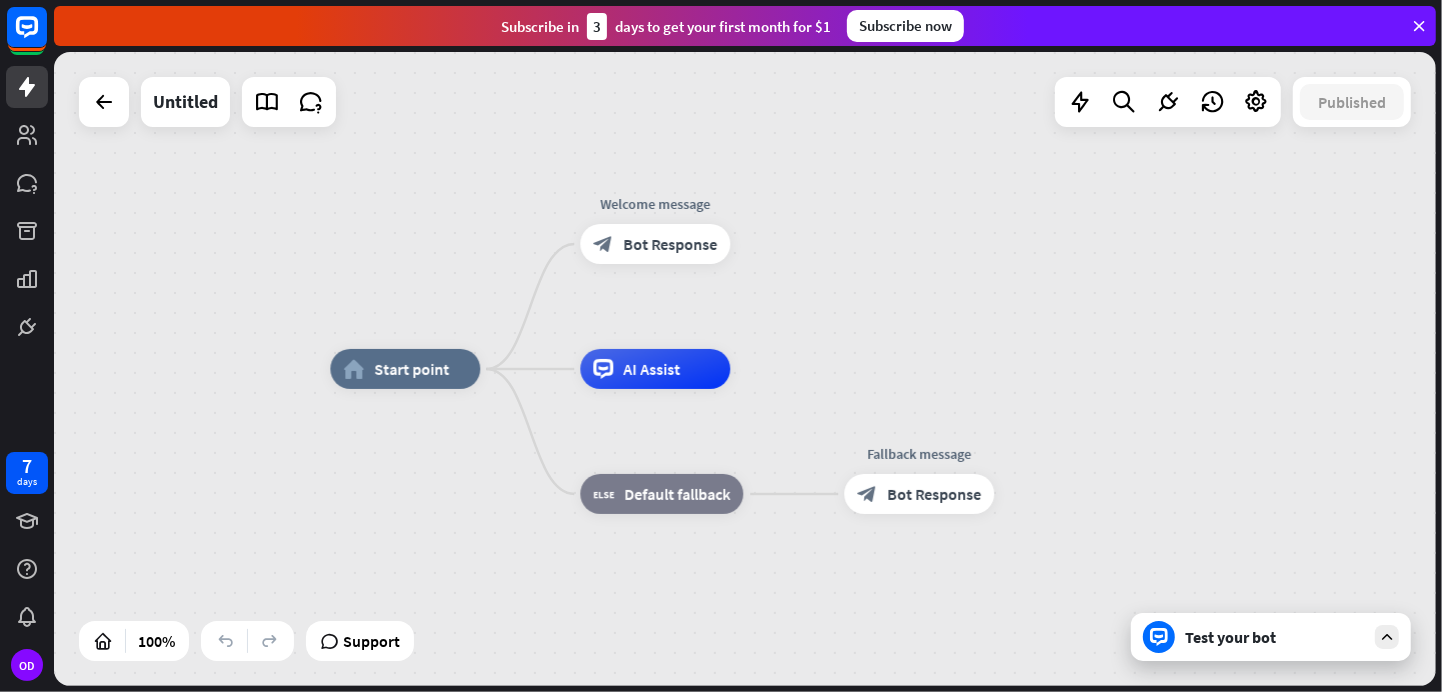 click on "Test your bot" at bounding box center [1271, 637] 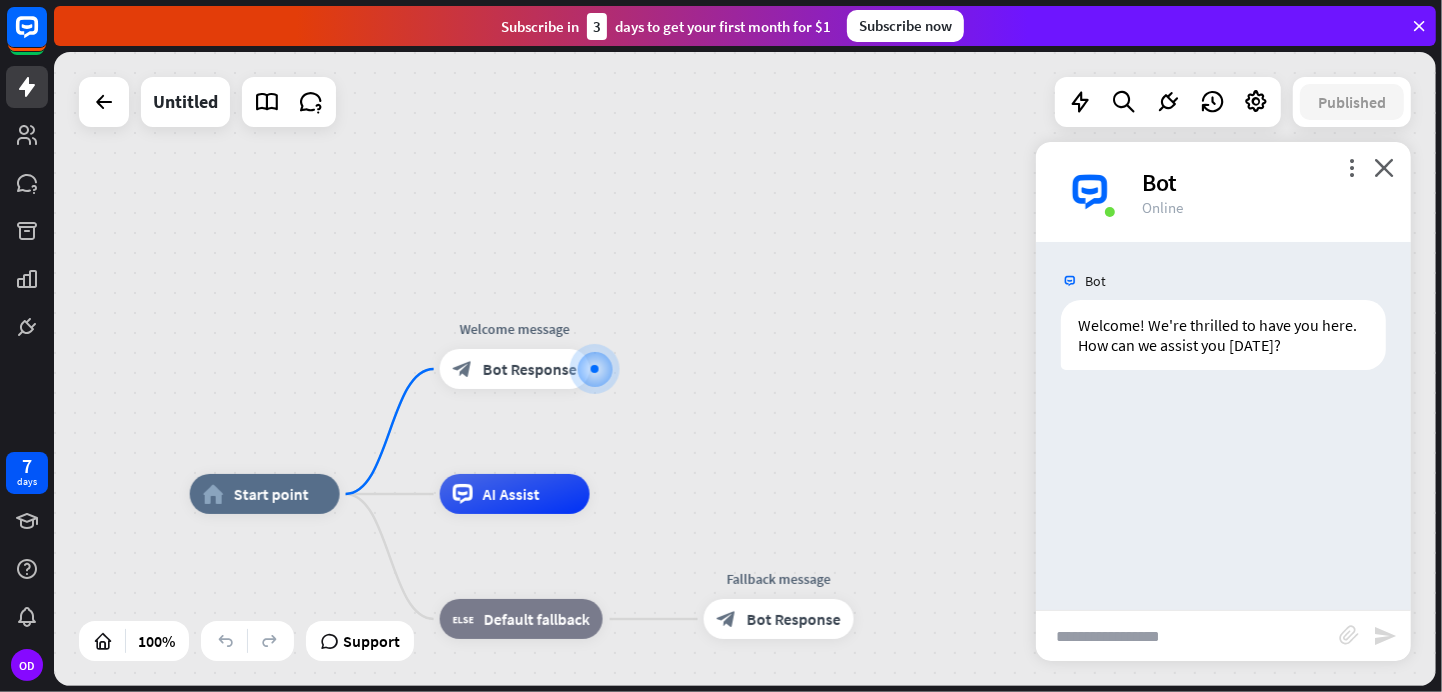 click at bounding box center [1187, 636] 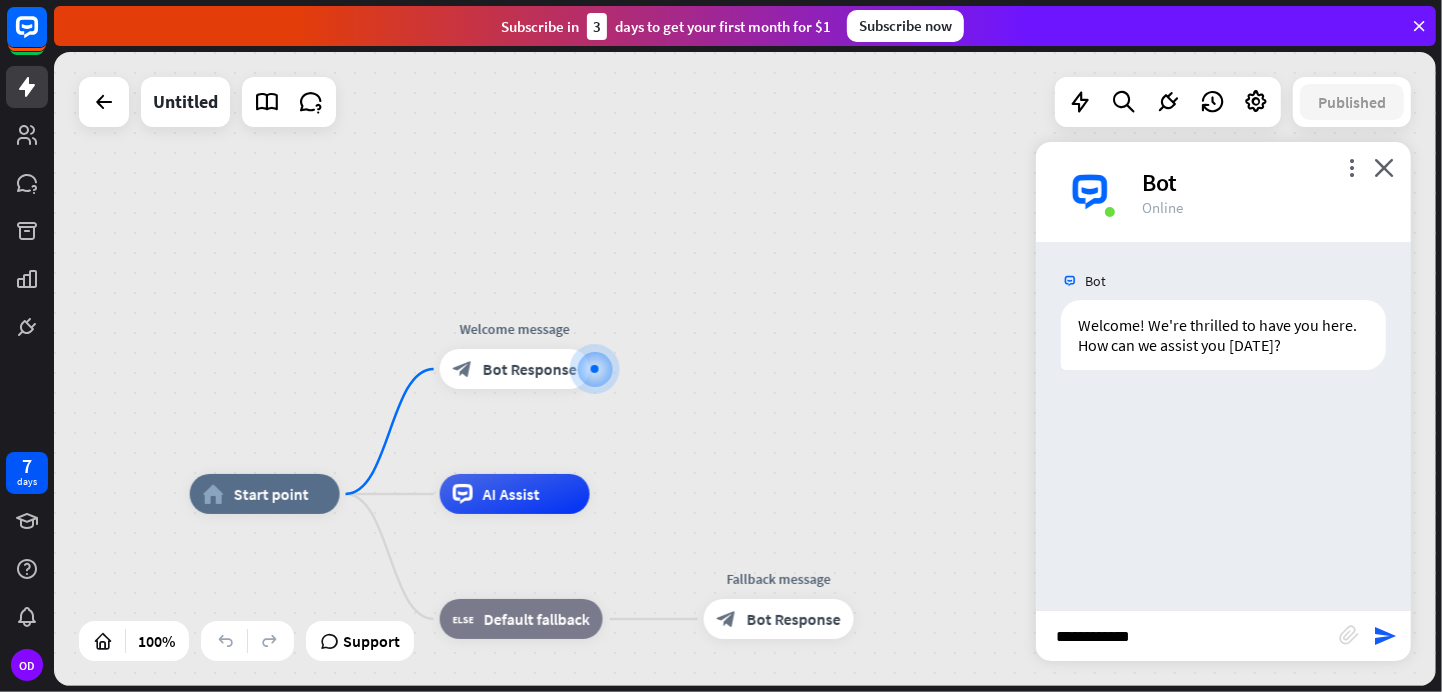 type on "**********" 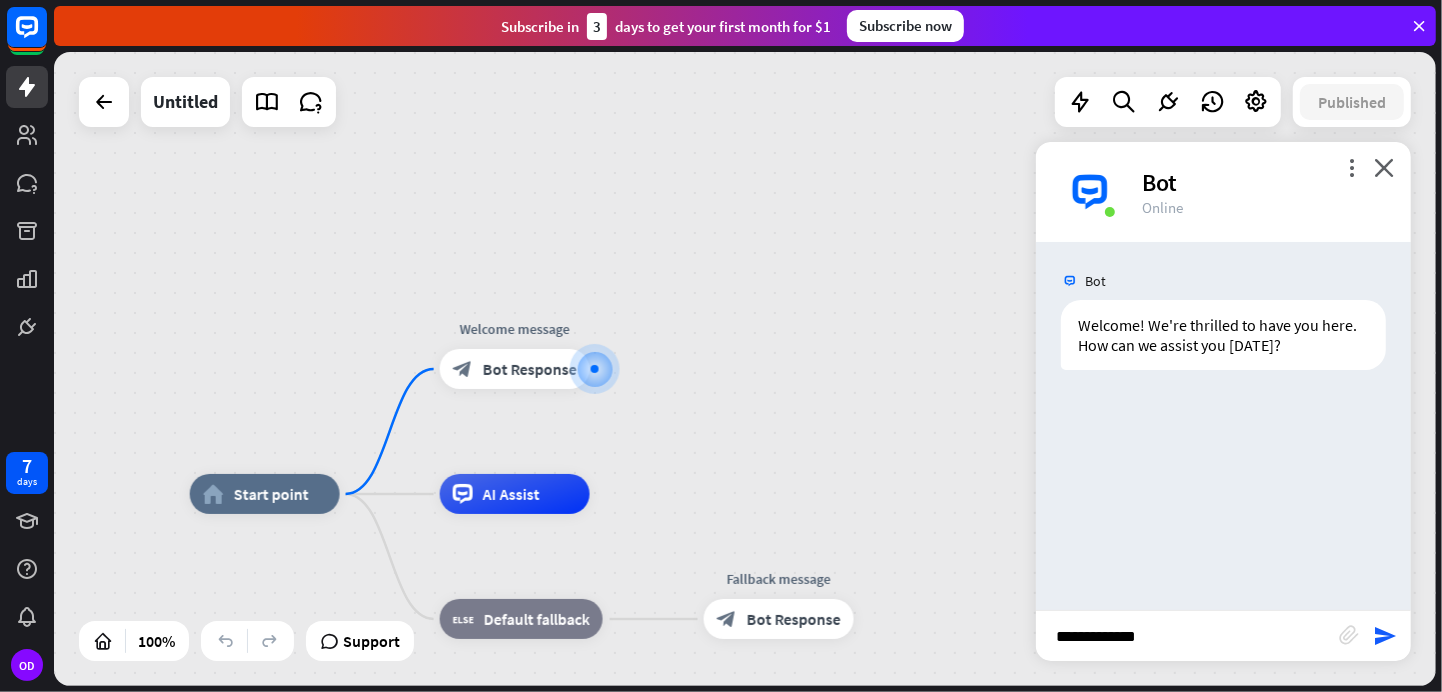 type 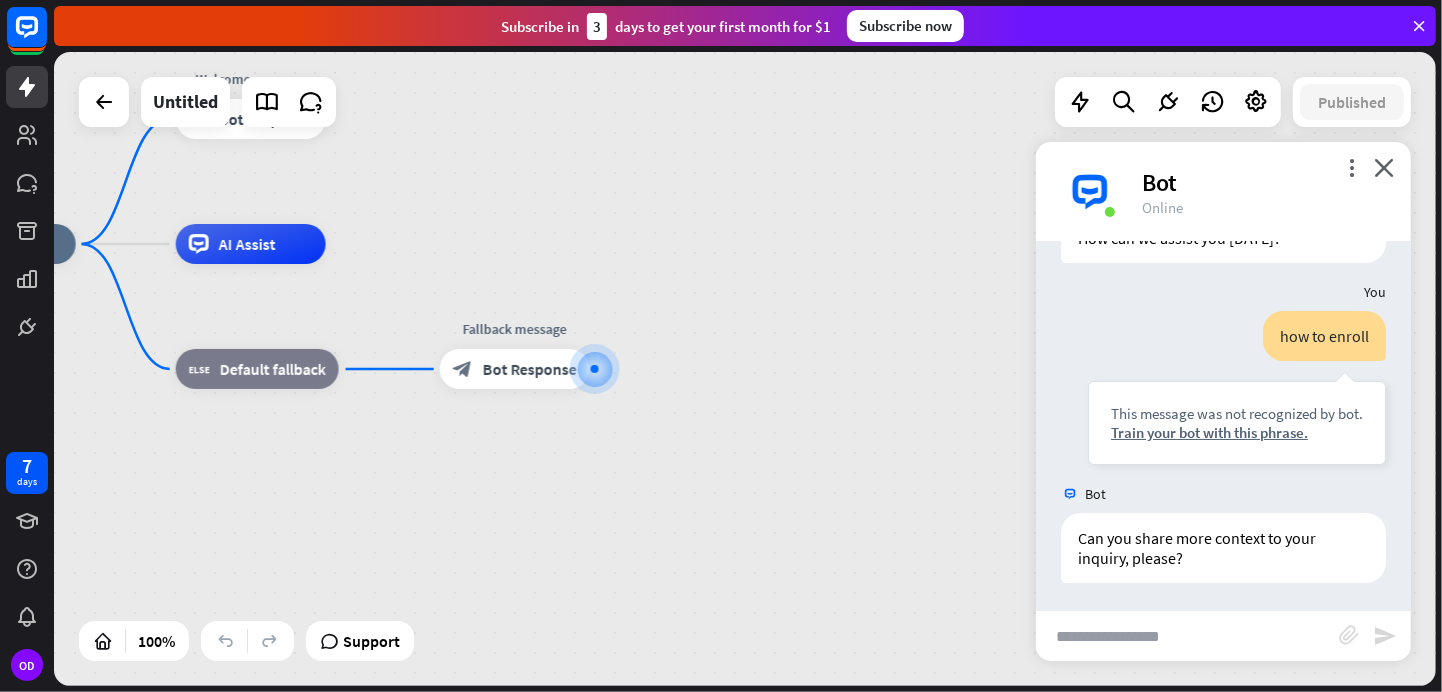 scroll, scrollTop: 108, scrollLeft: 0, axis: vertical 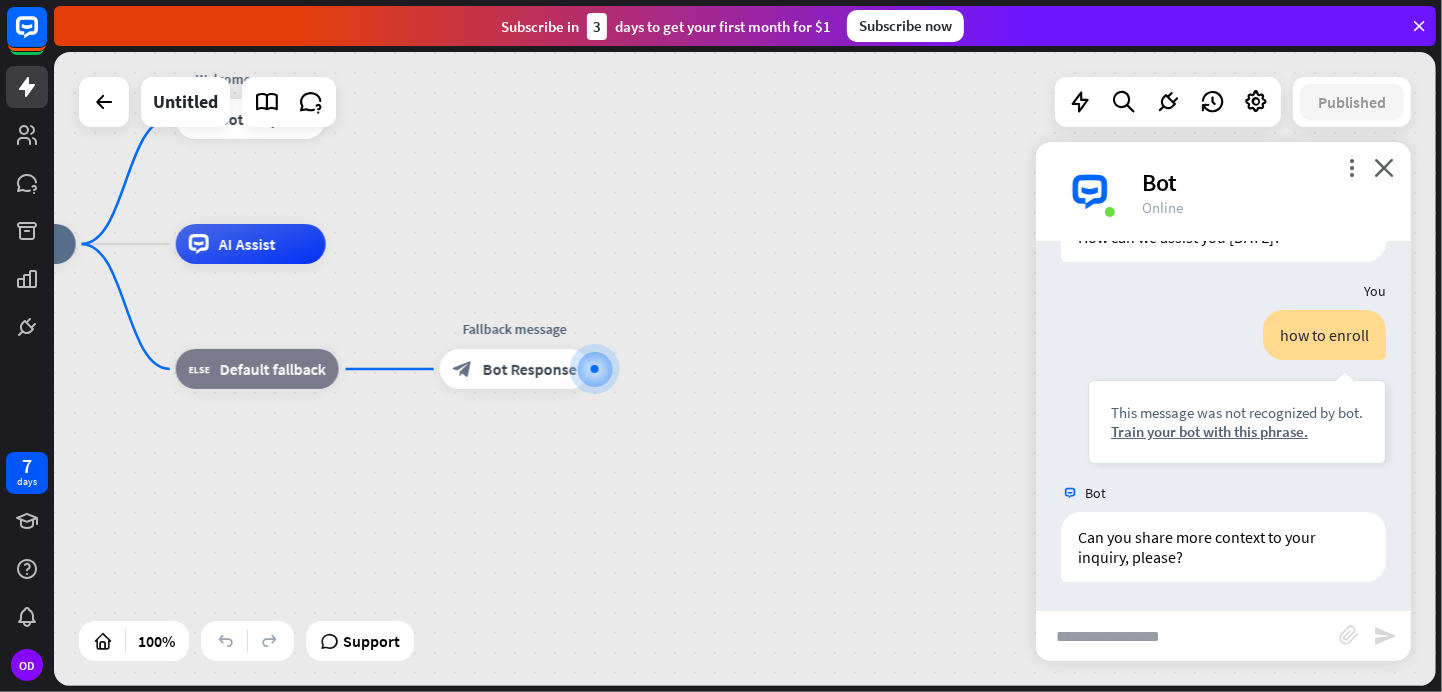 click at bounding box center (1187, 636) 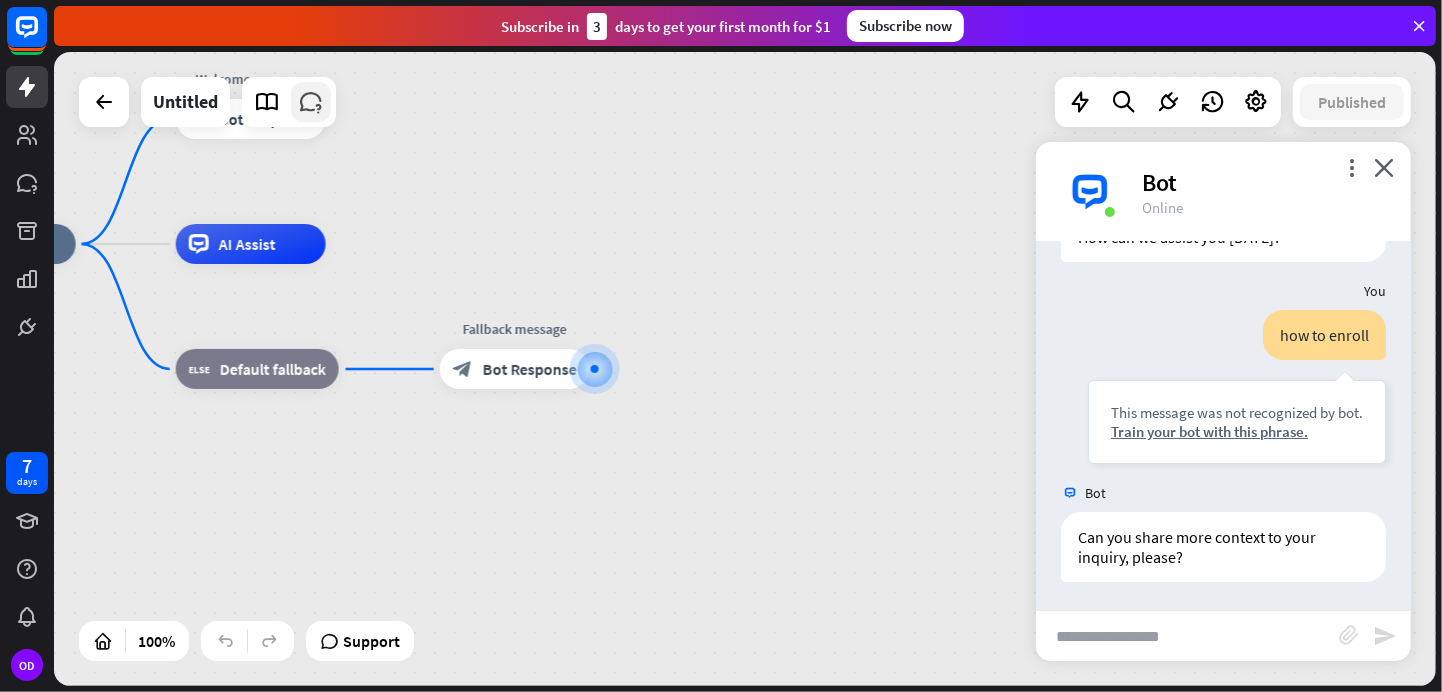 click at bounding box center (311, 102) 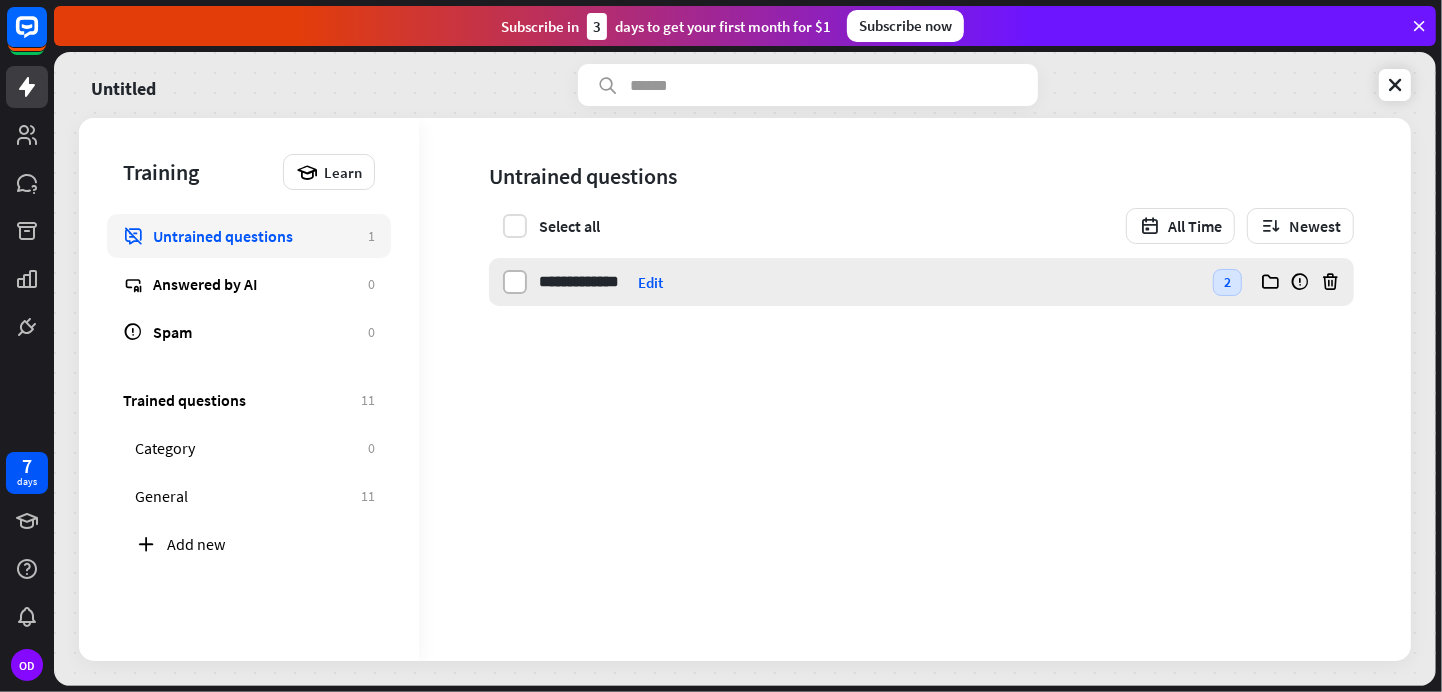 click at bounding box center [515, 282] 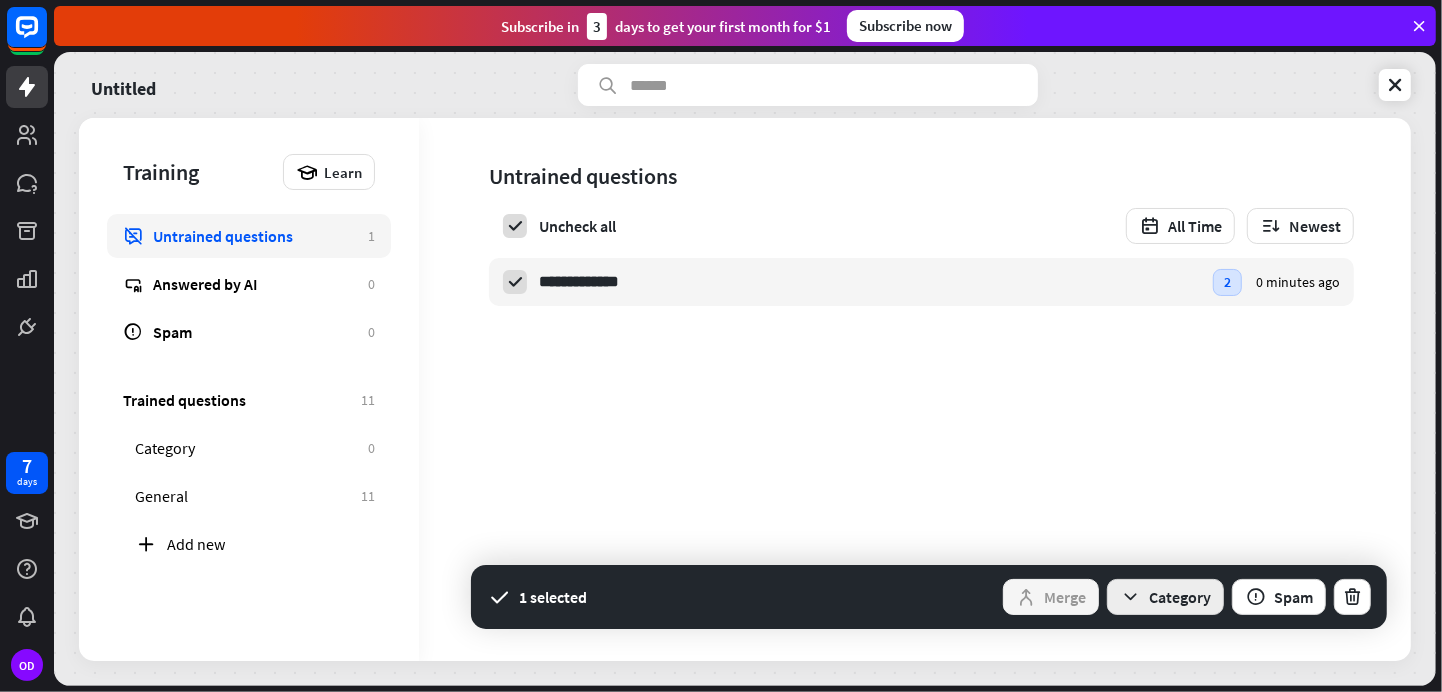 click on "Category" at bounding box center (1165, 597) 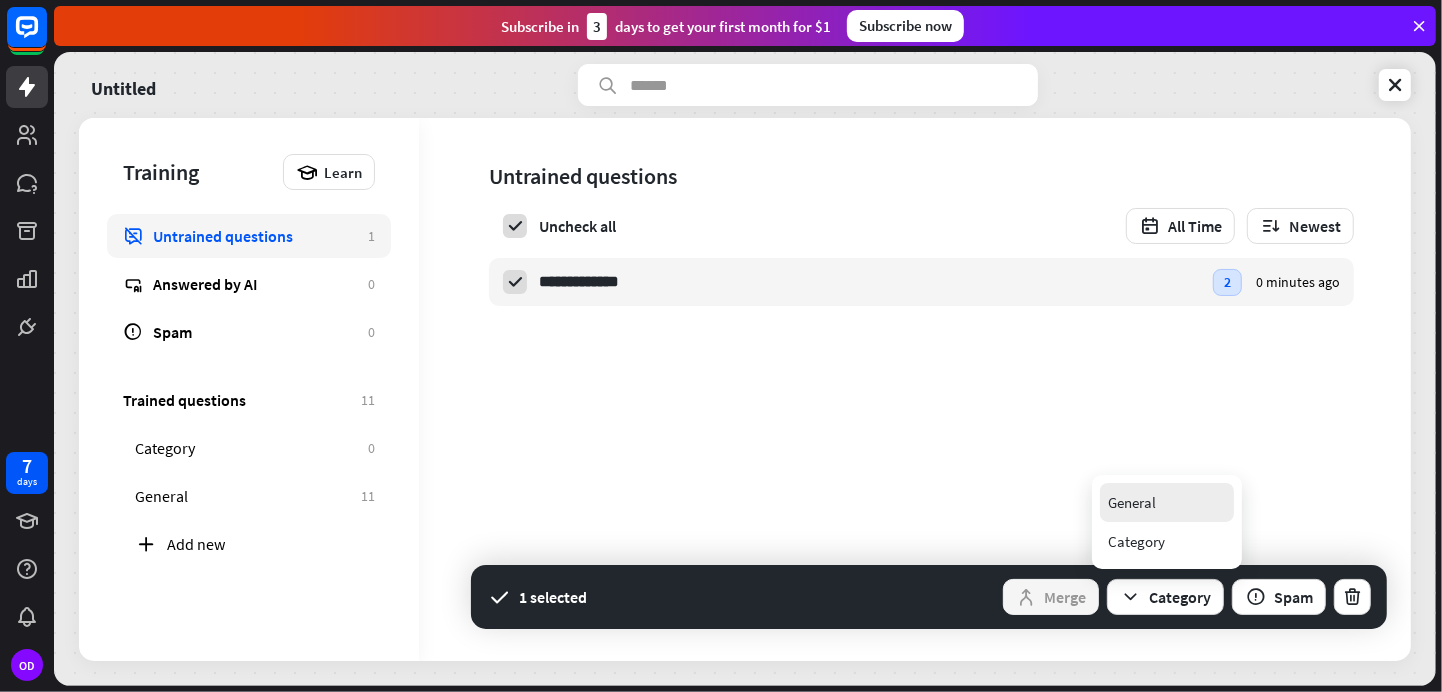click on "General" at bounding box center (1132, 502) 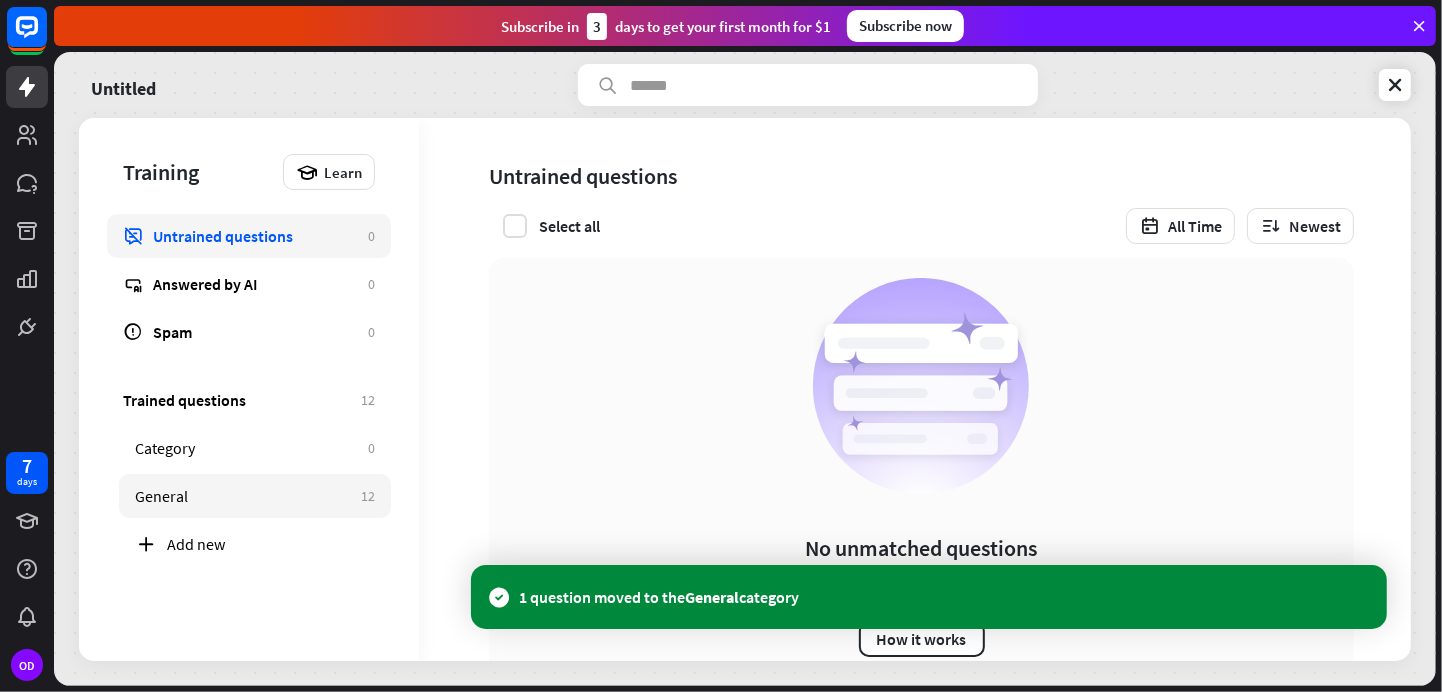 click on "General" at bounding box center [243, 496] 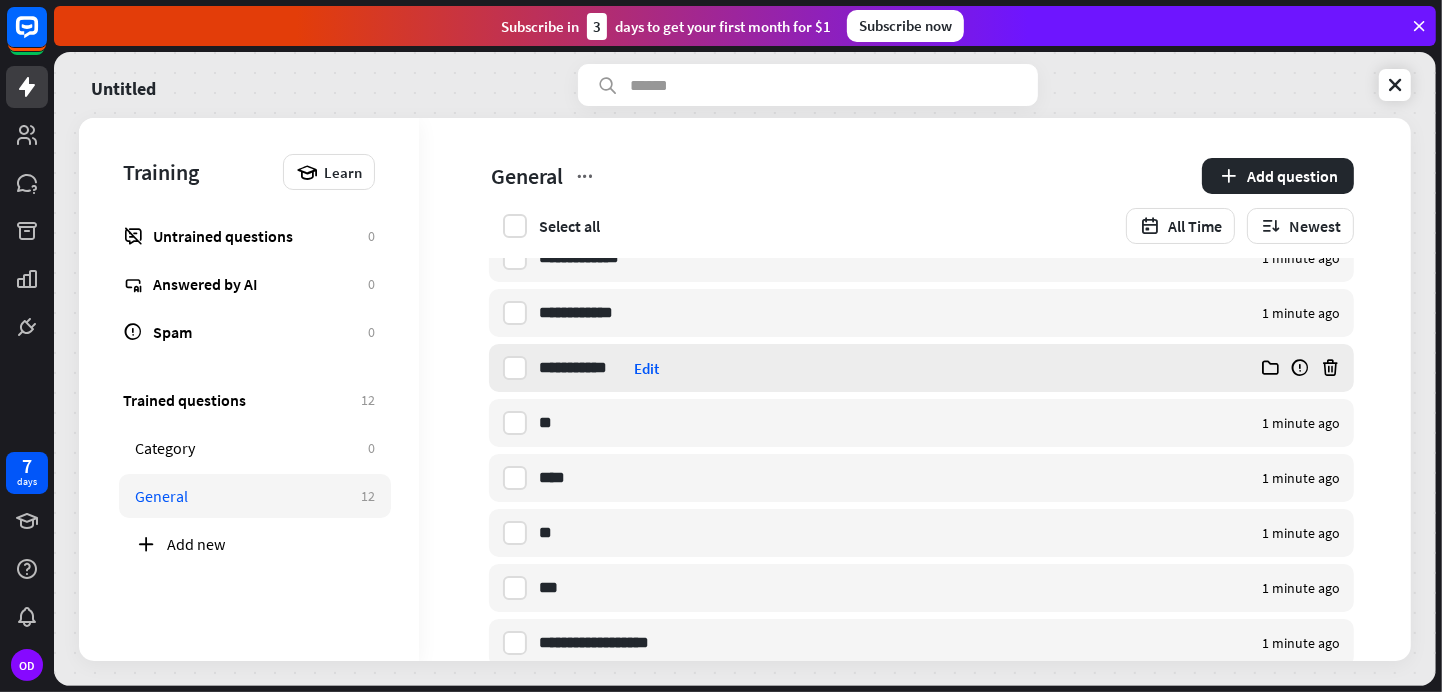 scroll, scrollTop: 285, scrollLeft: 0, axis: vertical 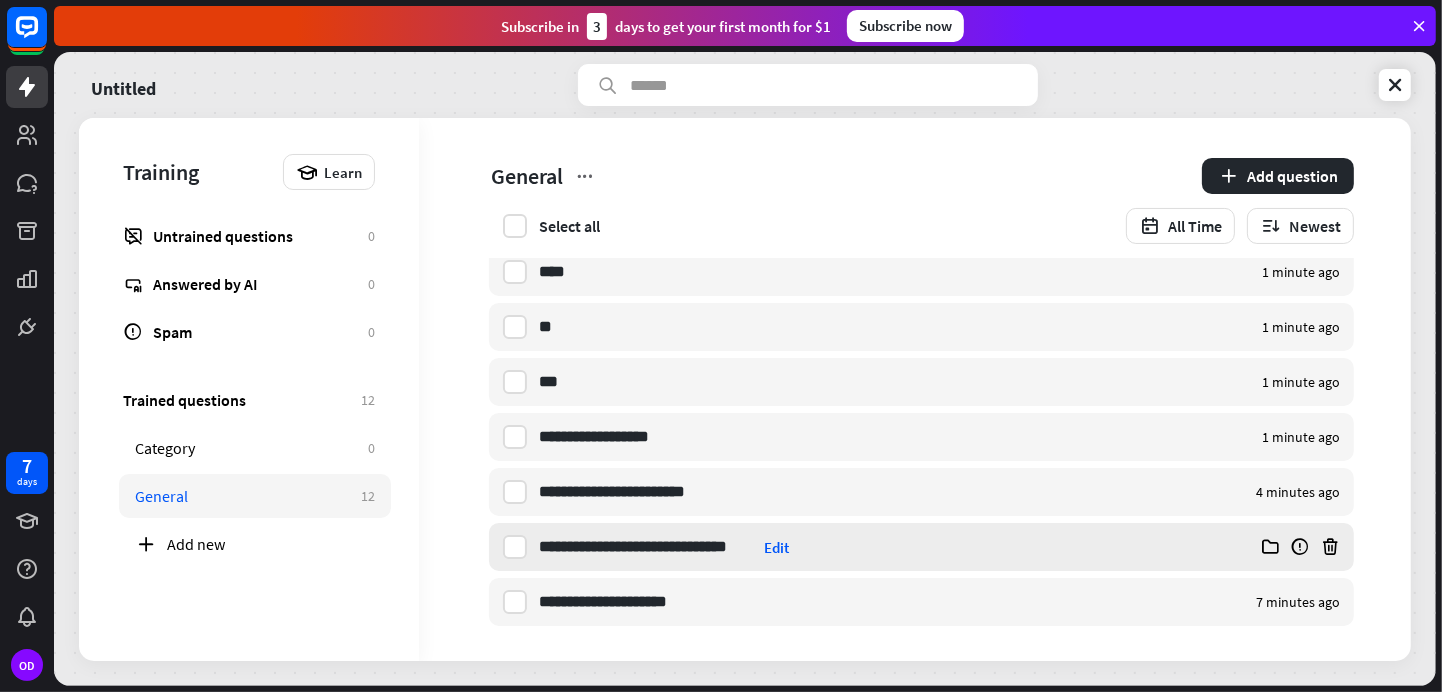 click on "Edit" at bounding box center (776, 547) 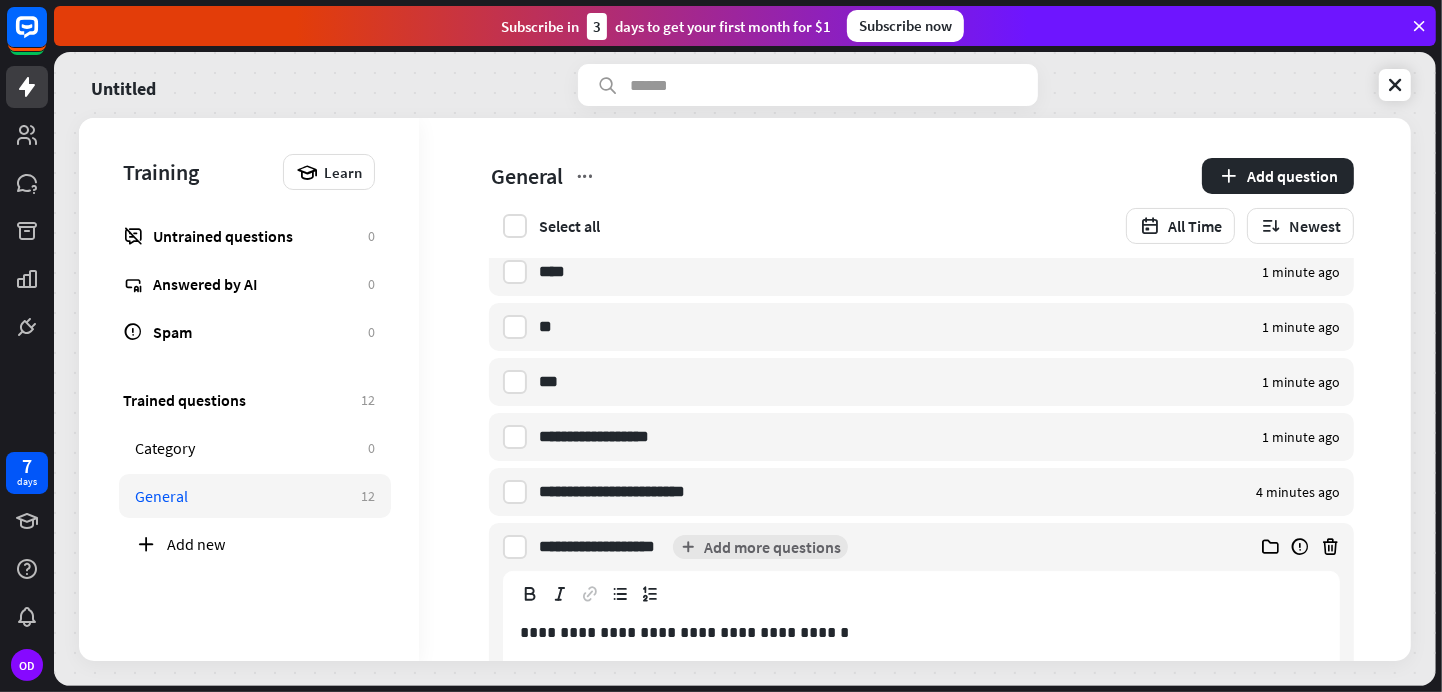 type on "**********" 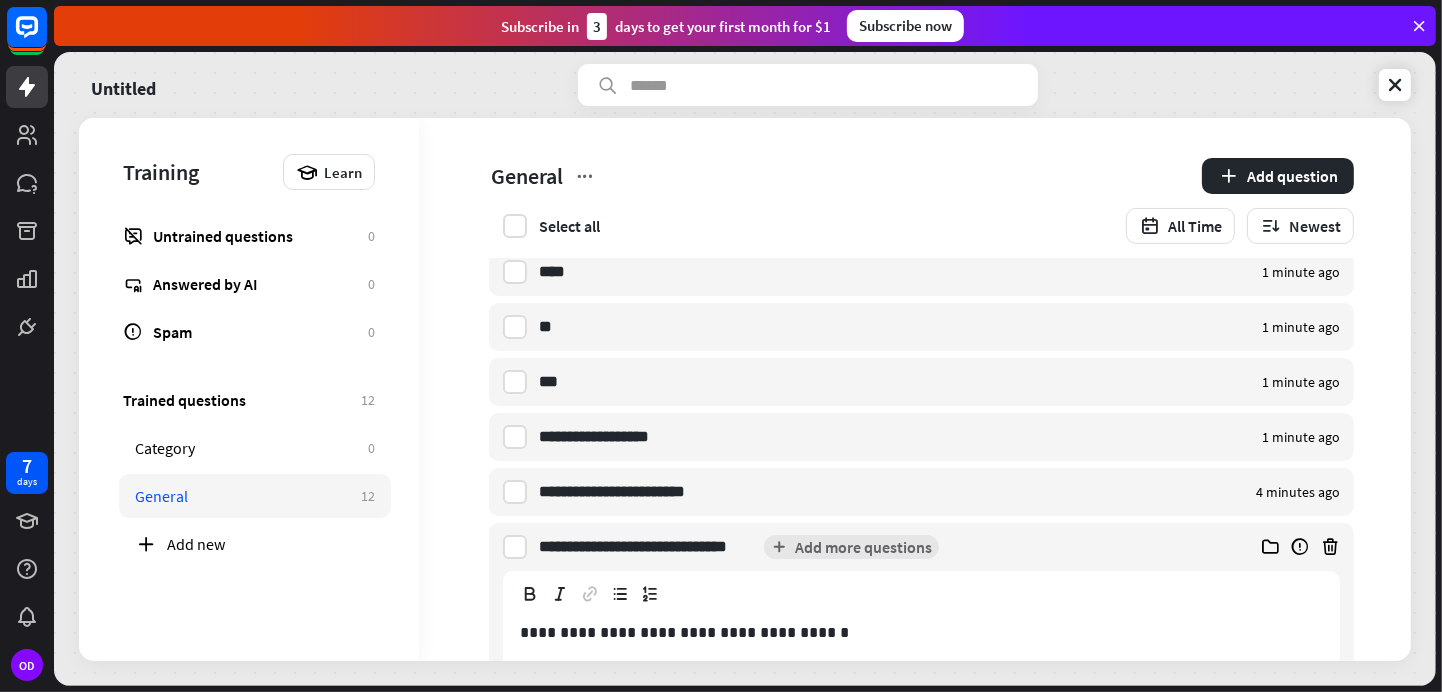 click on "**********" at bounding box center [884, 547] 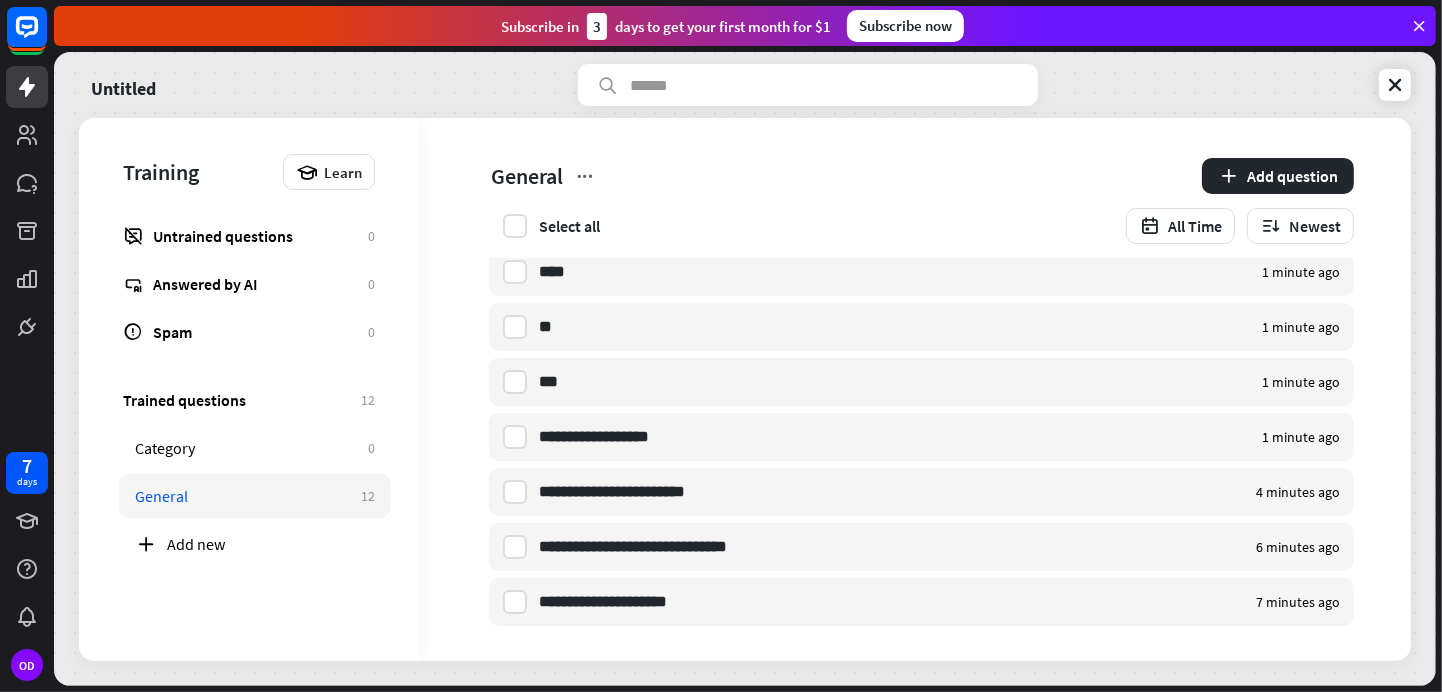 click on "Edit" at bounding box center [776, 547] 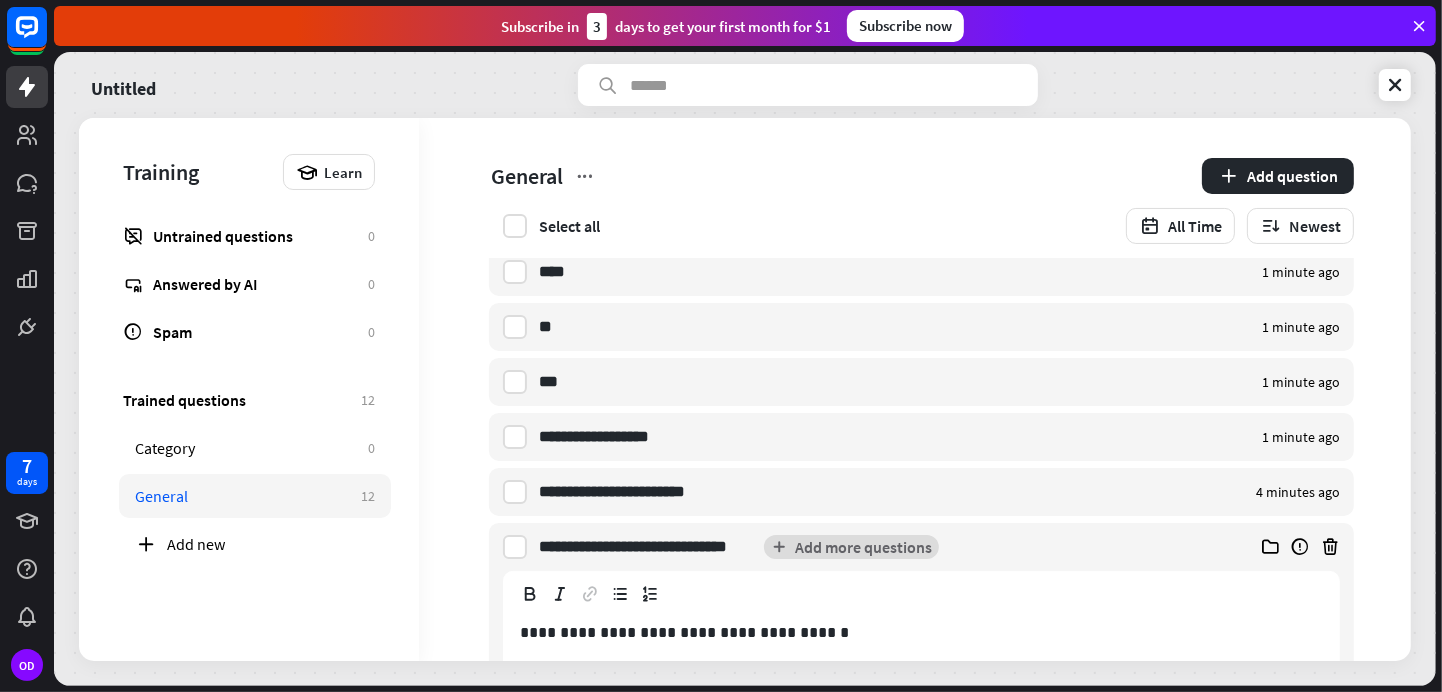 click at bounding box center [779, 547] 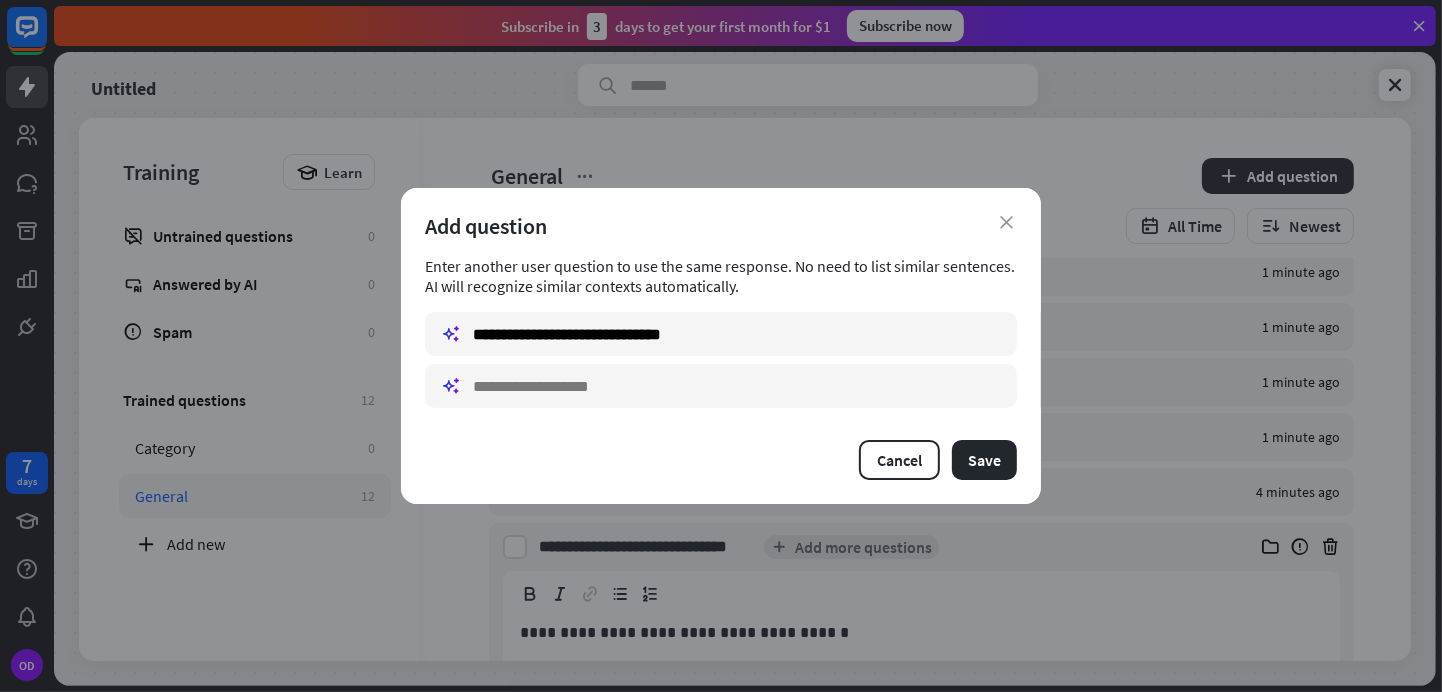click at bounding box center [721, 386] 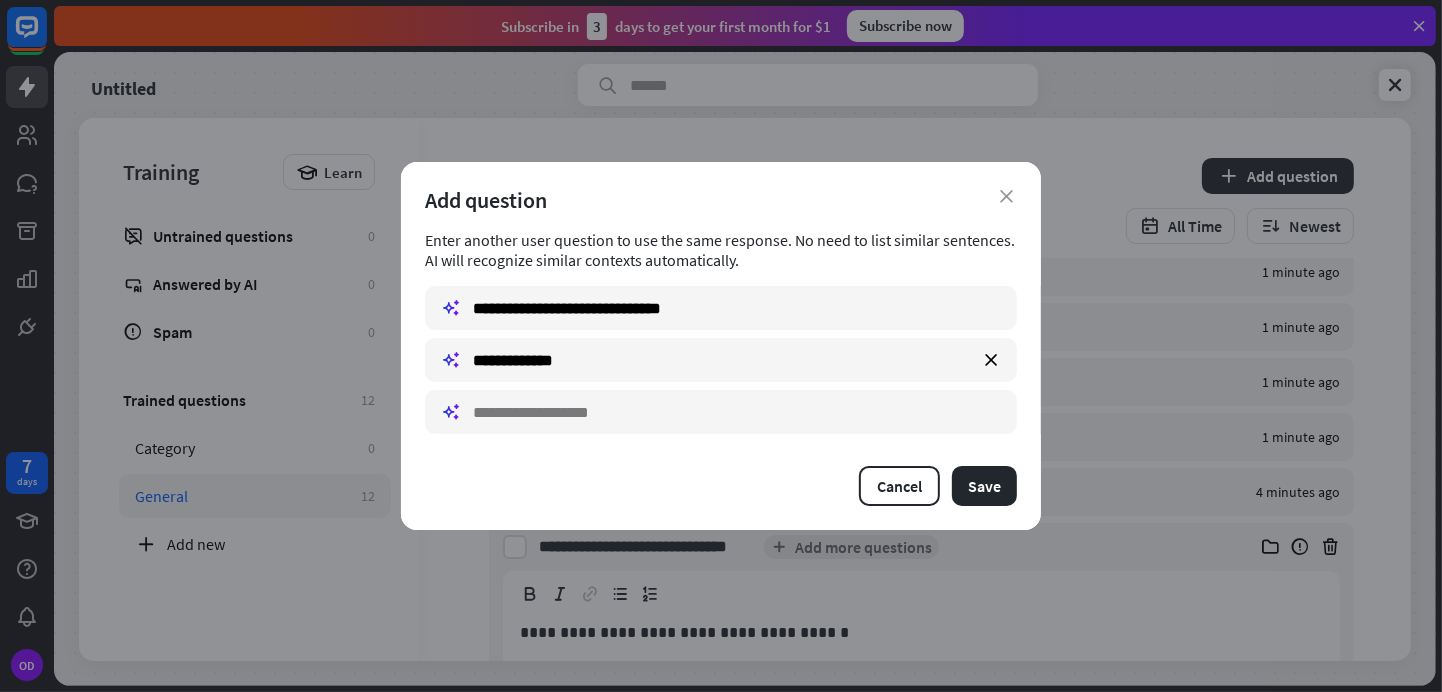 type on "**********" 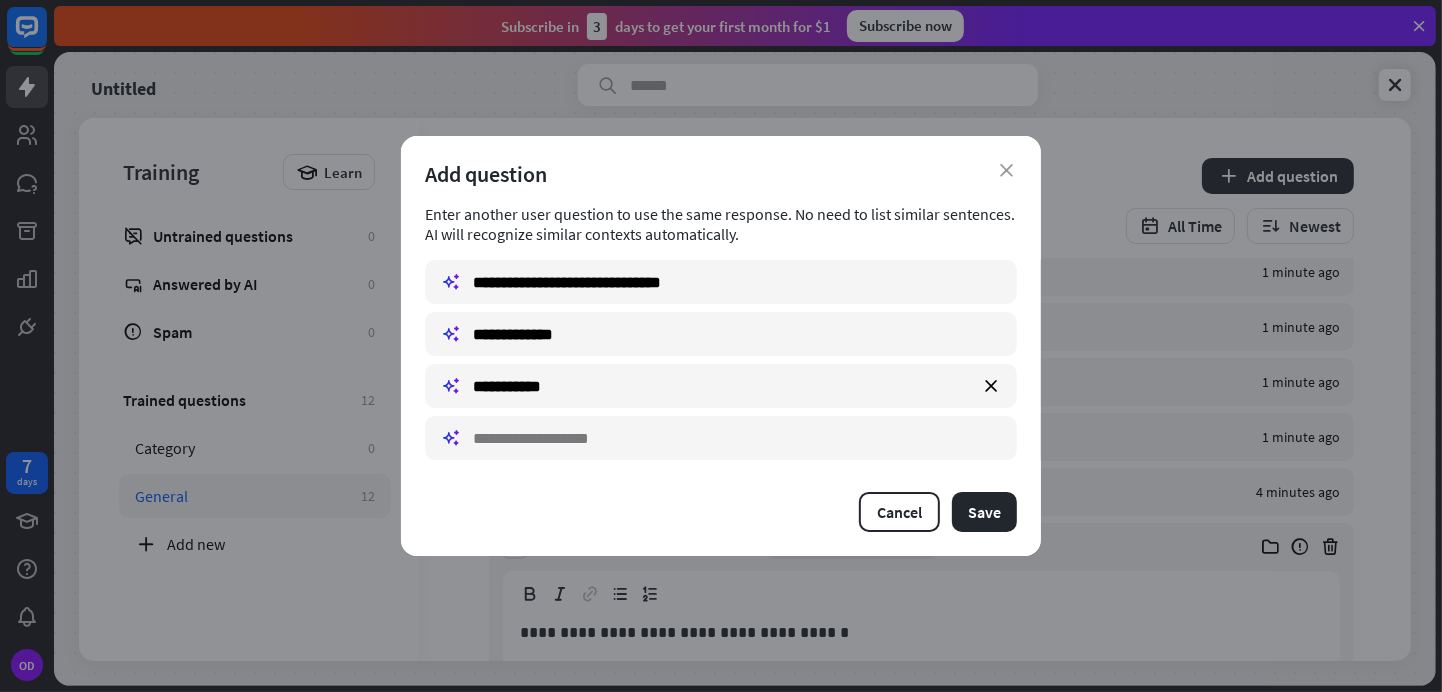type on "**********" 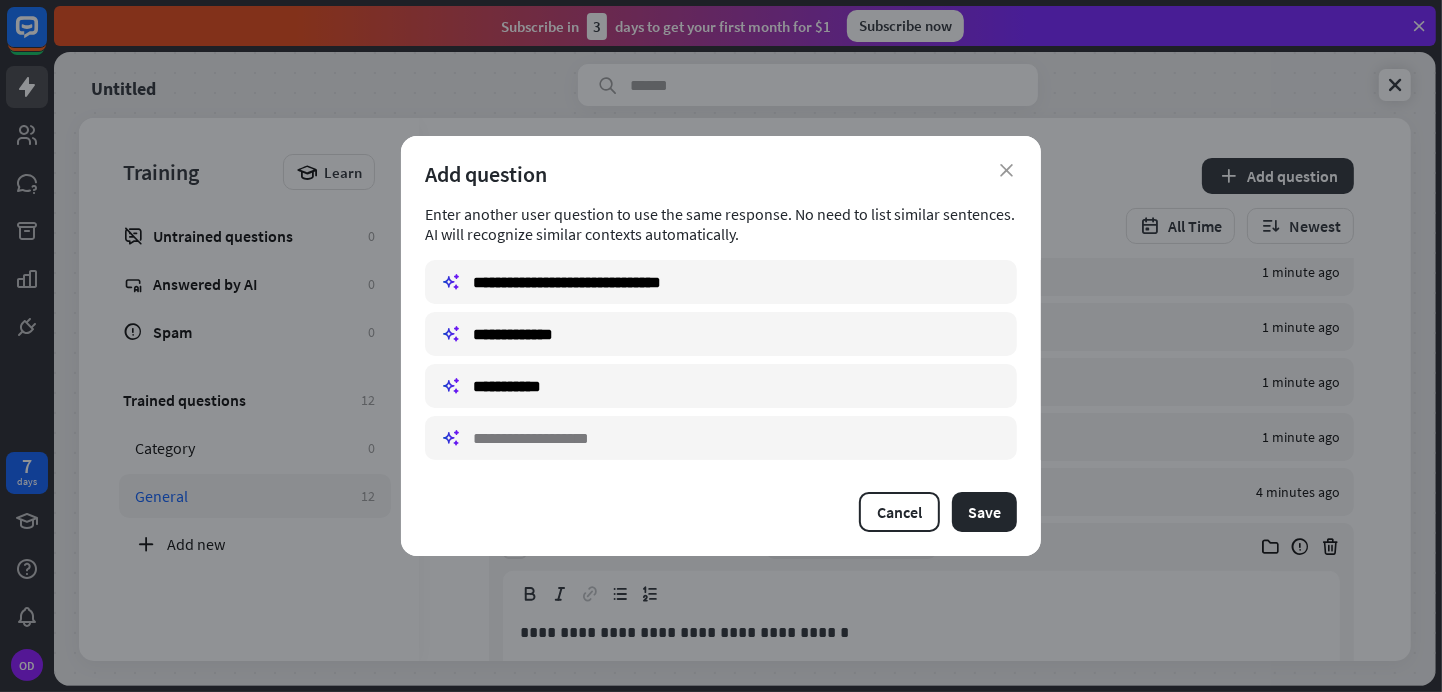 click at bounding box center (721, 438) 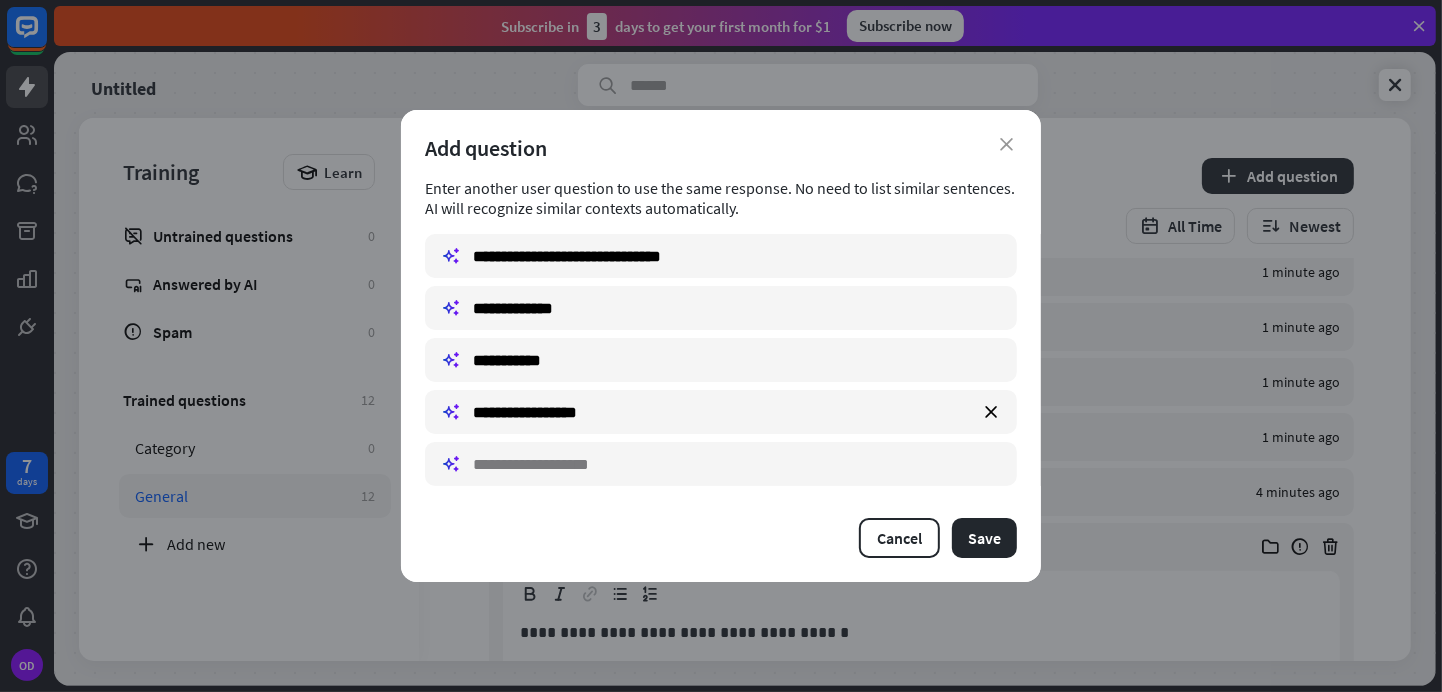 type on "**********" 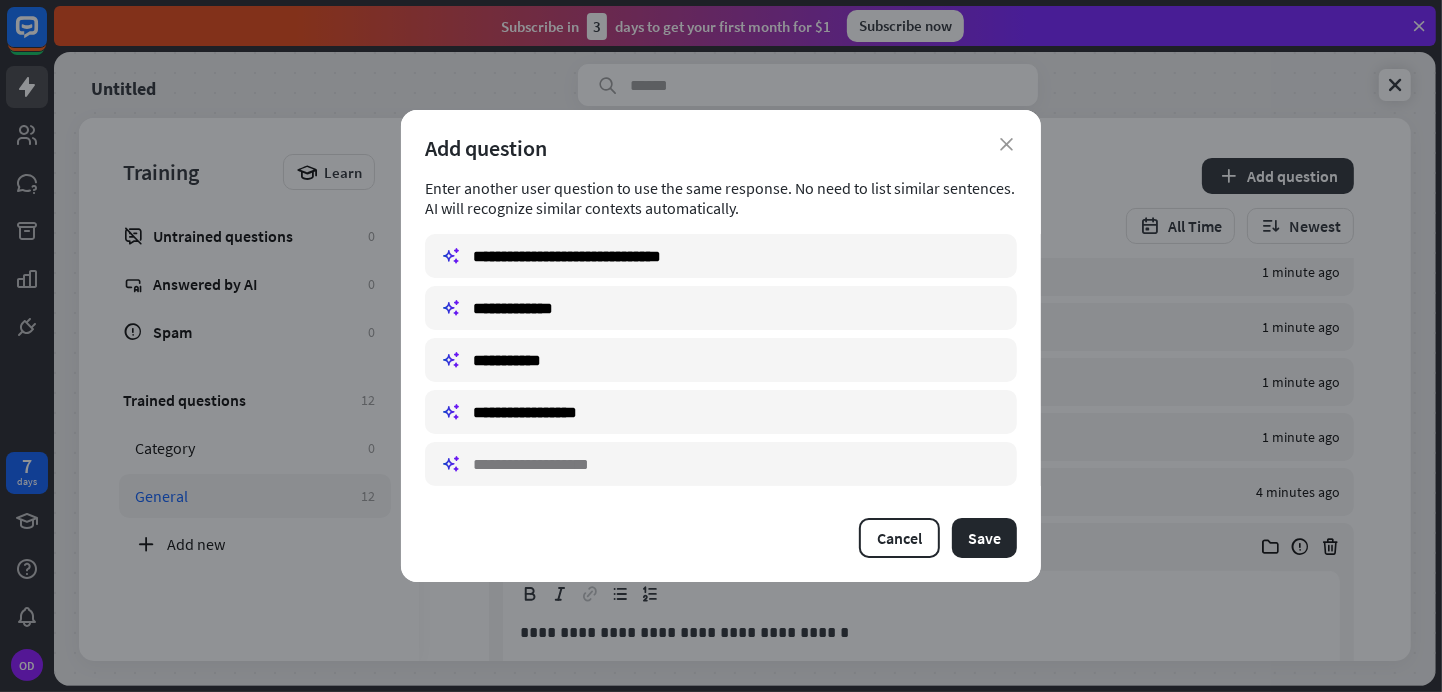 click at bounding box center (721, 464) 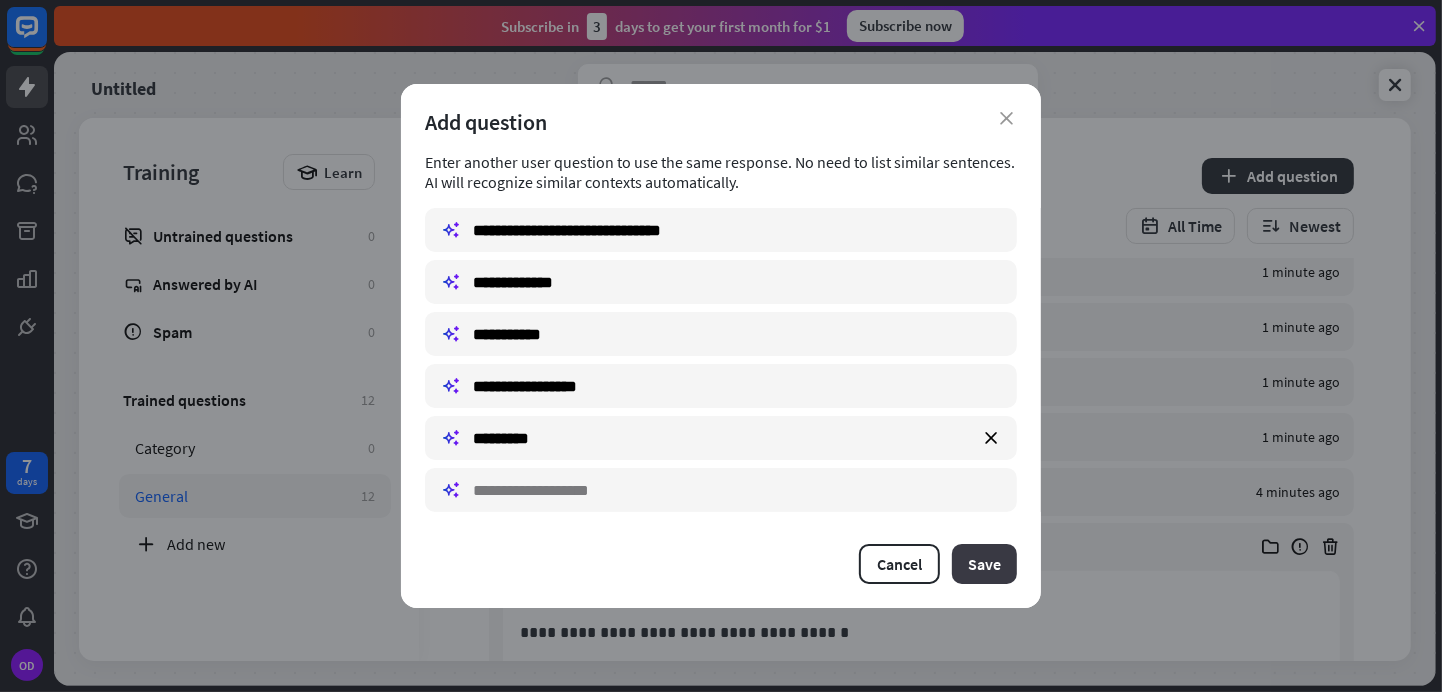 type on "*********" 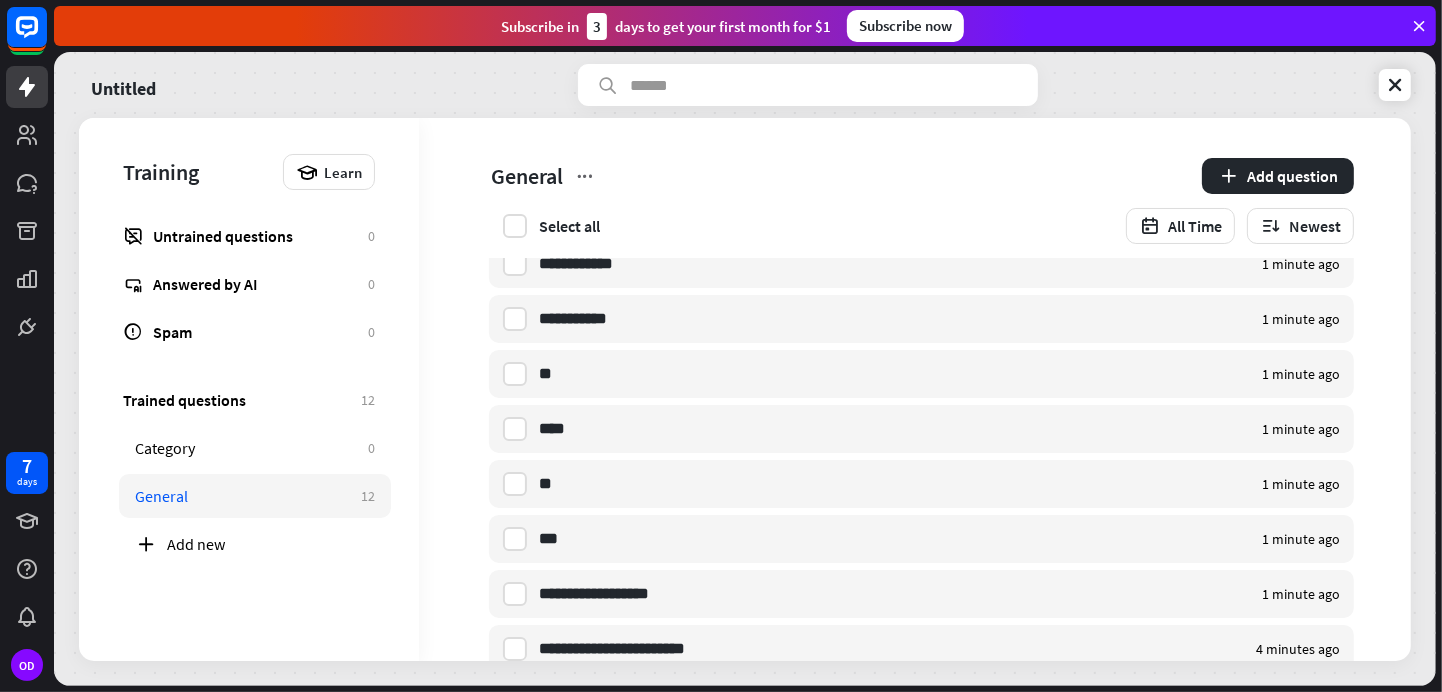 scroll, scrollTop: 0, scrollLeft: 0, axis: both 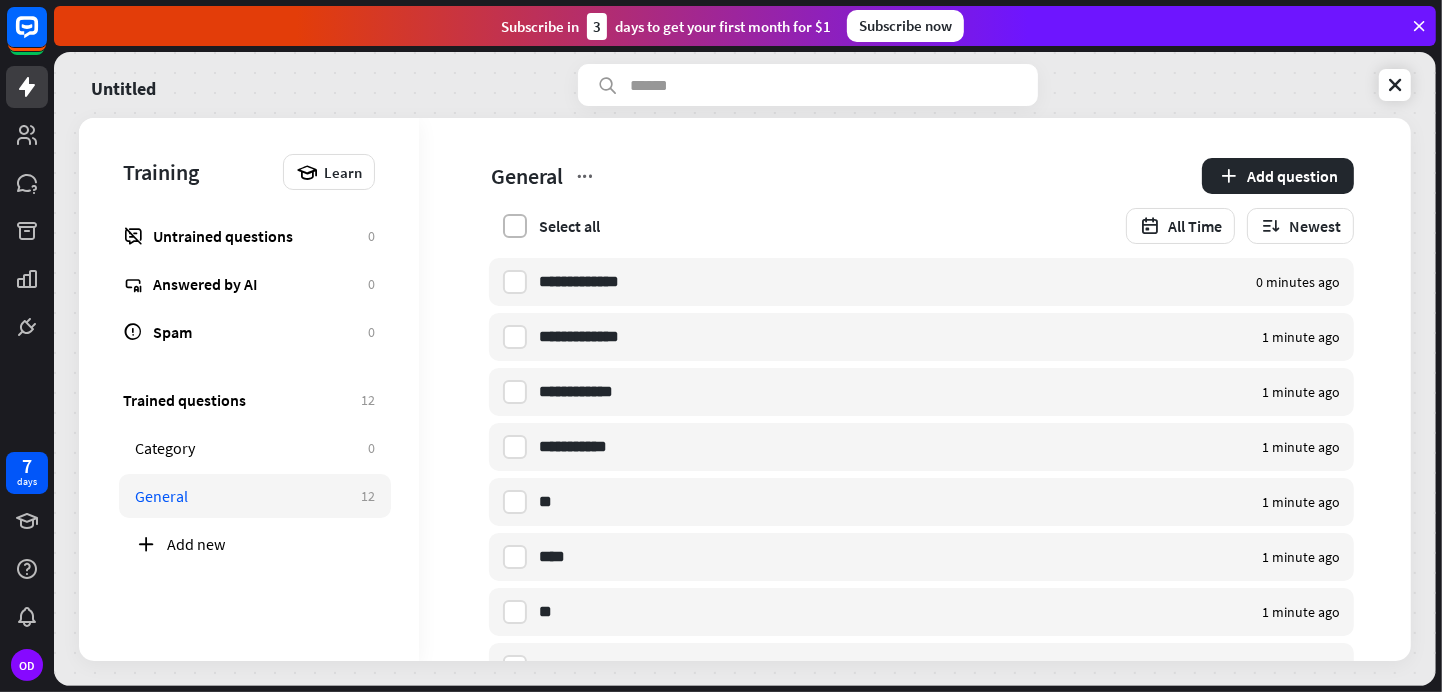 click at bounding box center (515, 226) 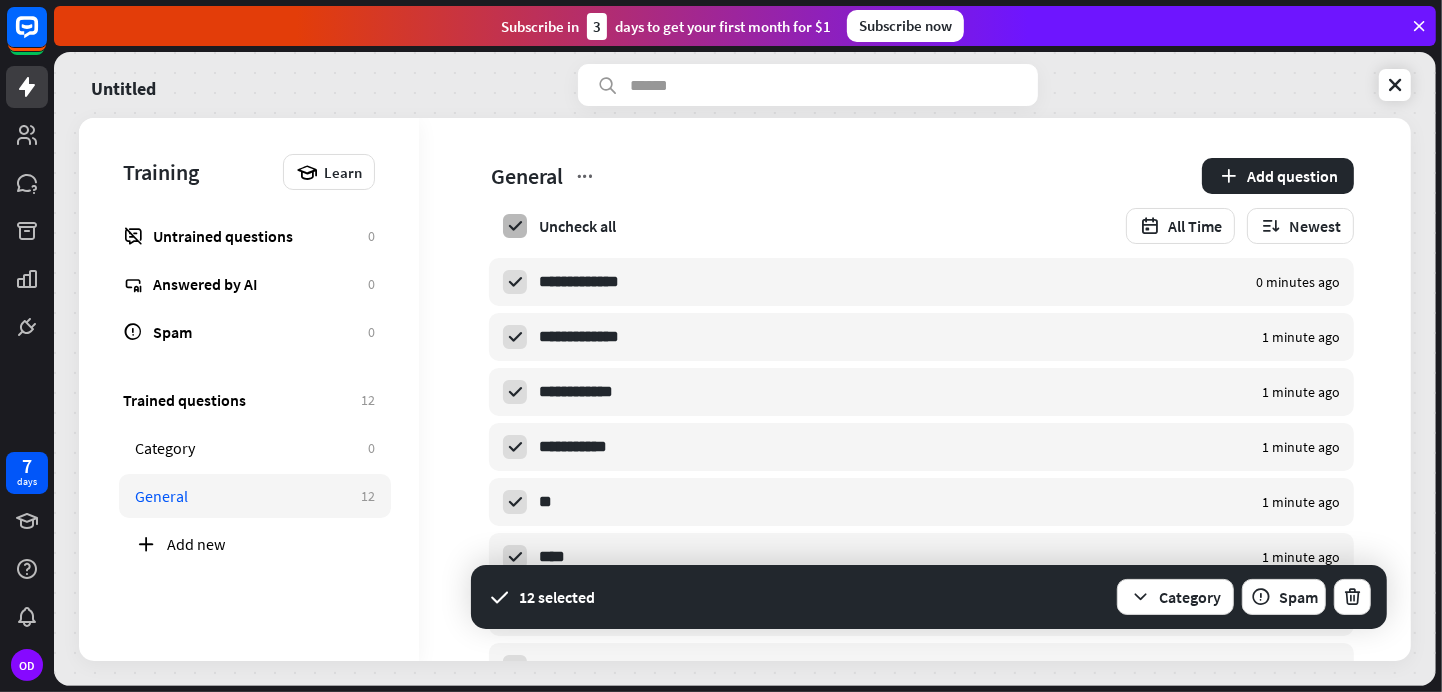 click at bounding box center [515, 226] 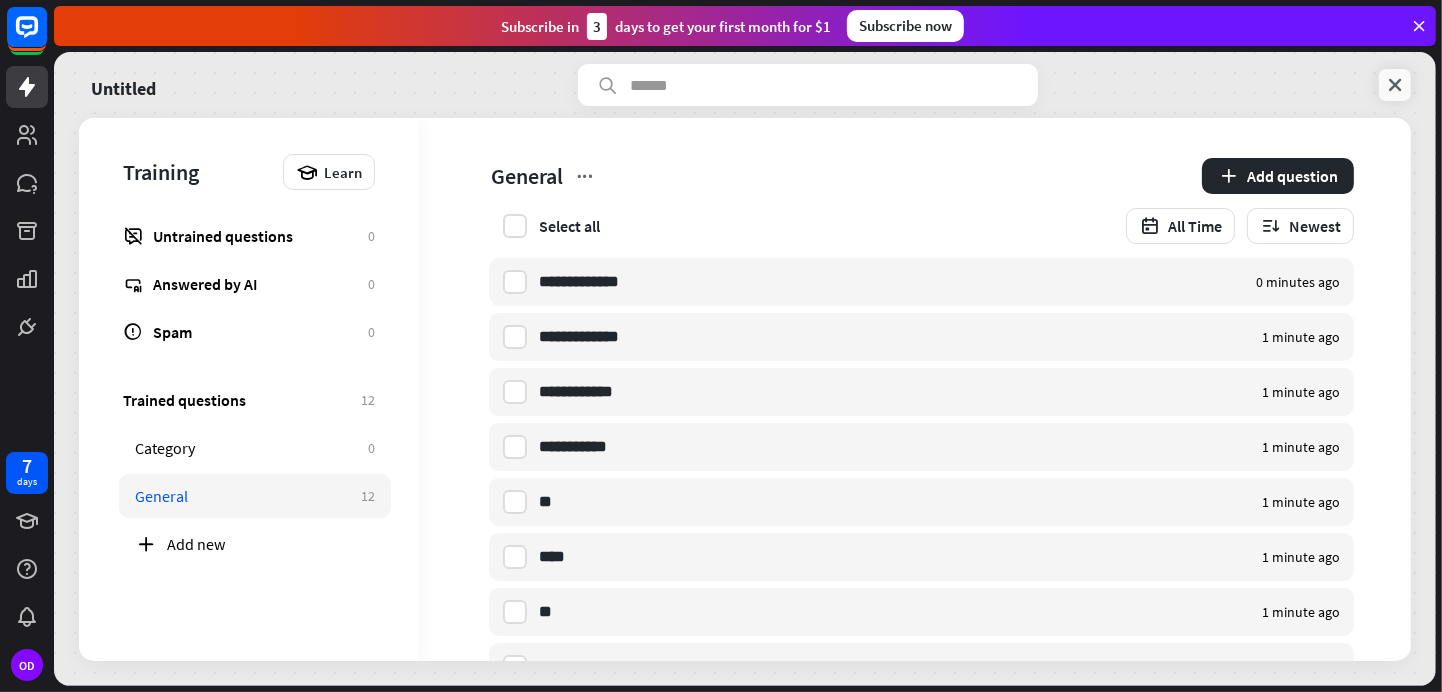 click at bounding box center (1395, 85) 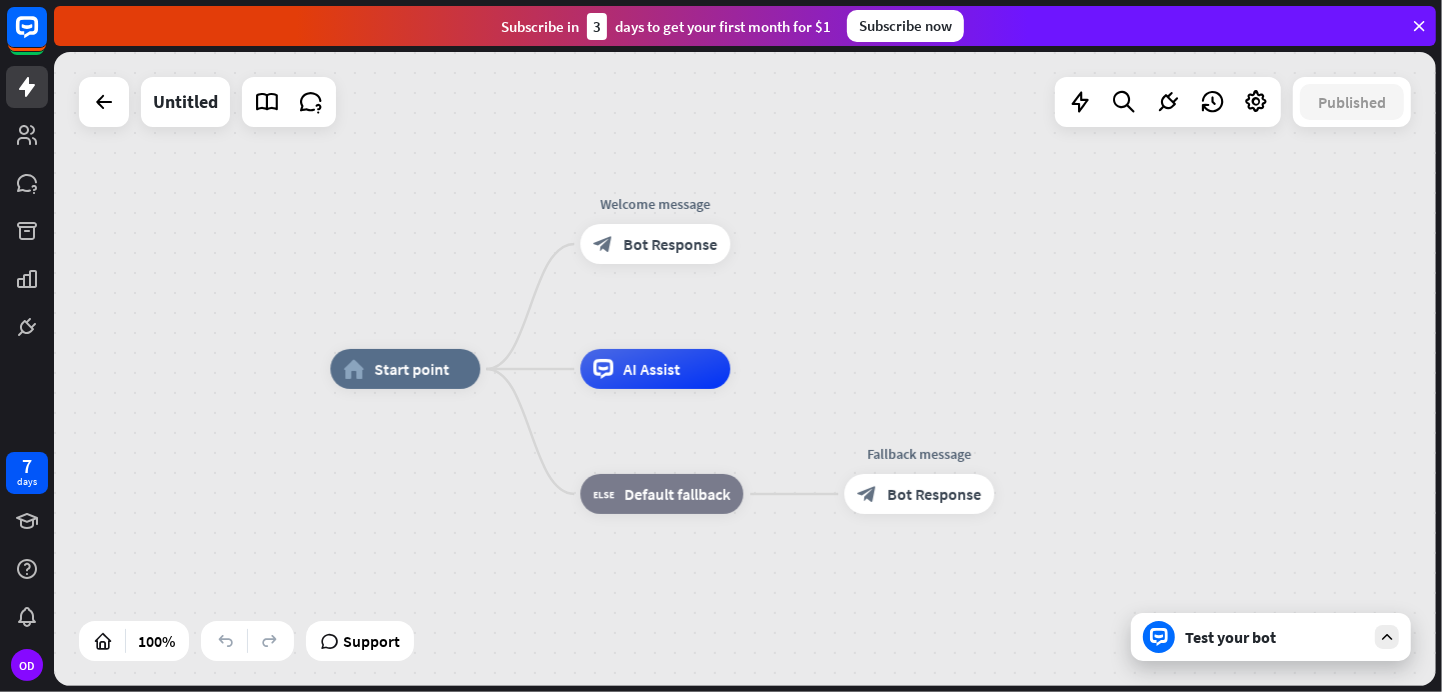 click on "Test your bot" at bounding box center [1275, 637] 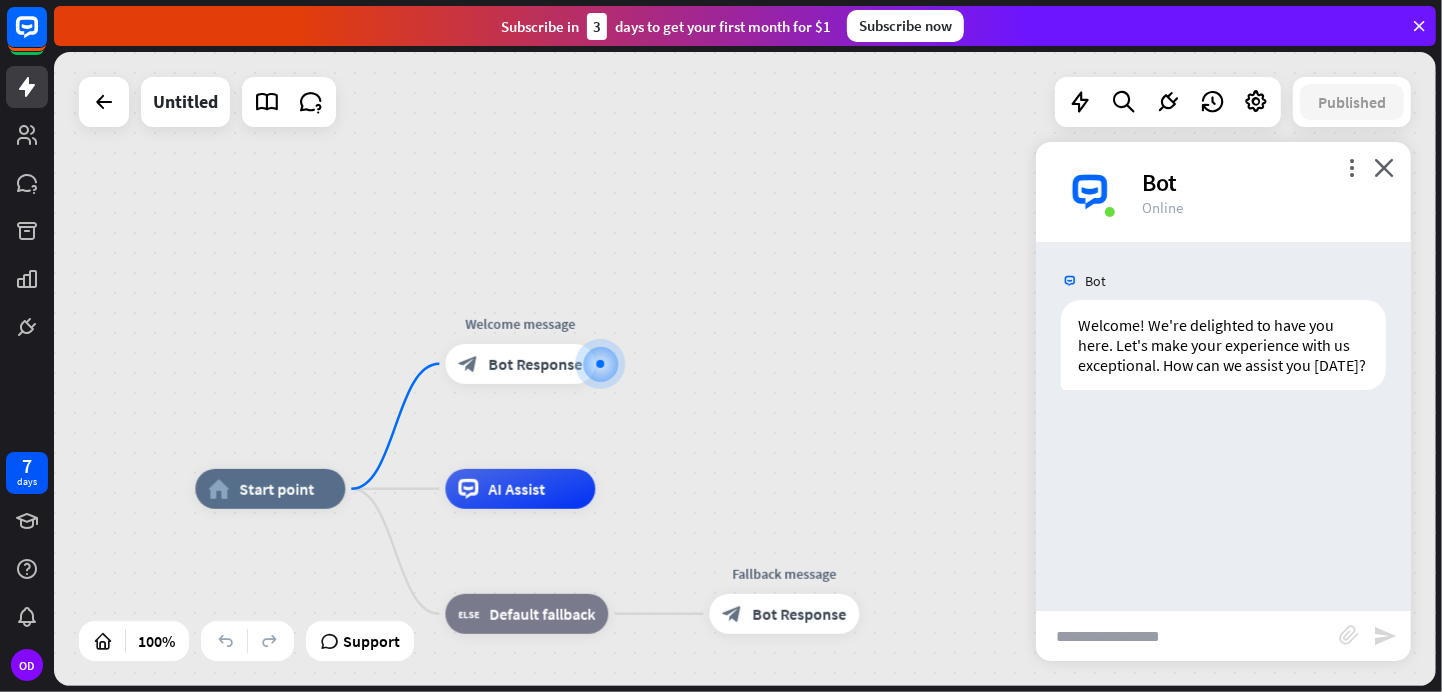 click at bounding box center (1187, 636) 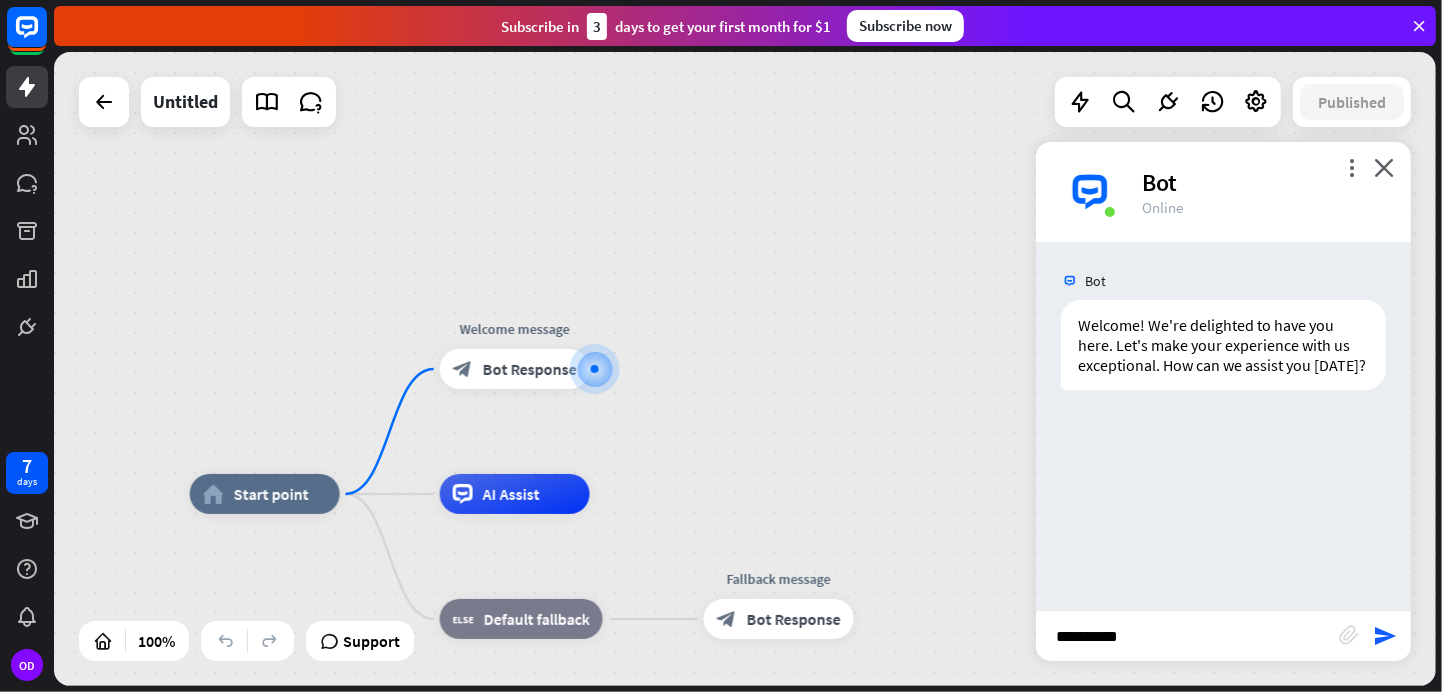 type on "**********" 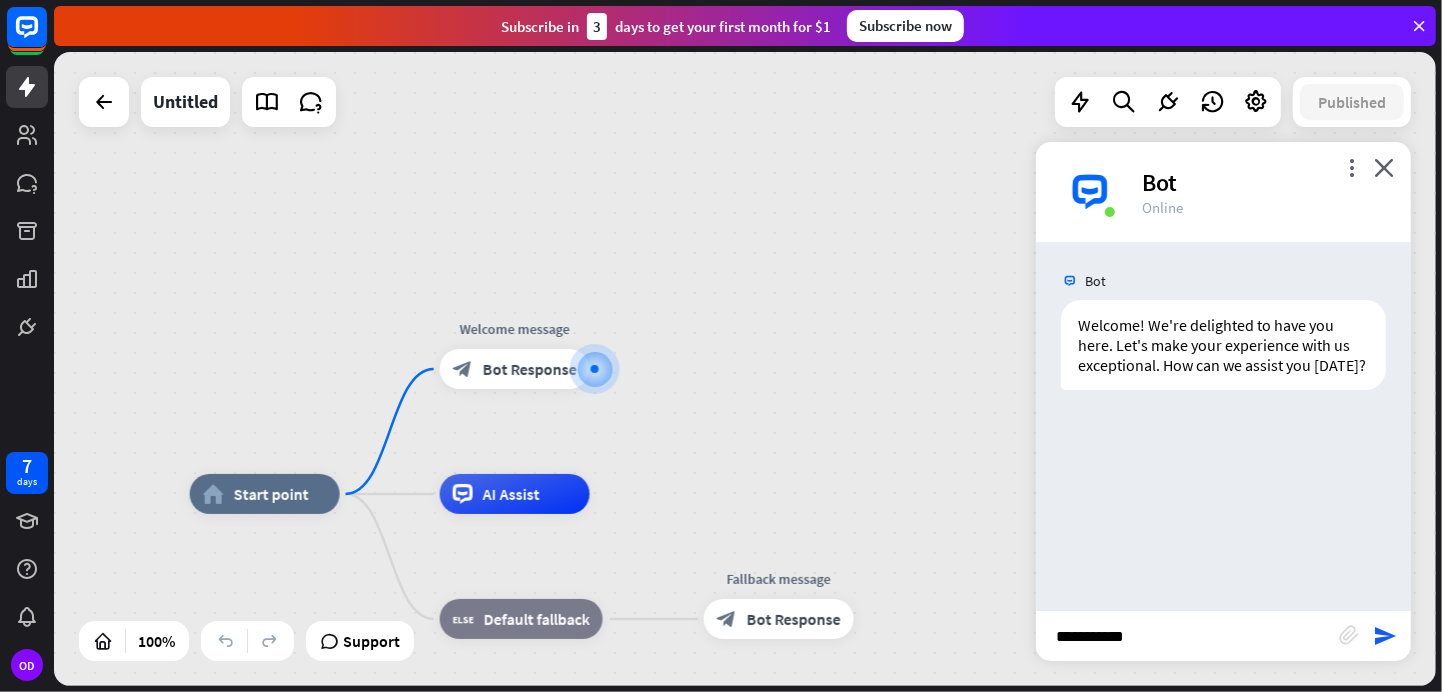 type 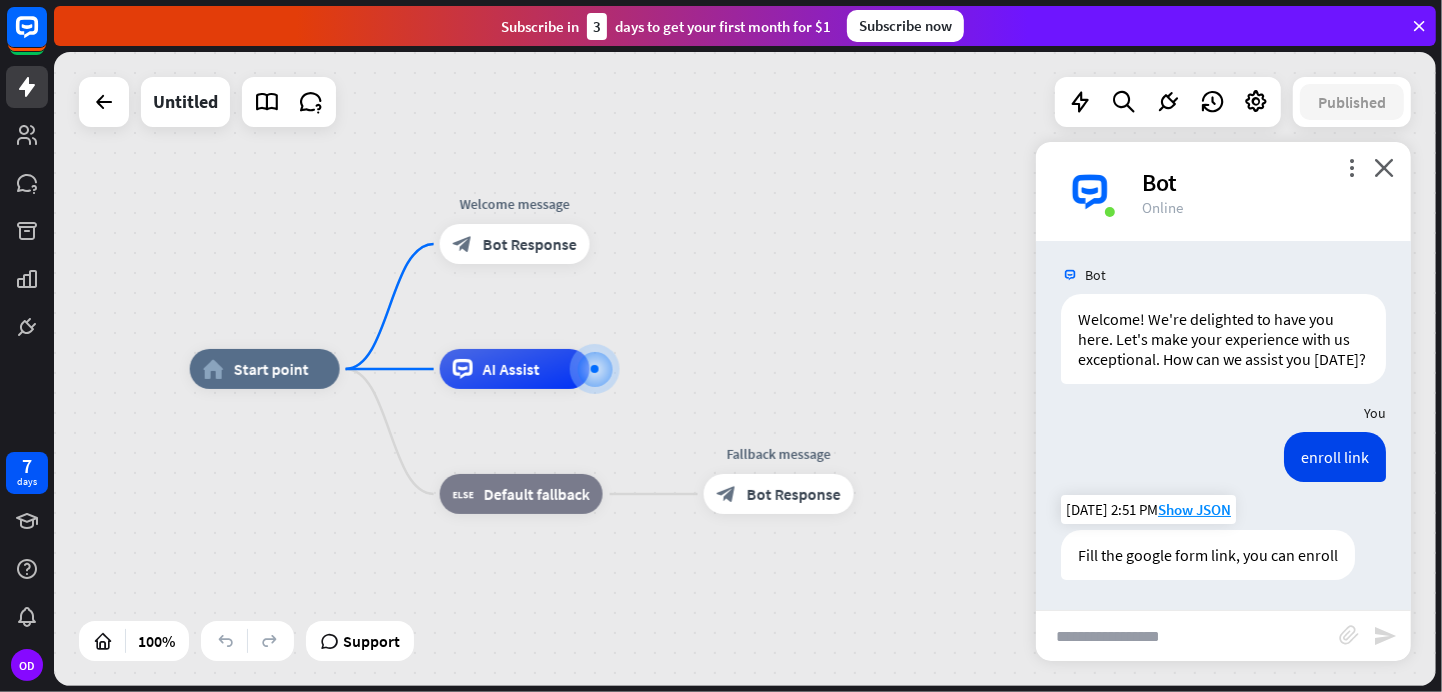 scroll, scrollTop: 24, scrollLeft: 0, axis: vertical 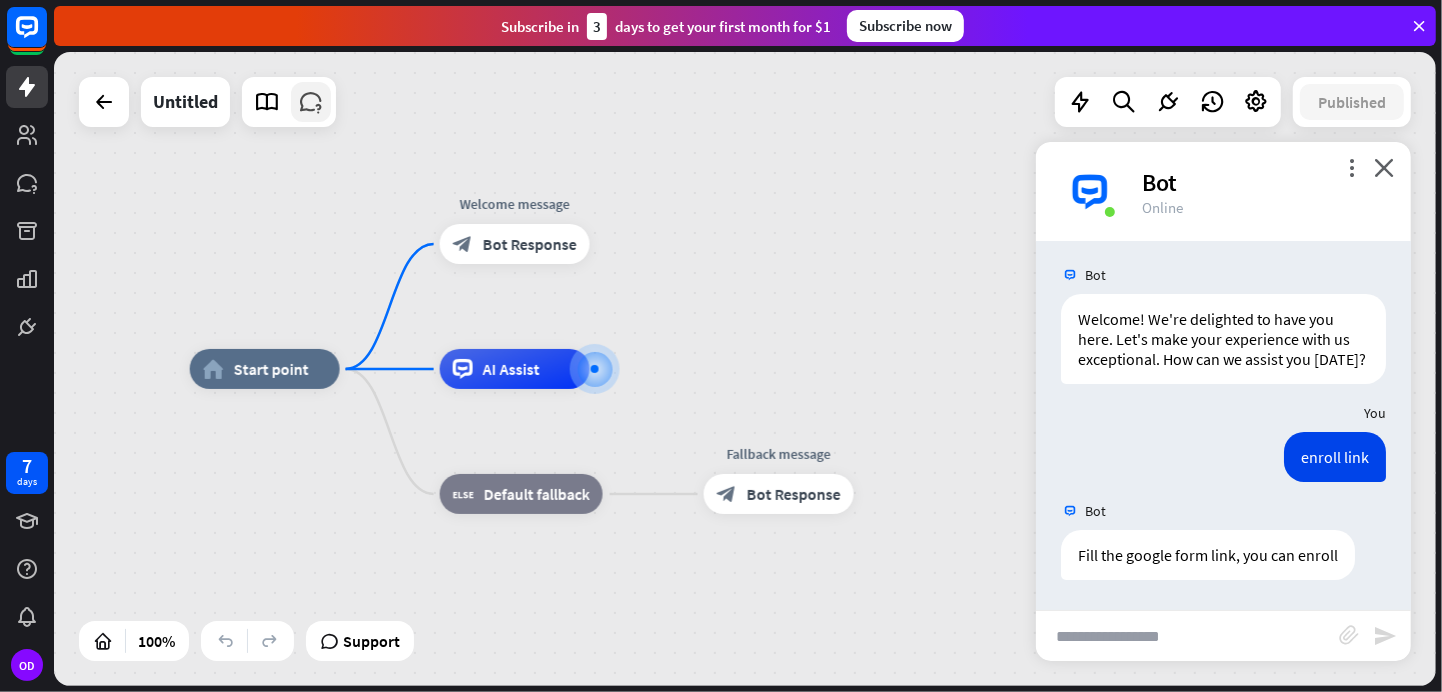 click at bounding box center (311, 102) 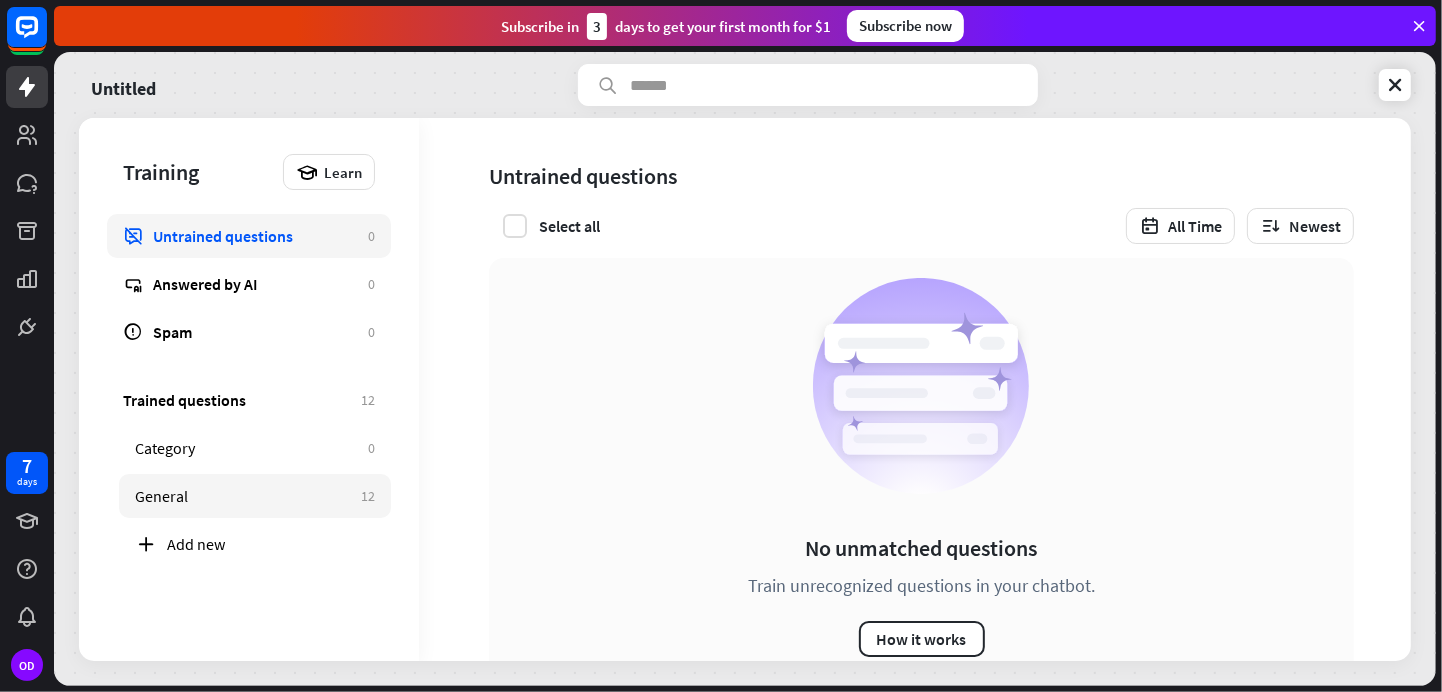 click on "General" at bounding box center [243, 496] 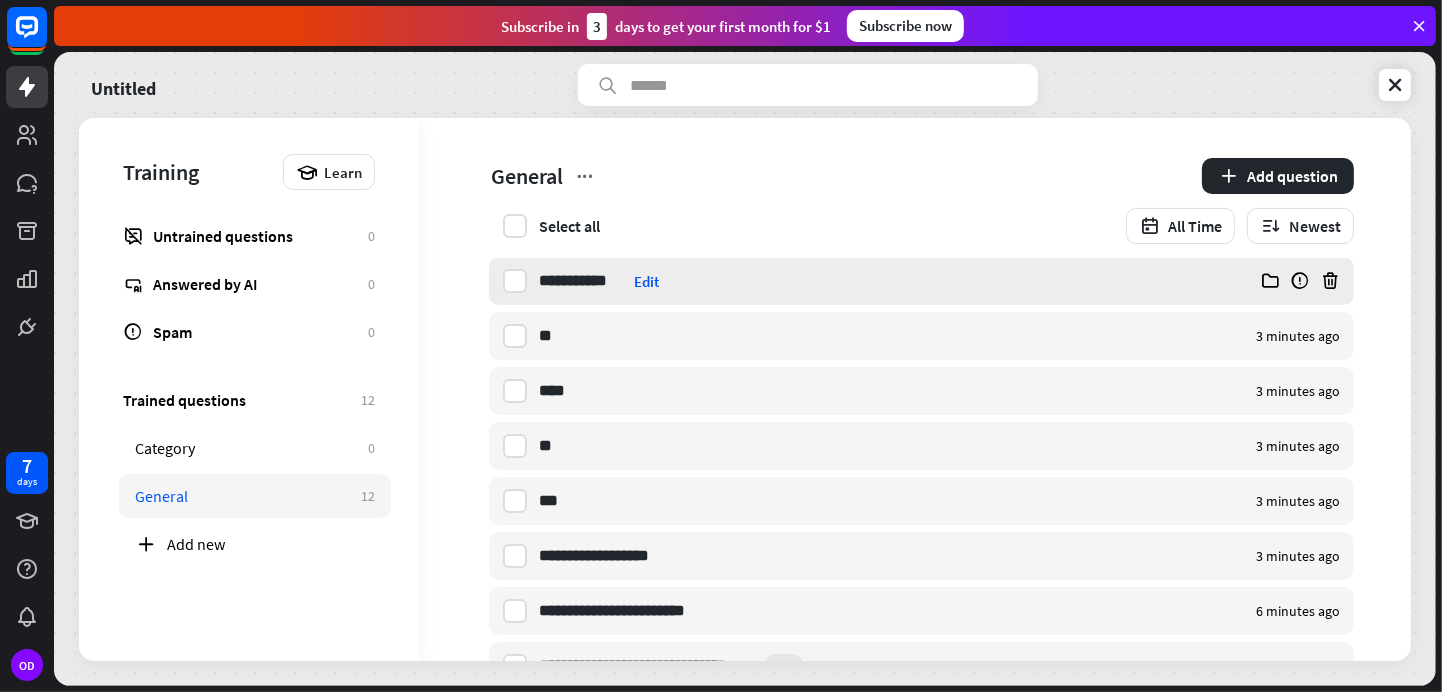 scroll, scrollTop: 285, scrollLeft: 0, axis: vertical 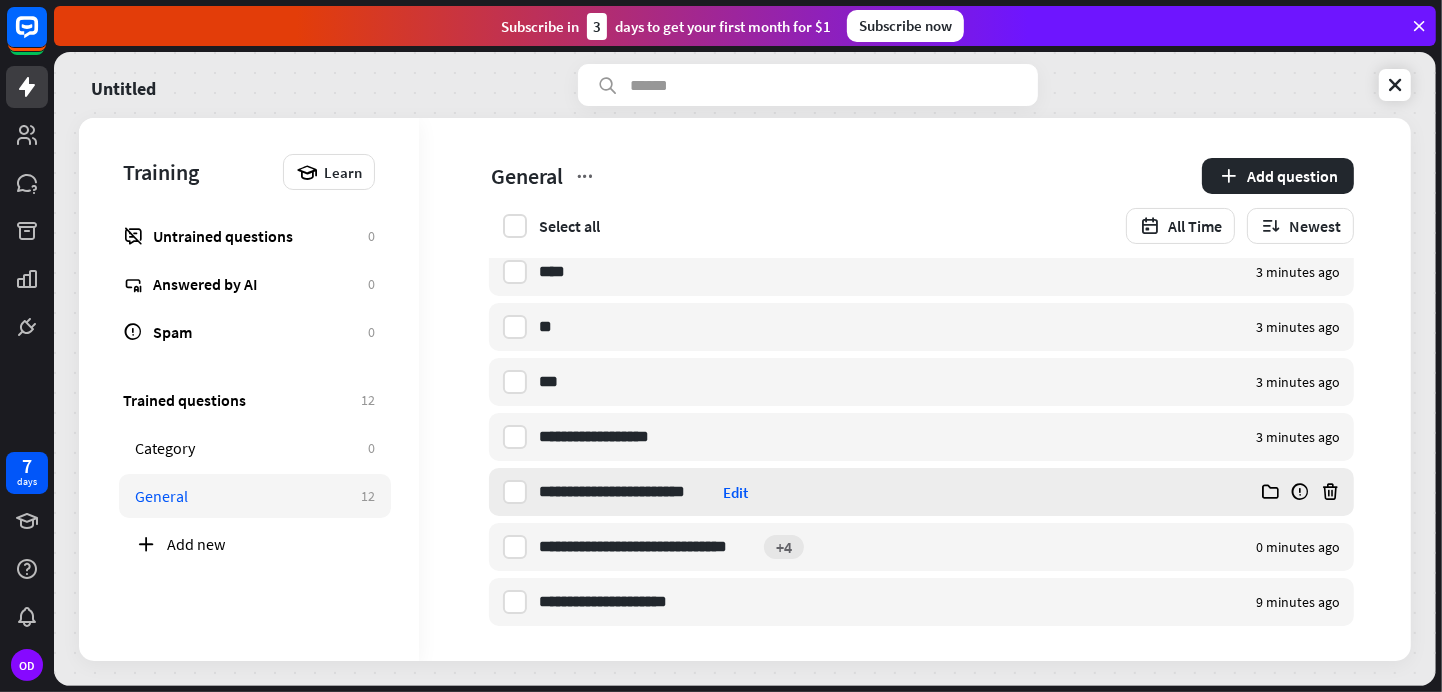click on "Edit" at bounding box center [735, 492] 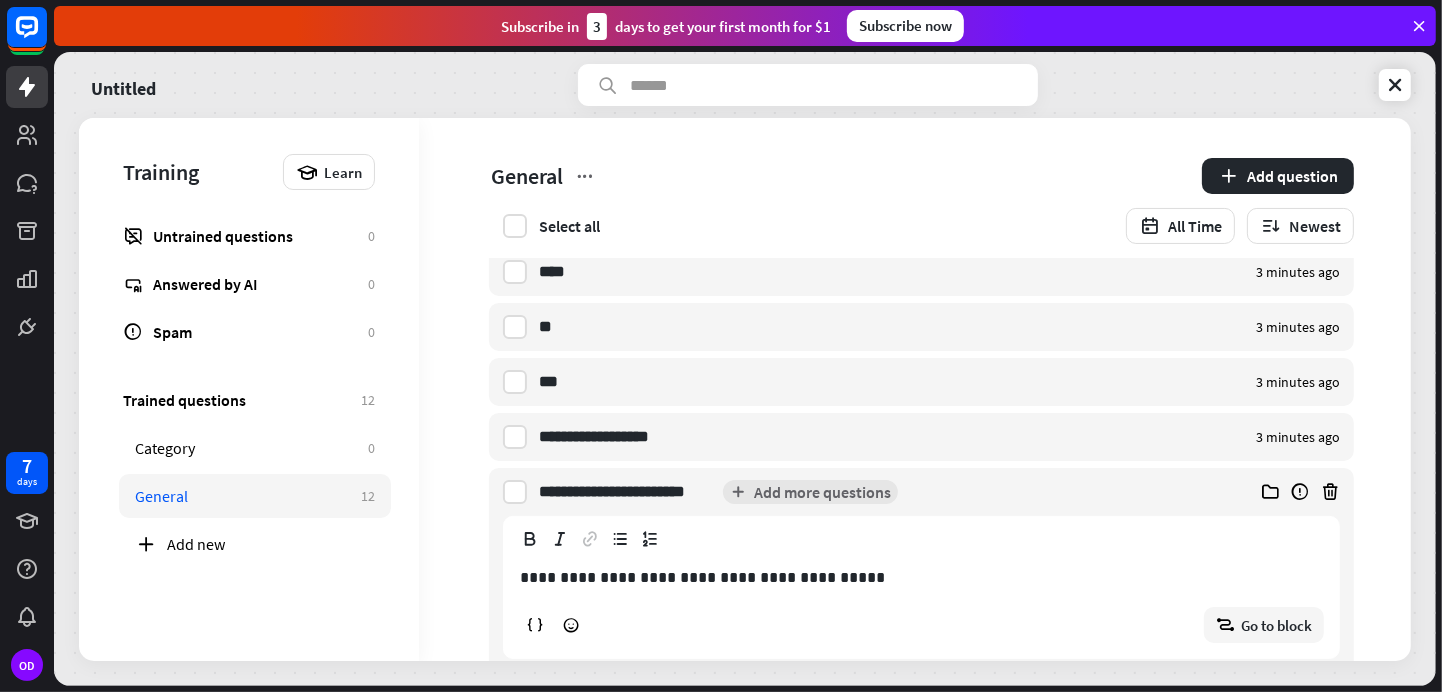 scroll, scrollTop: 368, scrollLeft: 0, axis: vertical 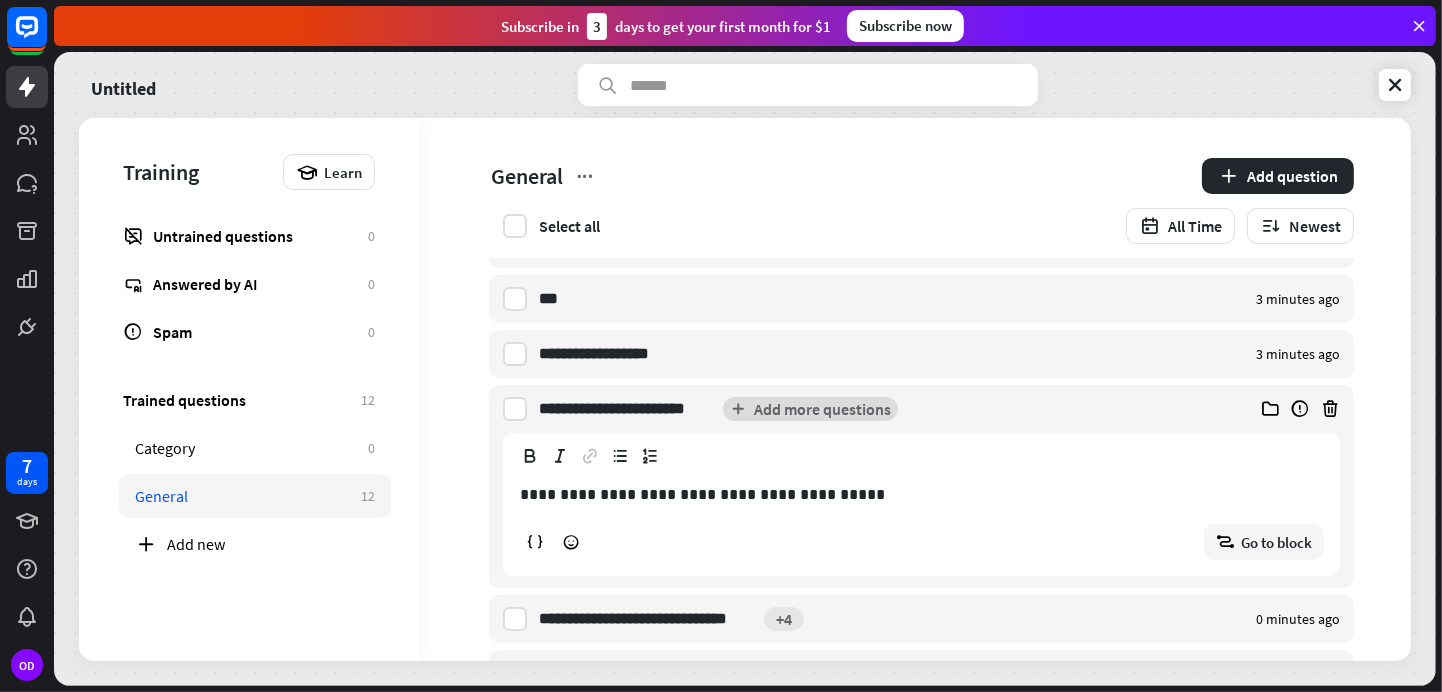 click on "Add more questions" at bounding box center [810, 409] 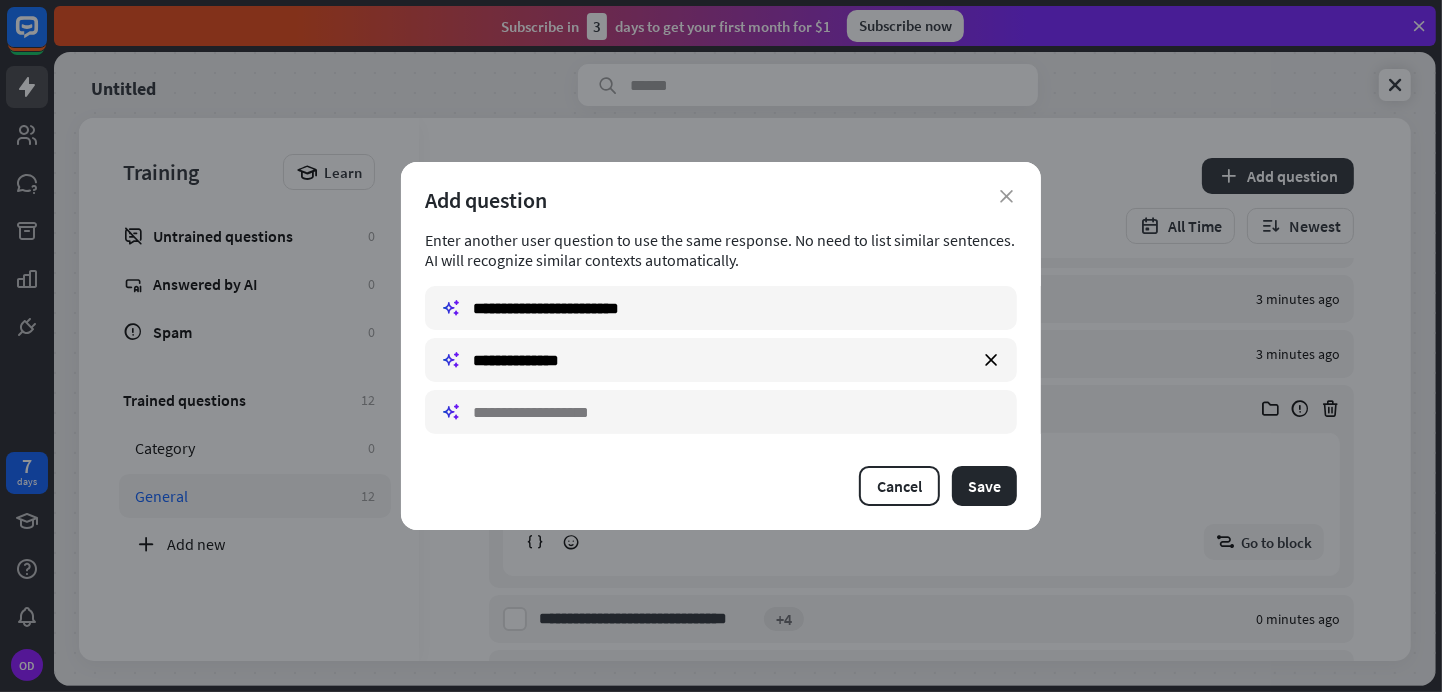 type on "**********" 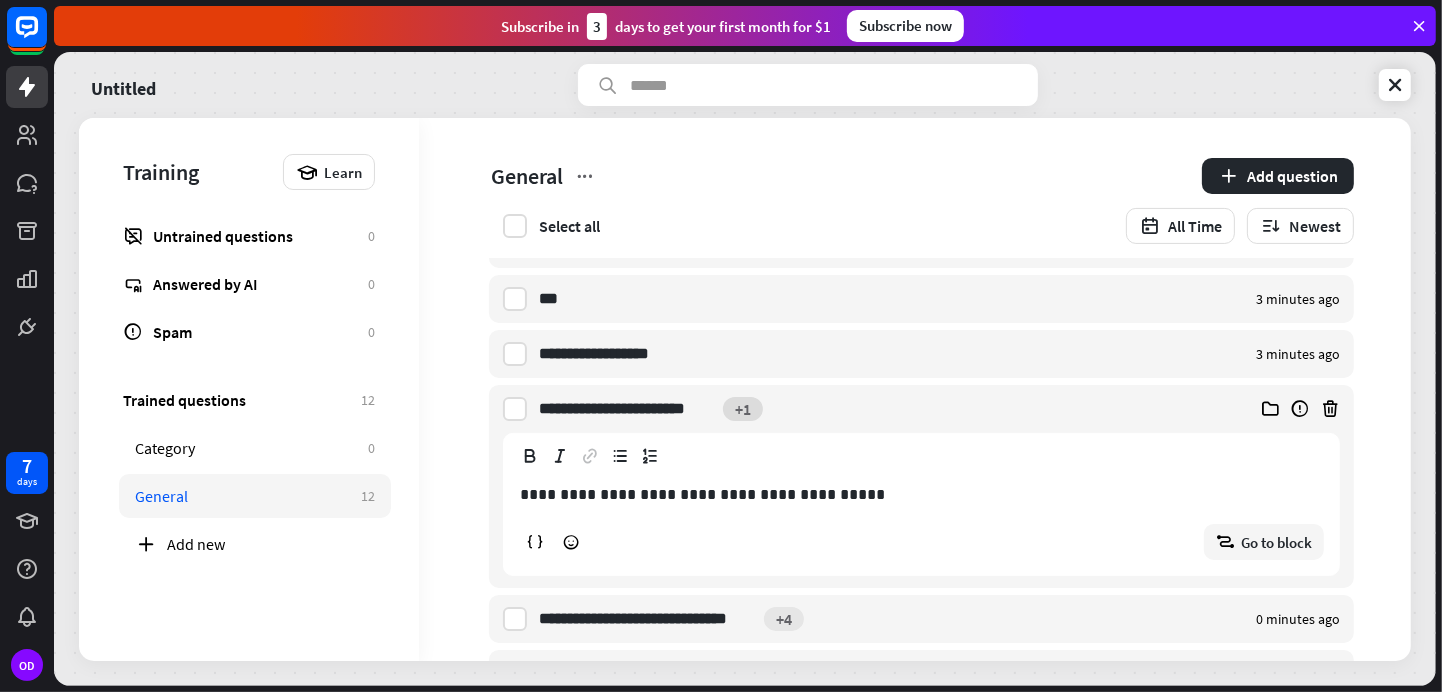click on "+1" at bounding box center (743, 409) 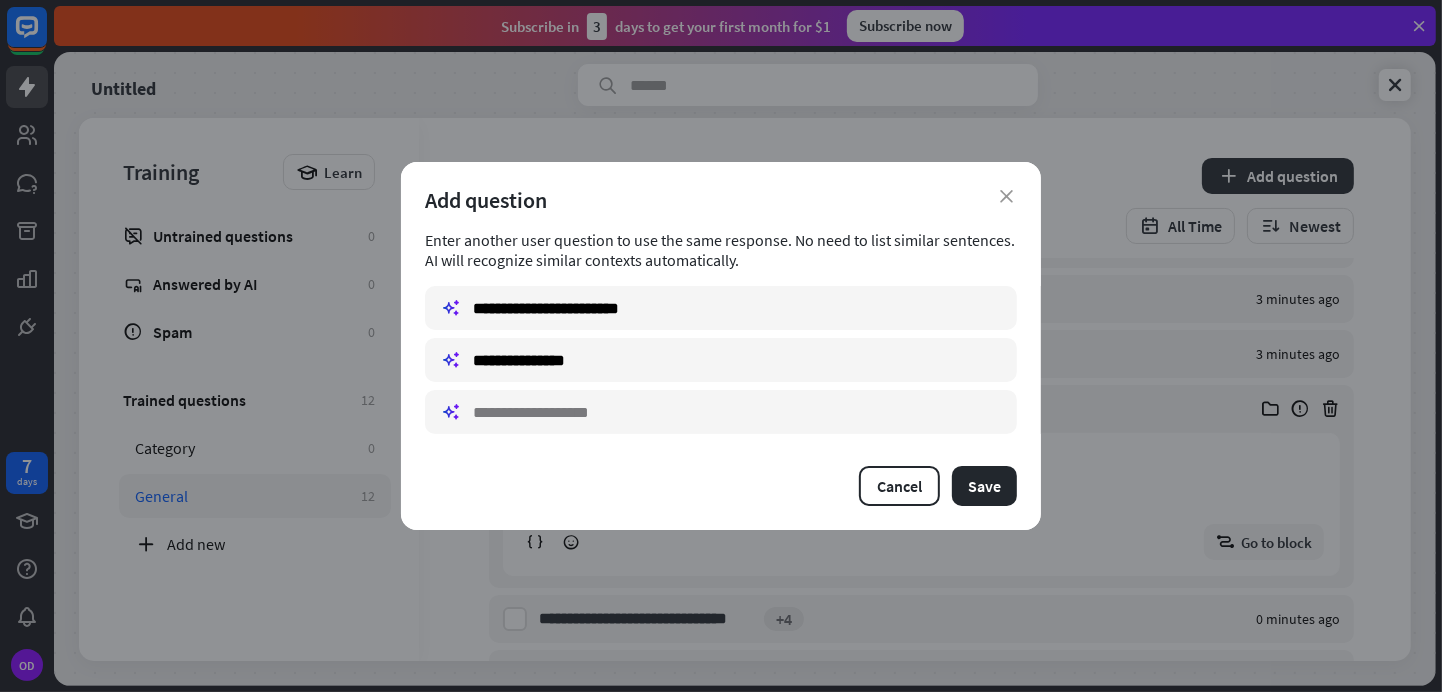 click at bounding box center [721, 412] 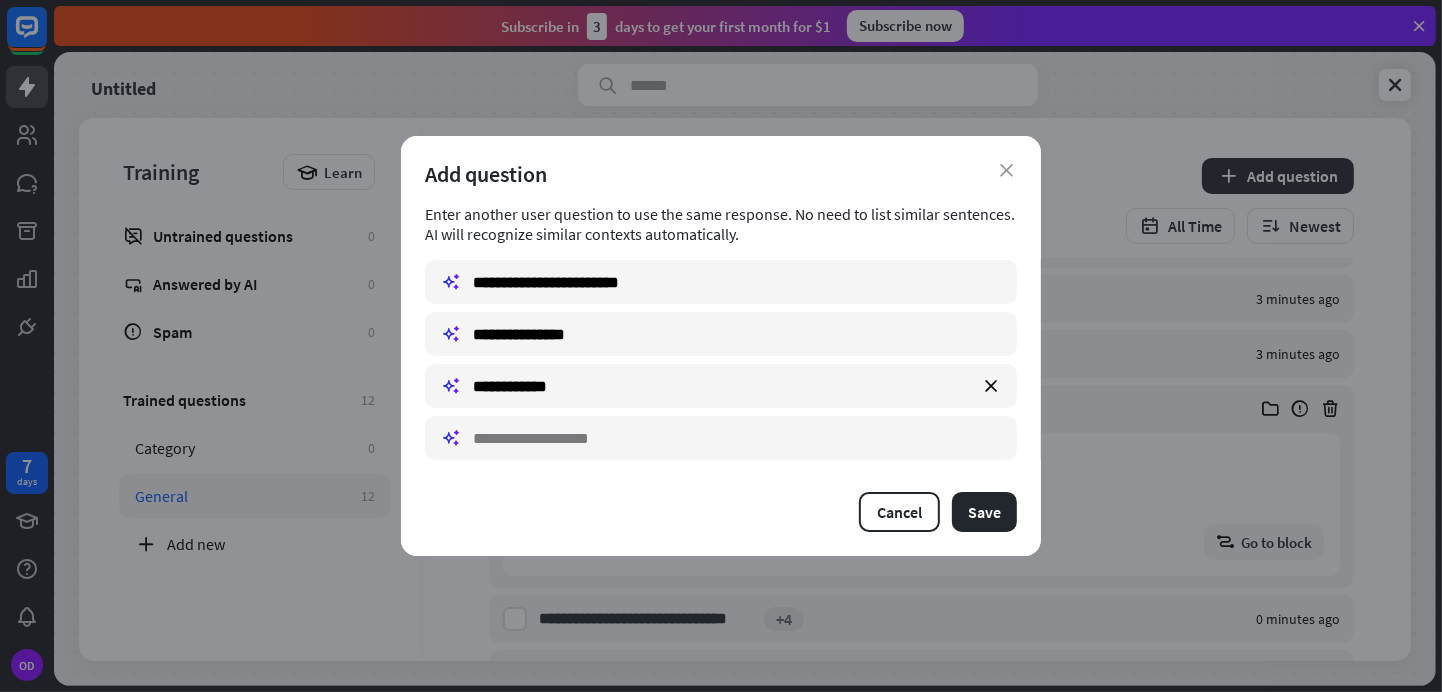 type on "**********" 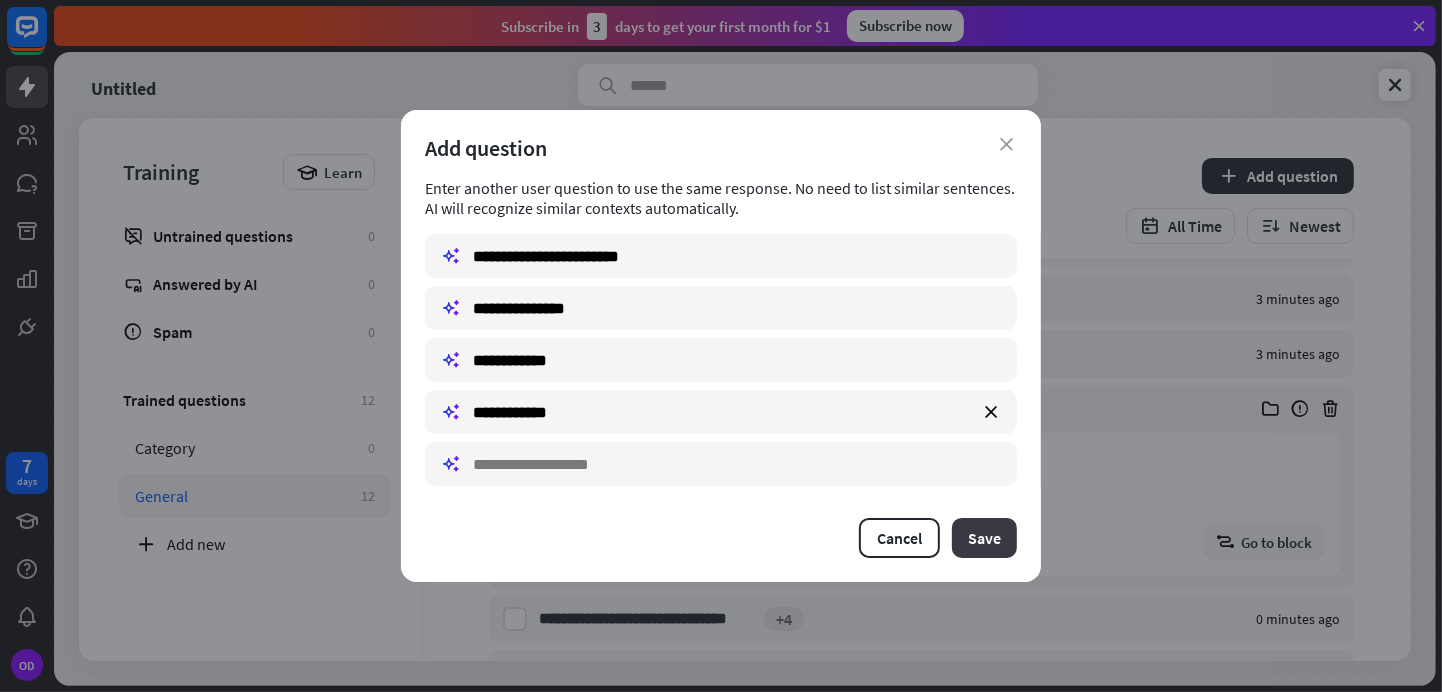 type on "**********" 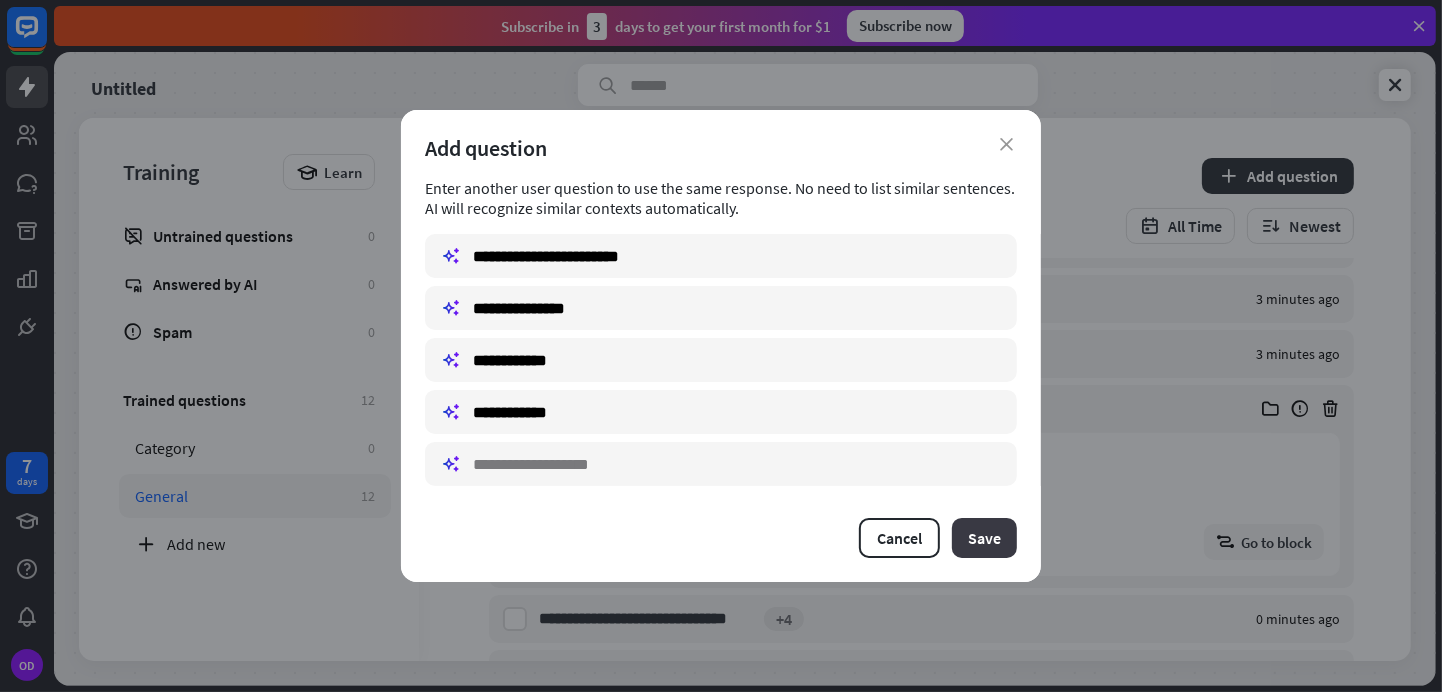 click on "Save" at bounding box center [984, 538] 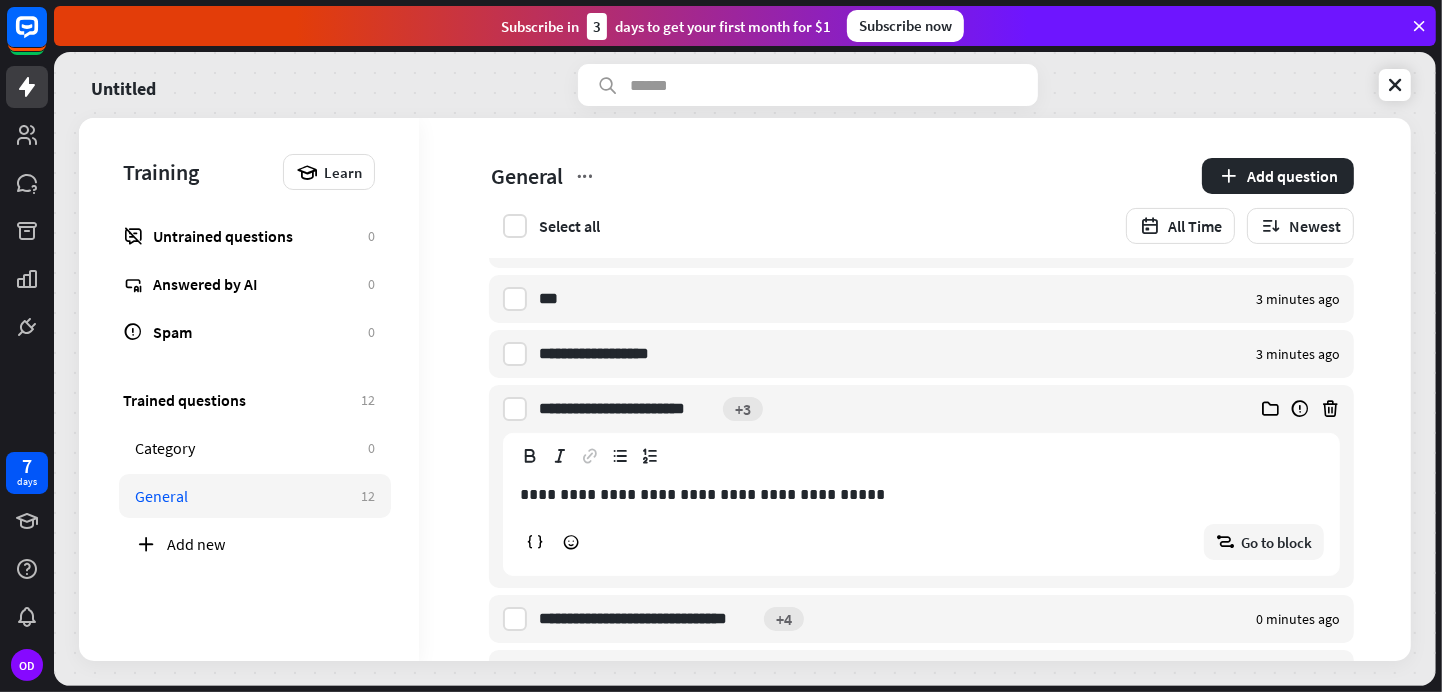 scroll, scrollTop: 440, scrollLeft: 0, axis: vertical 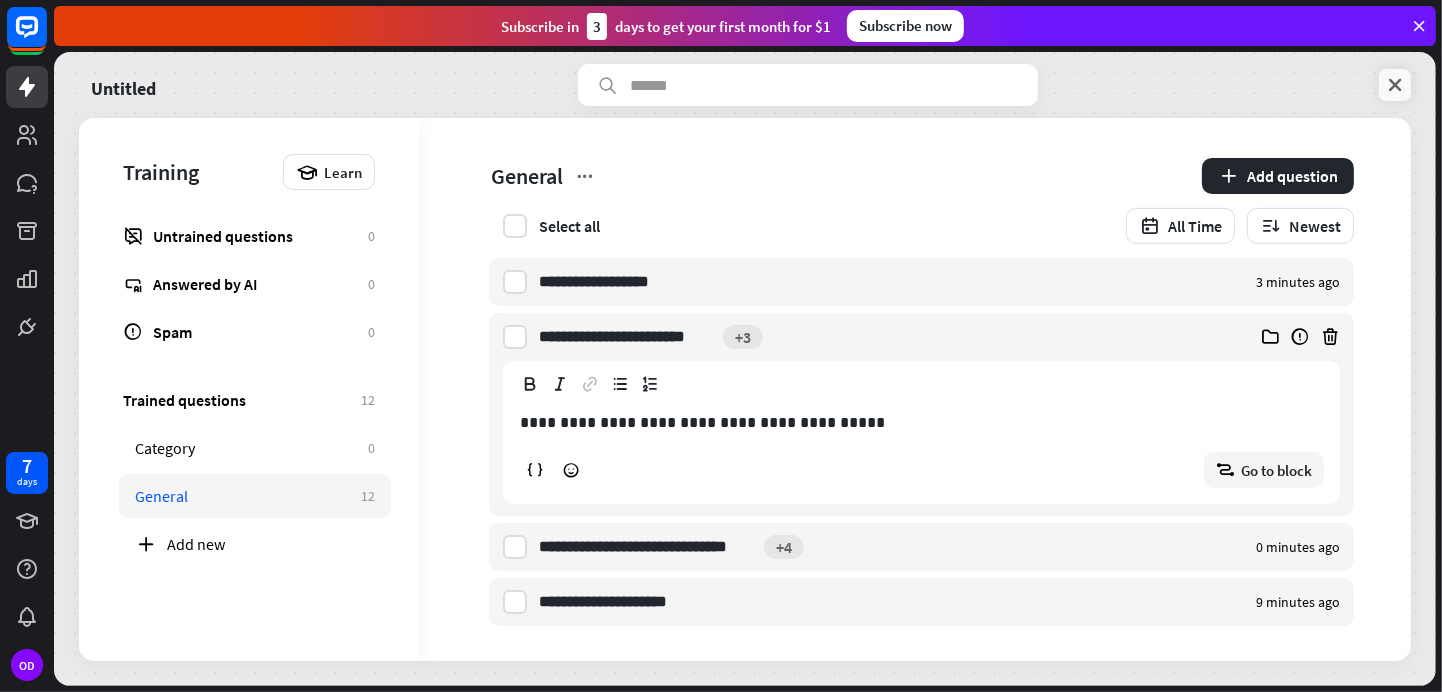 click at bounding box center (1395, 85) 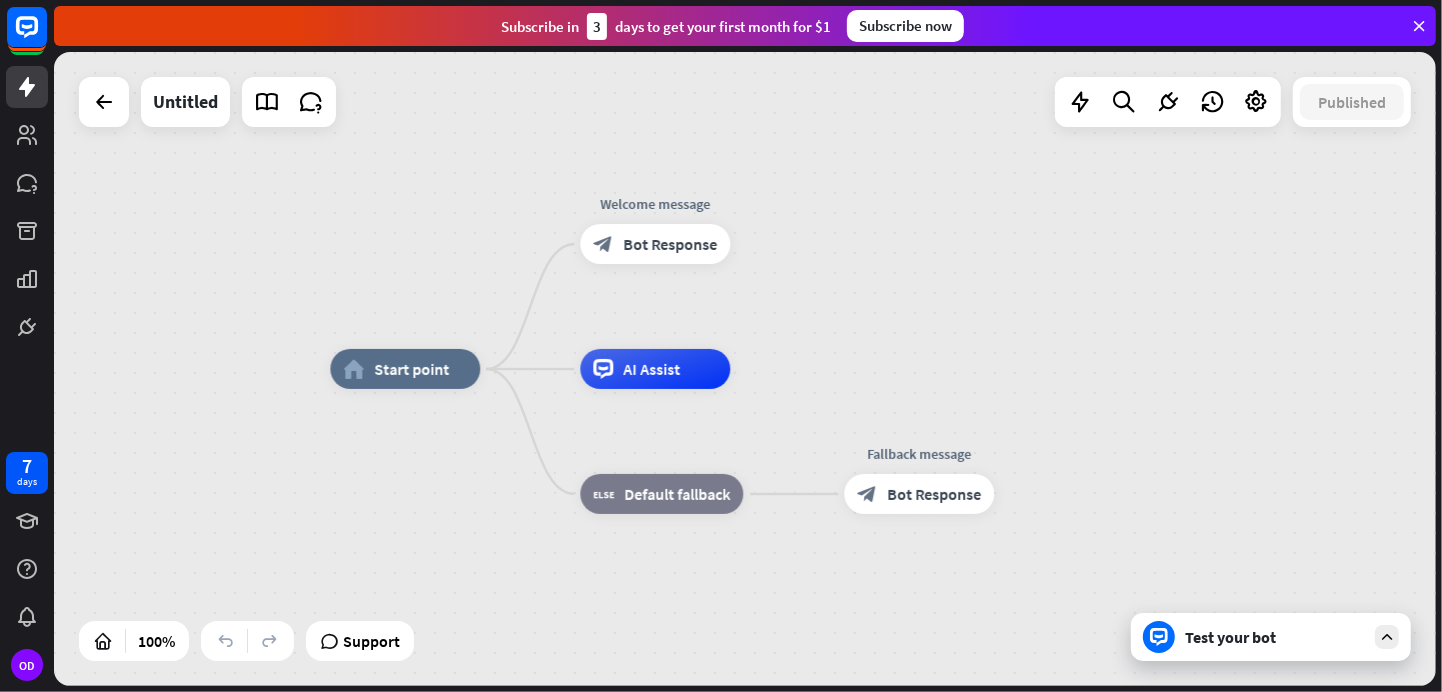 click on "Test your bot" at bounding box center (1275, 637) 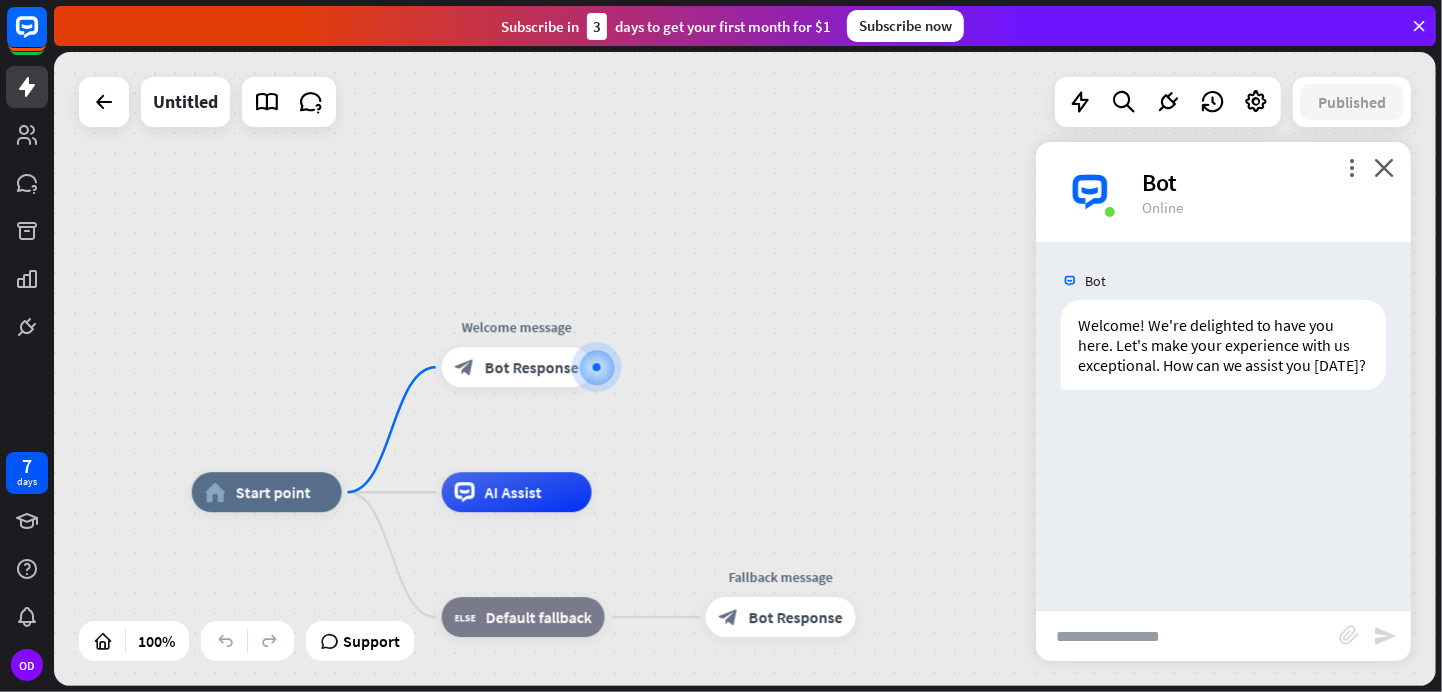 click at bounding box center (1187, 636) 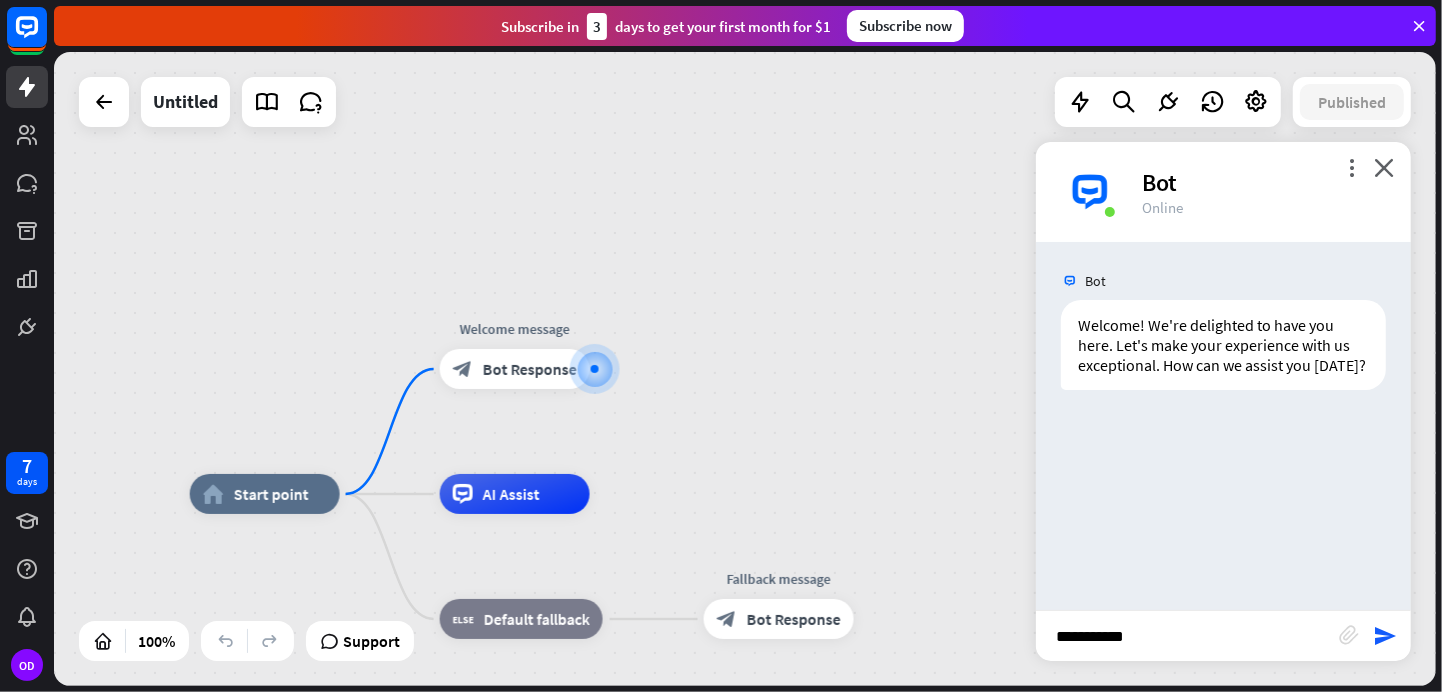 type on "**********" 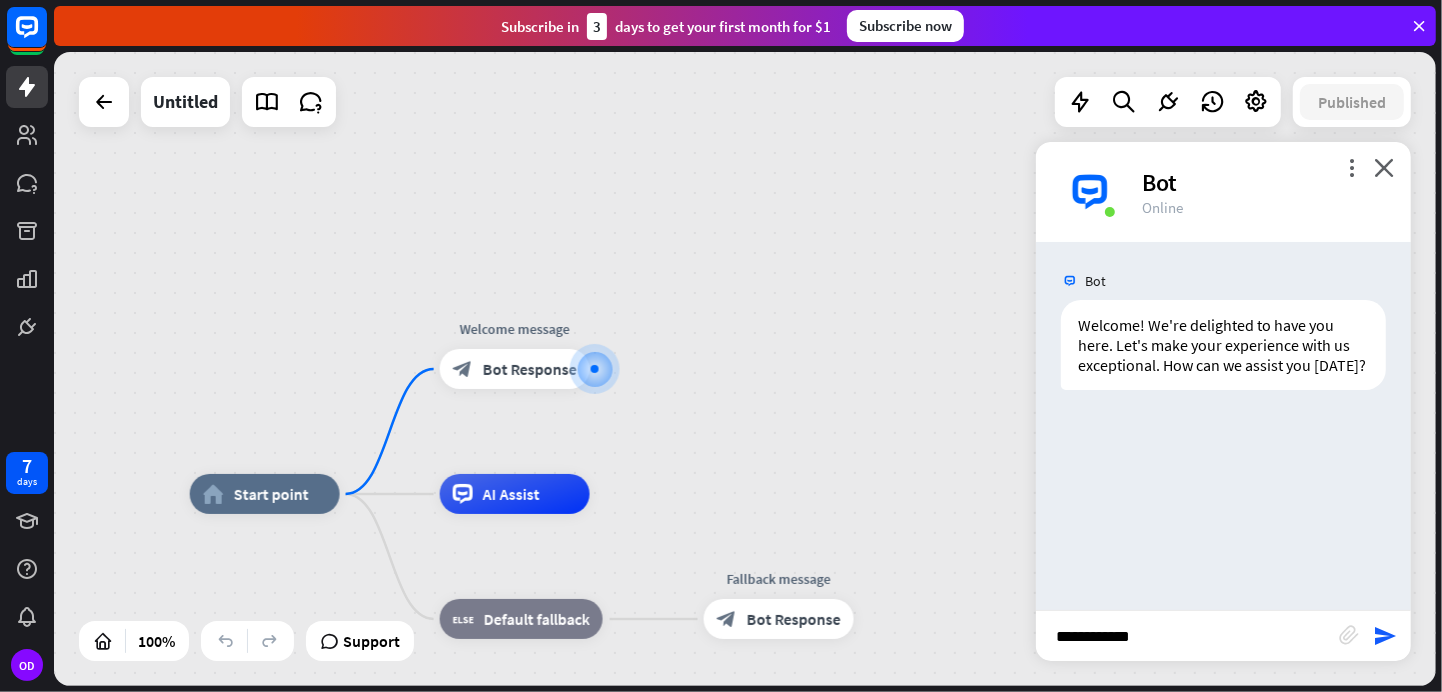 type 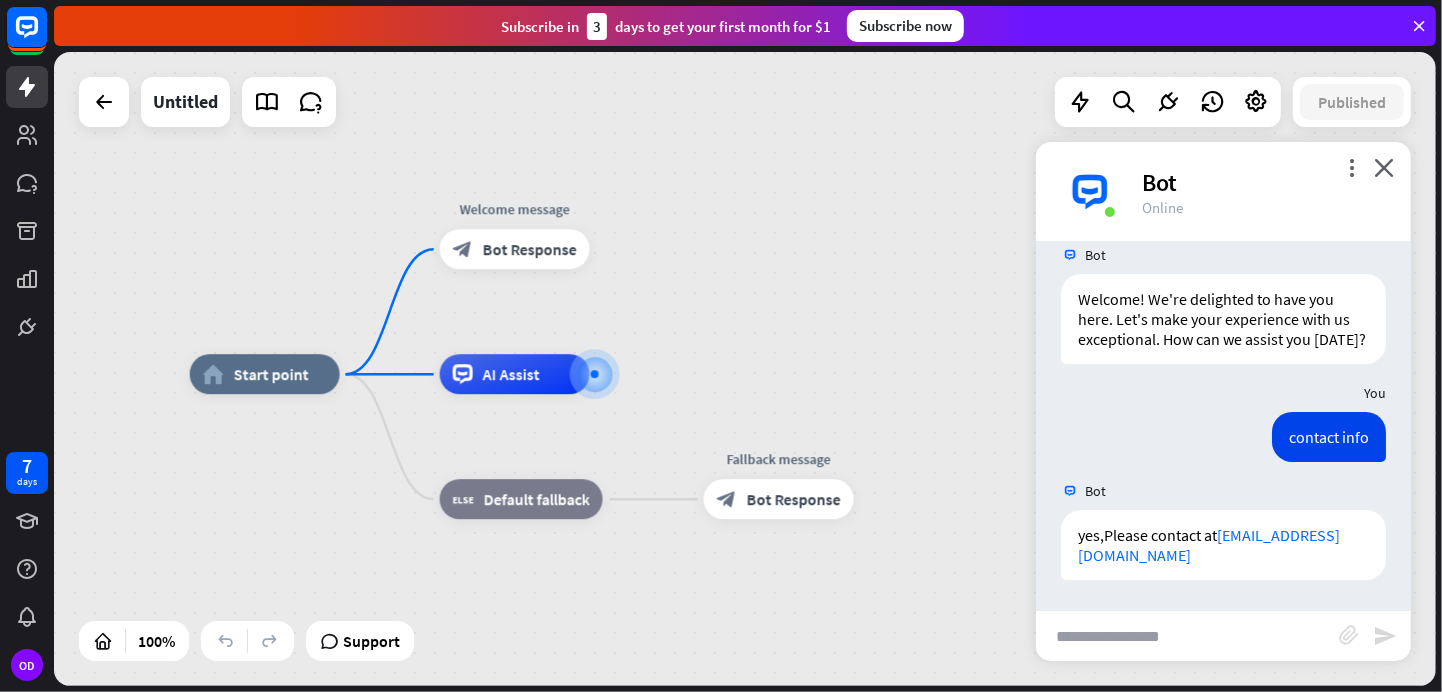scroll, scrollTop: 45, scrollLeft: 0, axis: vertical 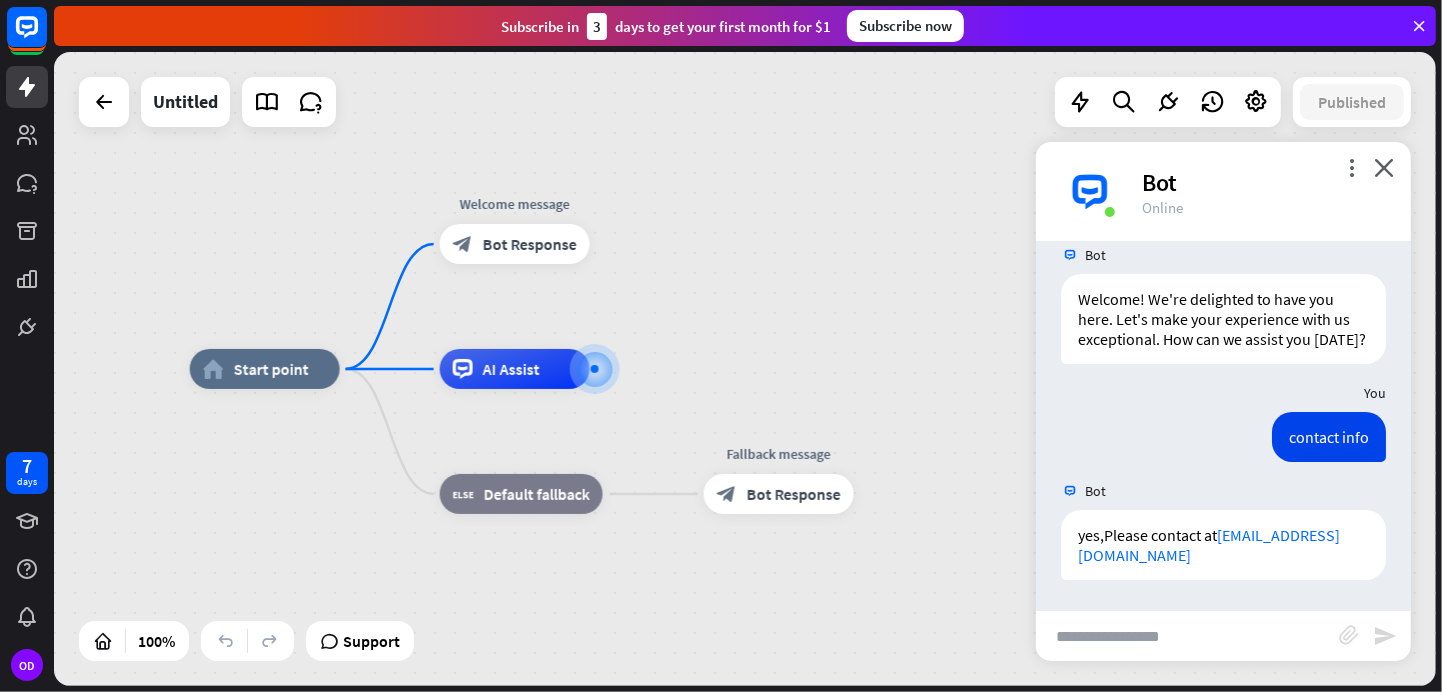 click on "more_vert
close
Bot
Online" at bounding box center [1223, 192] 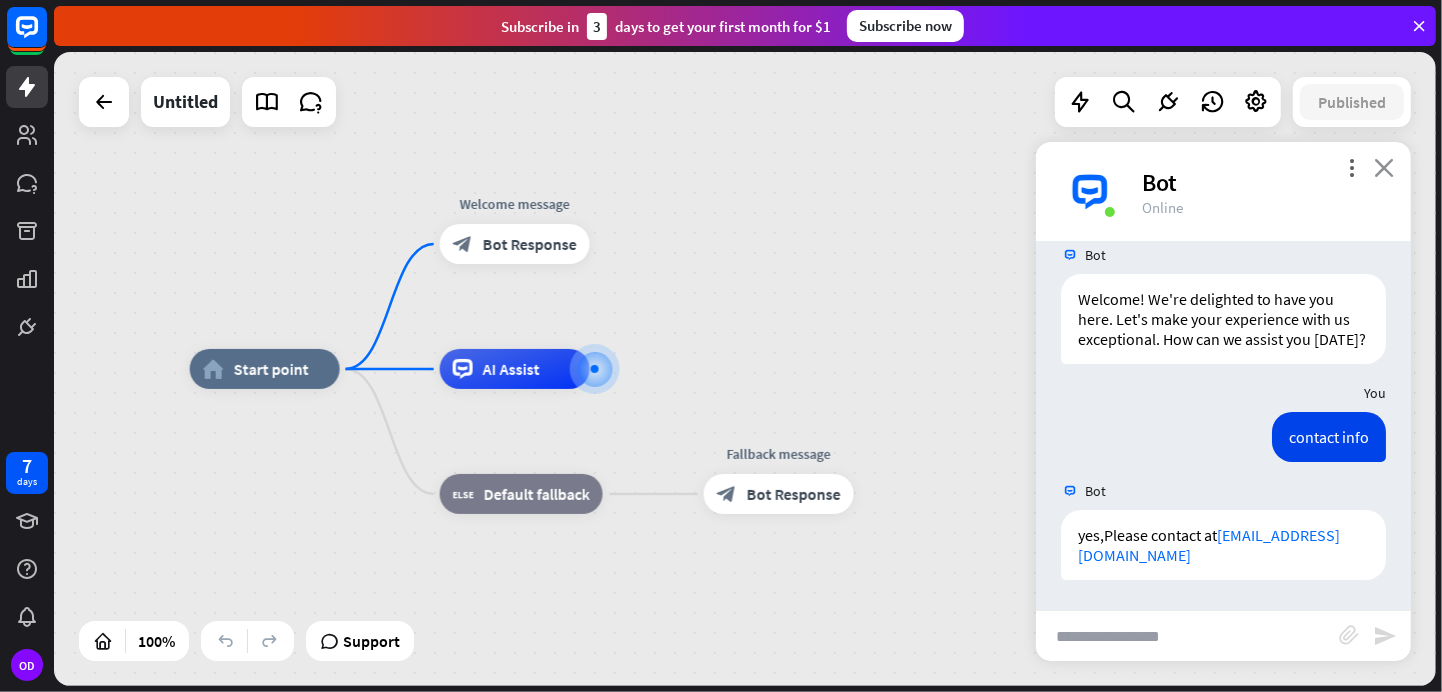 click on "close" at bounding box center (1384, 167) 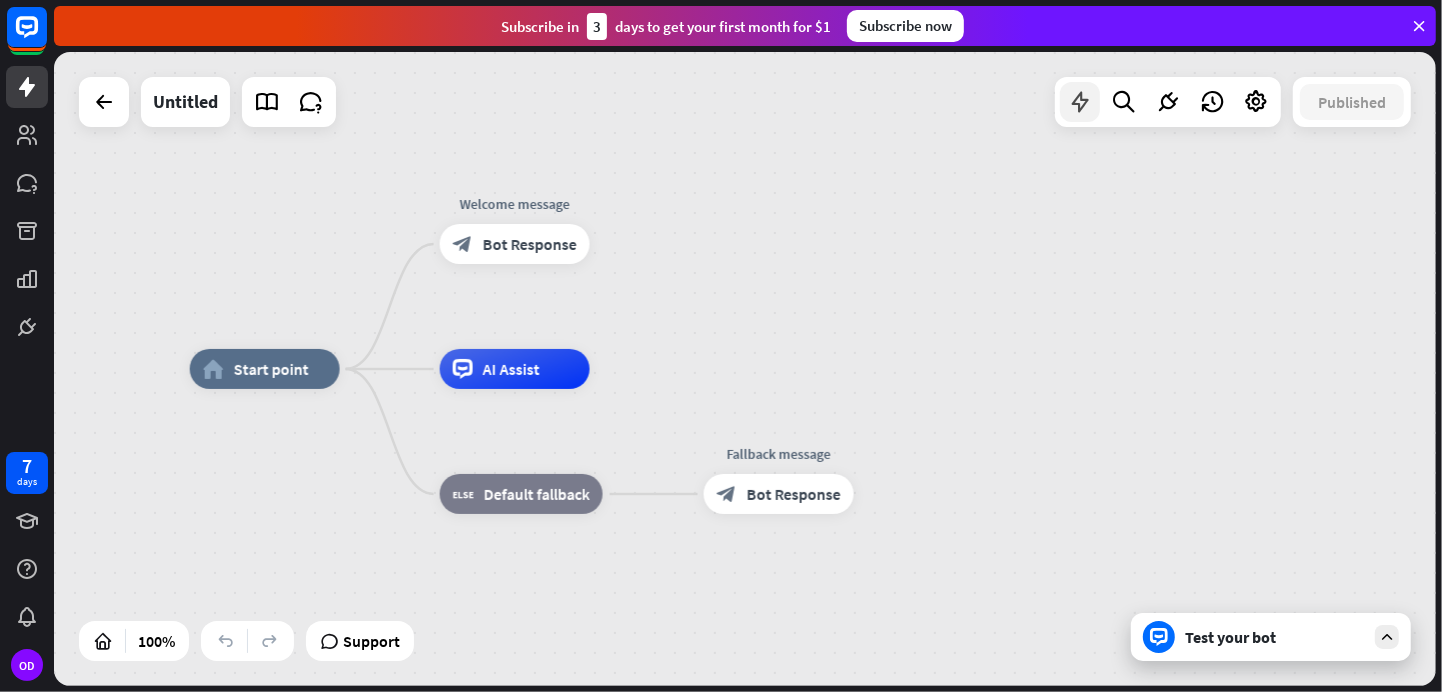 click at bounding box center [1080, 102] 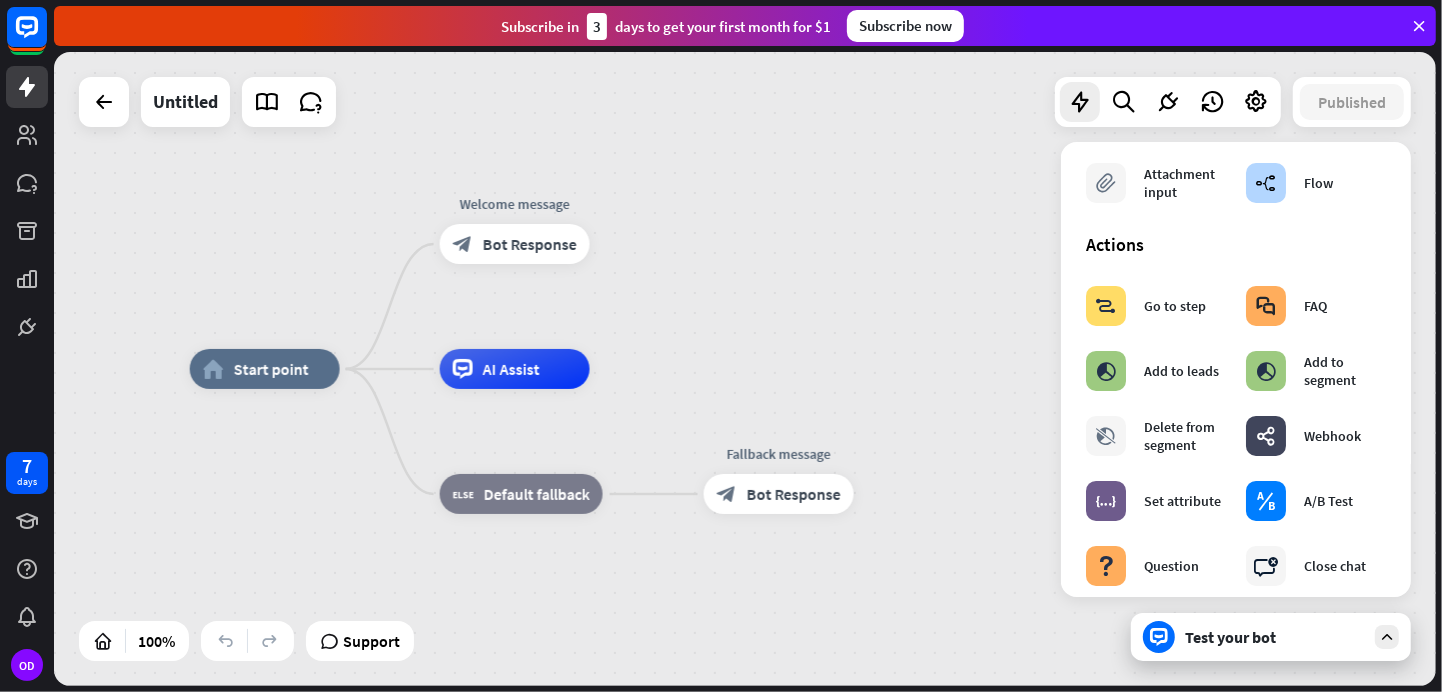 scroll, scrollTop: 171, scrollLeft: 0, axis: vertical 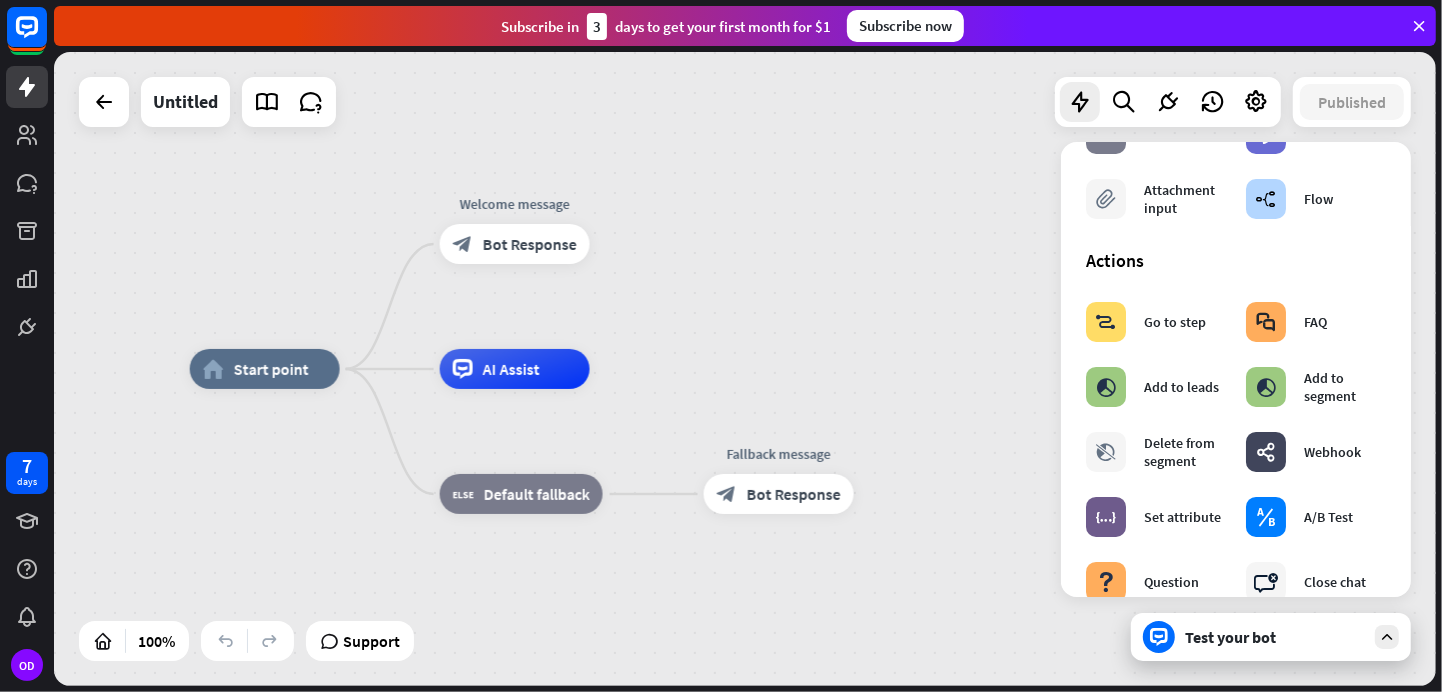 click on "home_2   Start point                 Welcome message   block_bot_response   Bot Response                     AI Assist                   block_fallback   Default fallback                 Fallback message   block_bot_response   Bot Response" at bounding box center (745, 369) 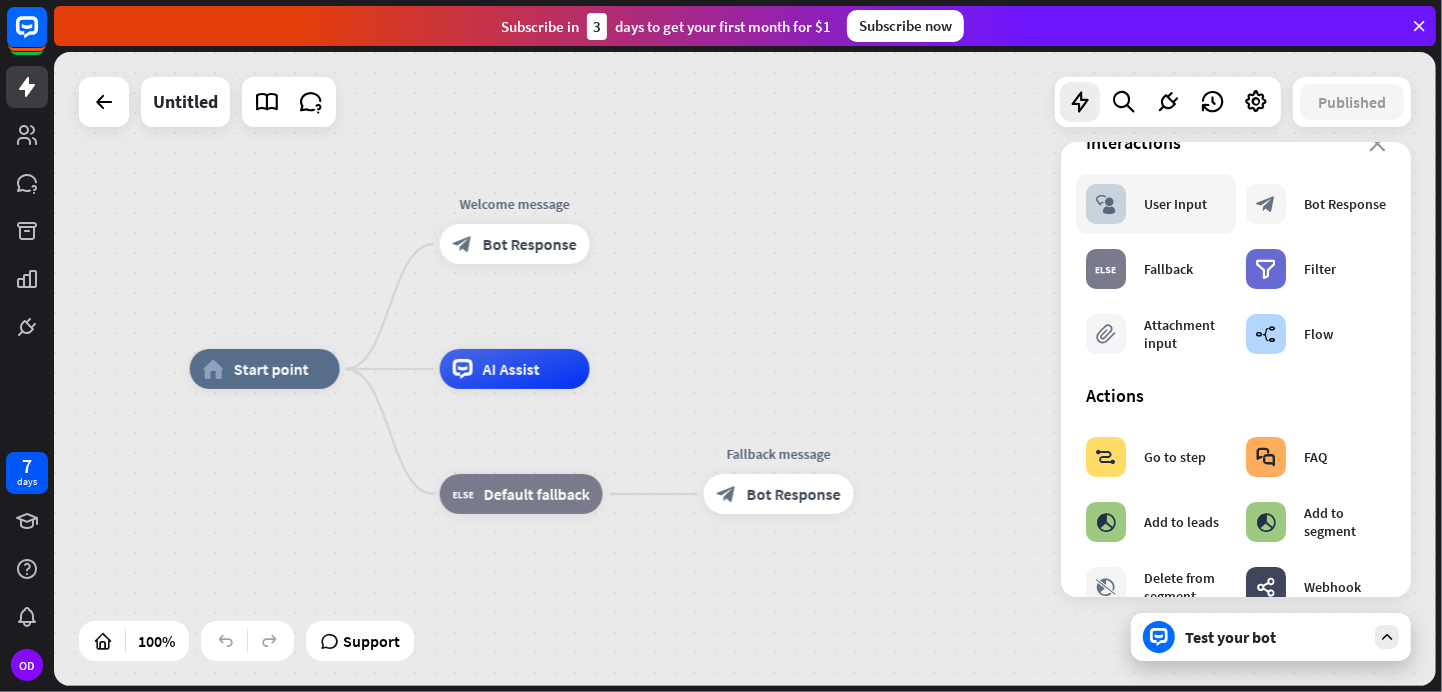 scroll, scrollTop: 0, scrollLeft: 0, axis: both 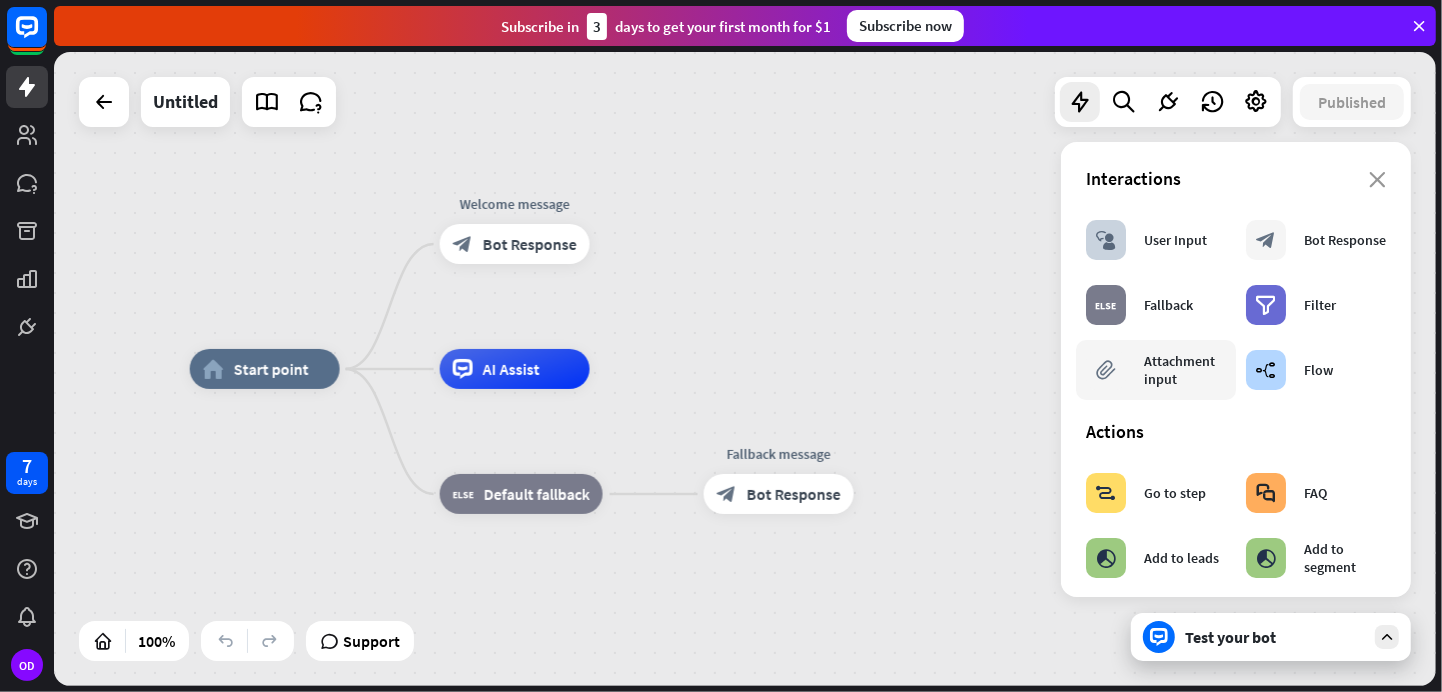 click on "block_attachment   Attachment input" at bounding box center (1156, 370) 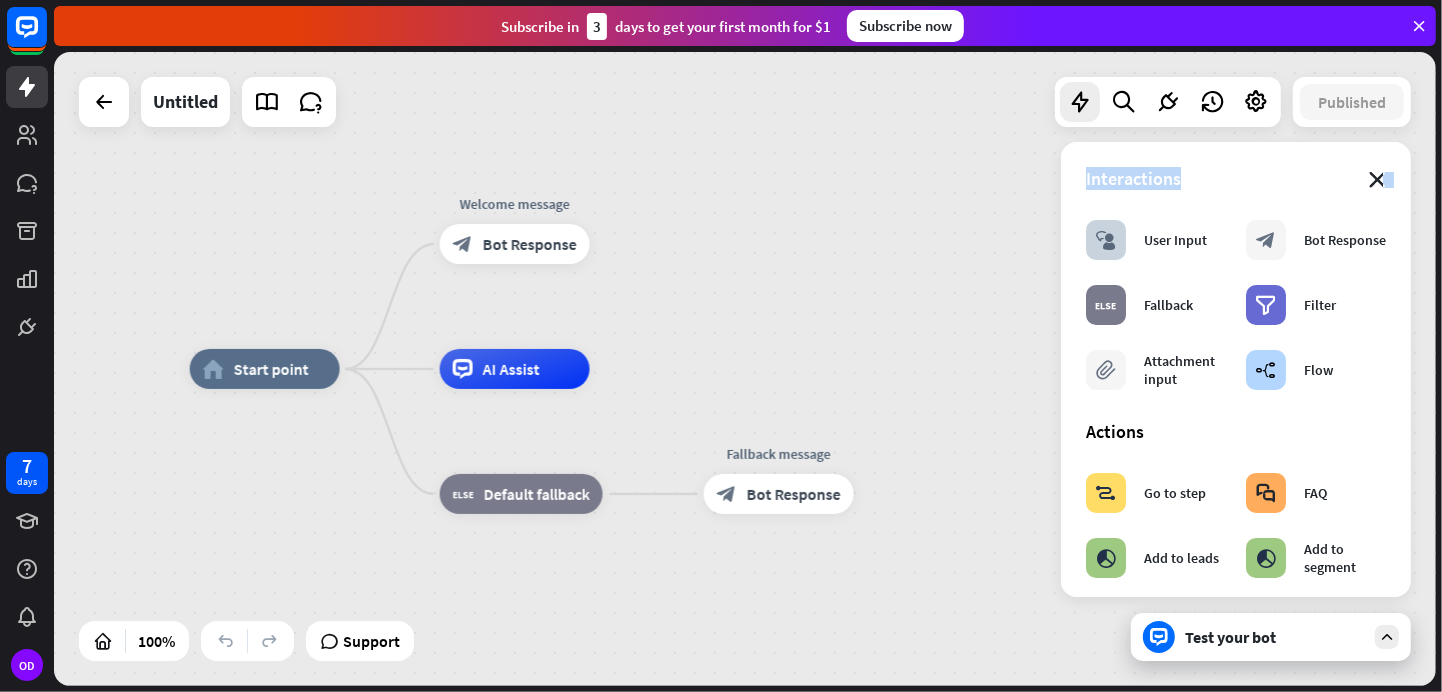 drag, startPoint x: 1353, startPoint y: 190, endPoint x: 1368, endPoint y: 183, distance: 16.552946 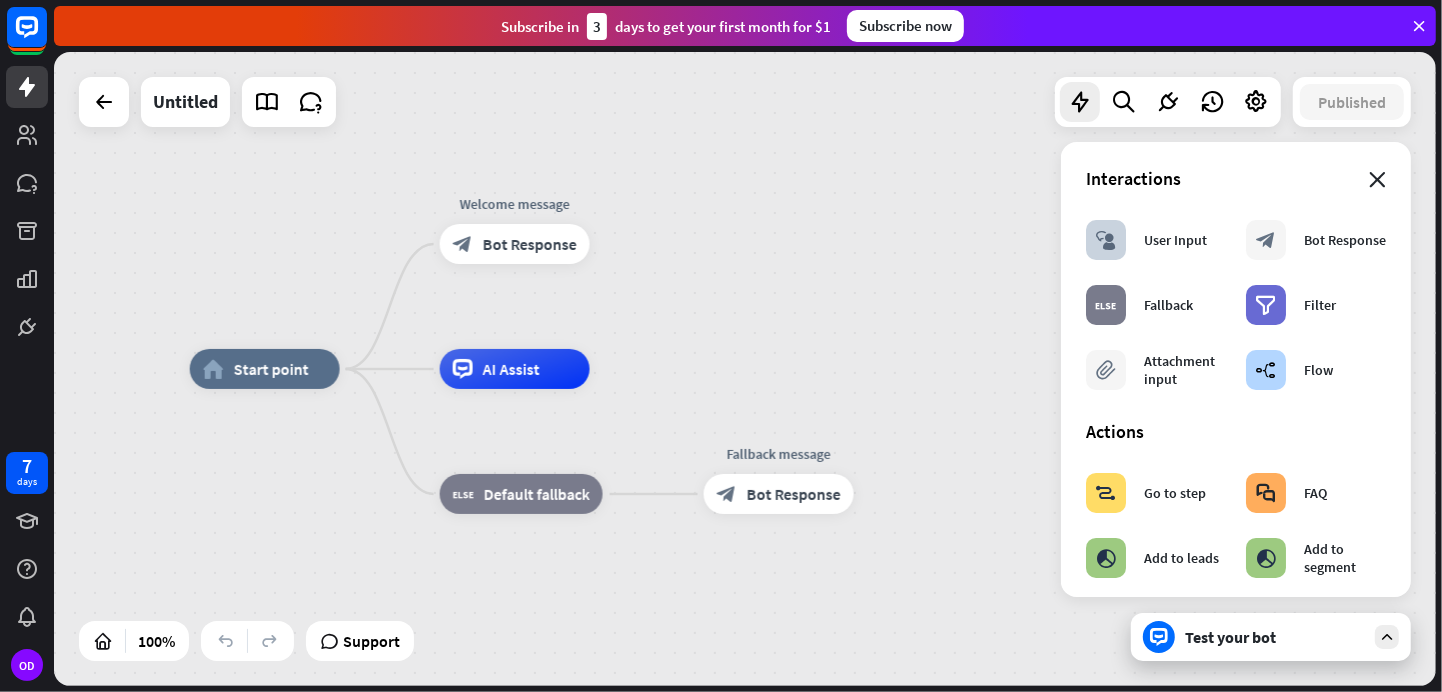 click on "close" at bounding box center [1377, 180] 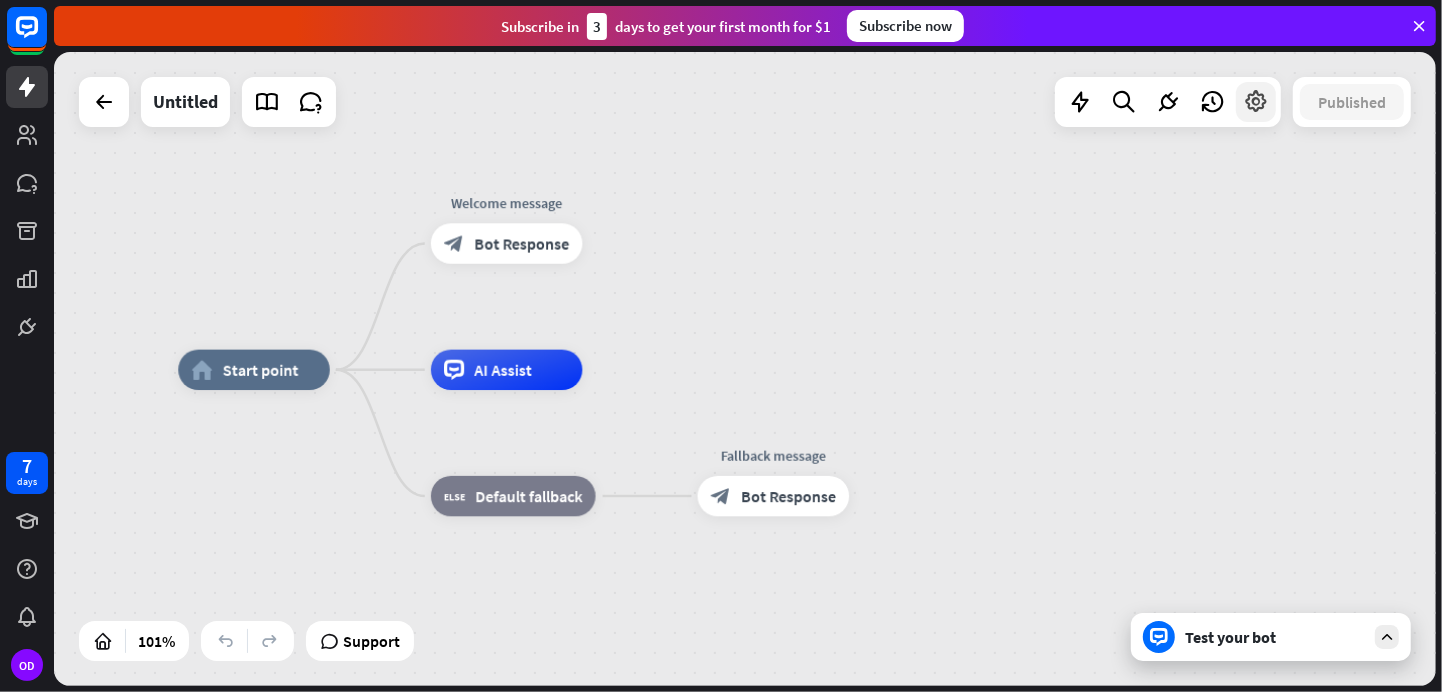 click at bounding box center (1256, 102) 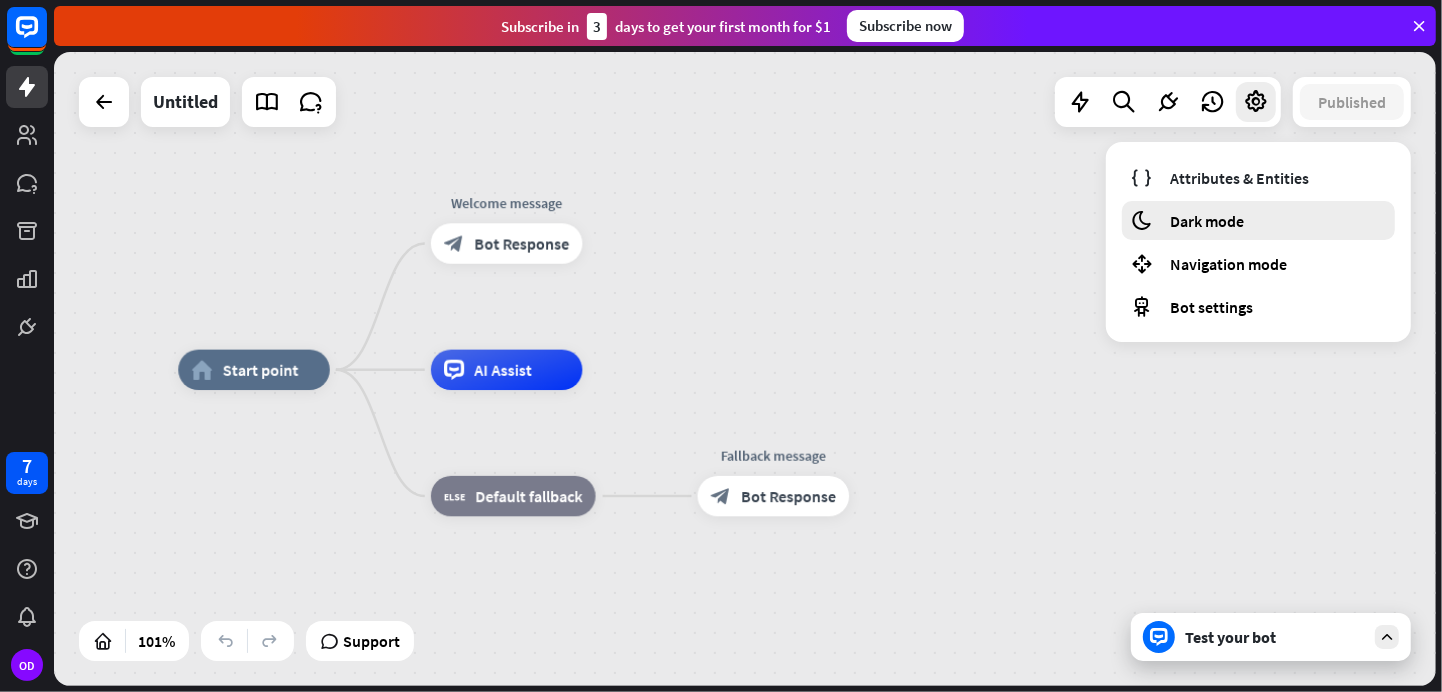 click on "Dark mode" at bounding box center [1207, 221] 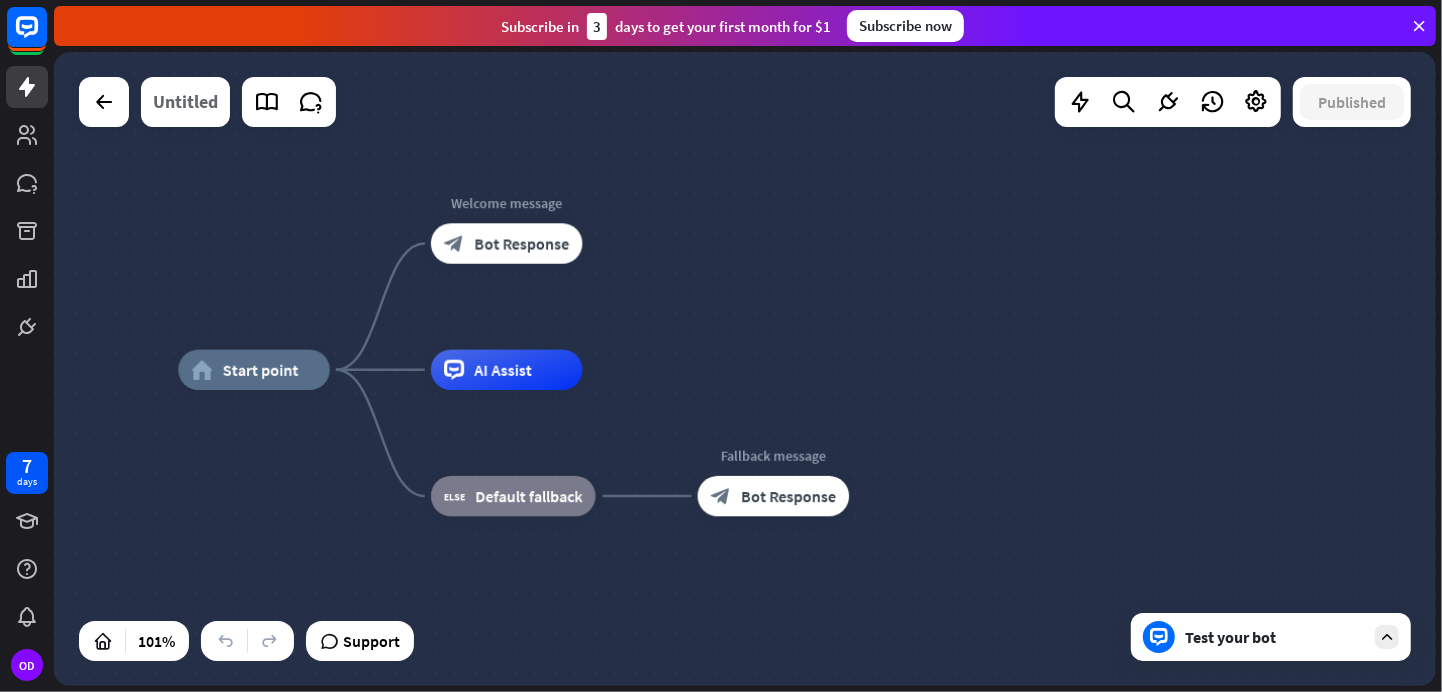 click on "Untitled" at bounding box center (185, 102) 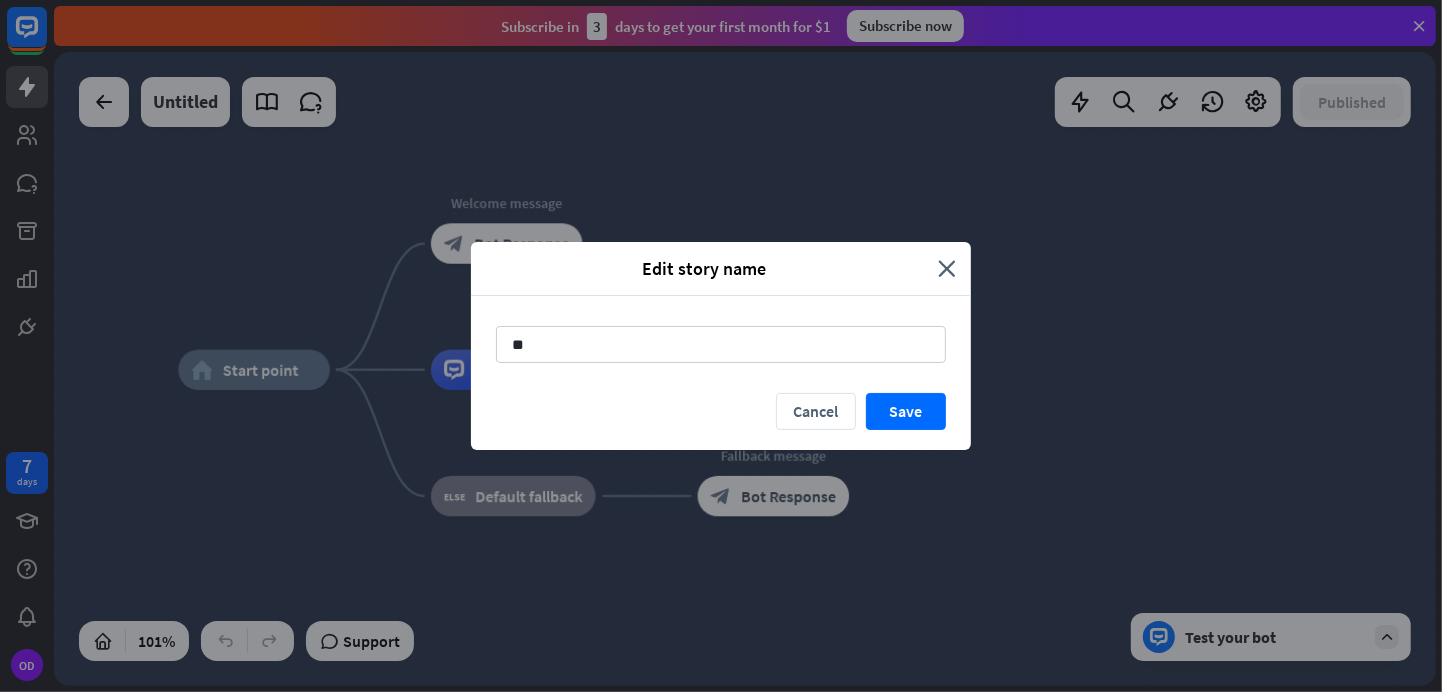 type on "*" 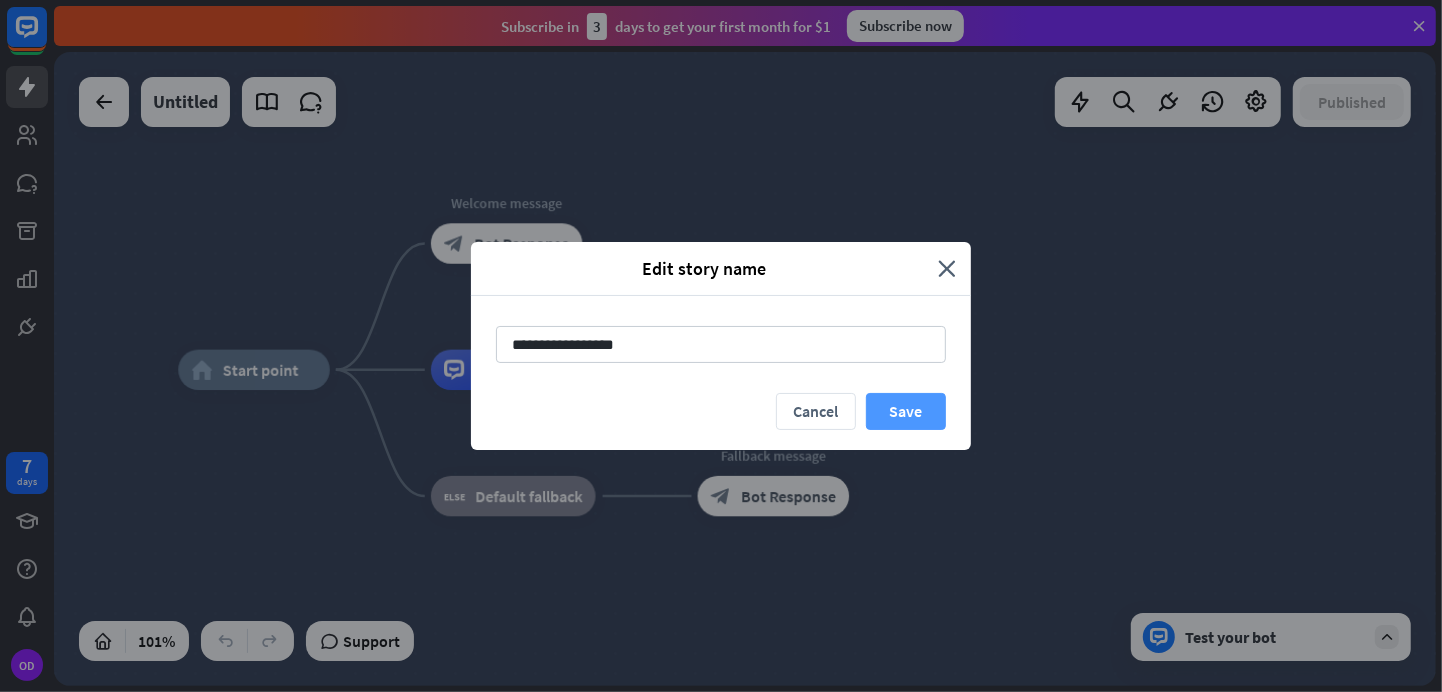 type on "**********" 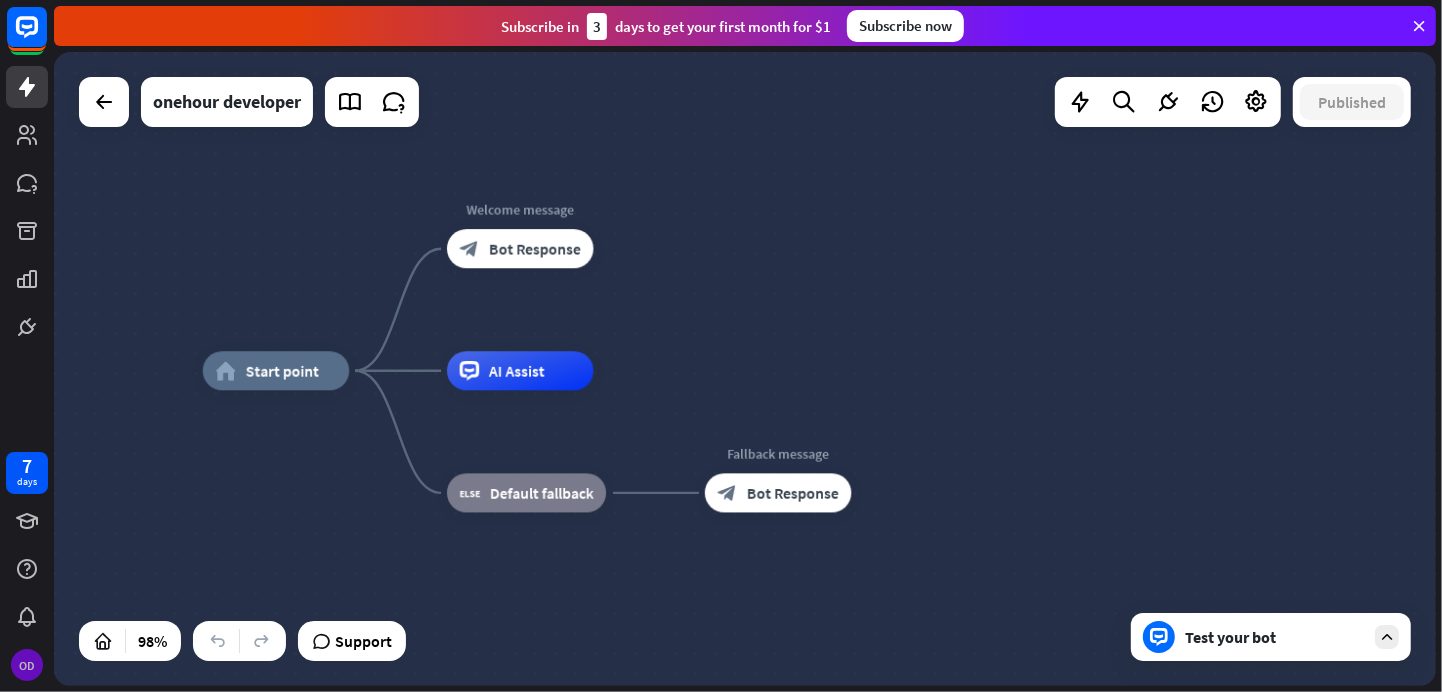 click on "OD" at bounding box center (27, 665) 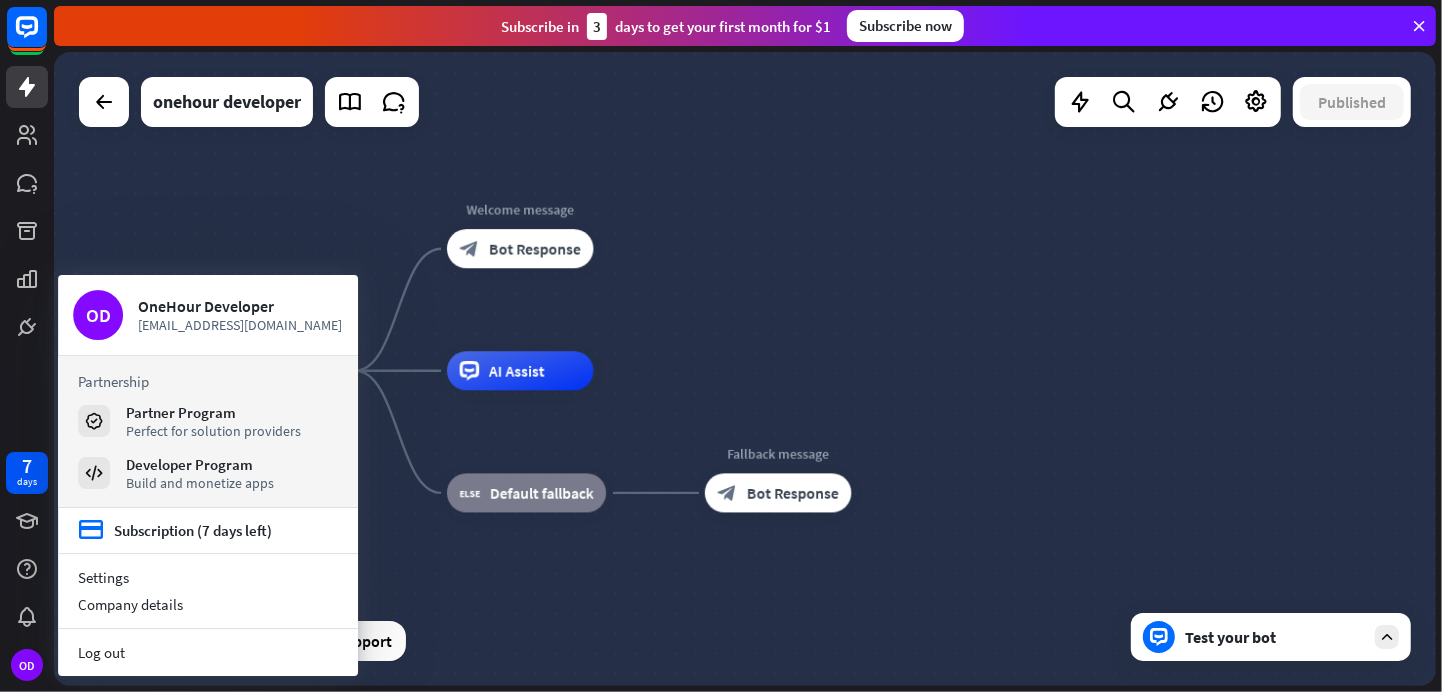 click on "home_2   Start point                 Welcome message   block_bot_response   Bot Response                     AI Assist                   block_fallback   Default fallback                 Fallback message   block_bot_response   Bot Response" at bounding box center [878, 680] 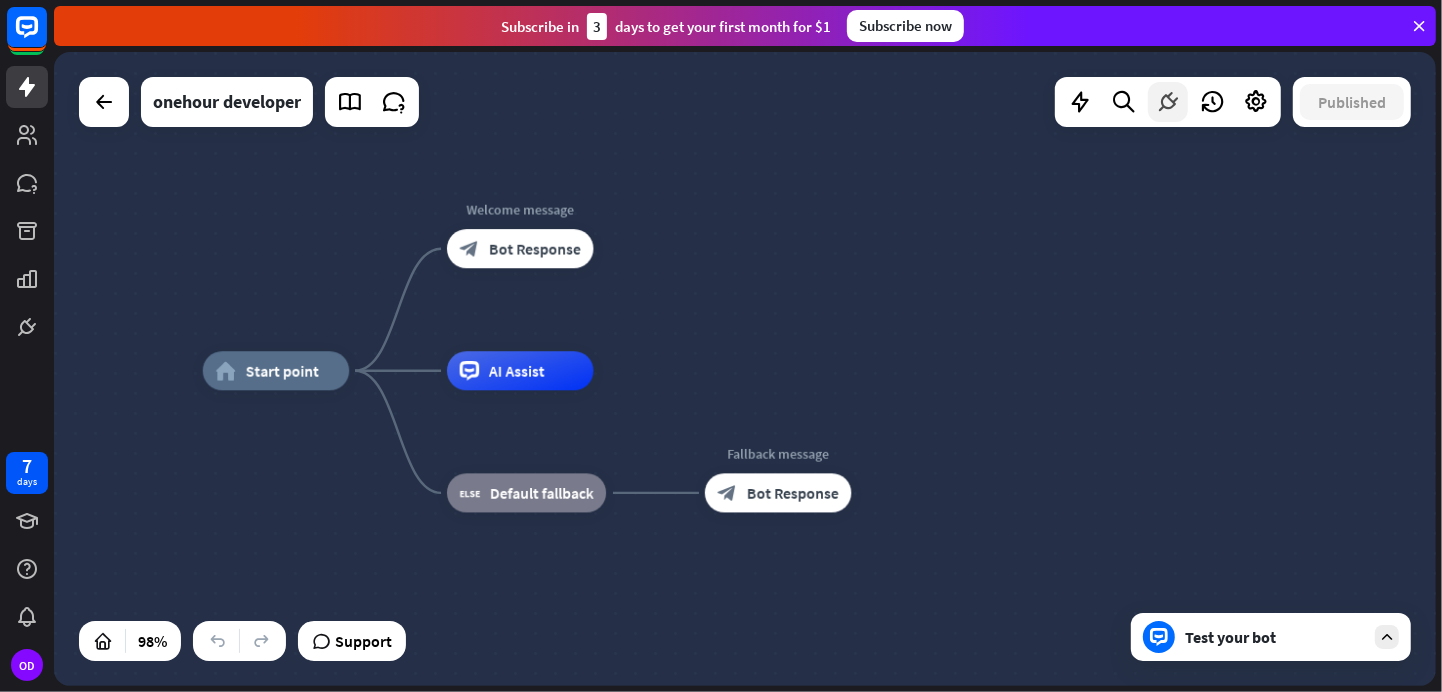 click at bounding box center (1168, 102) 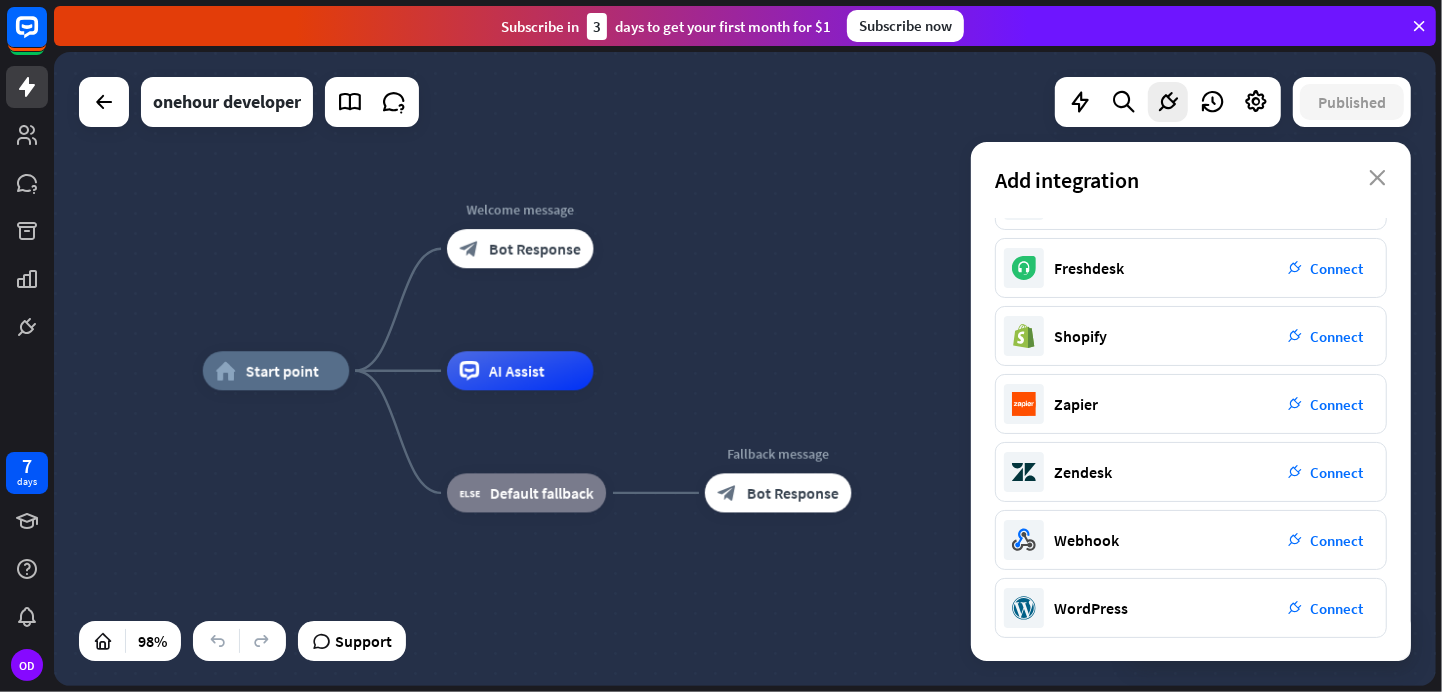scroll, scrollTop: 0, scrollLeft: 0, axis: both 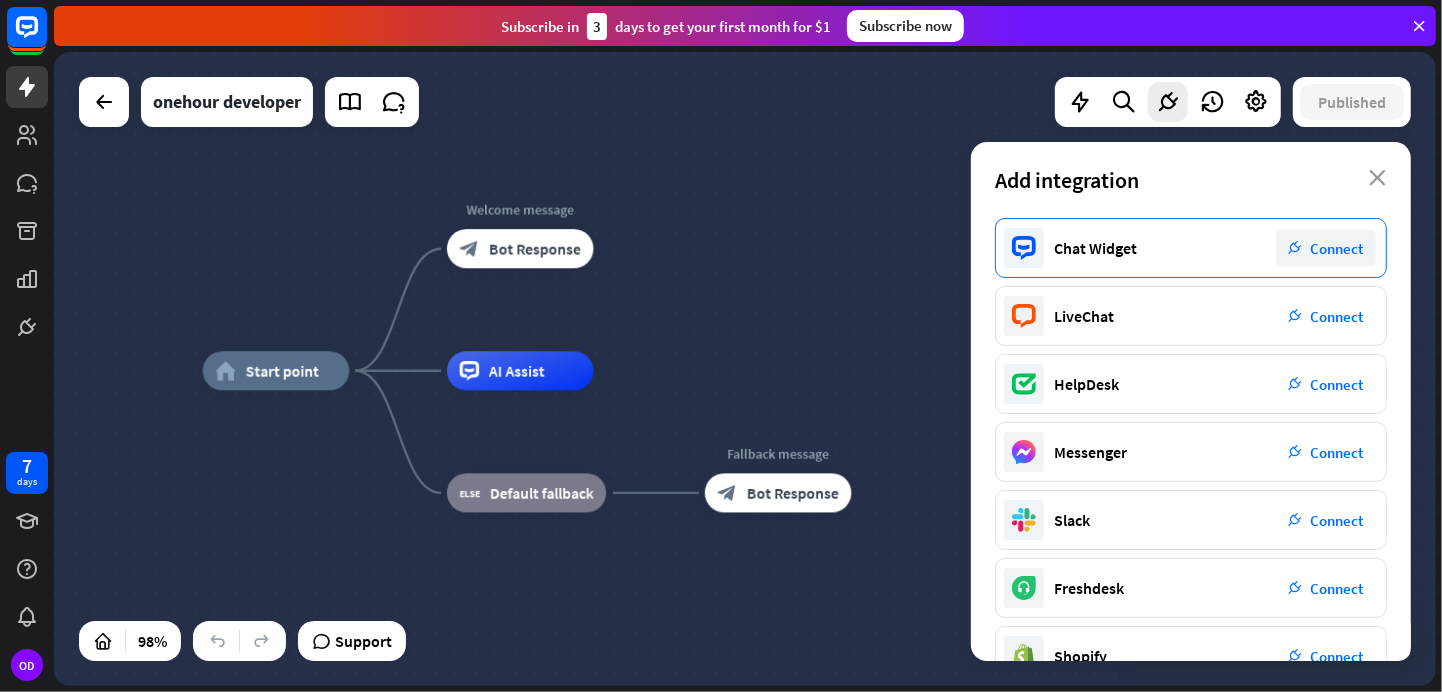 click on "plug_integration" at bounding box center [1296, 248] 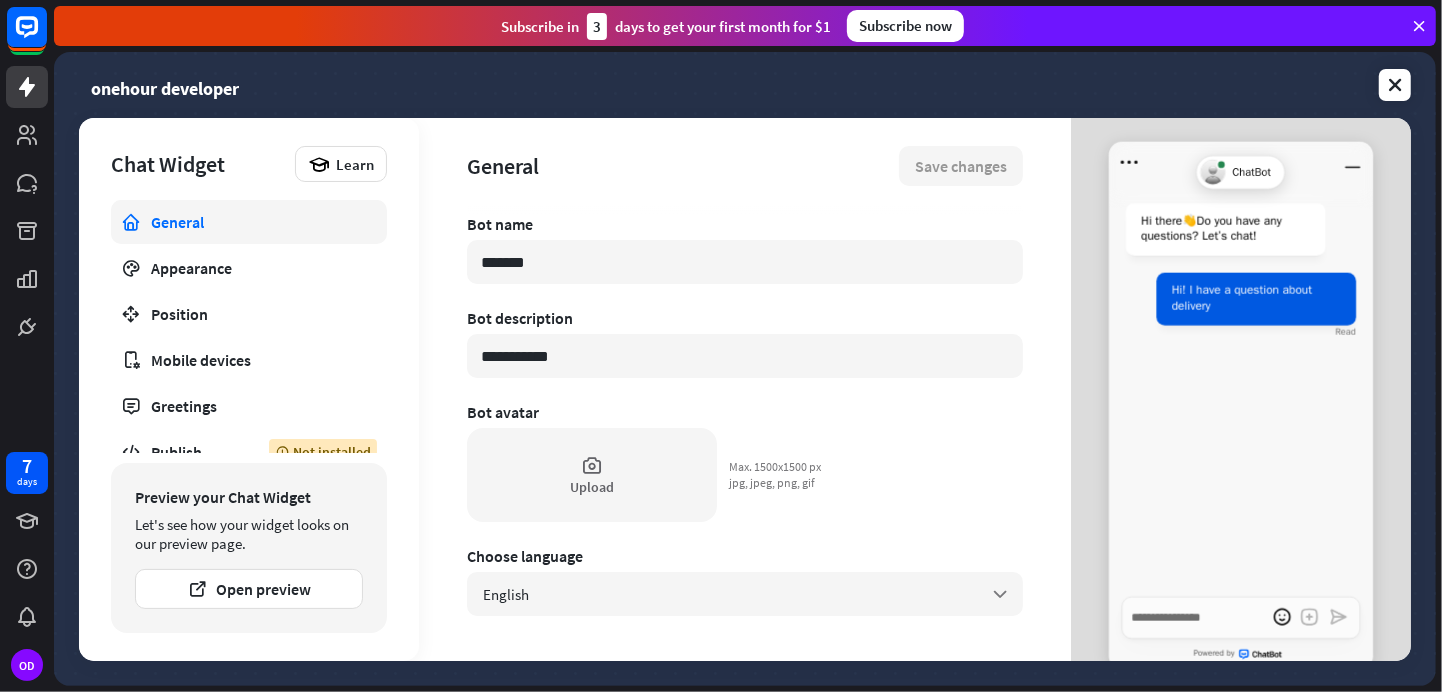 click on "Chat Widget     Learn       General     Appearance     Position     Mobile devices     Greetings     Publish
Not installed
Preview your Chat Widget
Let's see how your widget looks on our preview page.
Open preview" at bounding box center [249, 389] 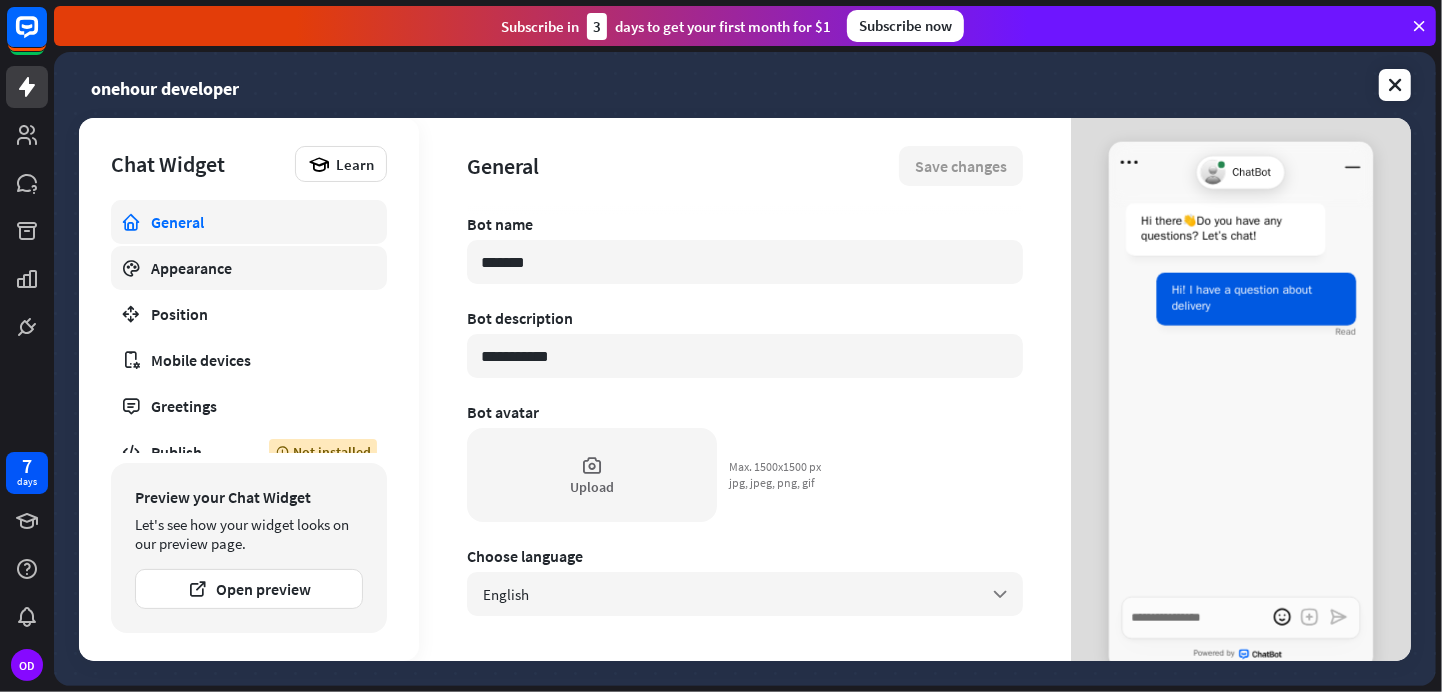click on "Appearance" at bounding box center (249, 268) 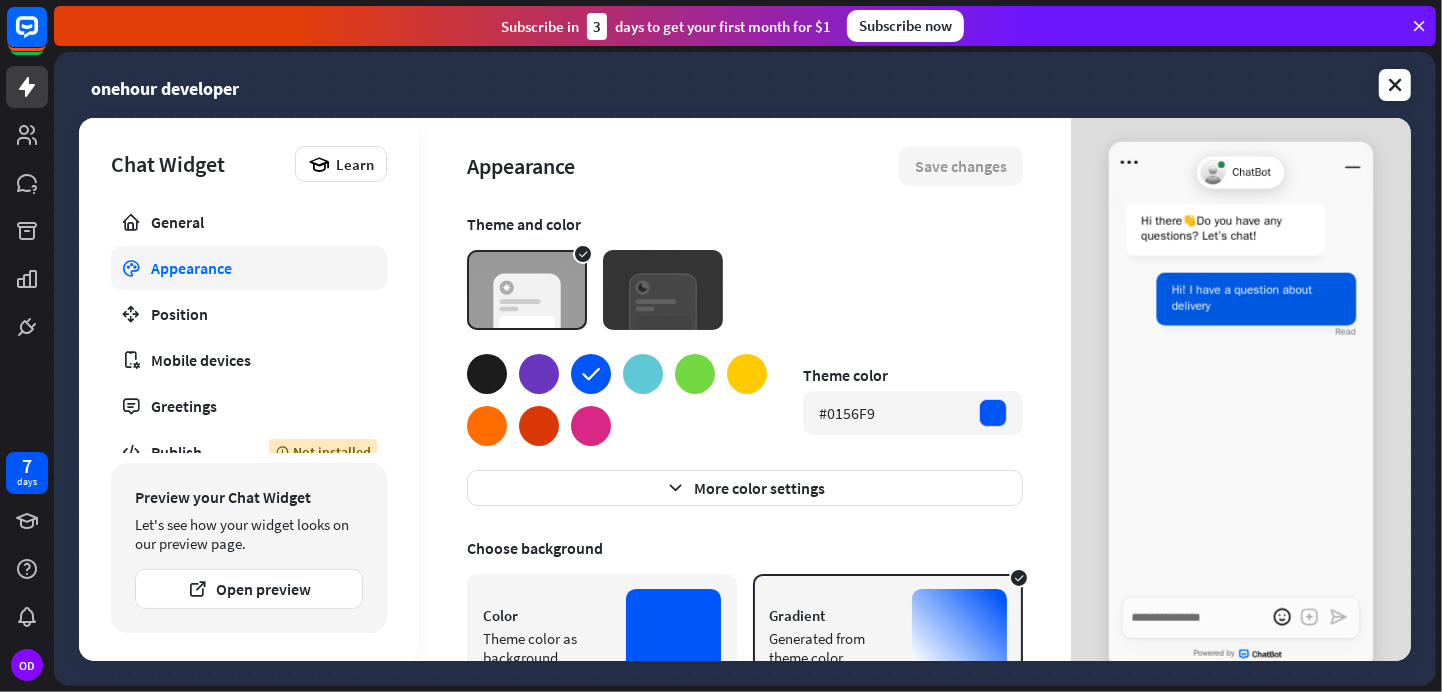 click at bounding box center (643, 374) 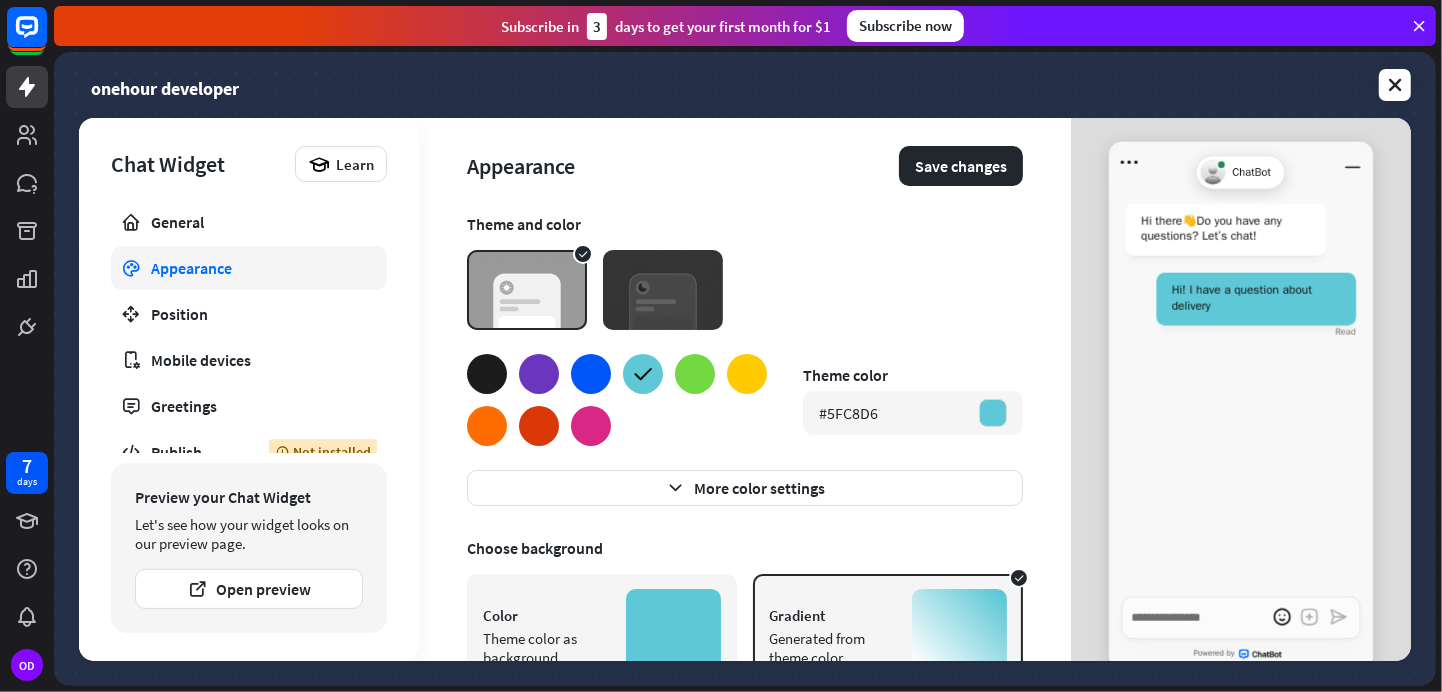 click at bounding box center (539, 374) 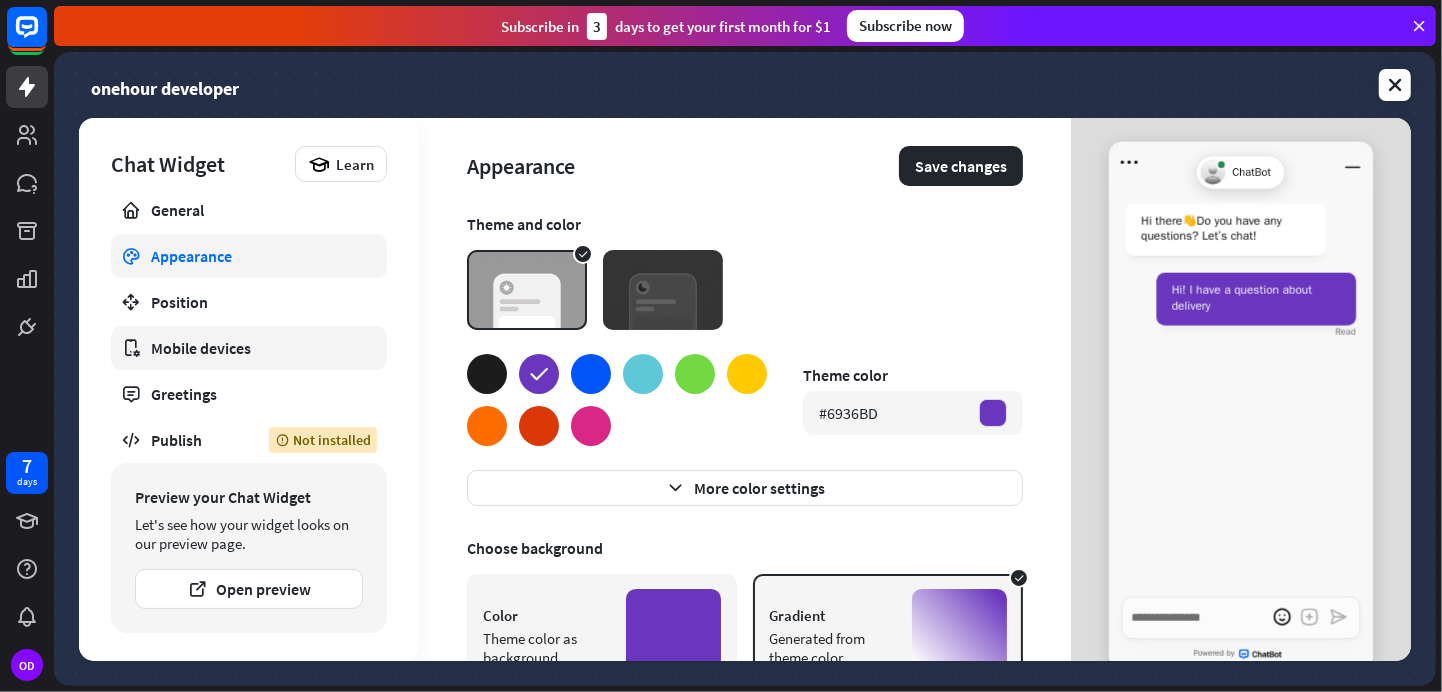 scroll, scrollTop: 20, scrollLeft: 0, axis: vertical 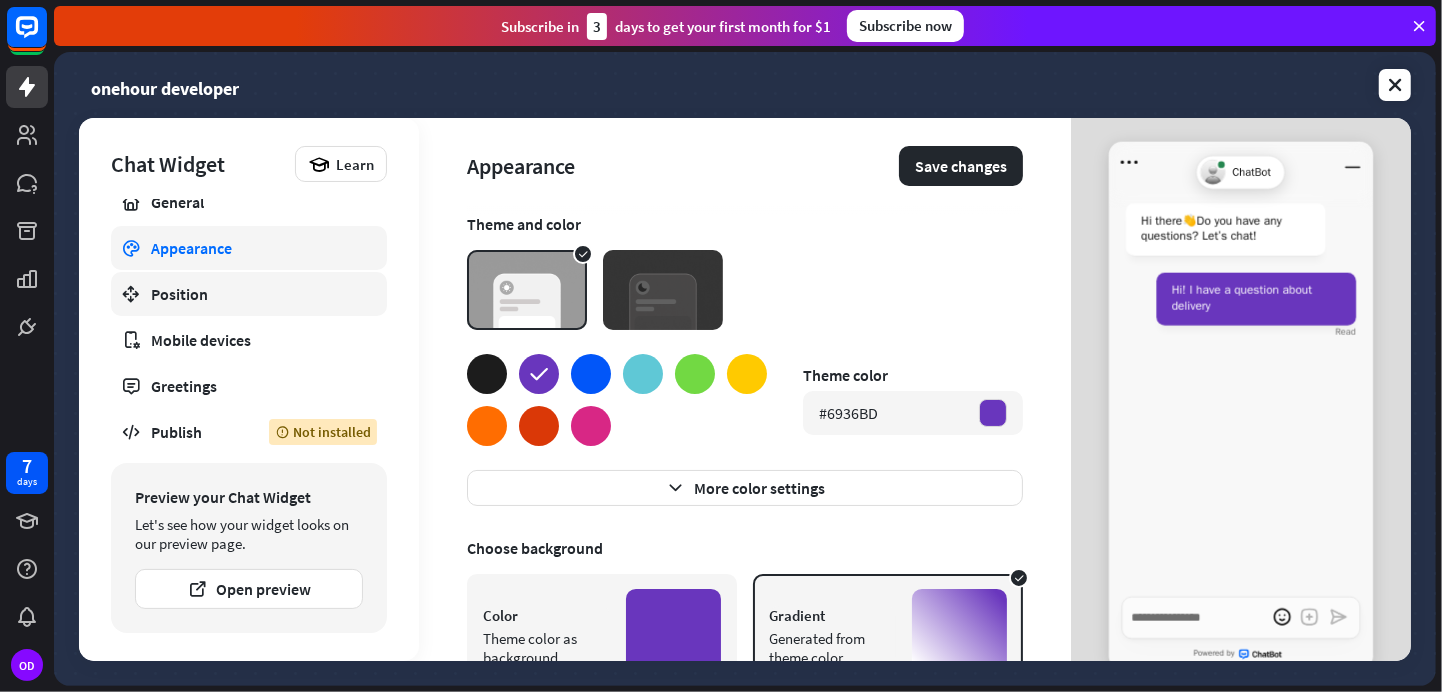 click on "Position" at bounding box center (249, 294) 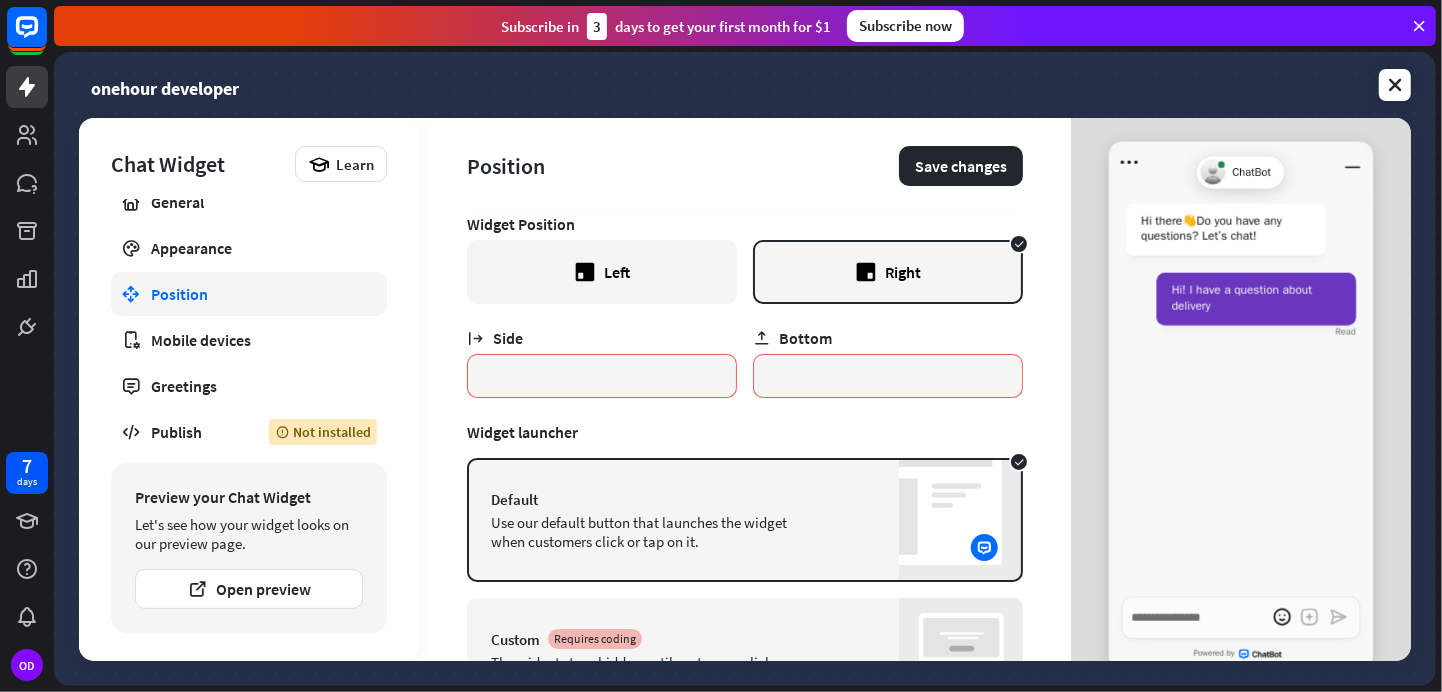 click on "Left" at bounding box center (617, 272) 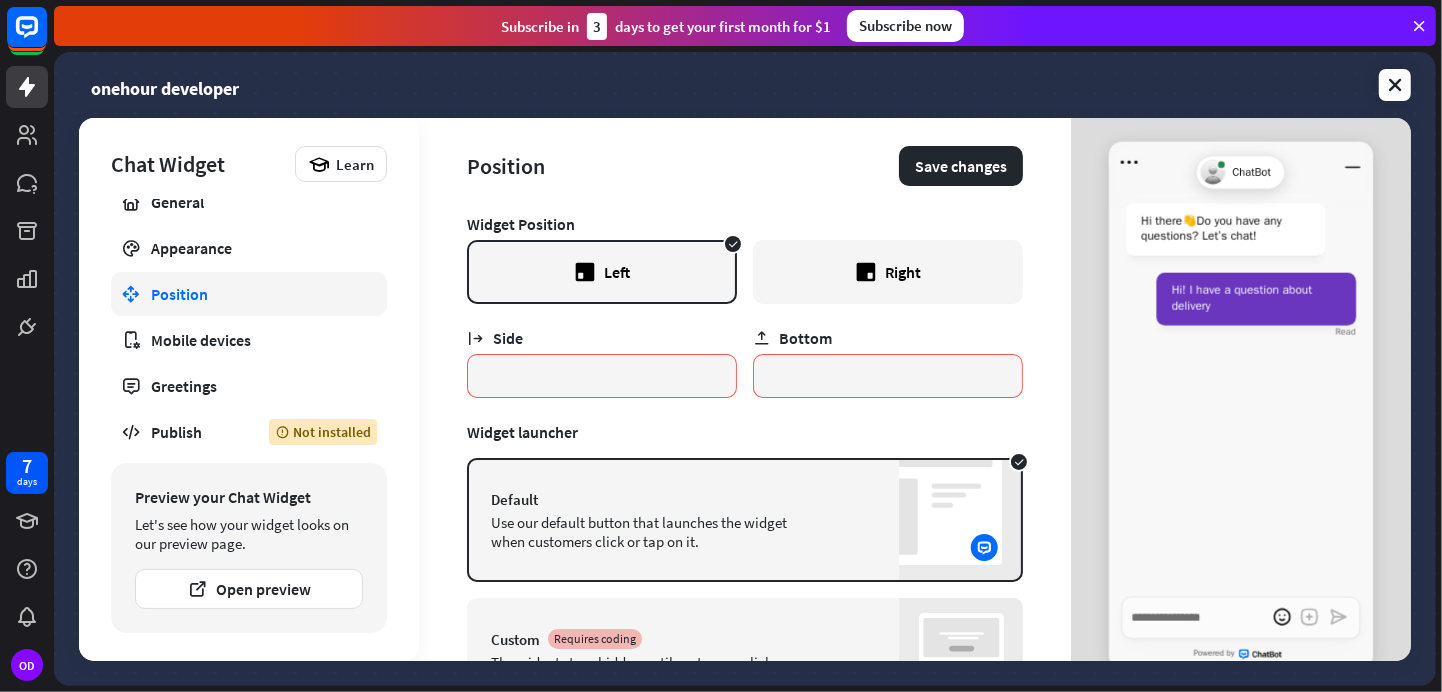 click on "Right" at bounding box center [888, 272] 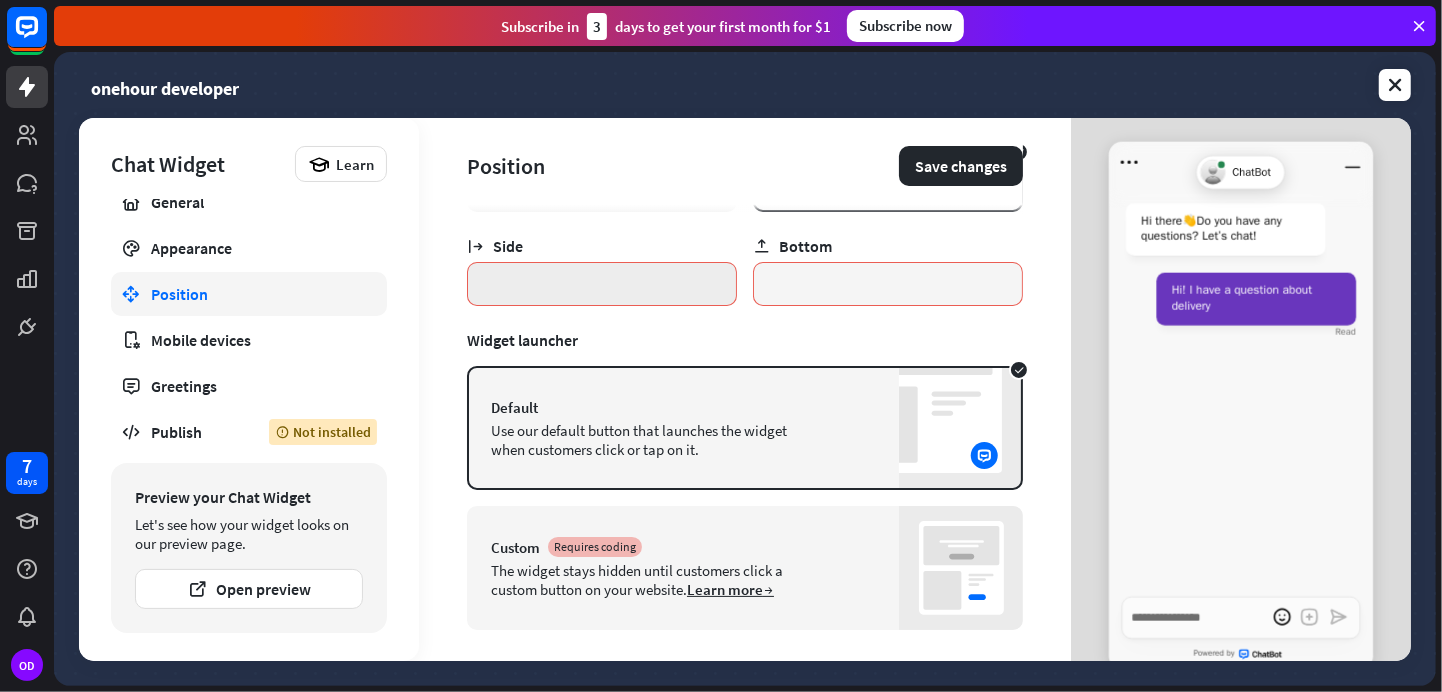 scroll, scrollTop: 116, scrollLeft: 0, axis: vertical 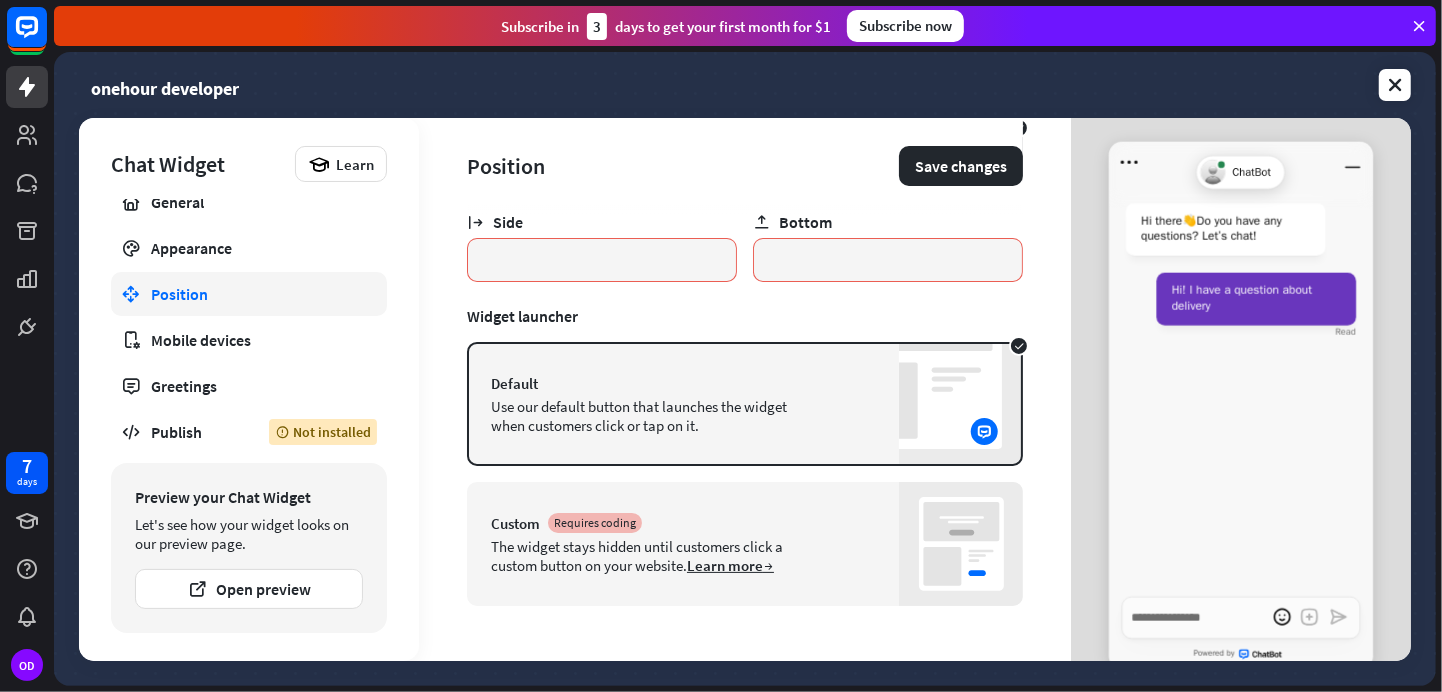 click on "The widget stays hidden until customers click a custom
button on your website.
Learn more" at bounding box center [656, 556] 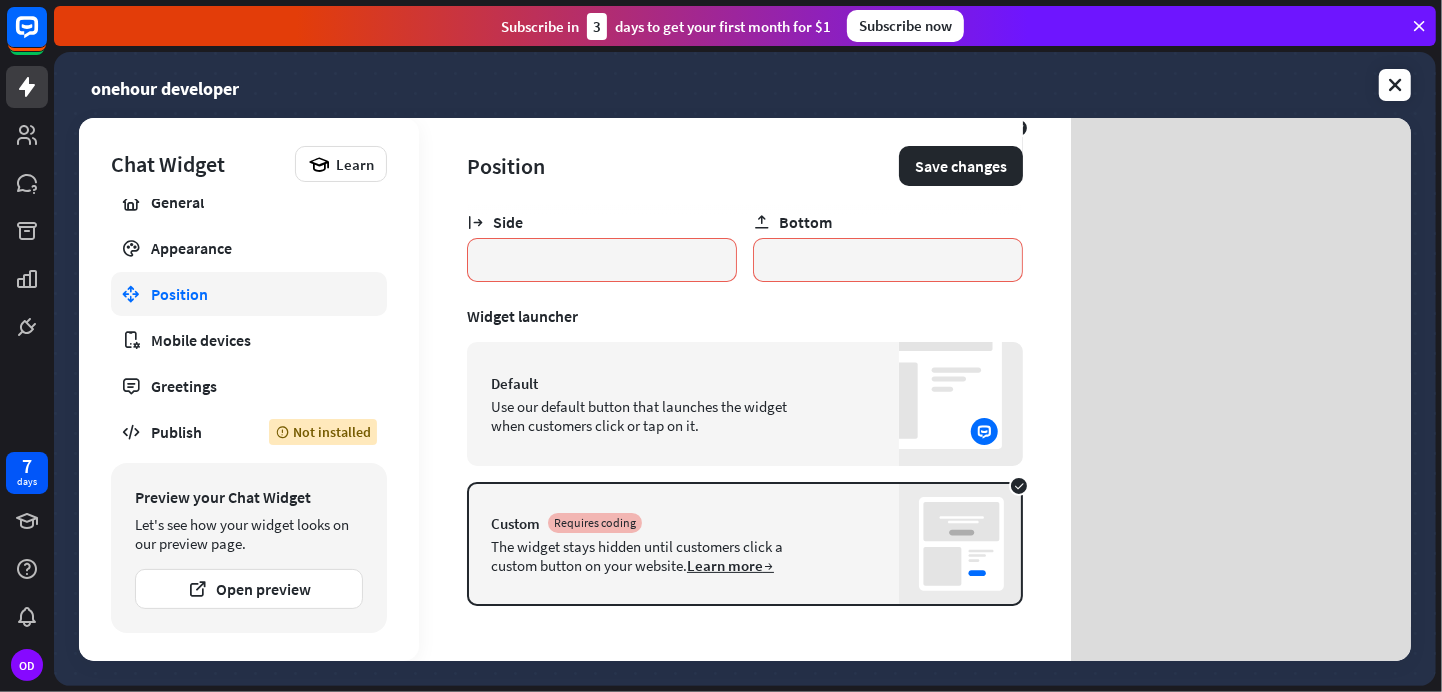click on "Default
Use our default button that launches the widget when
customers click or tap on it." at bounding box center (745, 404) 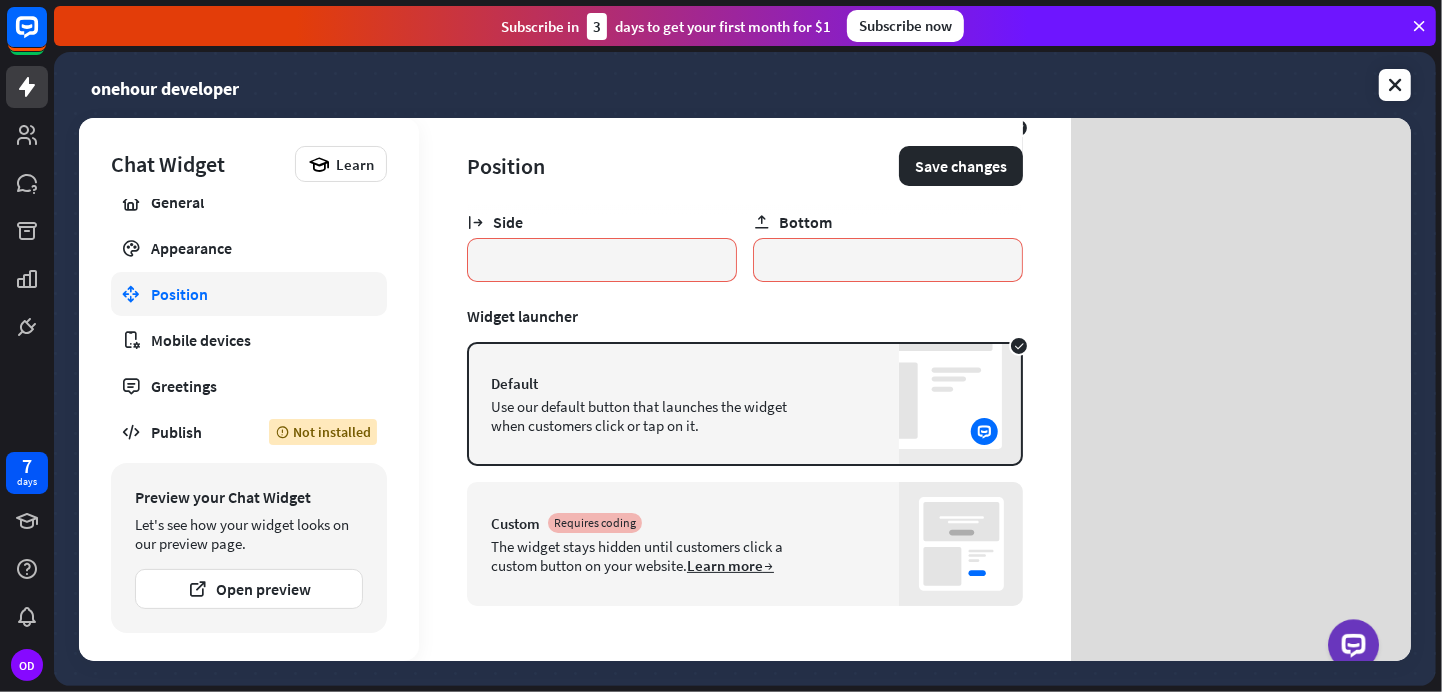 scroll, scrollTop: 76, scrollLeft: 0, axis: vertical 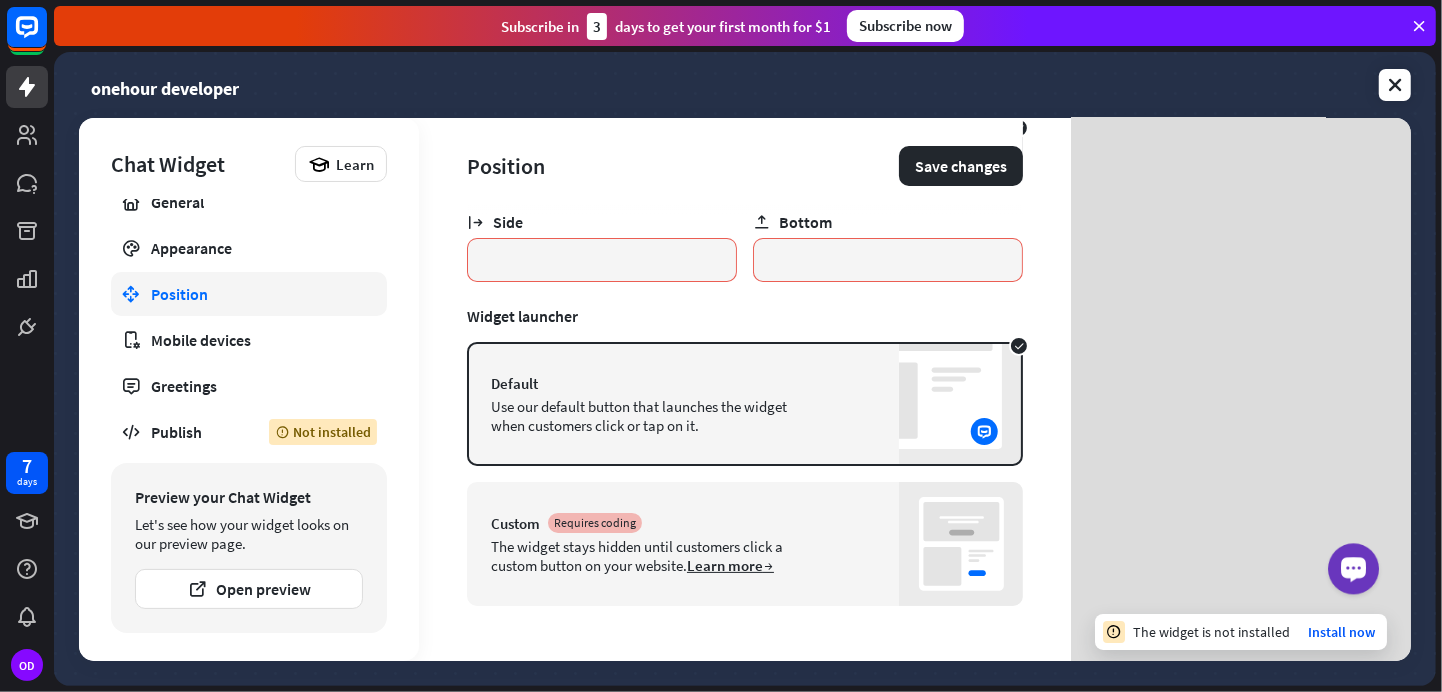 click 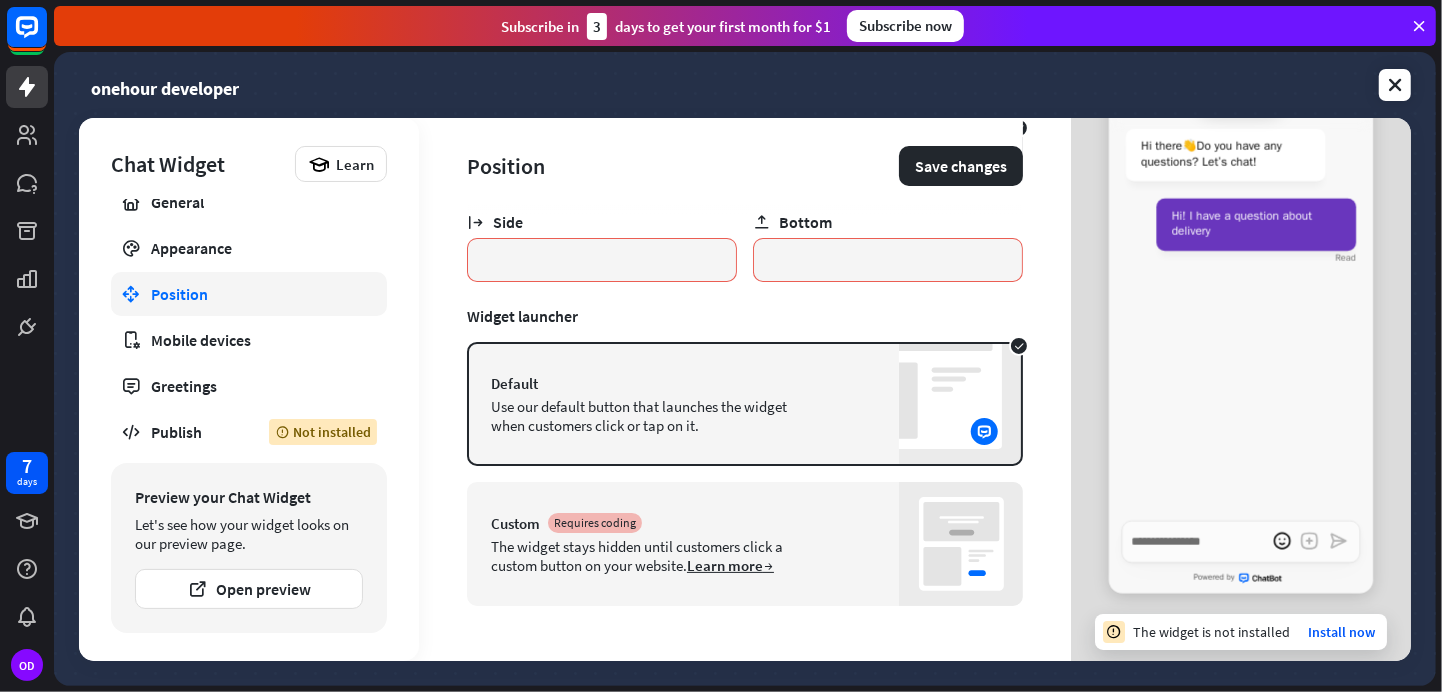 scroll, scrollTop: 0, scrollLeft: 0, axis: both 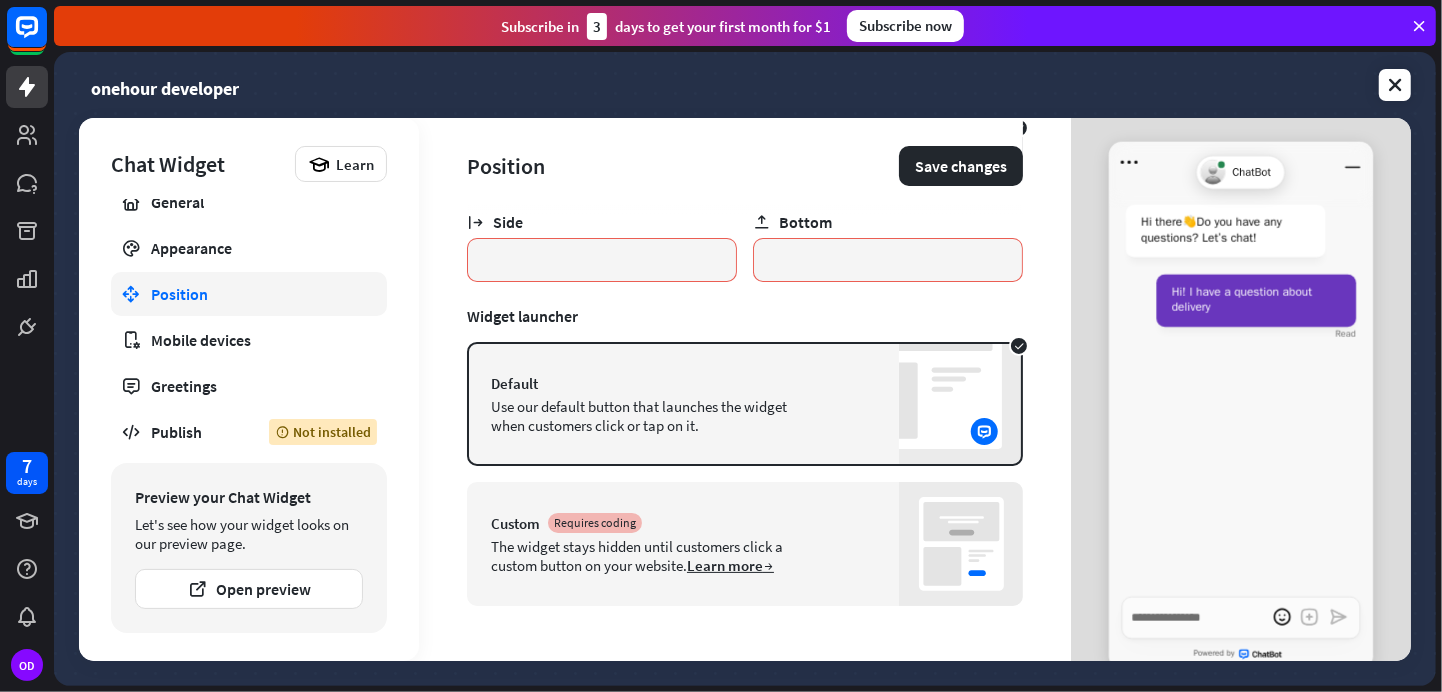 click on "Hi there  👋  Do you have any questions? Let’s chat! Hi! I have a question about delivery Read" at bounding box center [1241, 390] 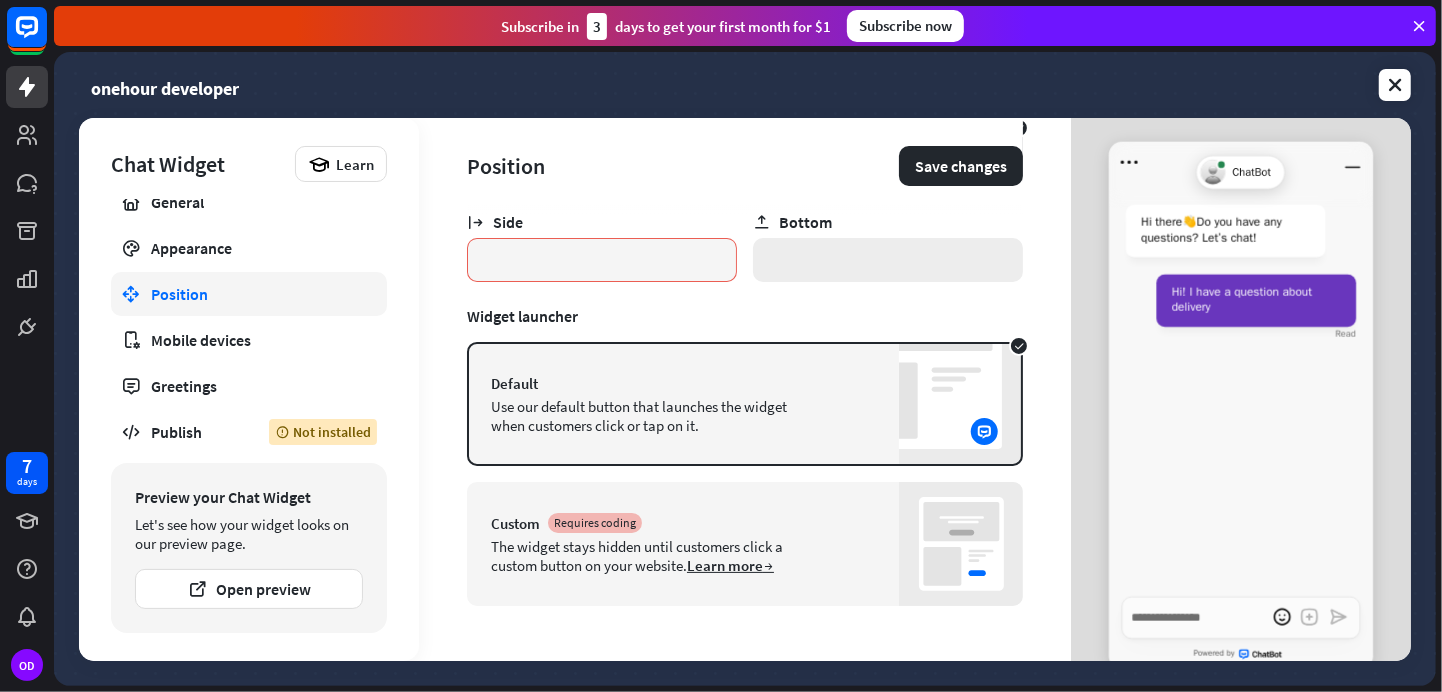 click on "*" at bounding box center (888, 260) 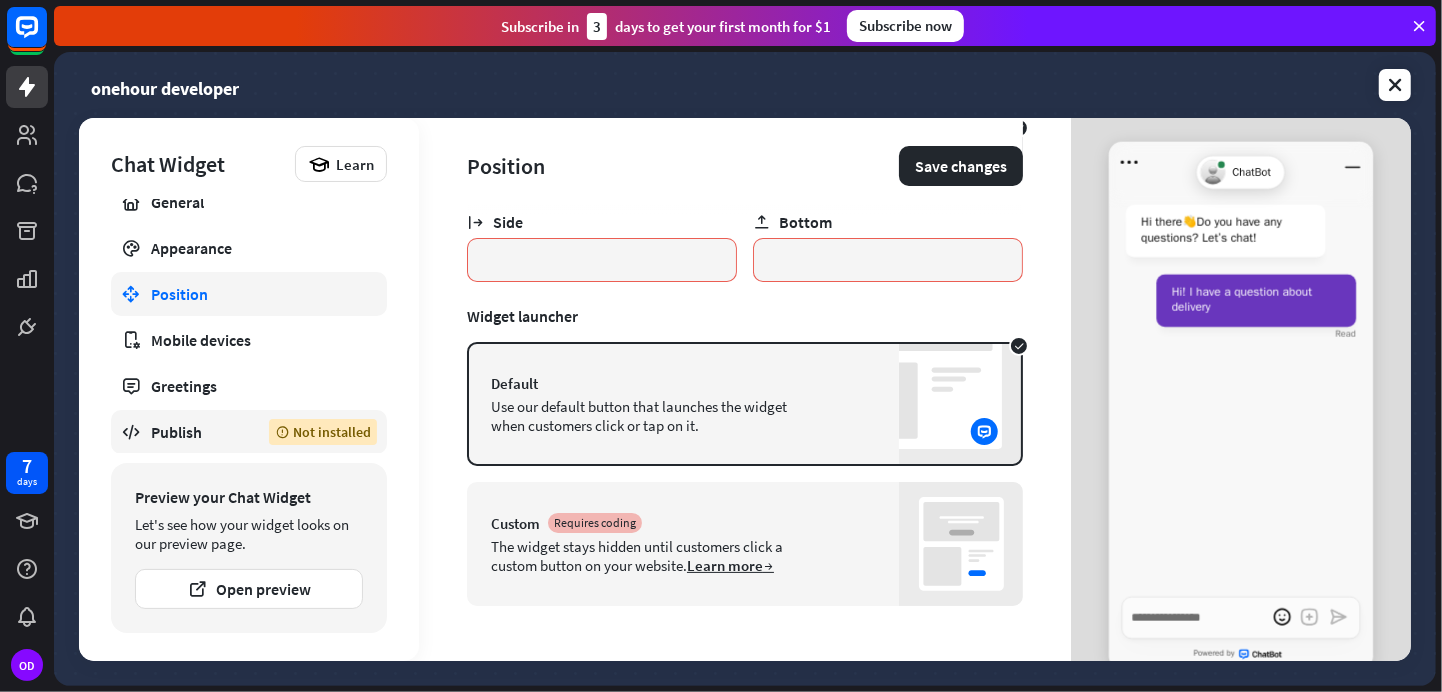 click on "Publish" at bounding box center [195, 432] 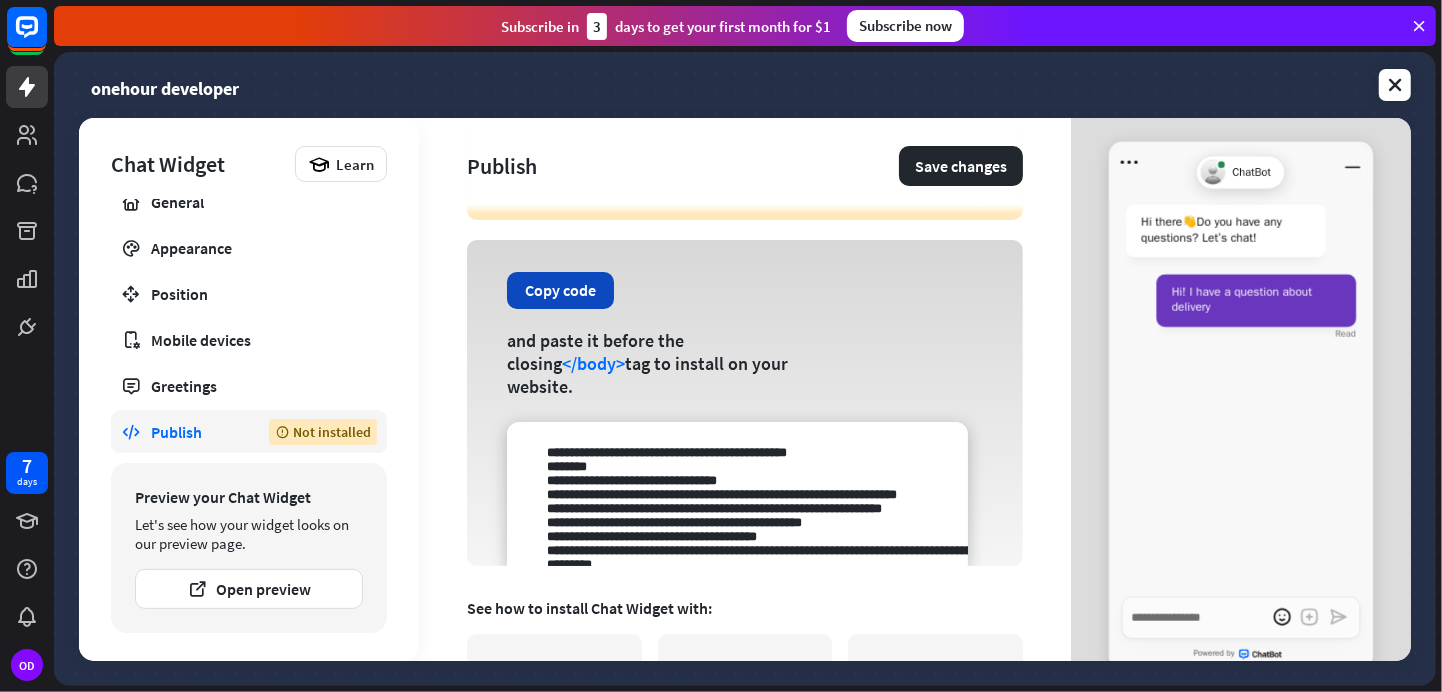 scroll, scrollTop: 76, scrollLeft: 0, axis: vertical 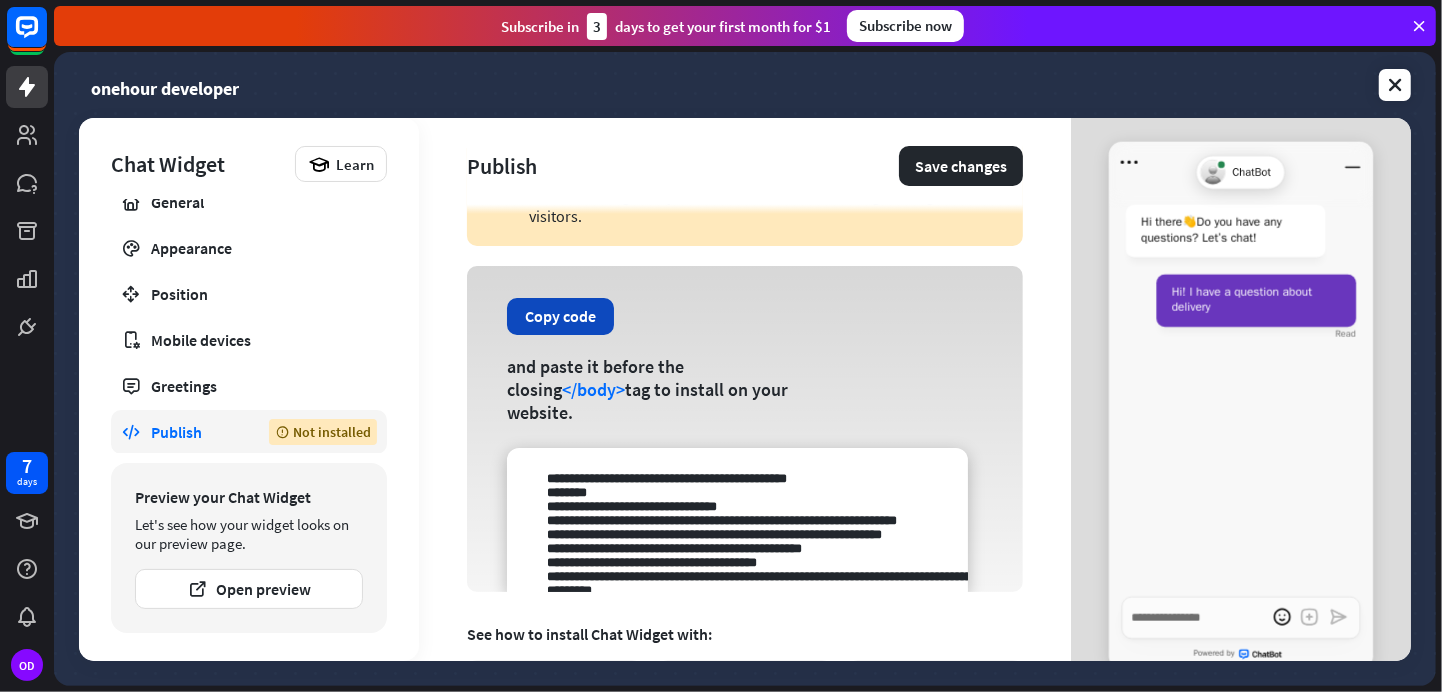 click on "Copy code" at bounding box center (560, 316) 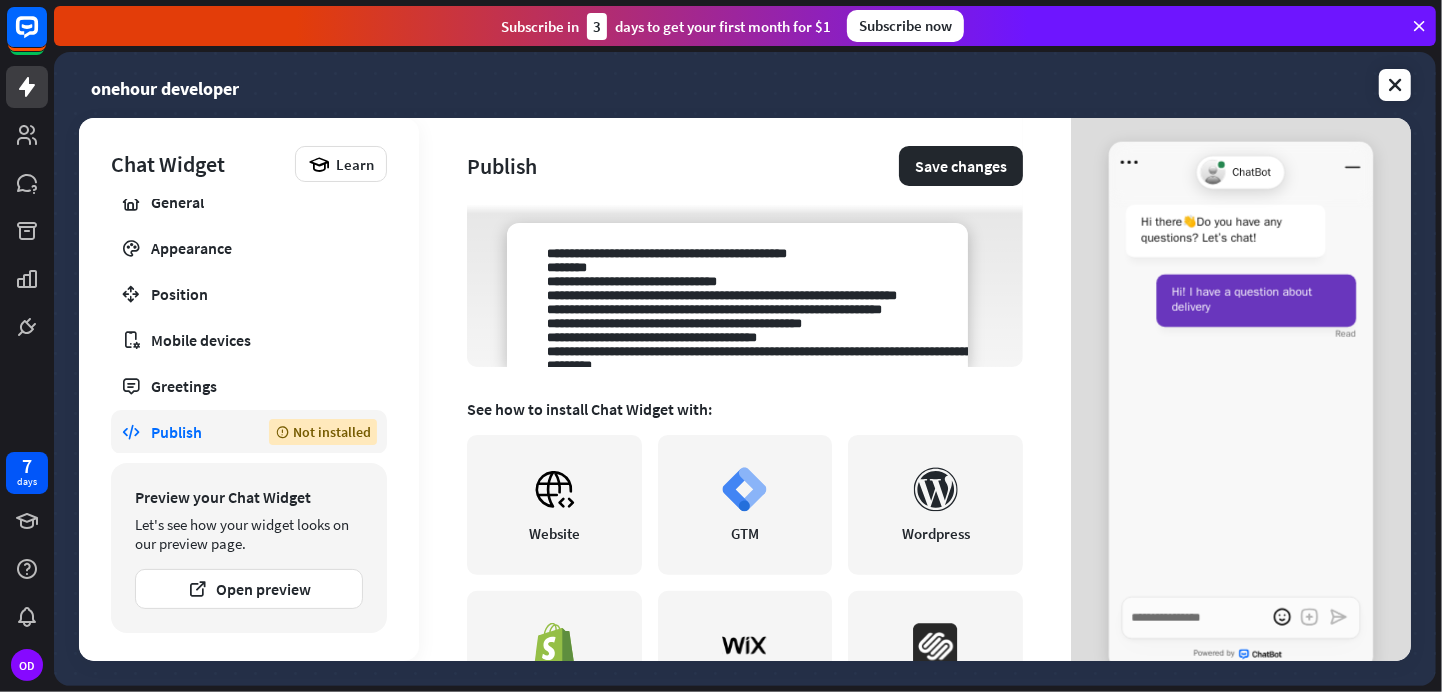 scroll, scrollTop: 301, scrollLeft: 0, axis: vertical 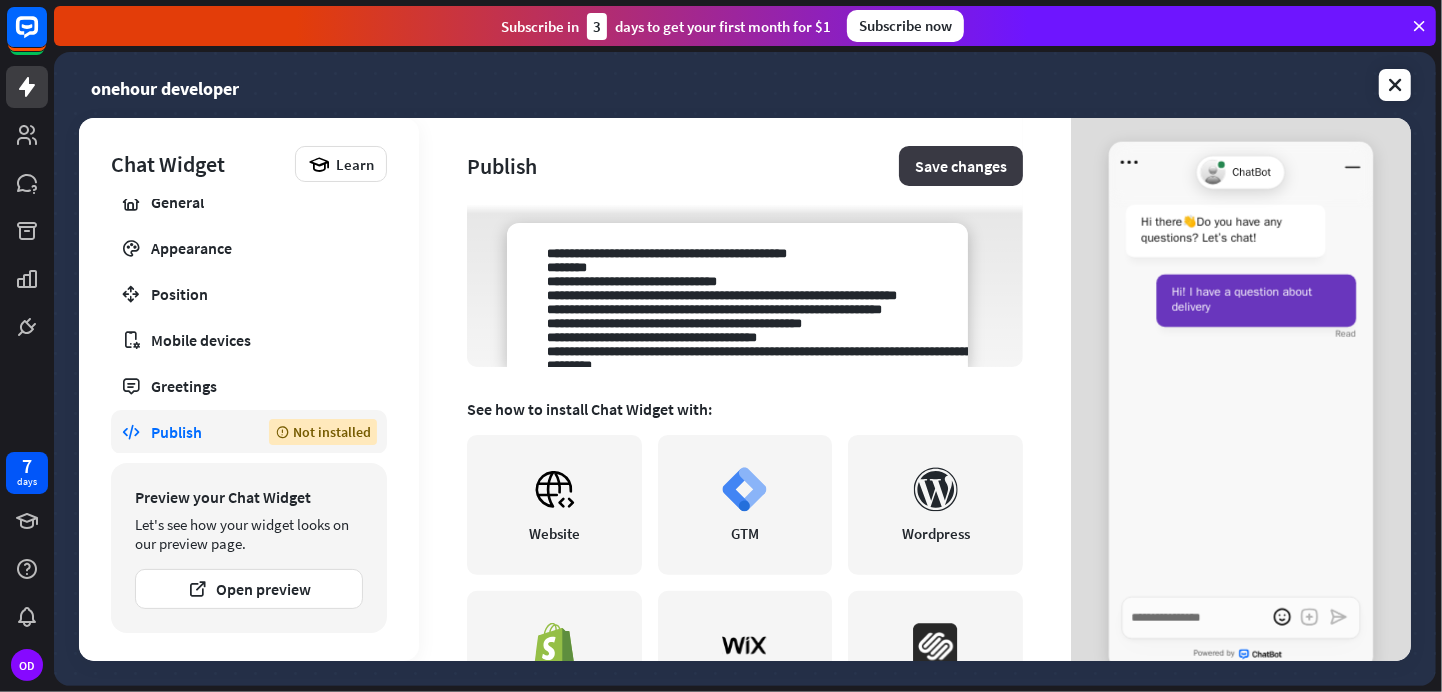 click on "Save changes" at bounding box center (961, 166) 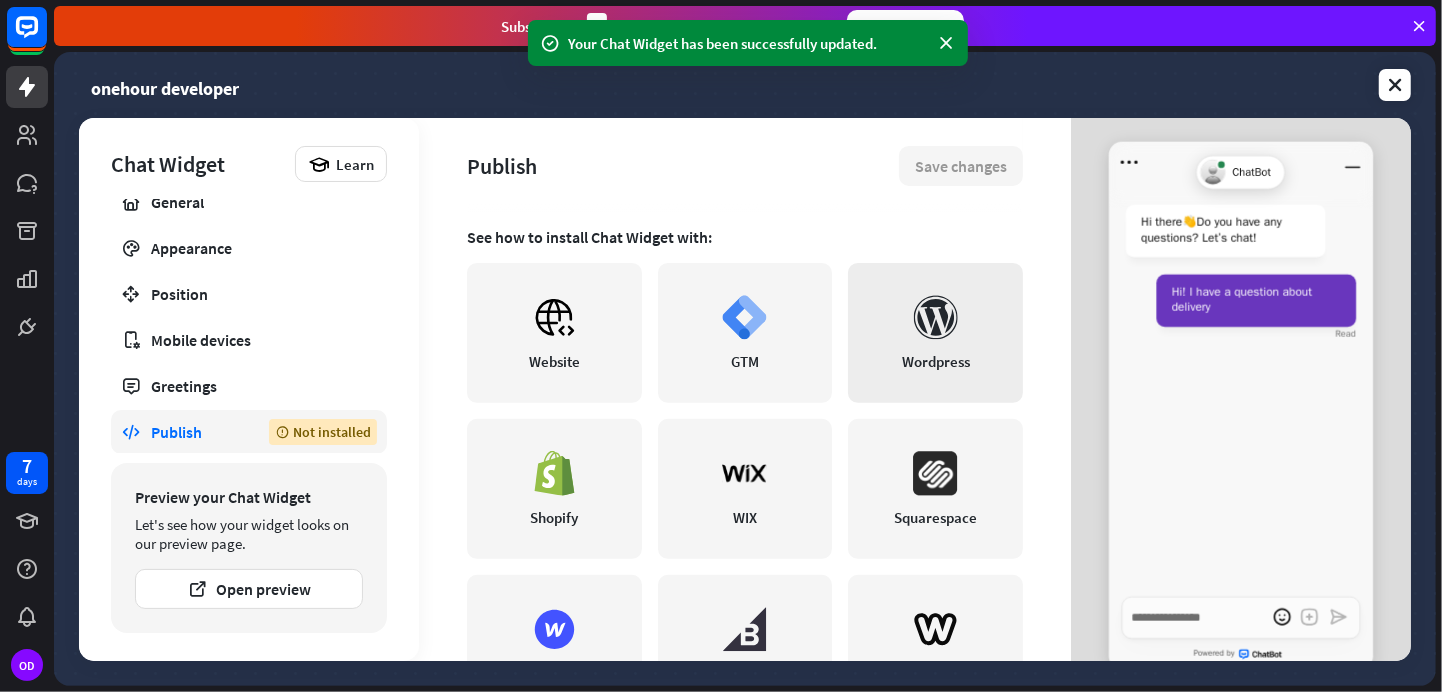 scroll, scrollTop: 566, scrollLeft: 0, axis: vertical 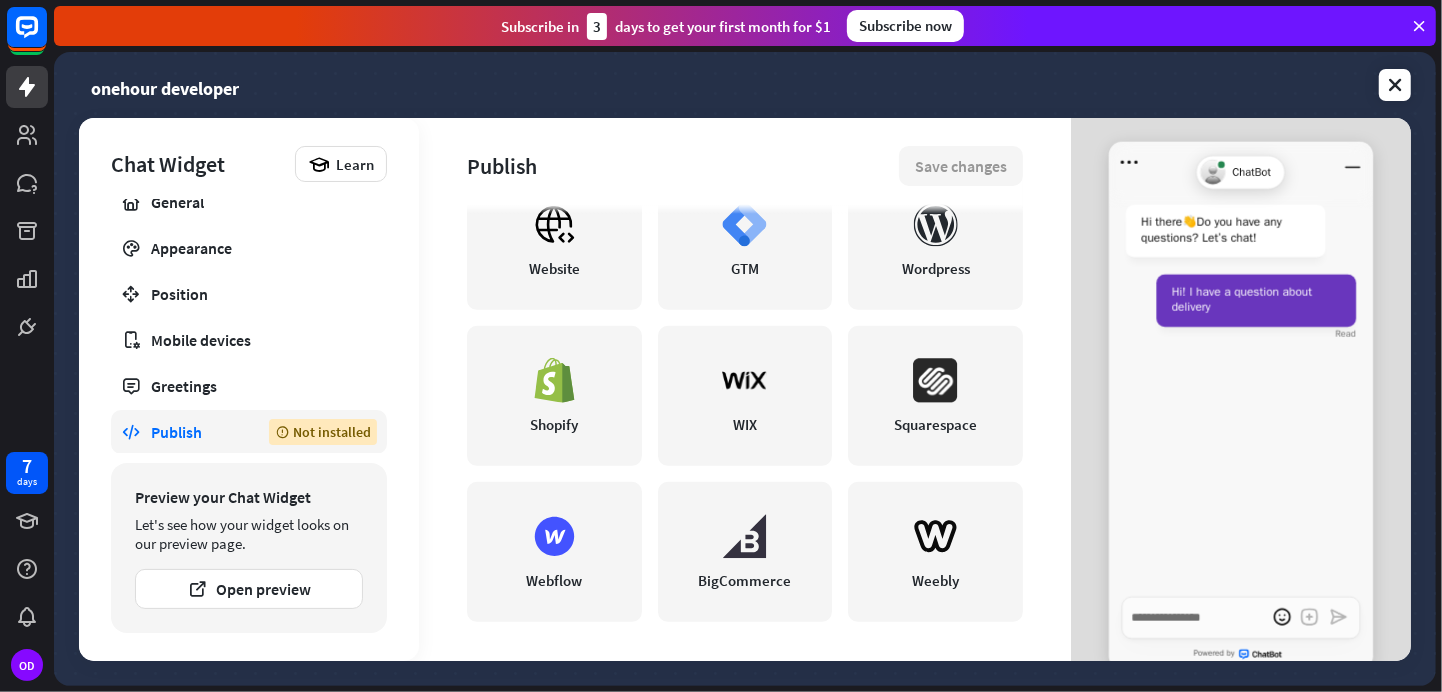 click on "Publish" at bounding box center [195, 432] 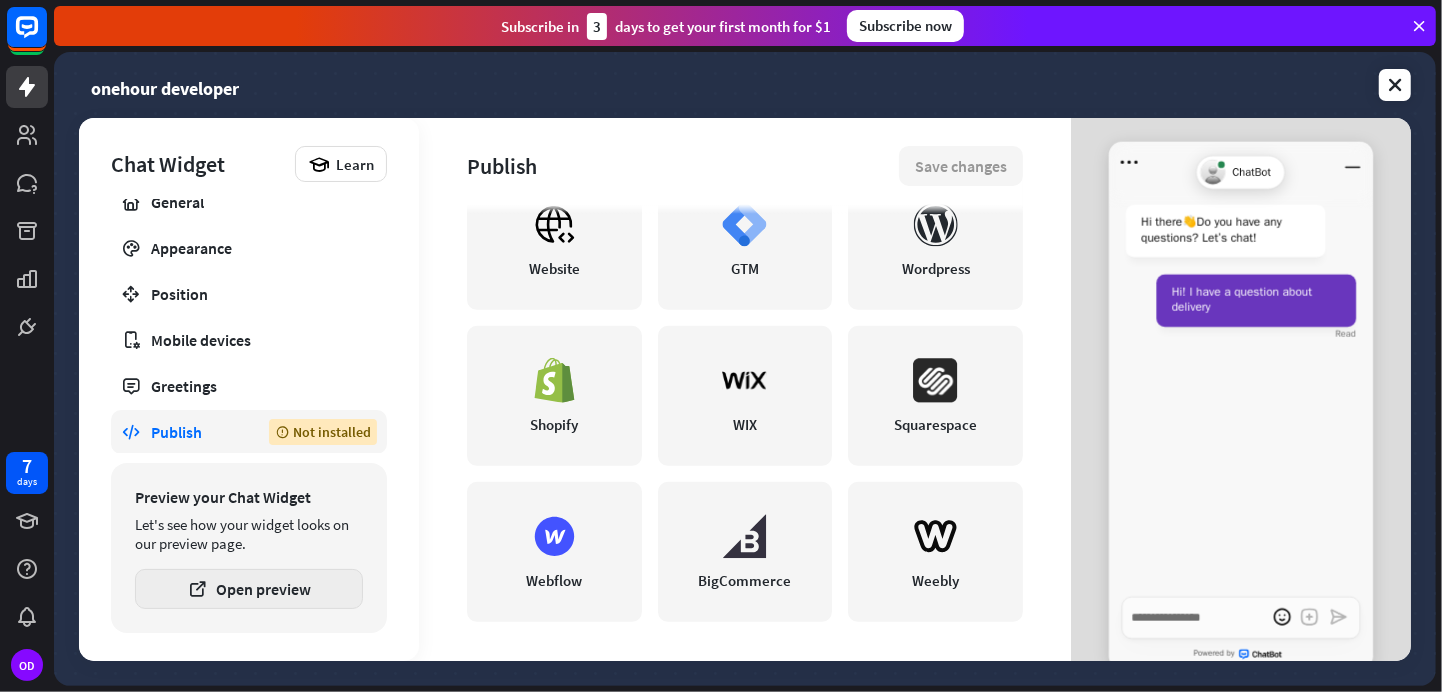 click on "Open preview" at bounding box center [249, 589] 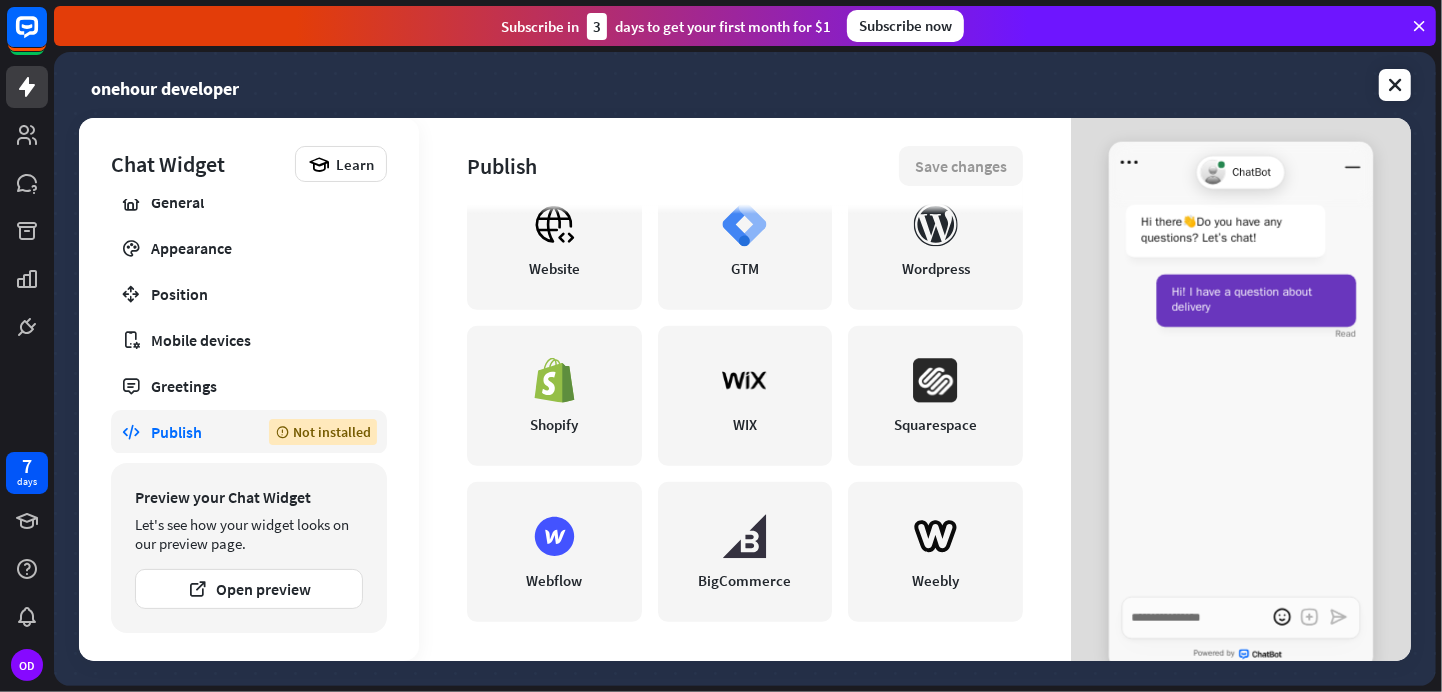 click on "Subscribe [DATE]
to get your first month for $1
Subscribe now" at bounding box center [745, 26] 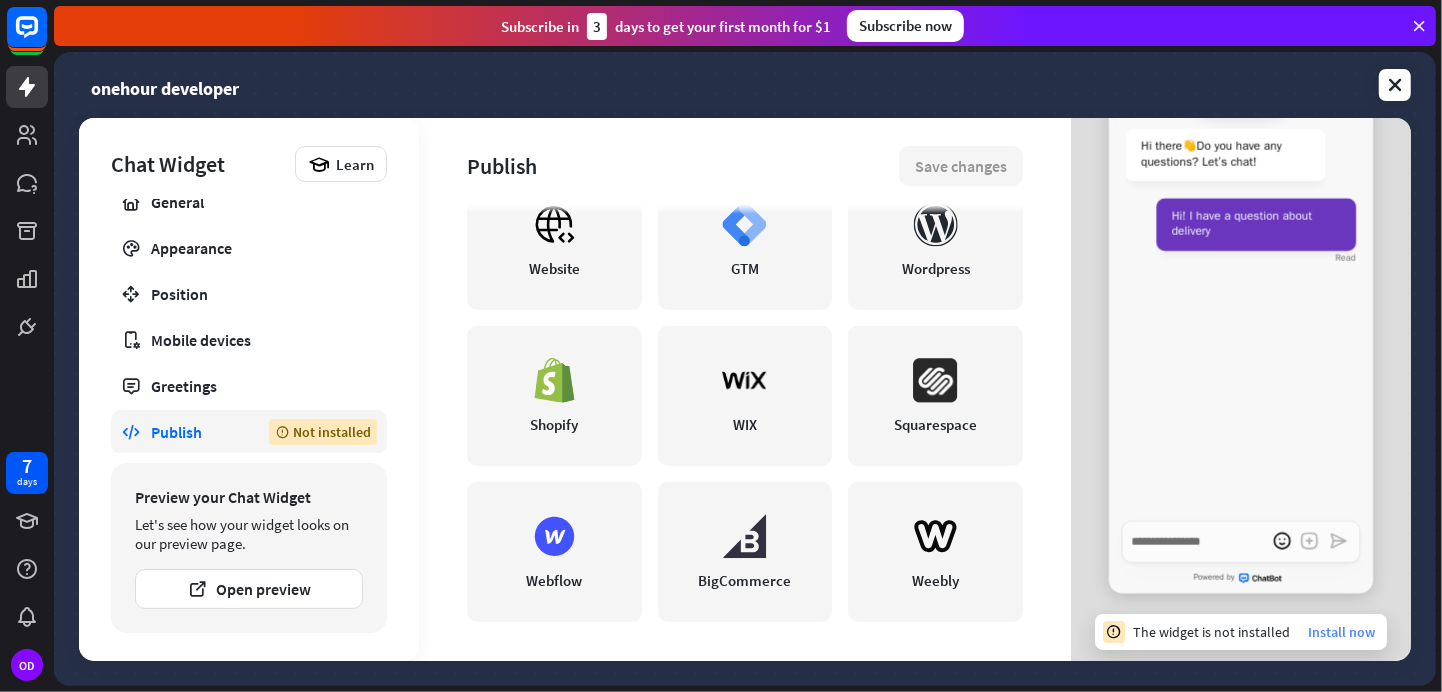 click on "Install now" at bounding box center [1341, 632] 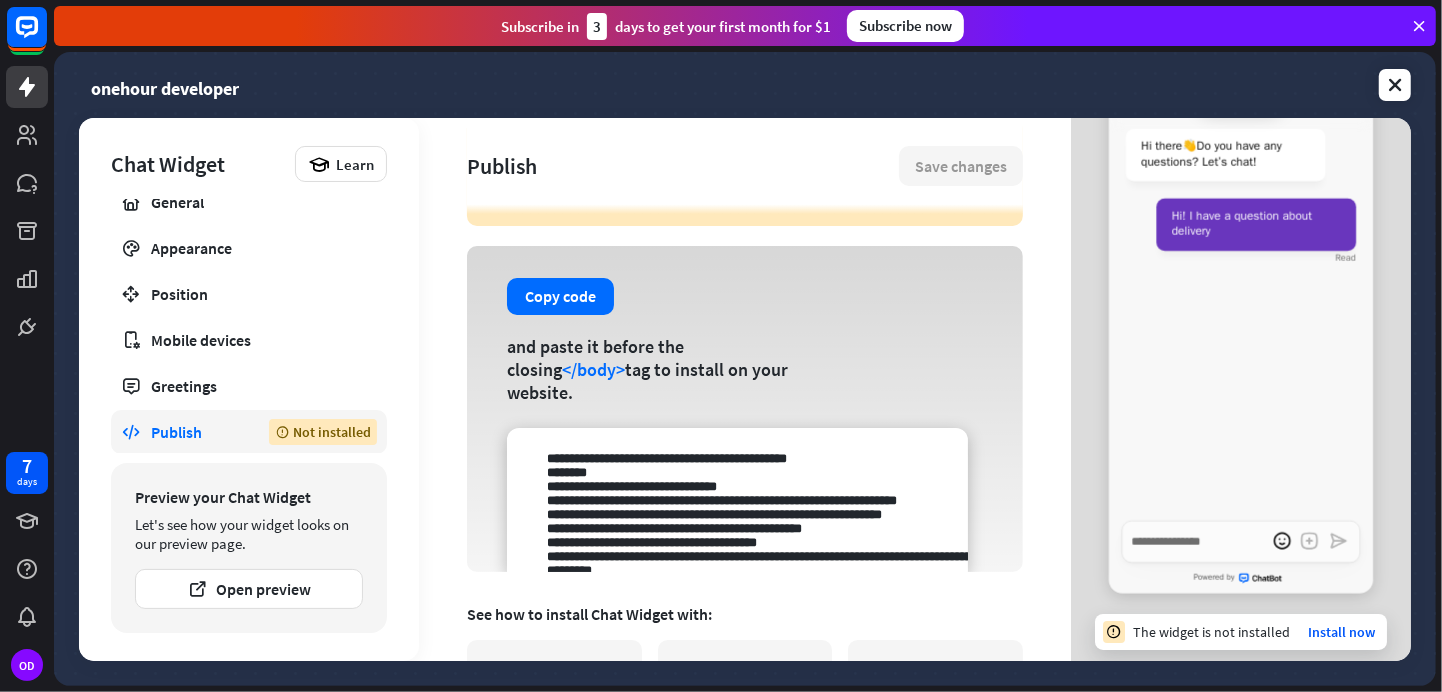 scroll, scrollTop: 0, scrollLeft: 0, axis: both 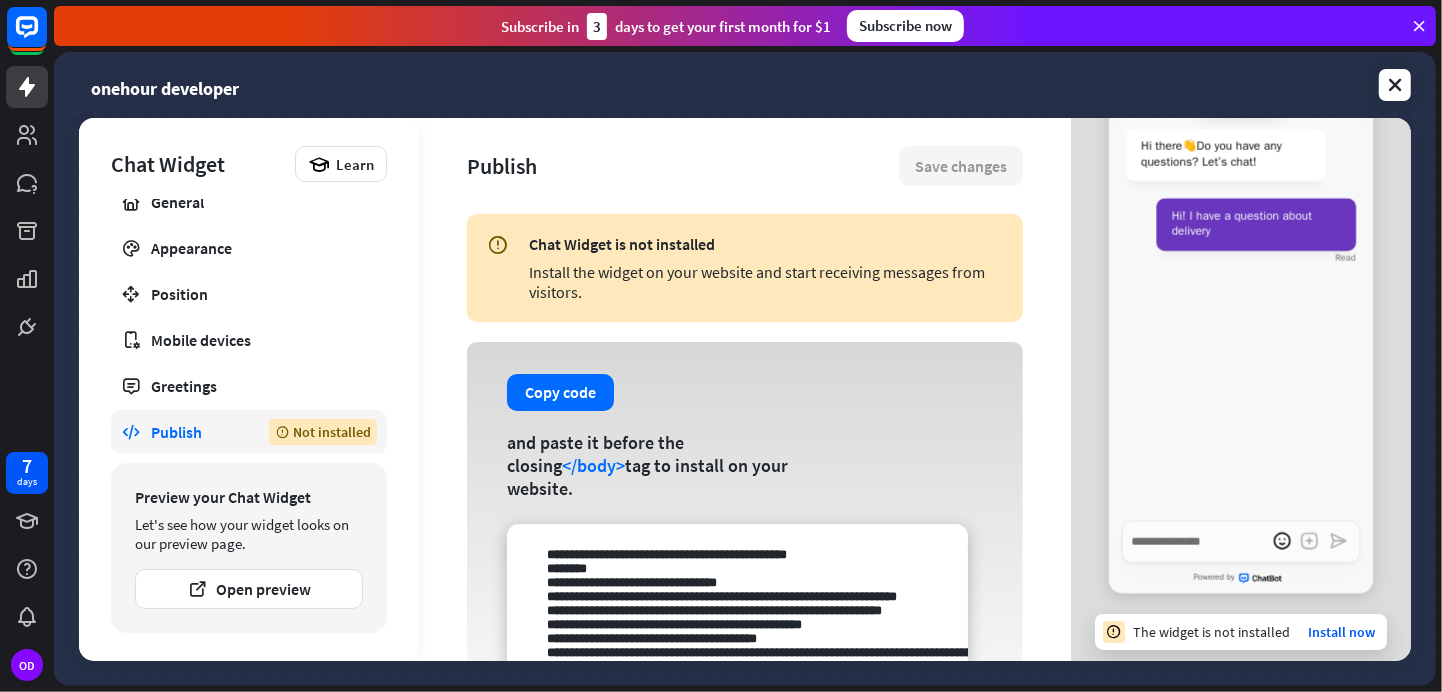 click on "Install the widget on your website and start receiving
messages from visitors." at bounding box center [766, 282] 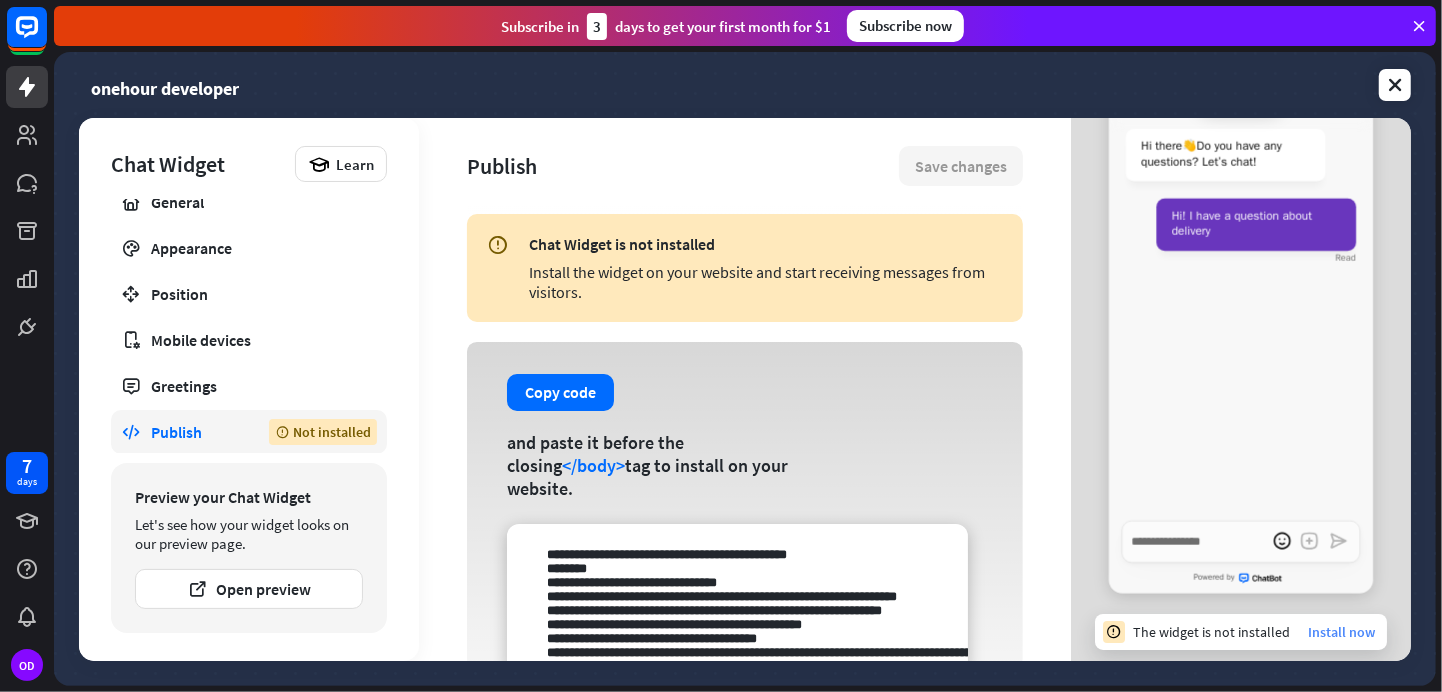 click on "Install now" at bounding box center [1341, 632] 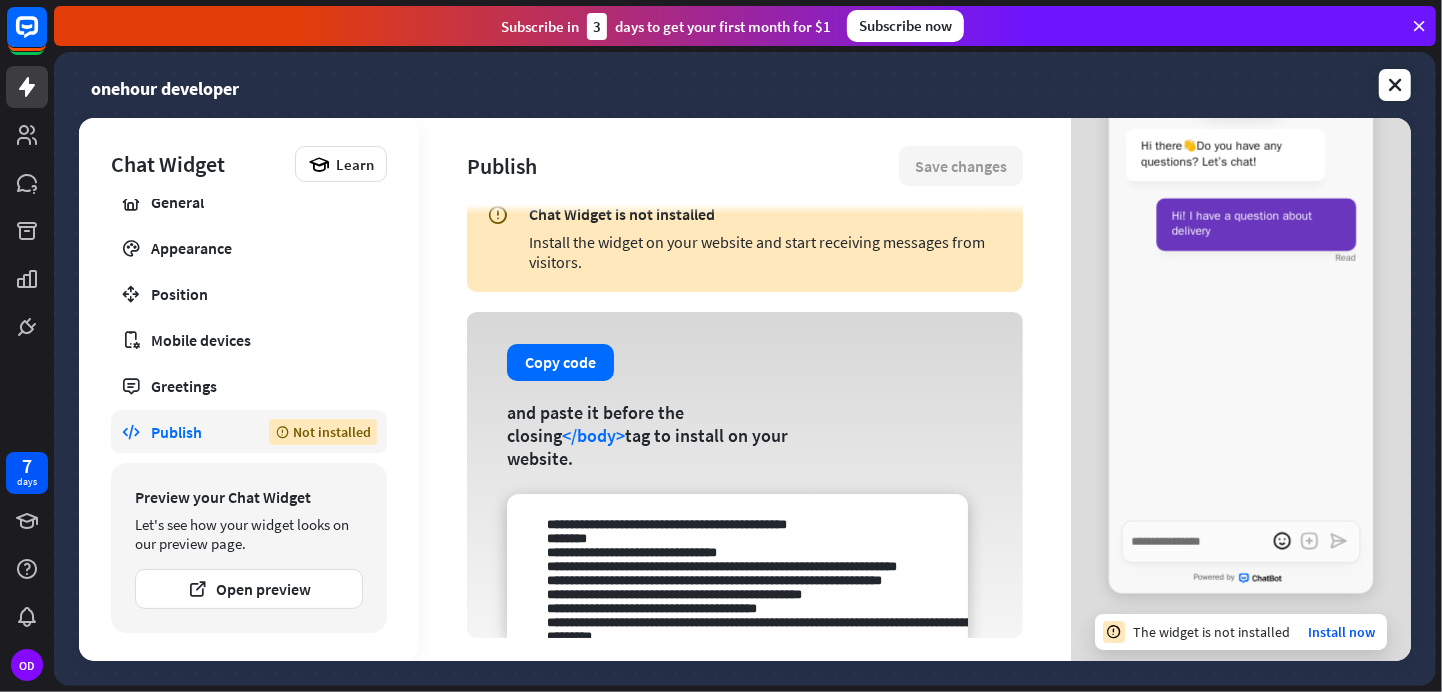 scroll, scrollTop: 70, scrollLeft: 0, axis: vertical 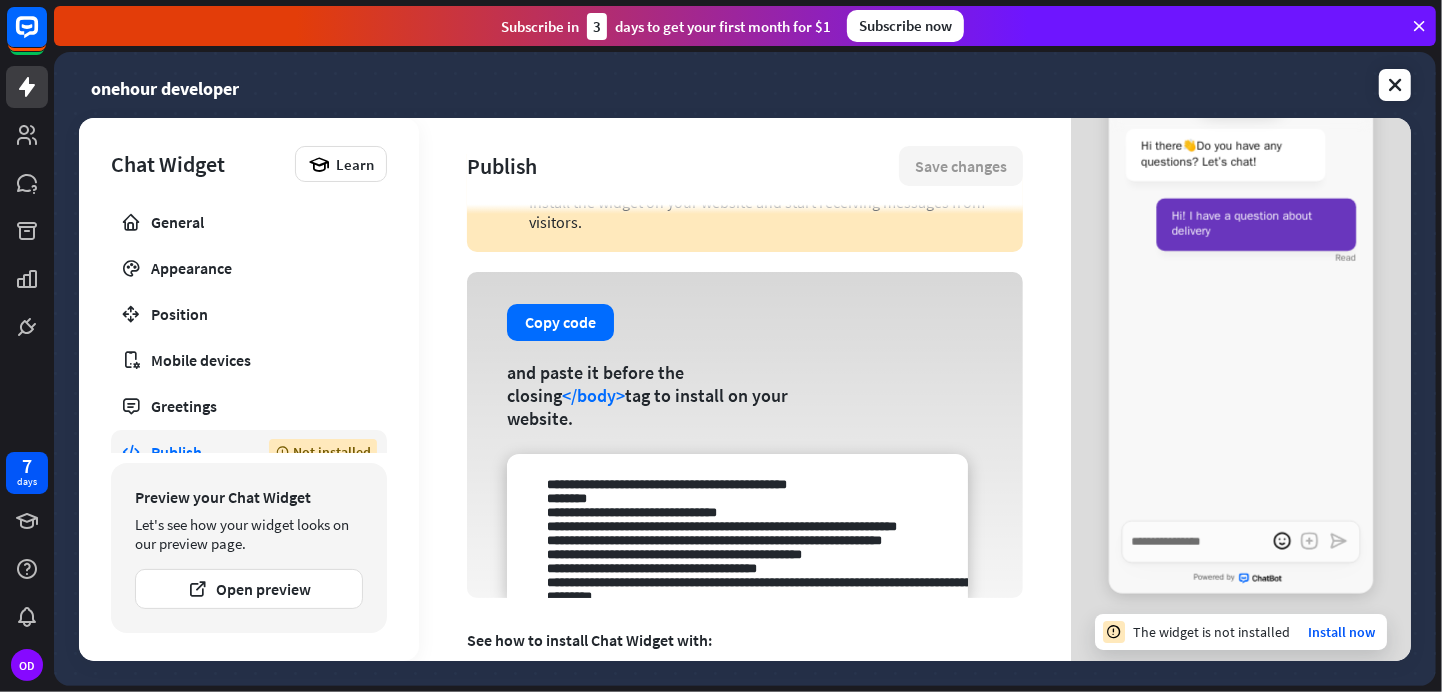 click on "Chat Widget     Learn       General     Appearance     Position     Mobile devices     Greetings     Publish
Not installed
Preview your Chat Widget
Let's see how your widget looks on our preview page.
Open preview" at bounding box center (249, 389) 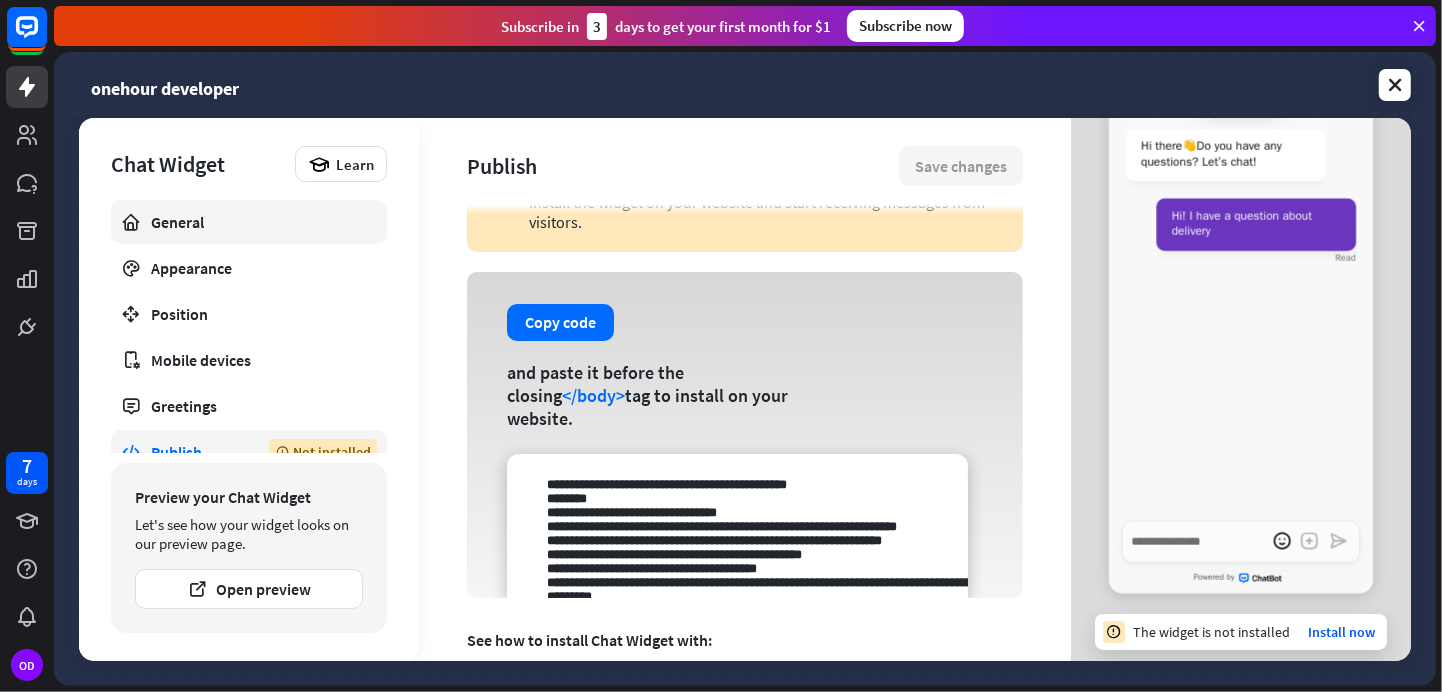 click on "General" at bounding box center [249, 222] 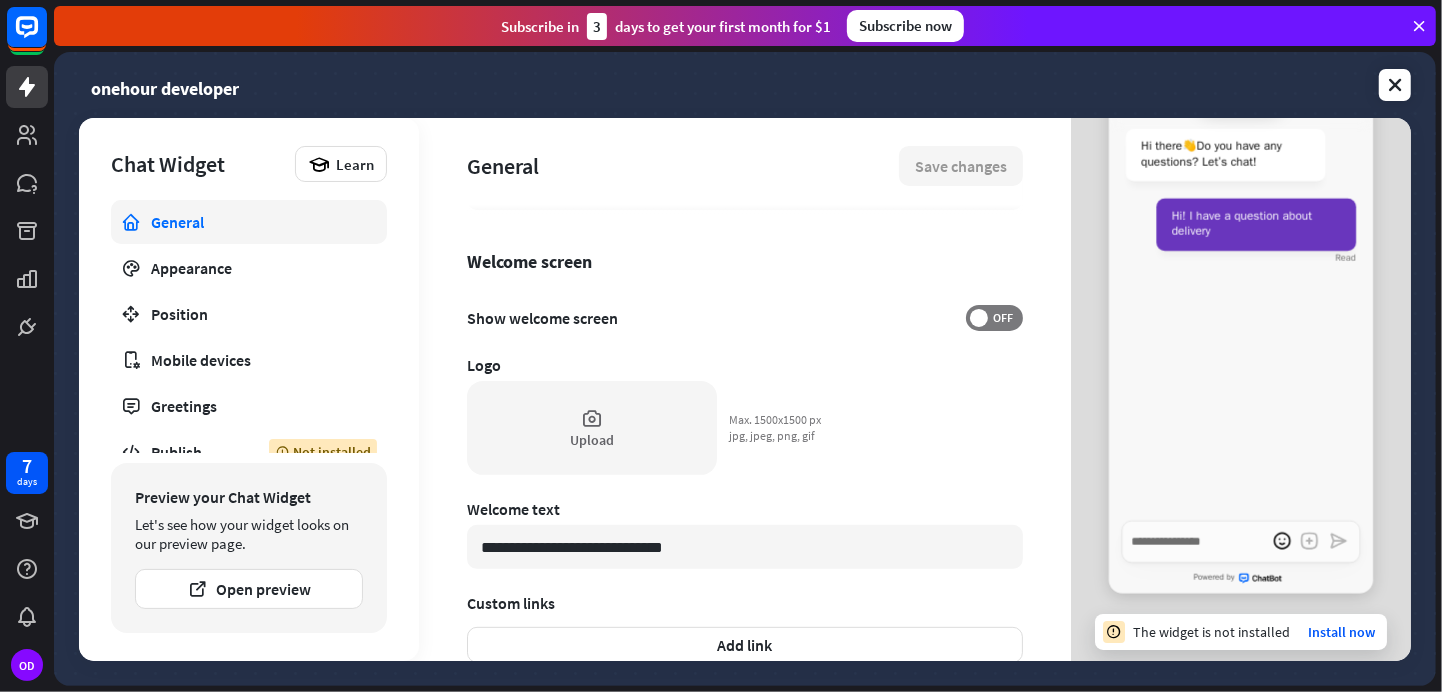 scroll, scrollTop: 624, scrollLeft: 0, axis: vertical 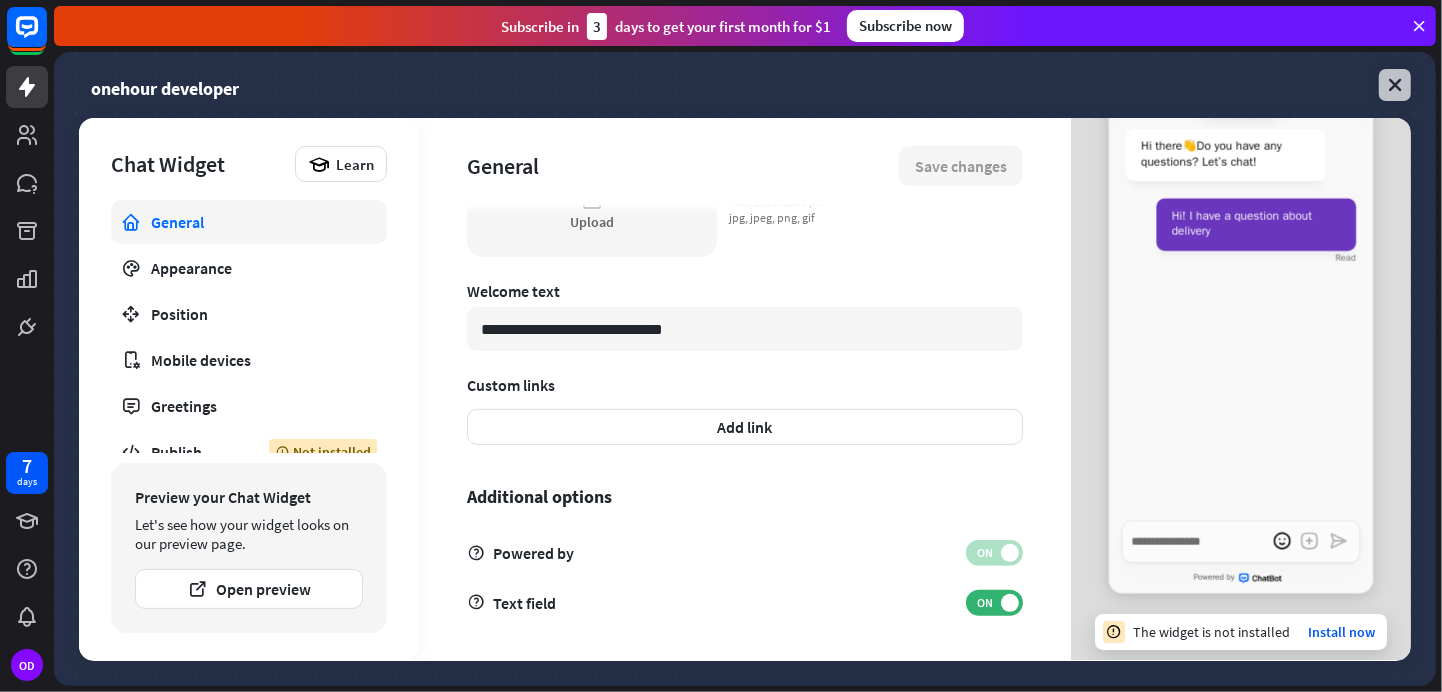 click at bounding box center [1395, 85] 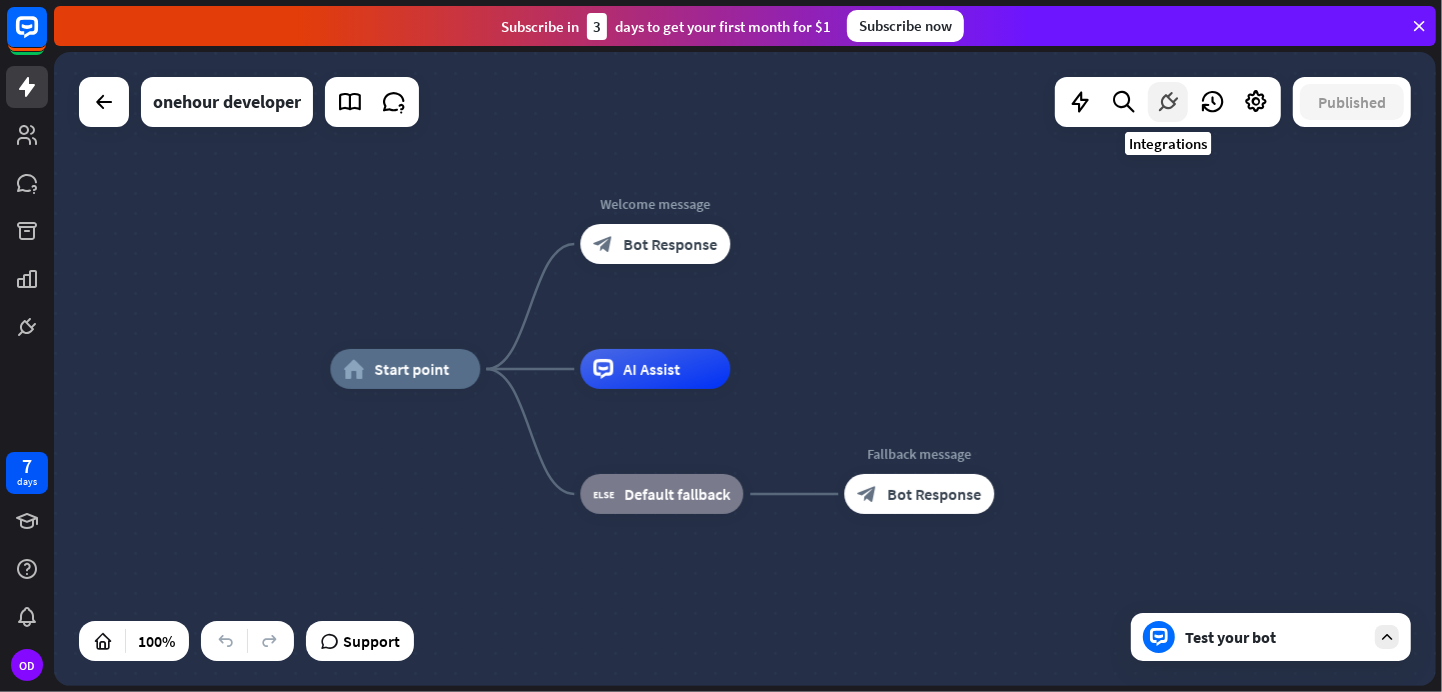 click on "Published" at bounding box center (1233, 102) 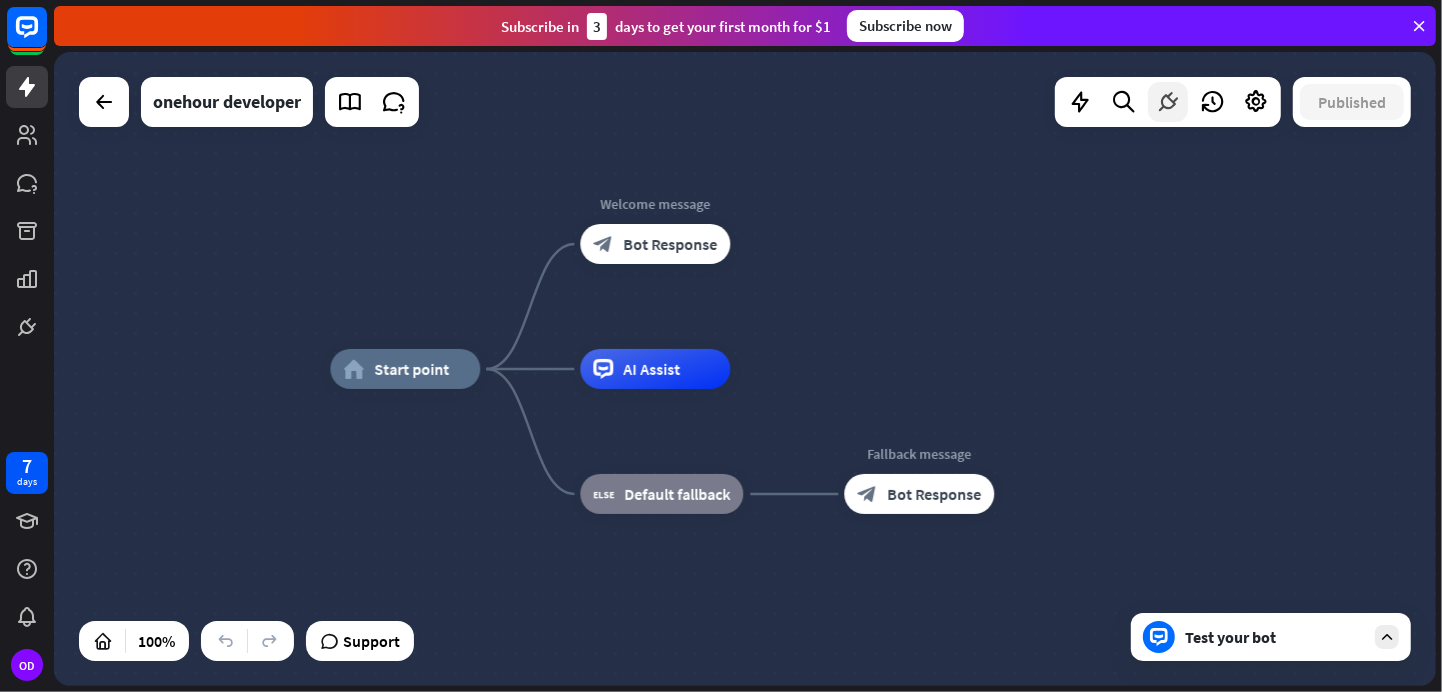 click at bounding box center [1168, 102] 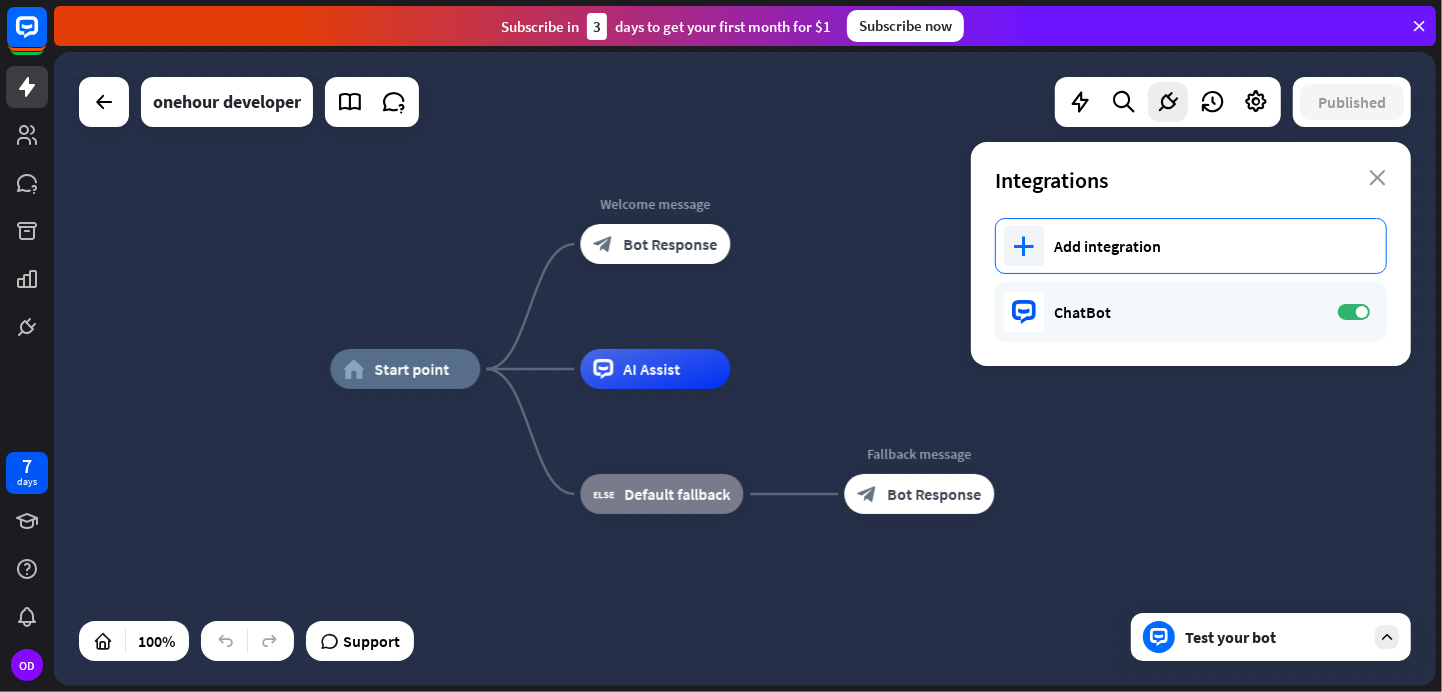 click on "plus   Add integration" at bounding box center (1191, 246) 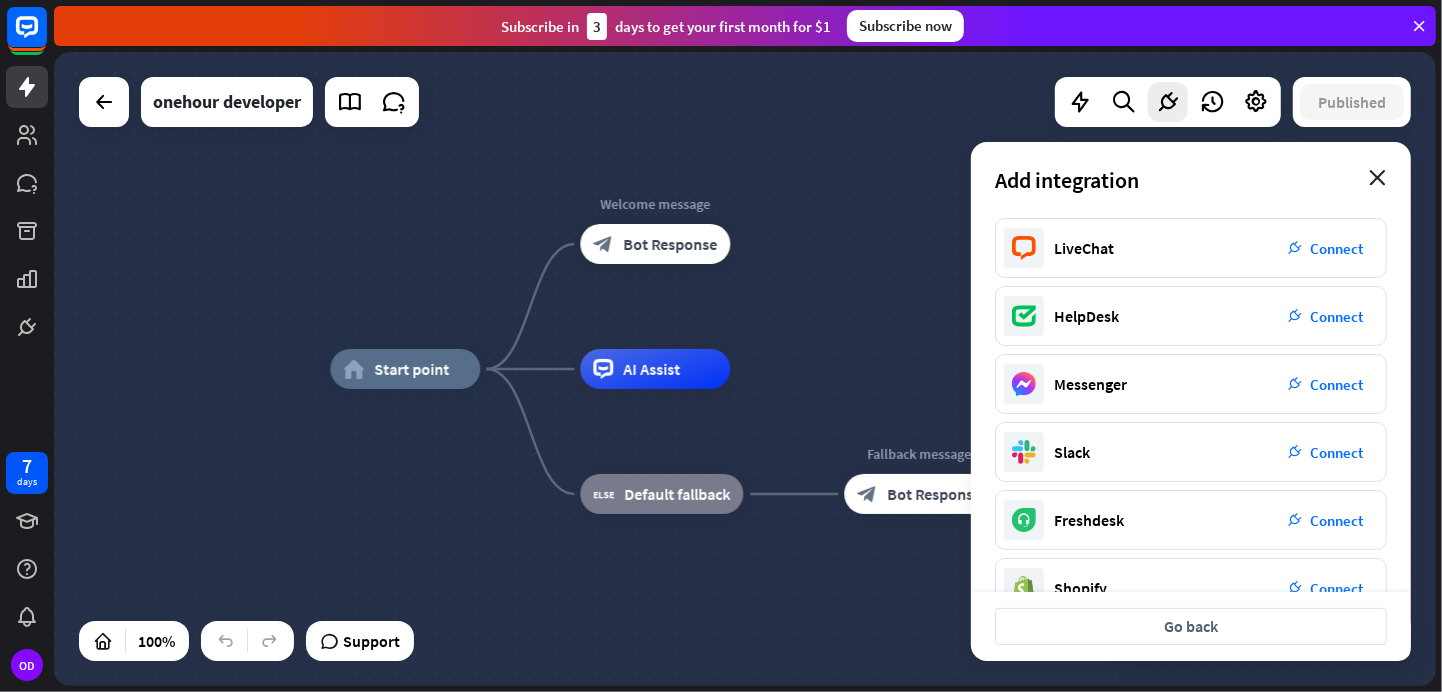 click on "close" at bounding box center [1377, 178] 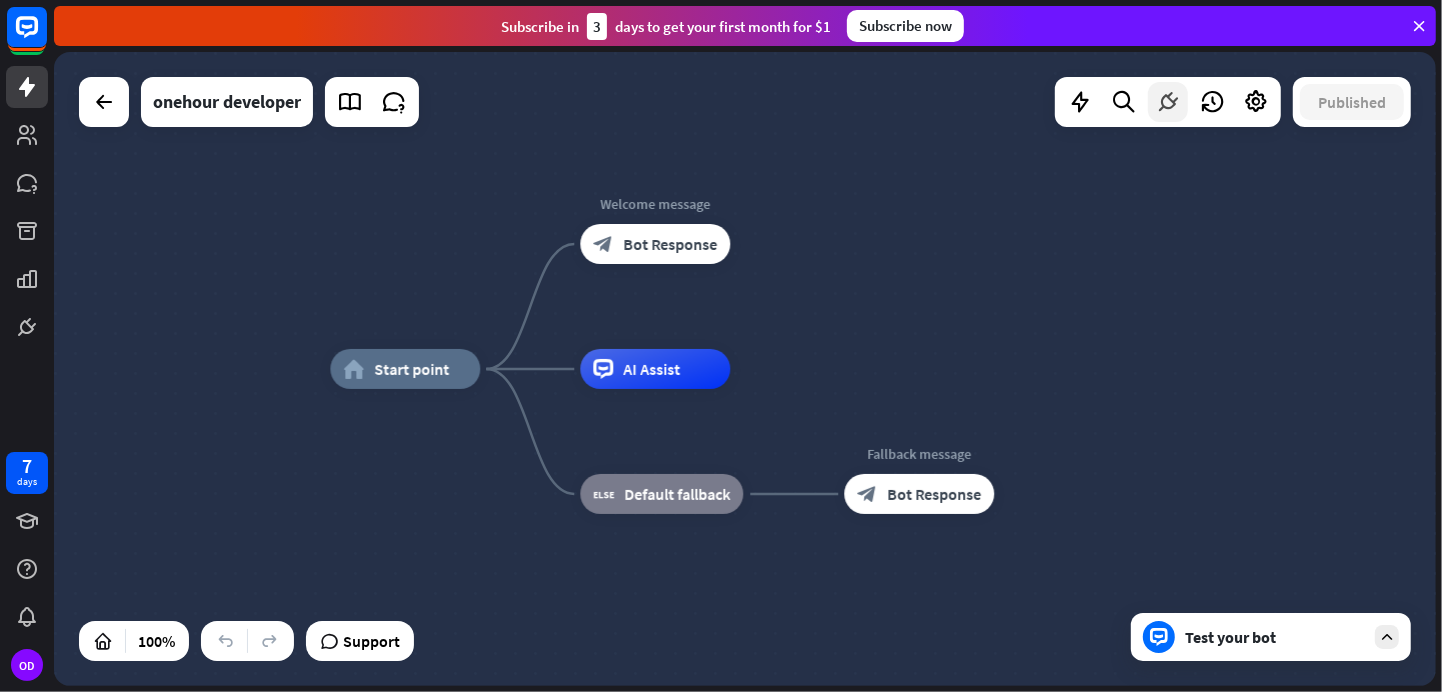click at bounding box center (1168, 102) 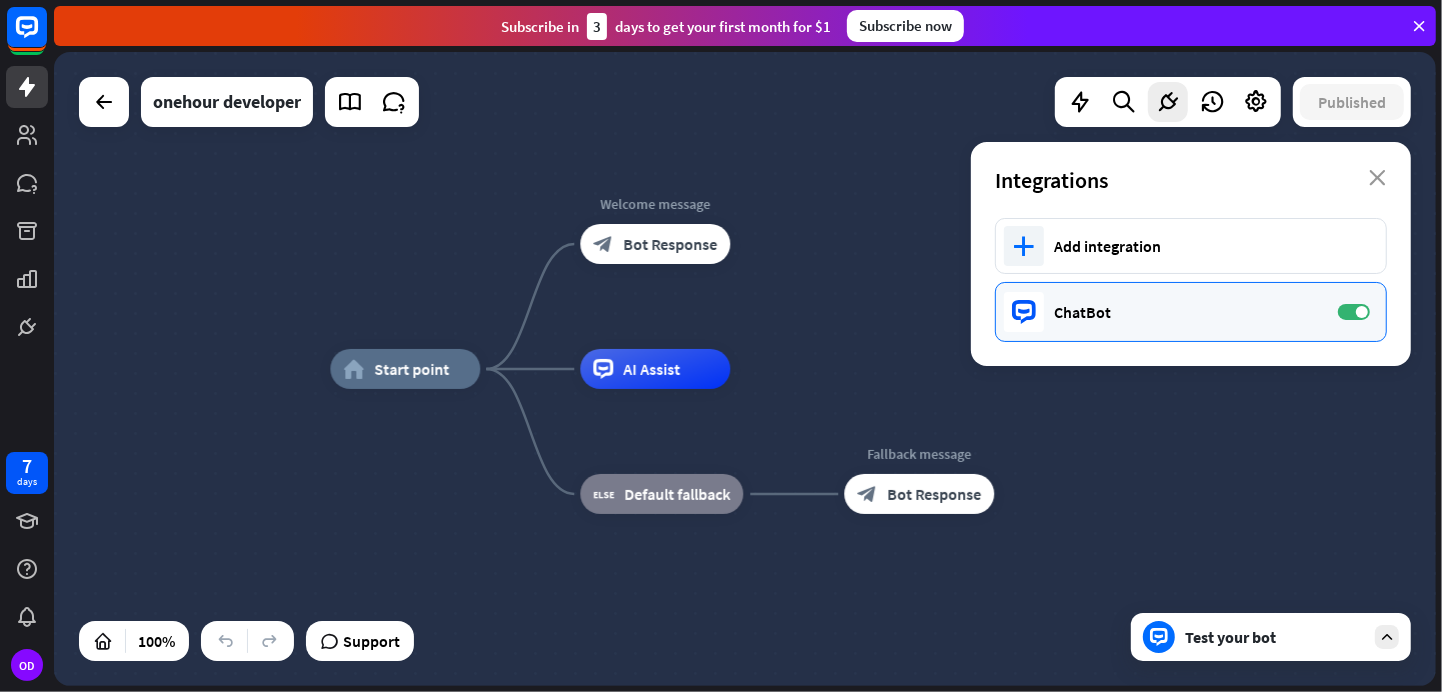 click on "ChatBot" at bounding box center (1186, 312) 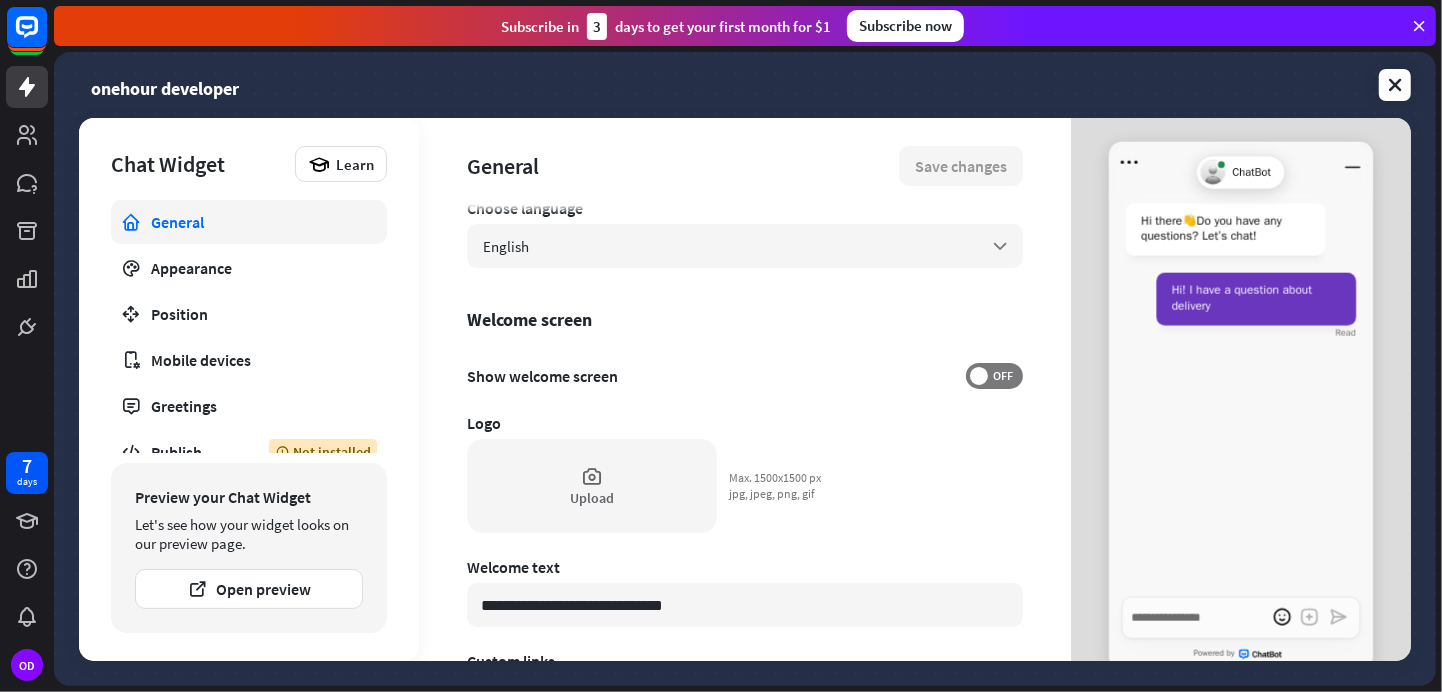 scroll, scrollTop: 351, scrollLeft: 0, axis: vertical 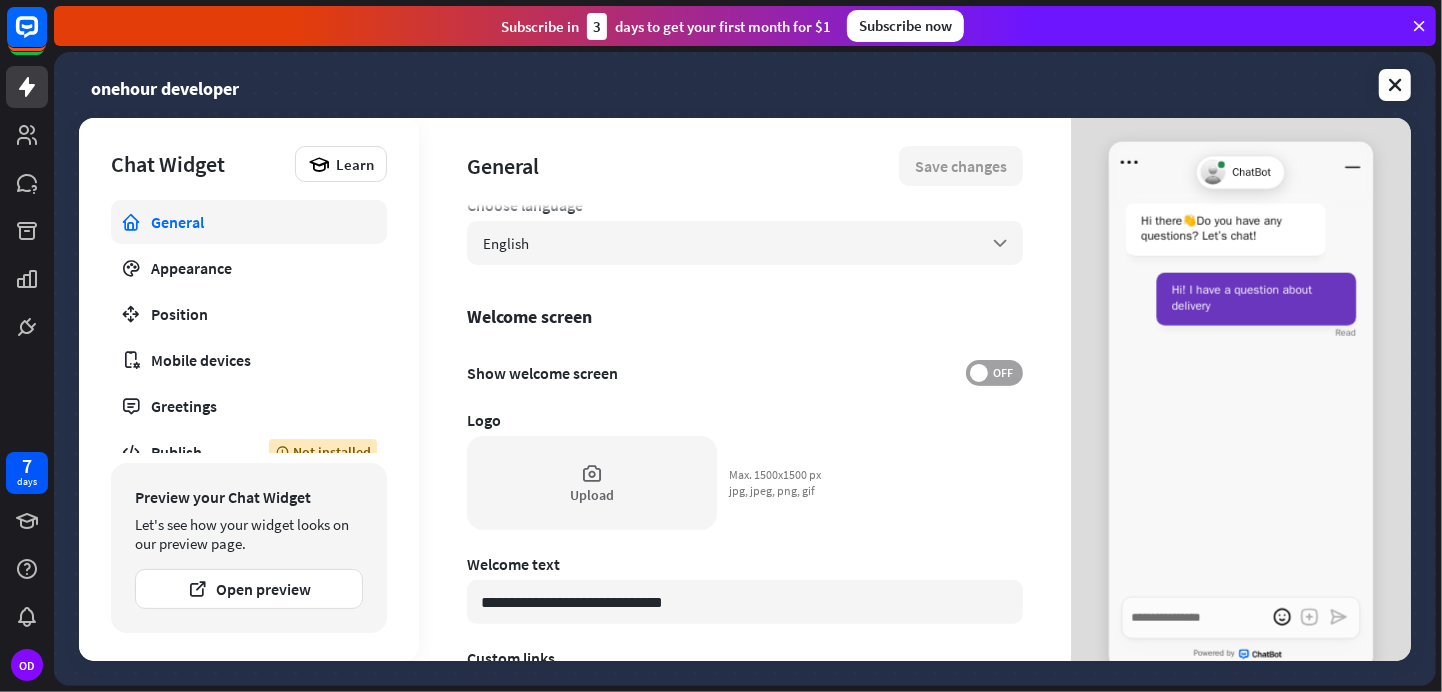 click at bounding box center [979, 373] 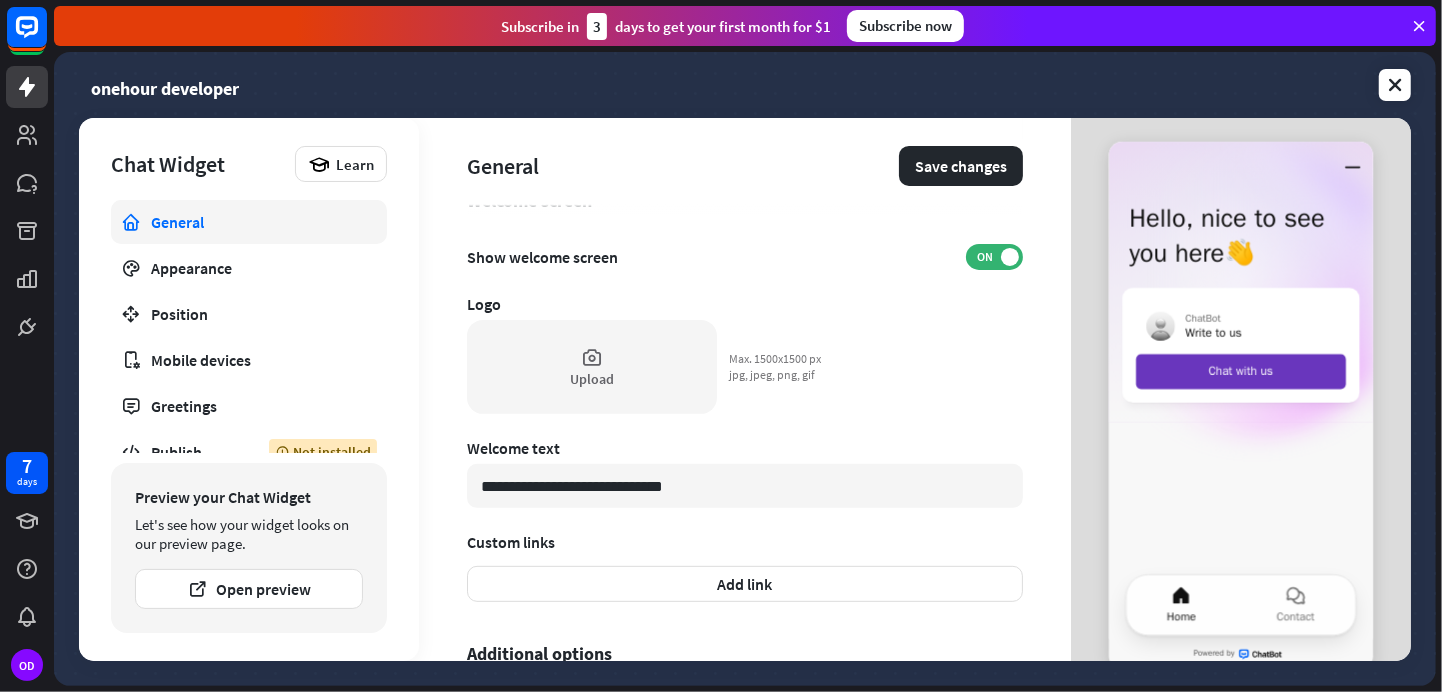 scroll, scrollTop: 468, scrollLeft: 0, axis: vertical 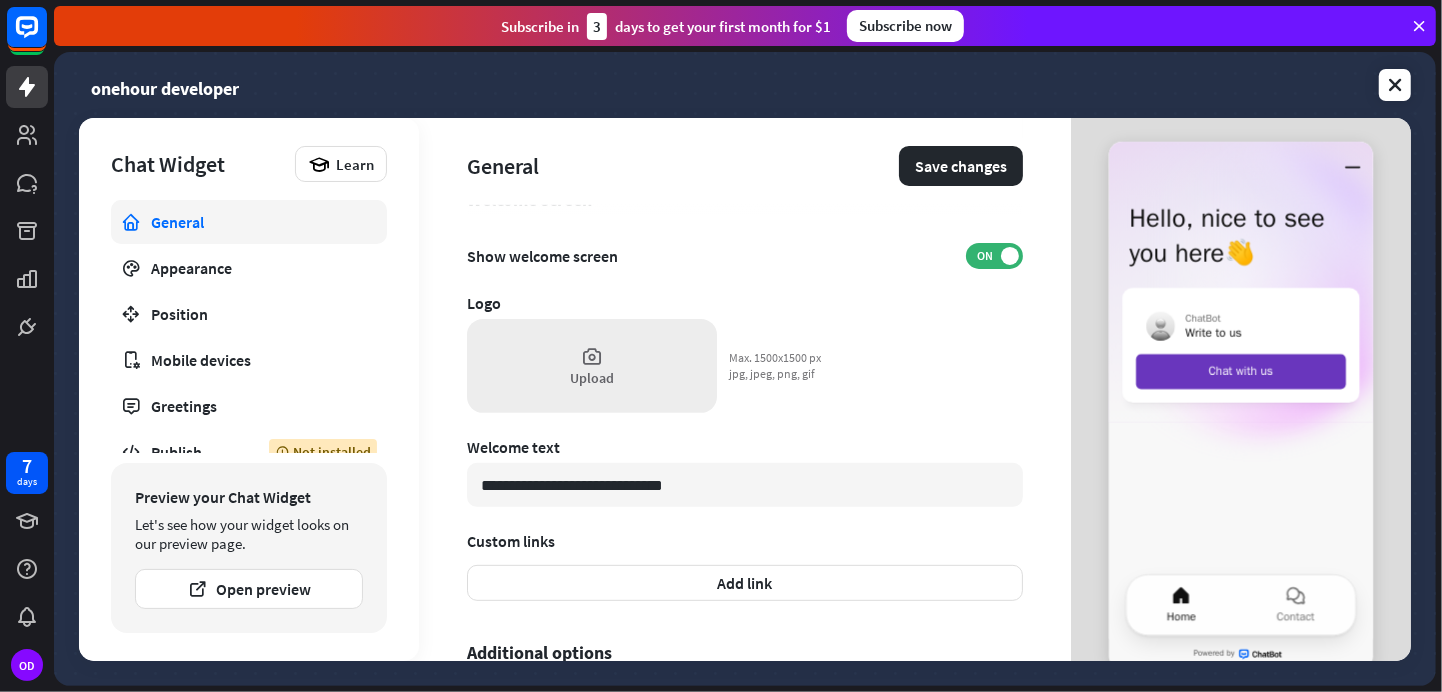 click on "Upload" at bounding box center [592, 378] 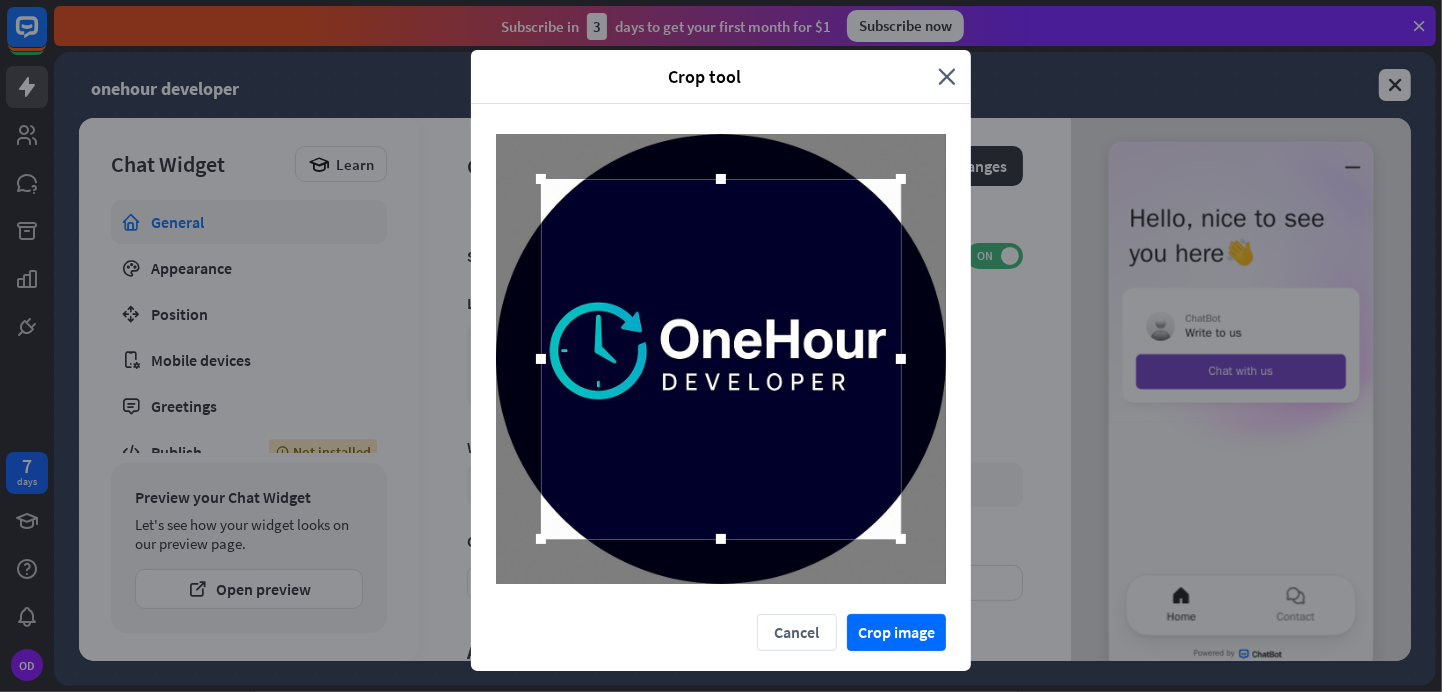 click at bounding box center [901, 539] 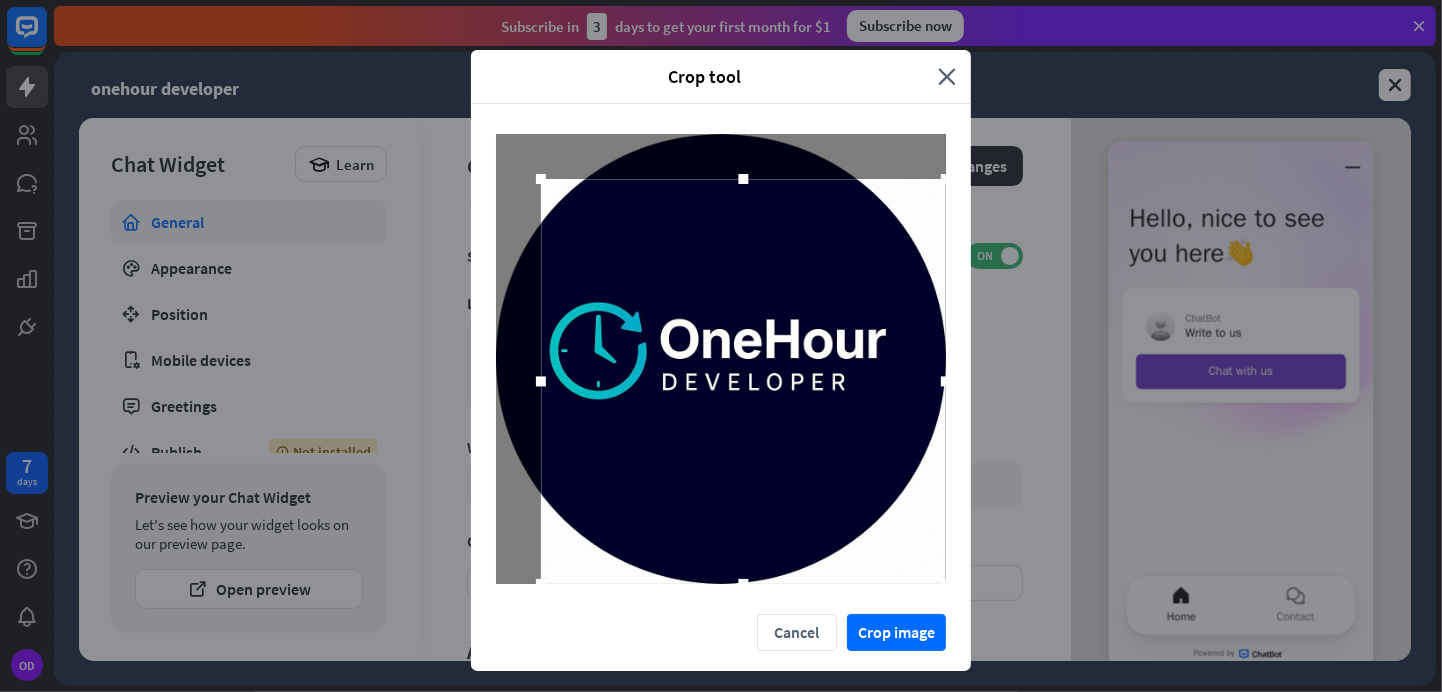 drag, startPoint x: 890, startPoint y: 539, endPoint x: 943, endPoint y: 564, distance: 58.60034 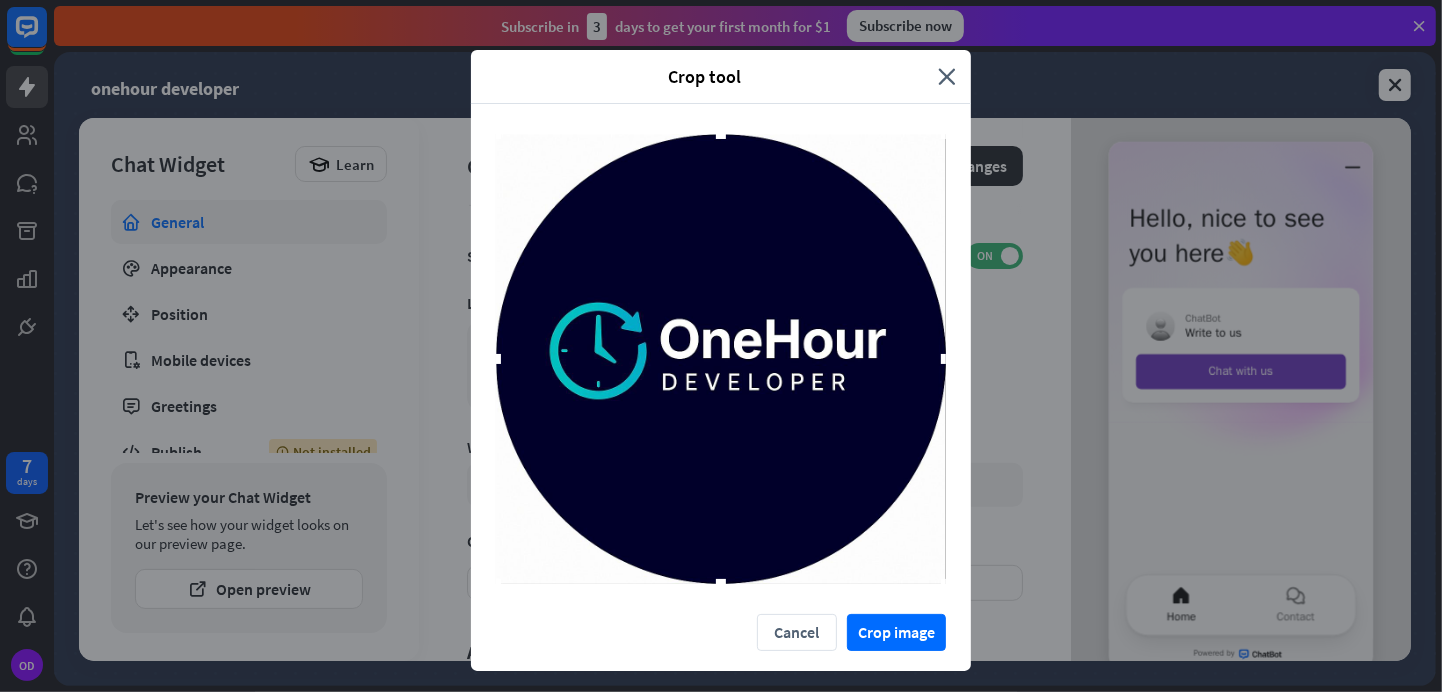 drag, startPoint x: 537, startPoint y: 176, endPoint x: 489, endPoint y: 119, distance: 74.518456 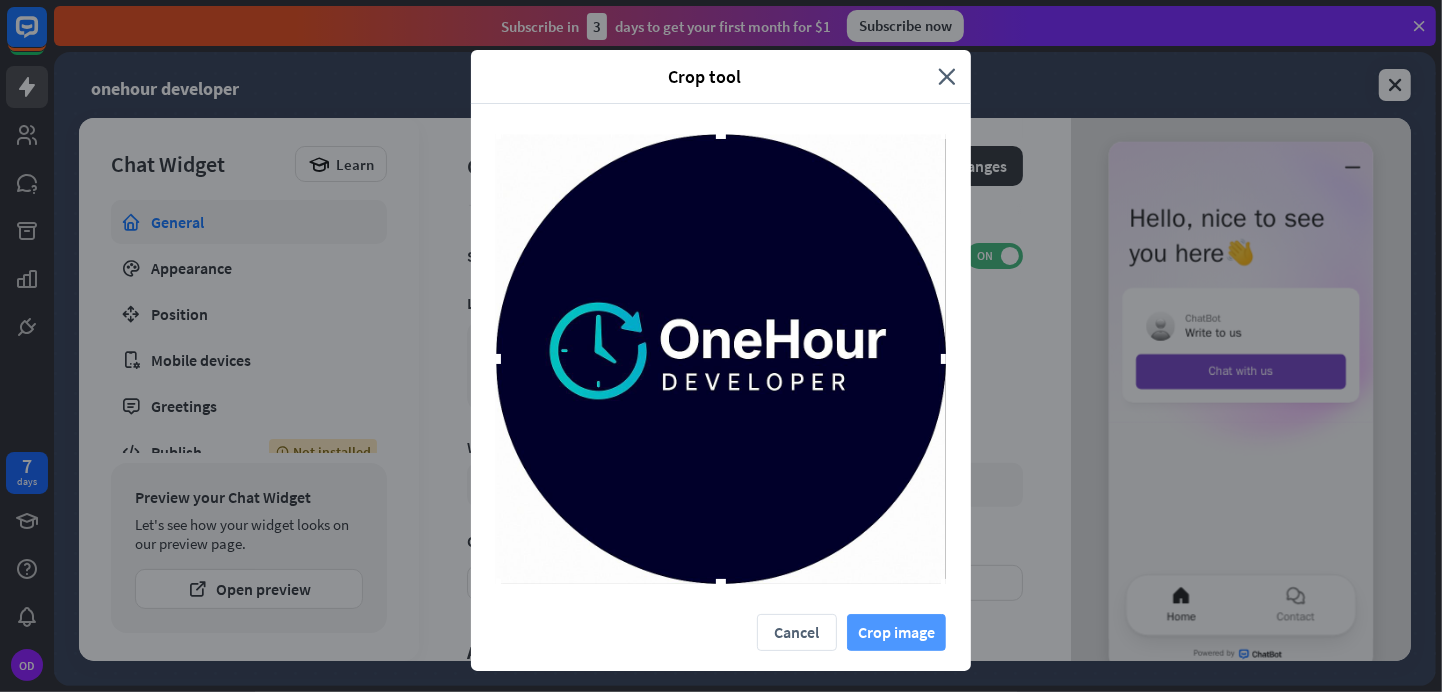 click on "Crop image" at bounding box center (896, 632) 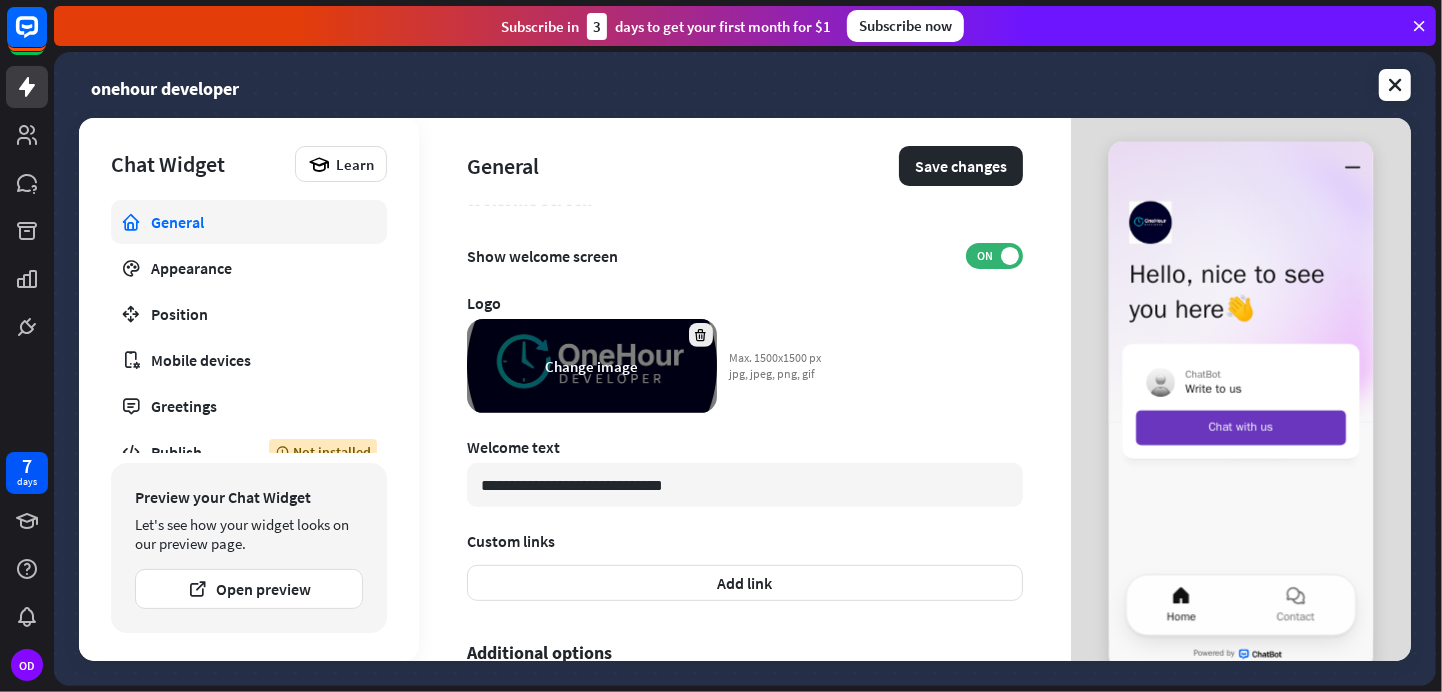 click at bounding box center [701, 335] 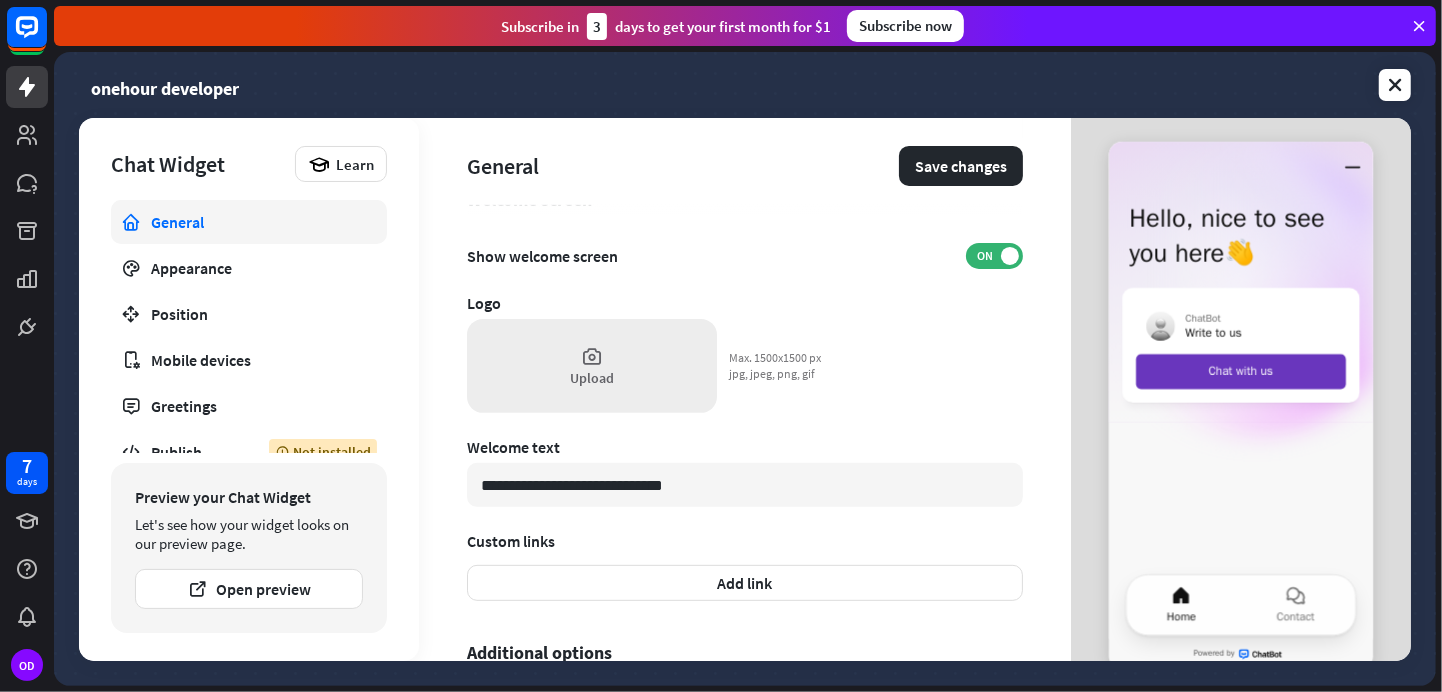 click on "Upload" at bounding box center [592, 366] 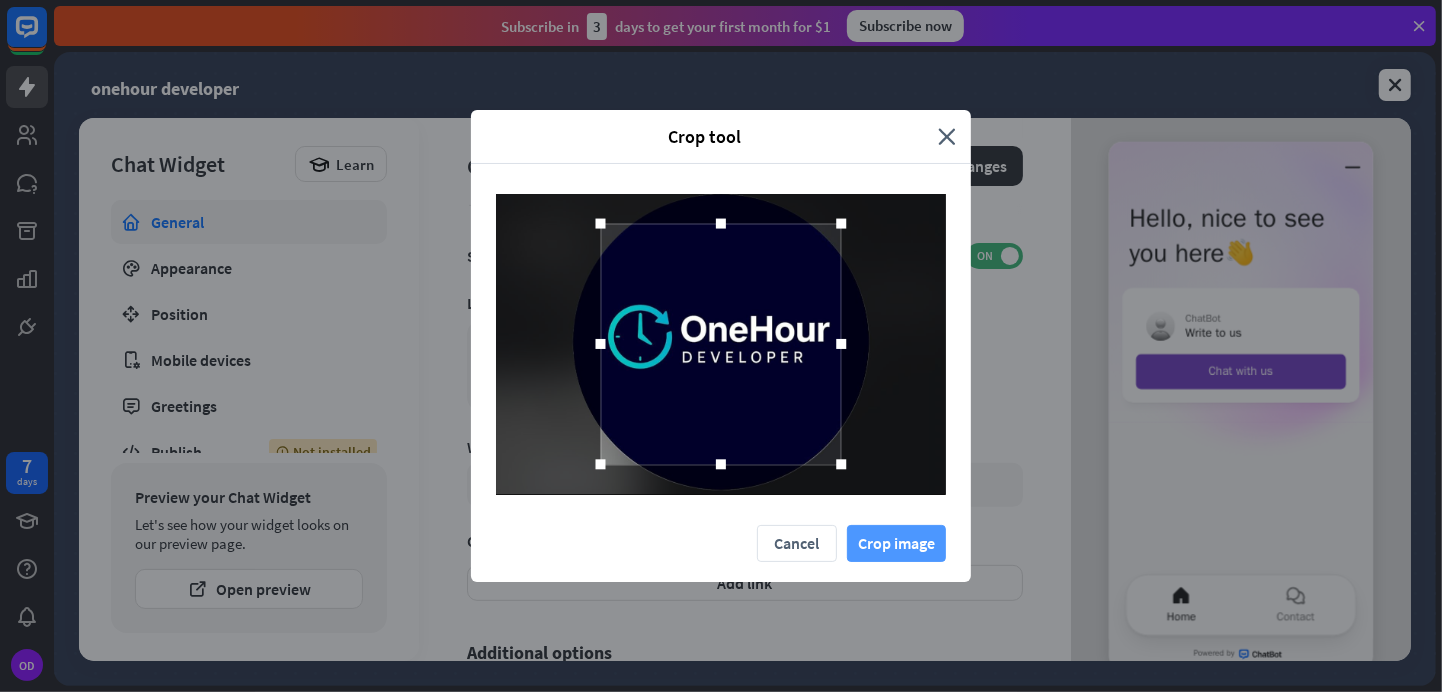 click on "Crop image" at bounding box center [896, 543] 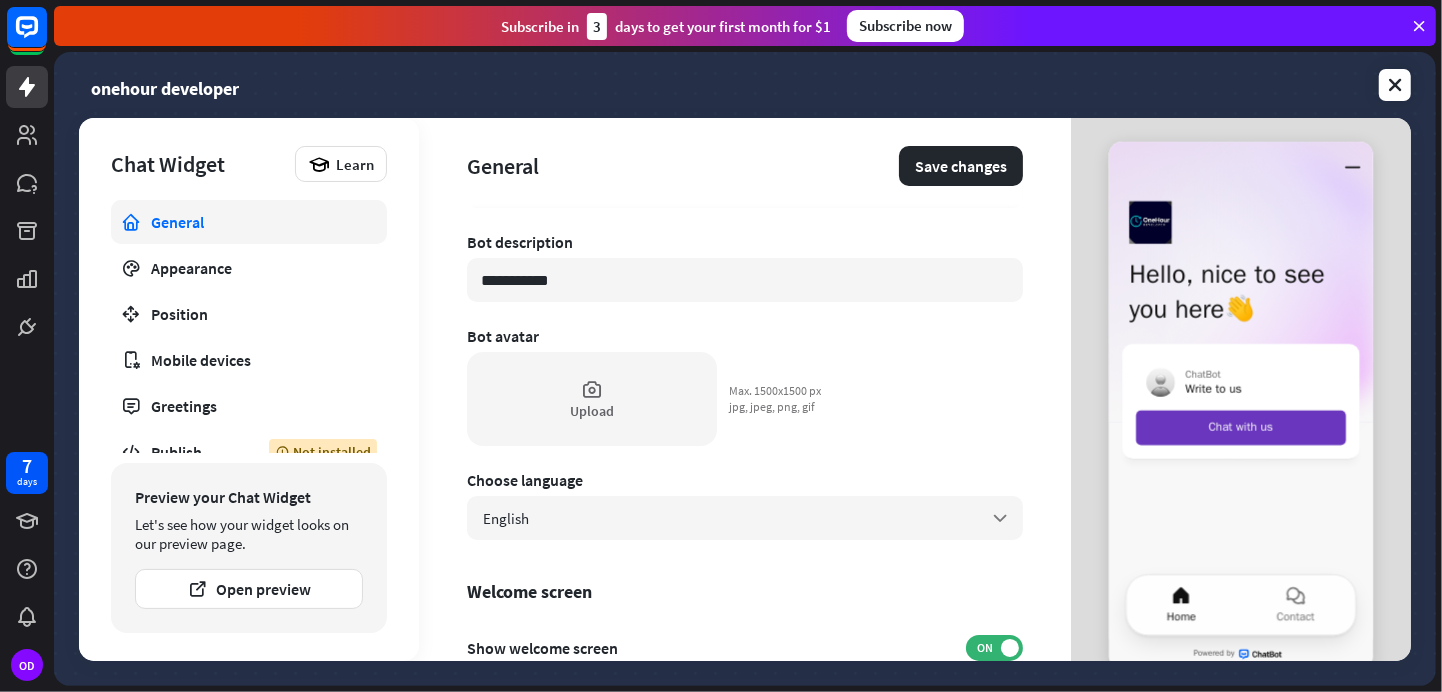 scroll, scrollTop: 50, scrollLeft: 0, axis: vertical 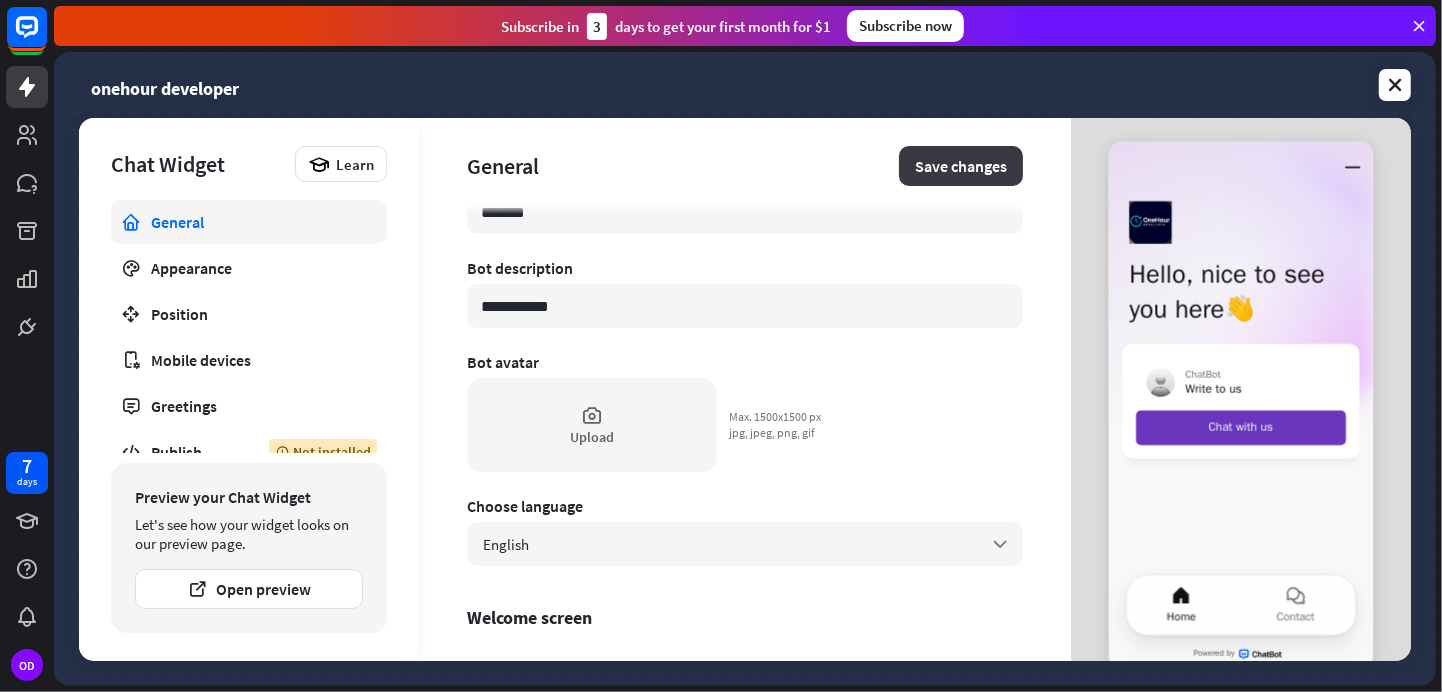 click on "Save changes" at bounding box center [961, 166] 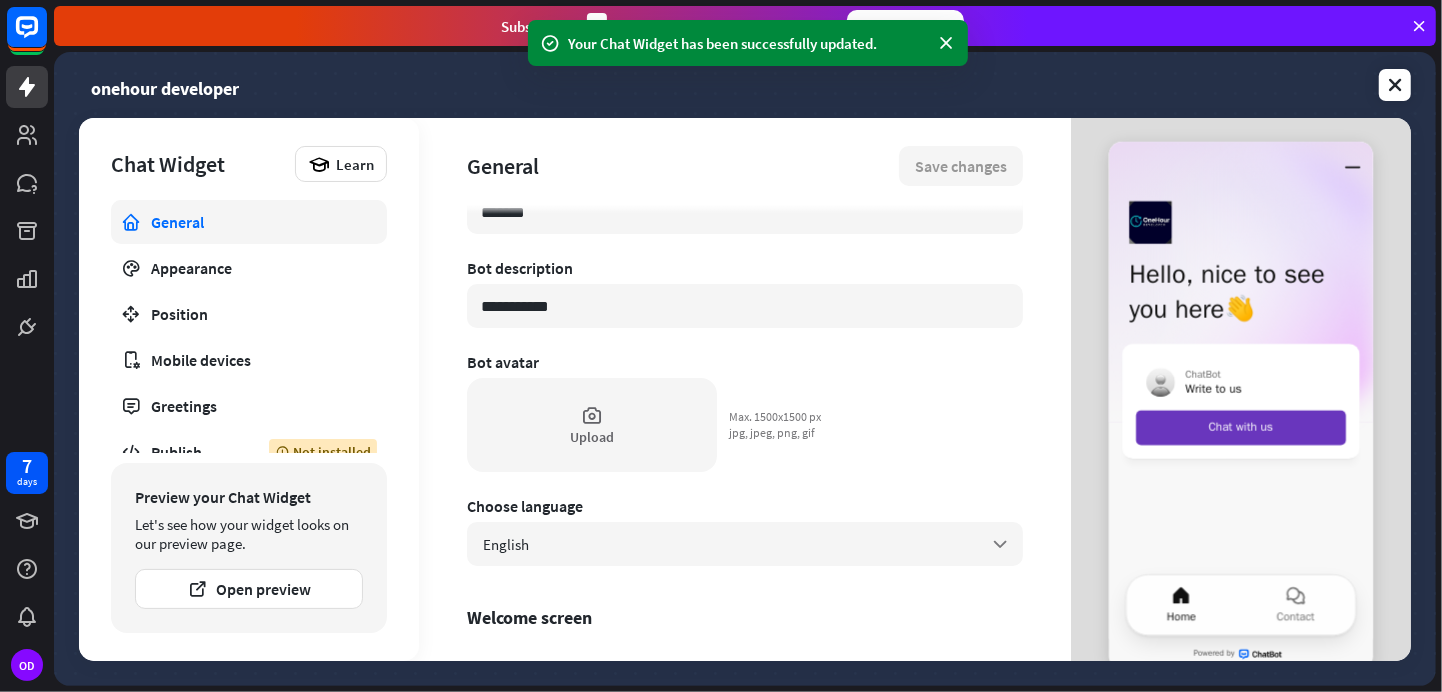 scroll, scrollTop: 76, scrollLeft: 0, axis: vertical 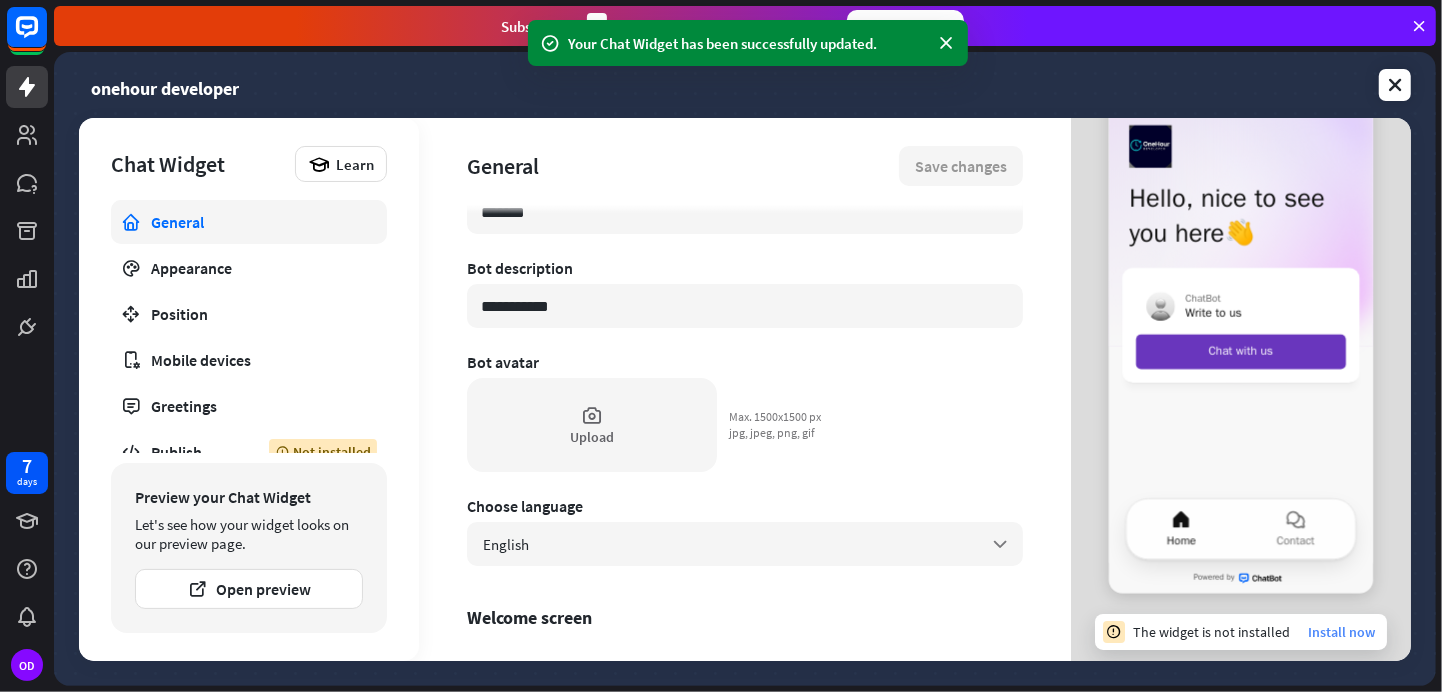 click on "Install now" at bounding box center (1341, 632) 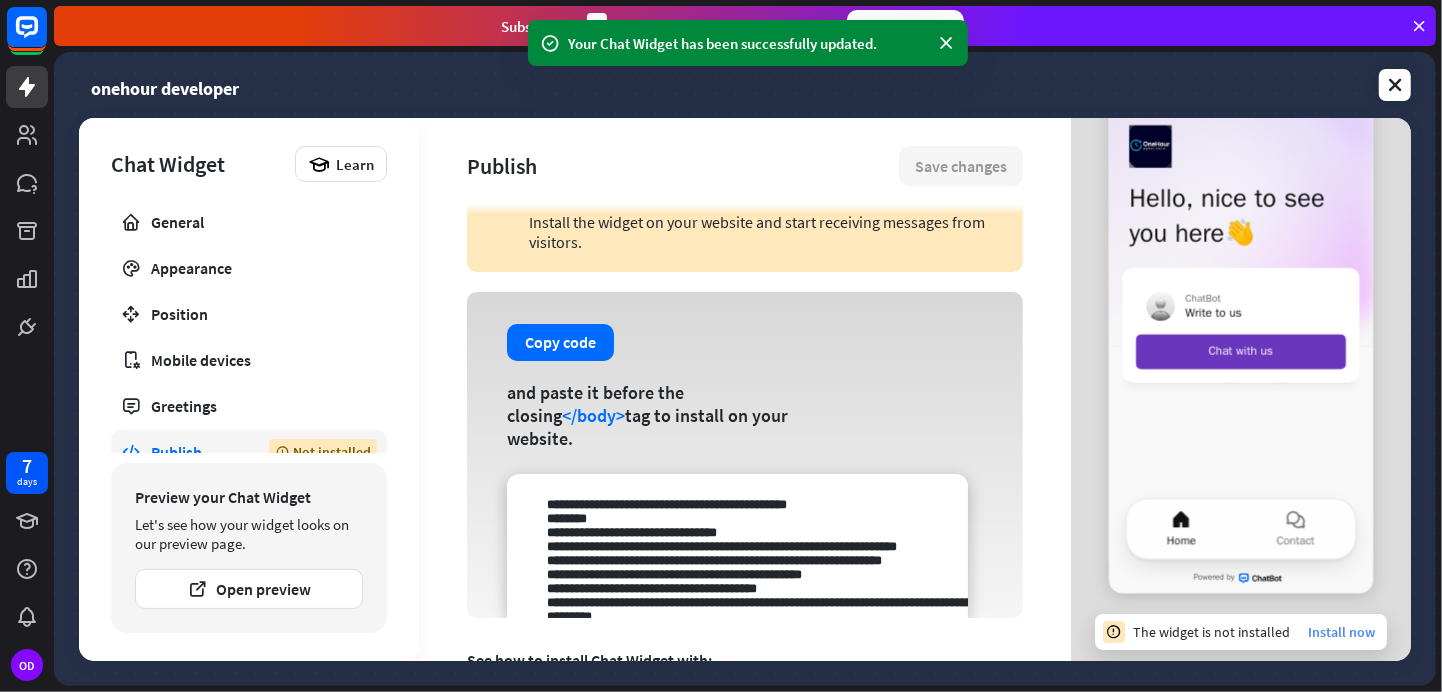 scroll, scrollTop: 0, scrollLeft: 0, axis: both 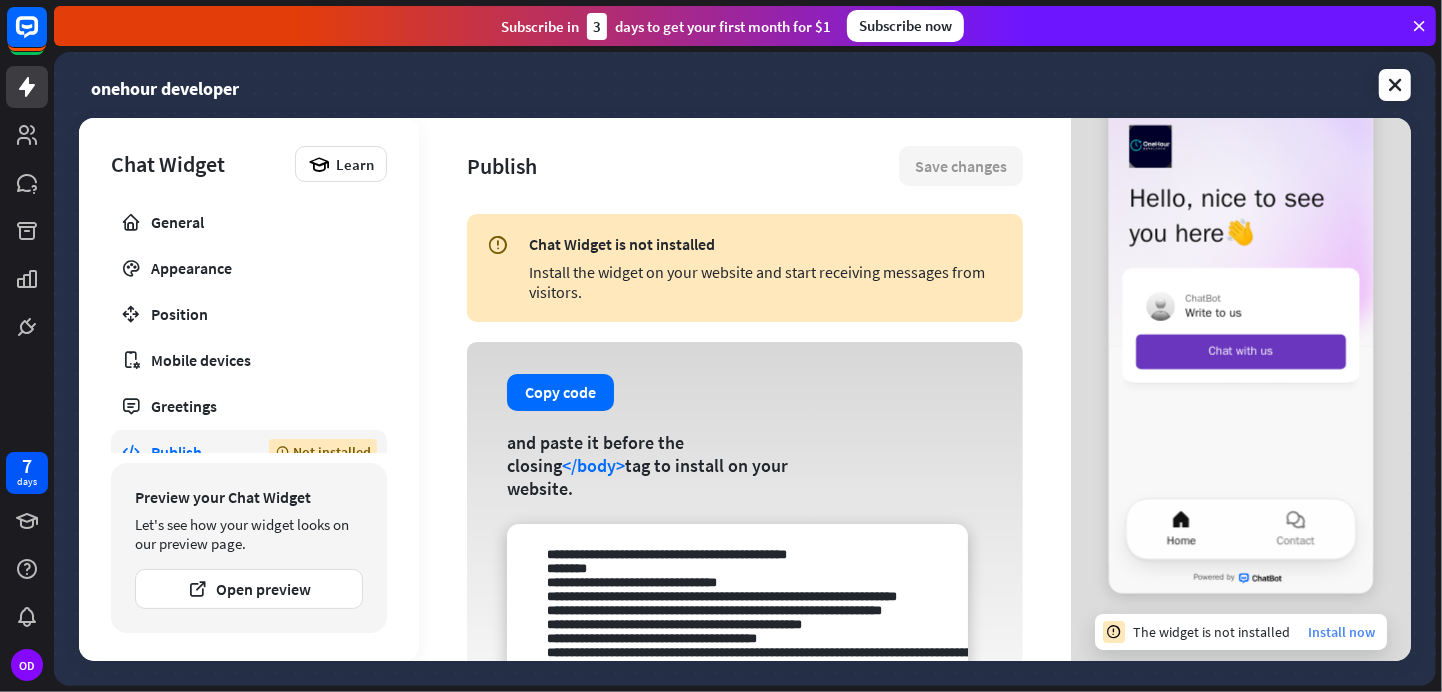 click on "Install now" at bounding box center [1341, 632] 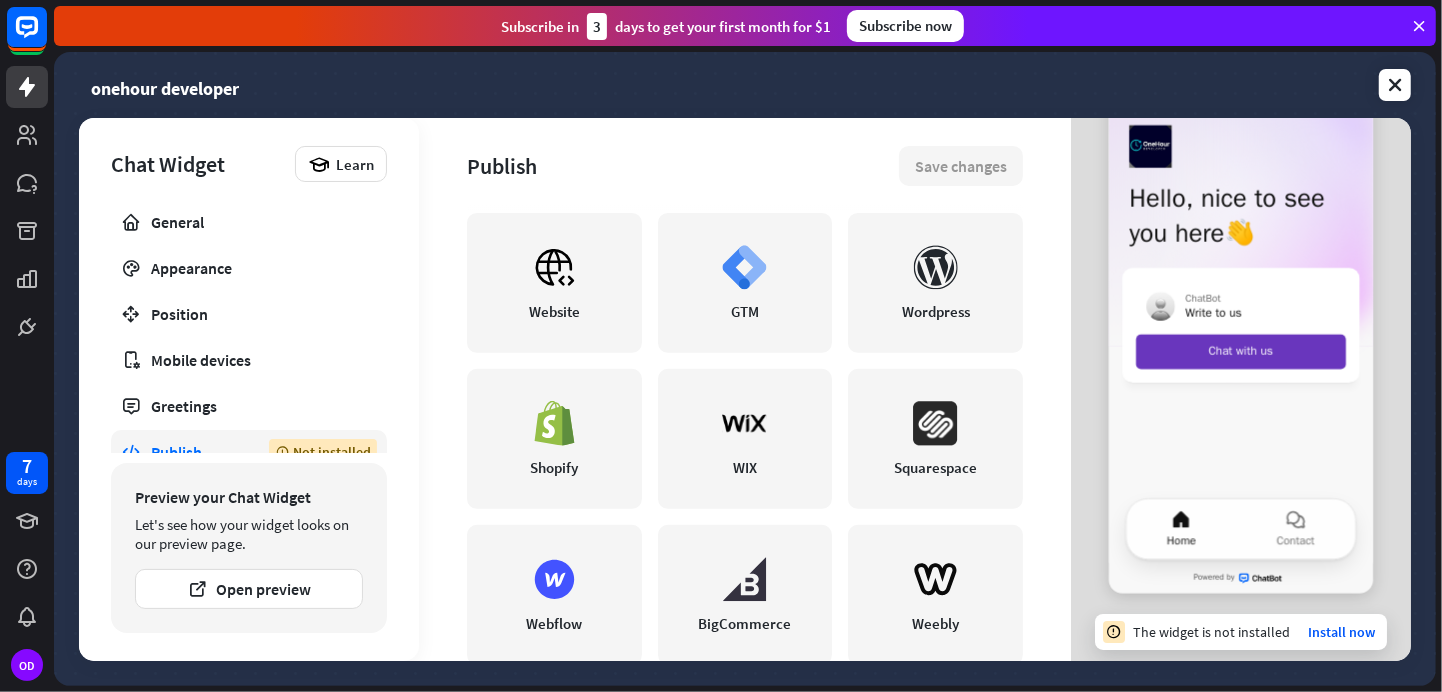 scroll, scrollTop: 524, scrollLeft: 0, axis: vertical 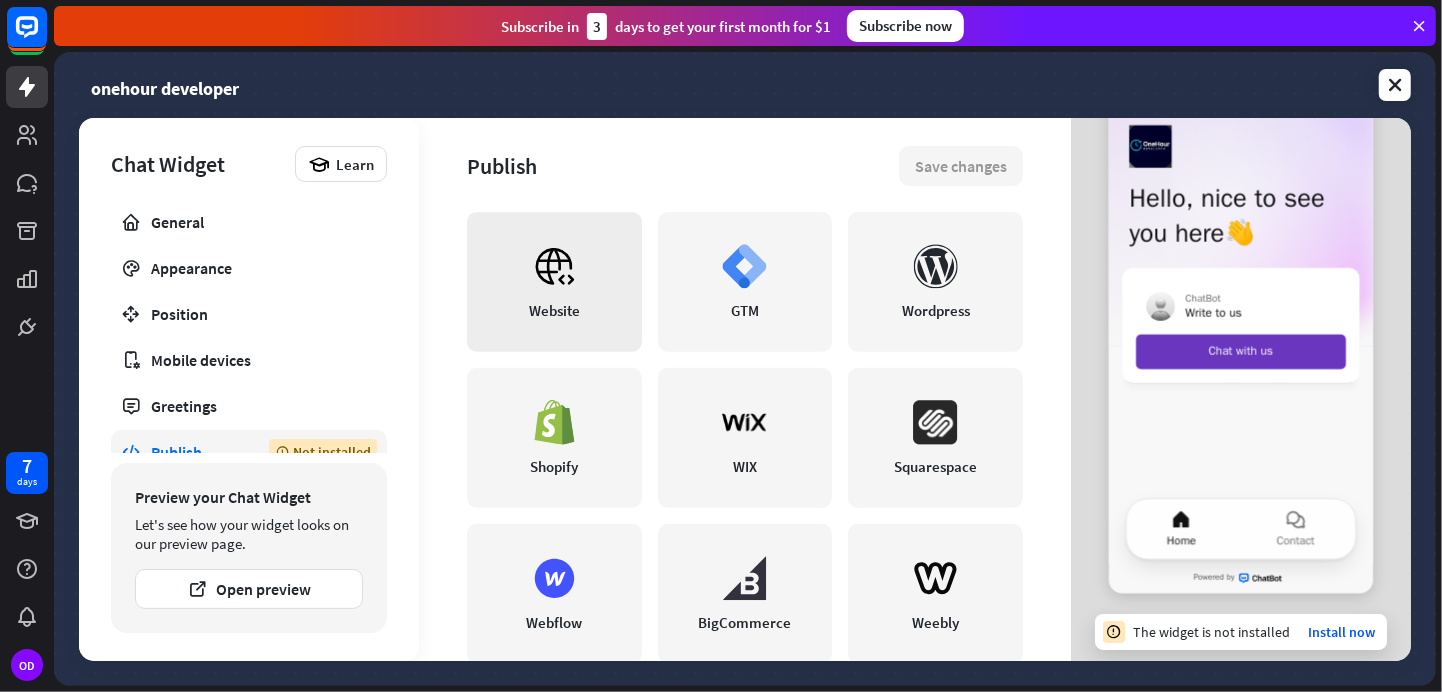 click 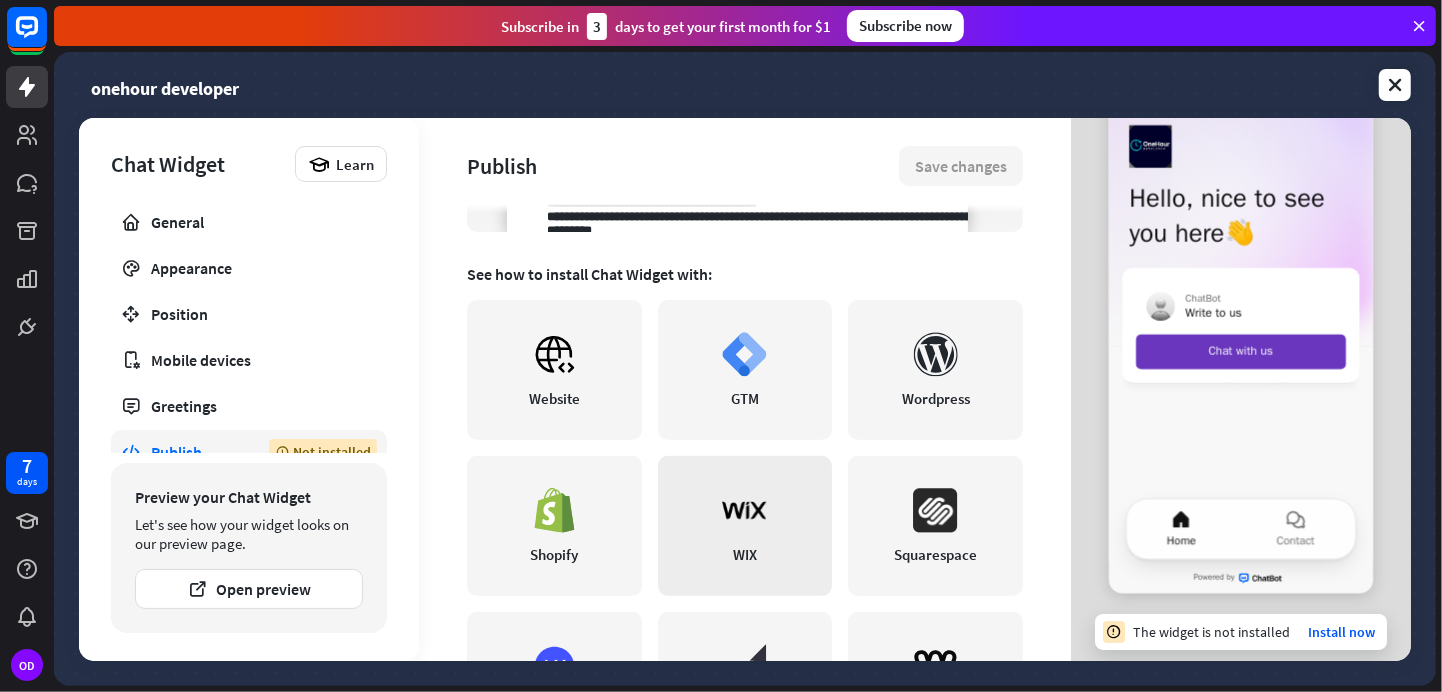 scroll, scrollTop: 435, scrollLeft: 0, axis: vertical 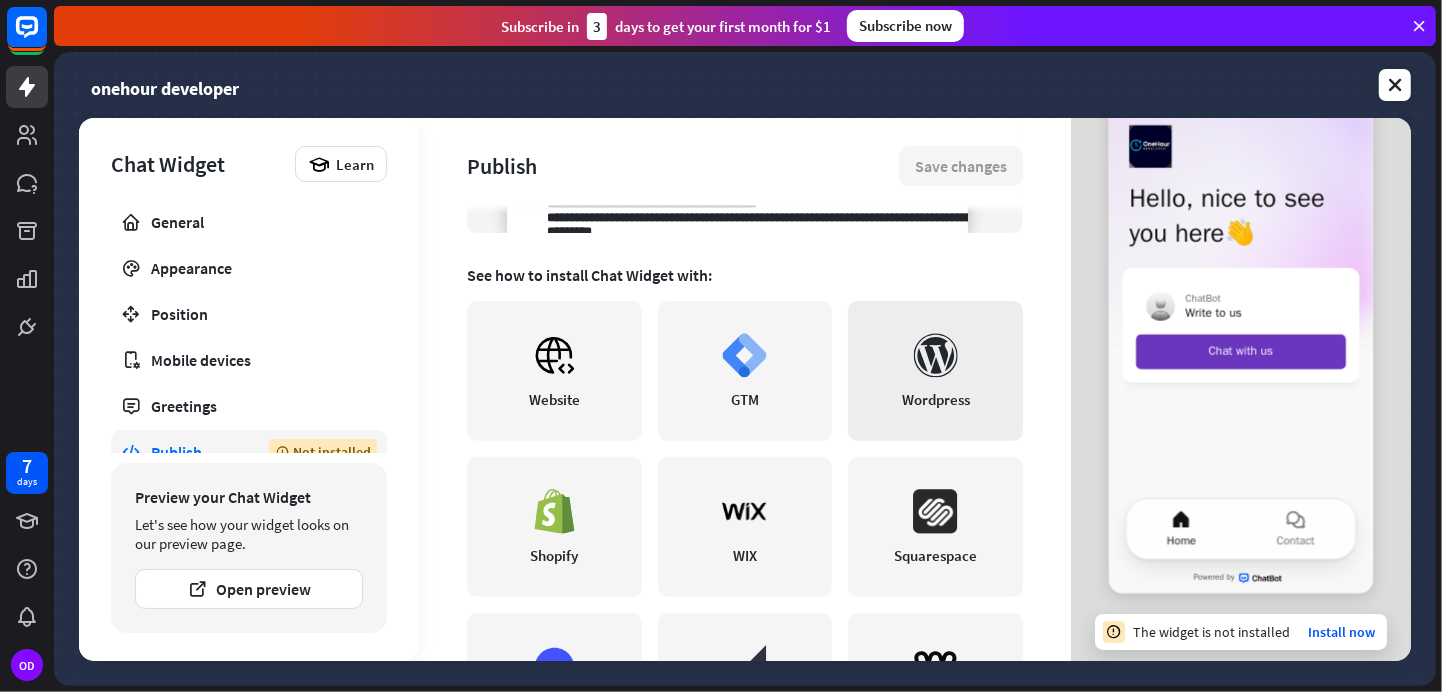click on "Wordpress" at bounding box center [935, 371] 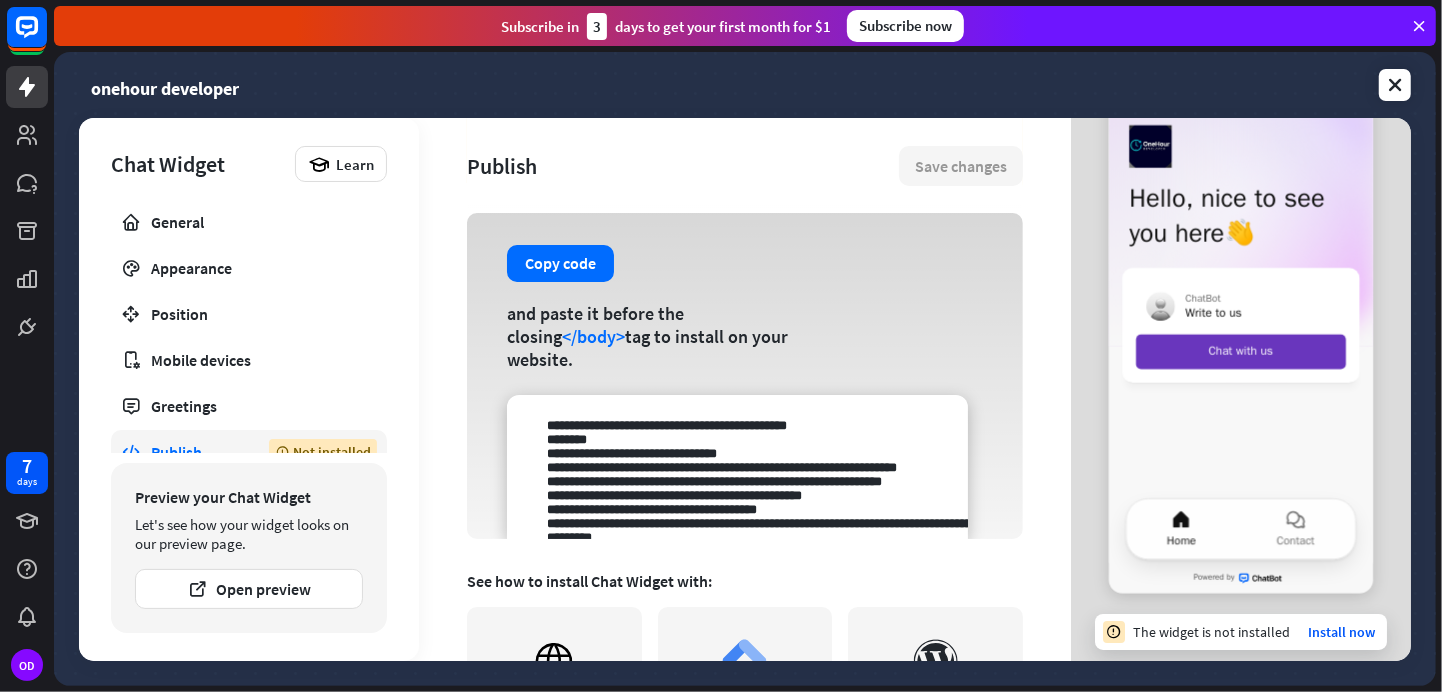 scroll, scrollTop: 0, scrollLeft: 0, axis: both 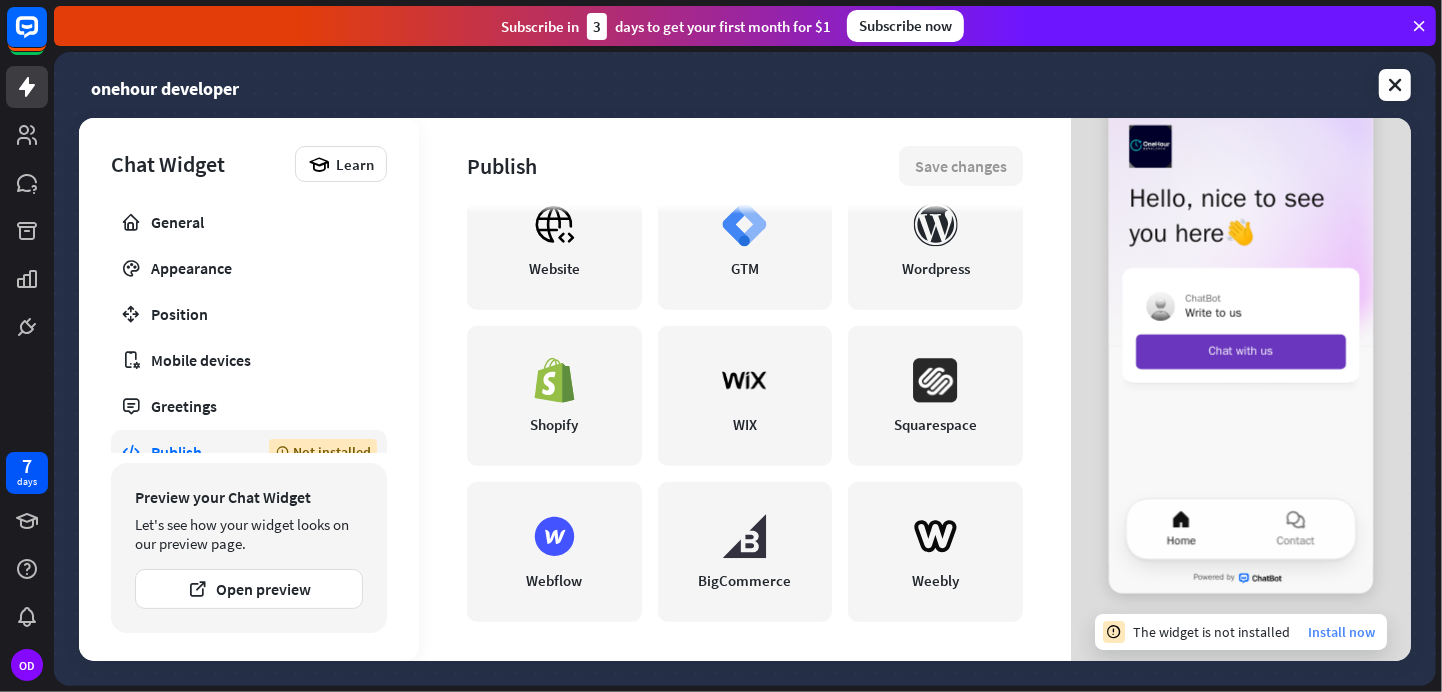 click on "Install now" at bounding box center [1341, 632] 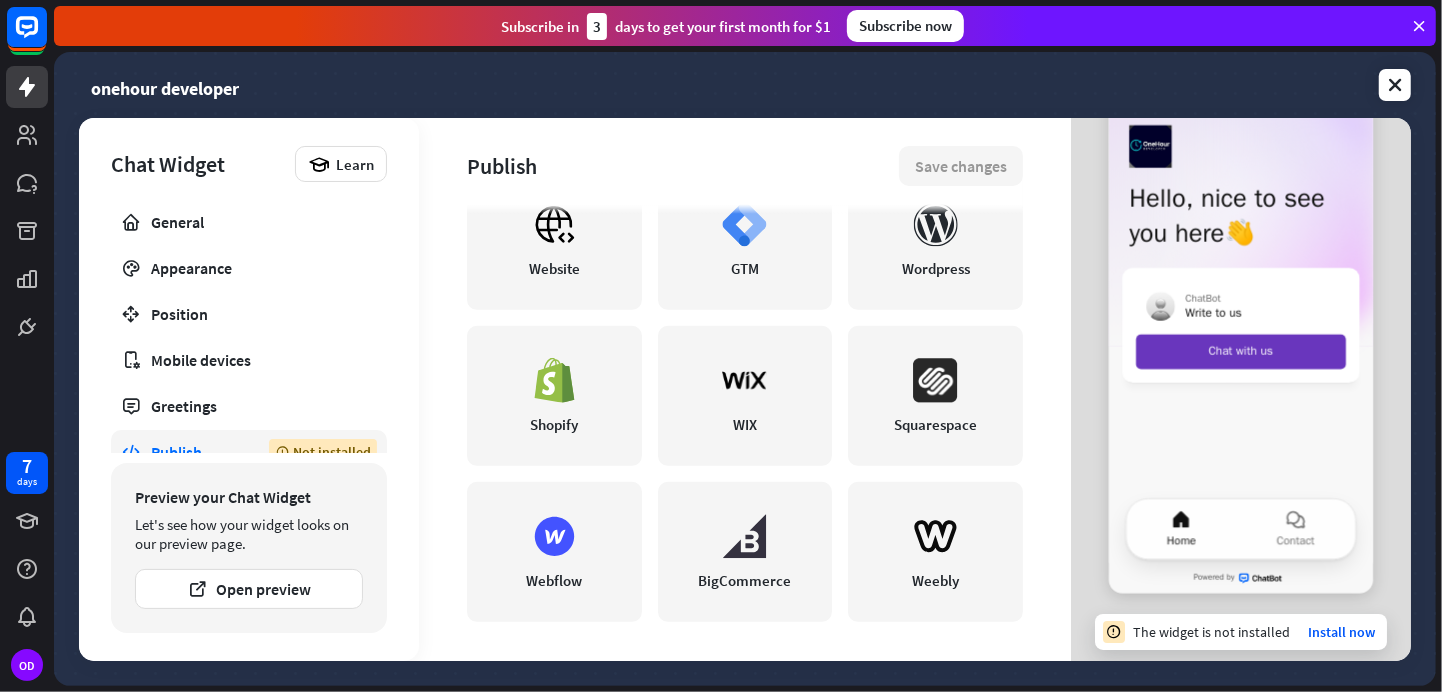 click on "Subscribe [DATE]
to get your first month for $1
Subscribe now" at bounding box center [745, 26] 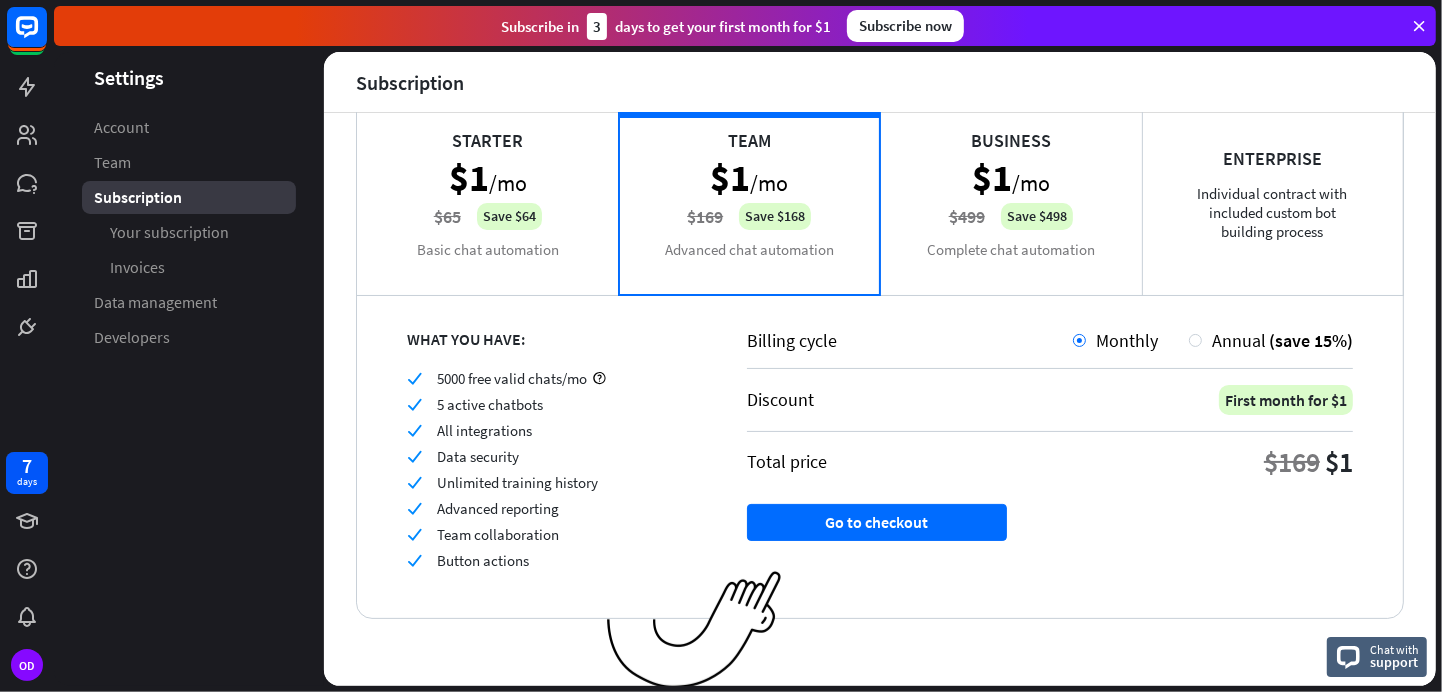 scroll, scrollTop: 152, scrollLeft: 0, axis: vertical 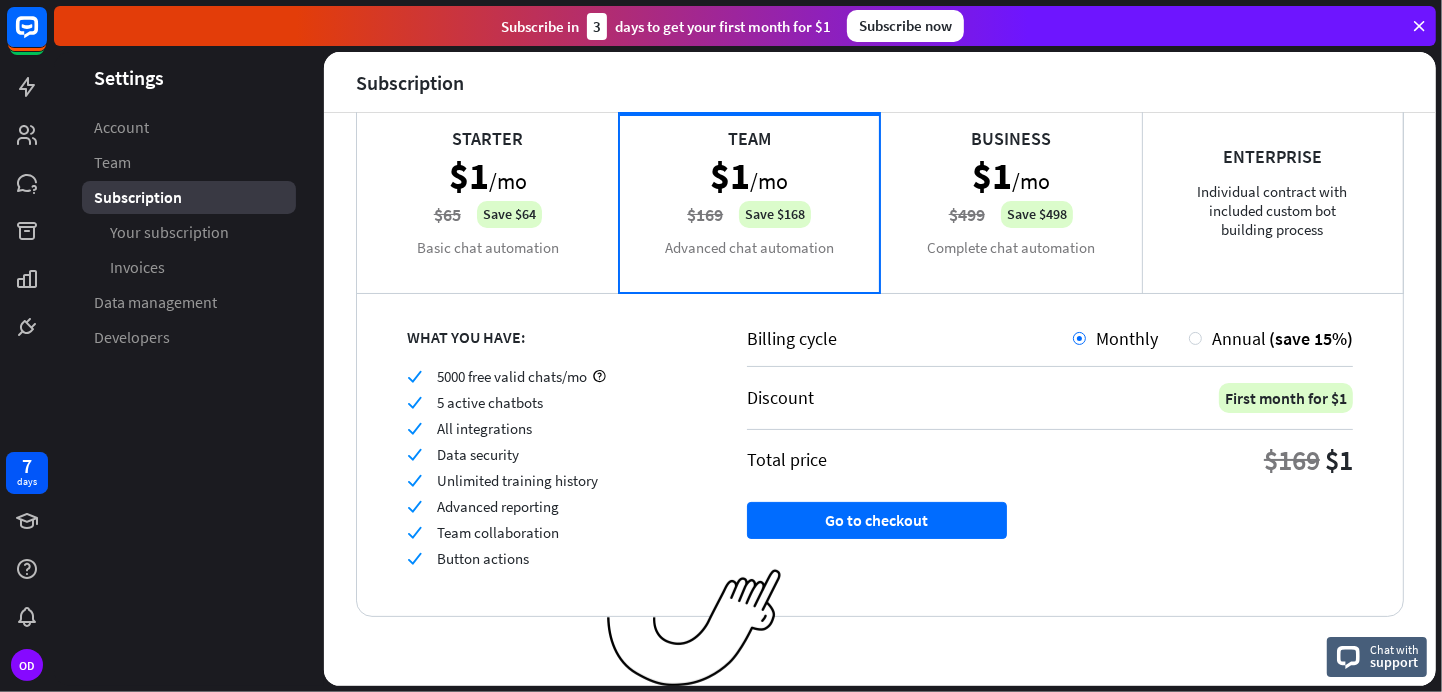 click on "Starter
$1   /mo   $65   Save $64
Basic chat automation" at bounding box center [488, 192] 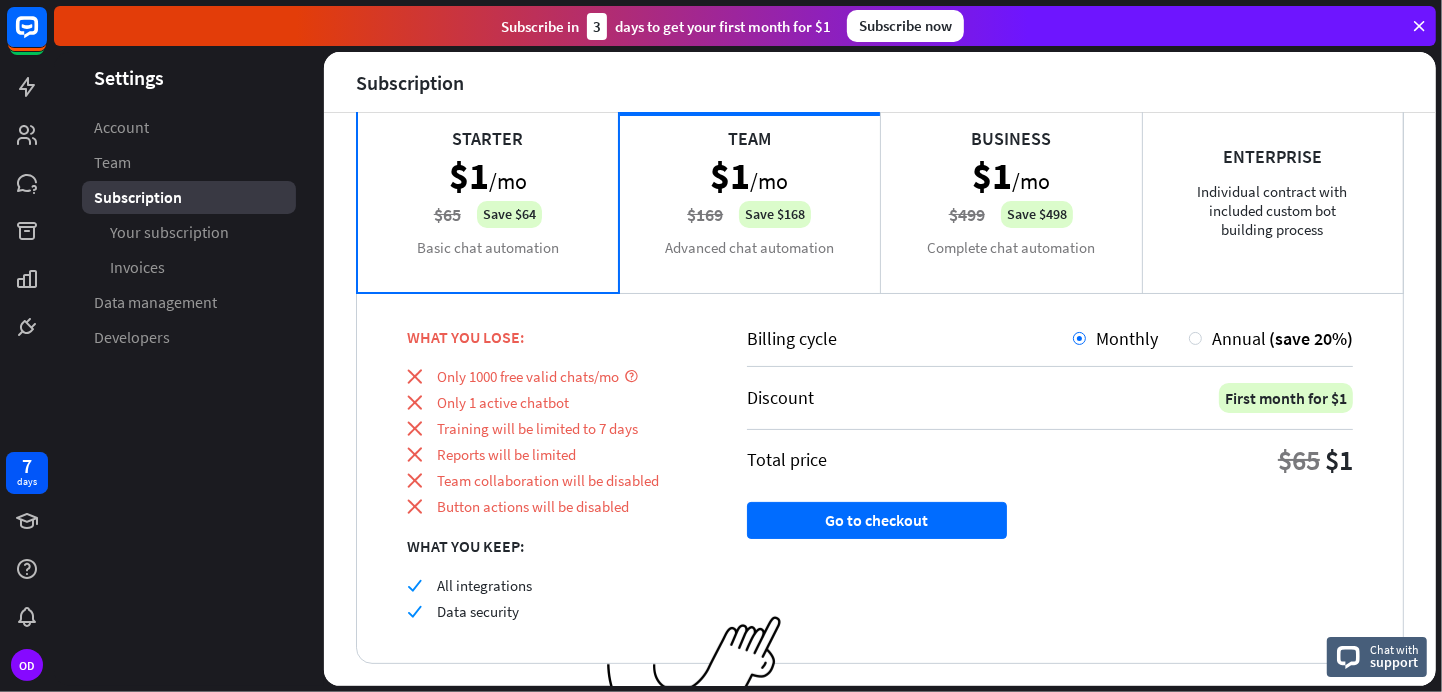 click on "CURRENT PLAN
Team
$1   /mo   $169   Save $168
Advanced chat automation" at bounding box center [750, 192] 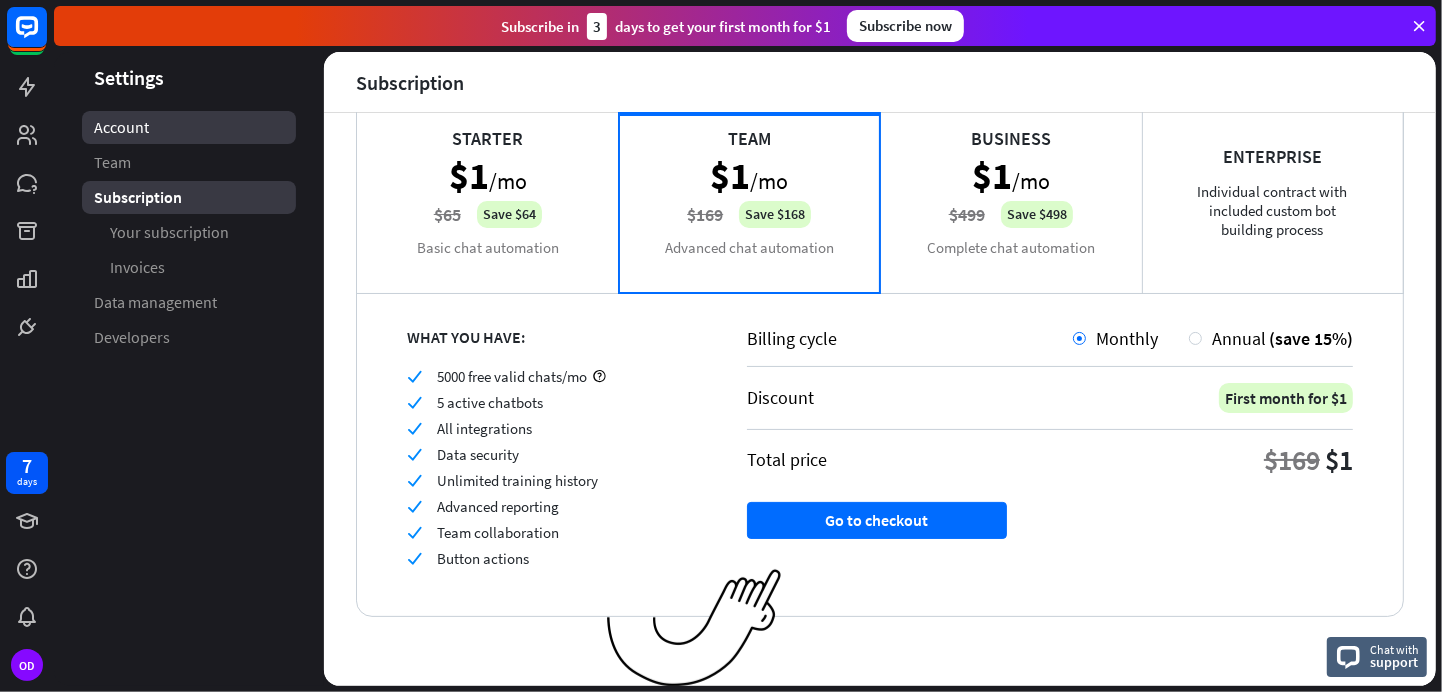 click on "Account" at bounding box center [121, 127] 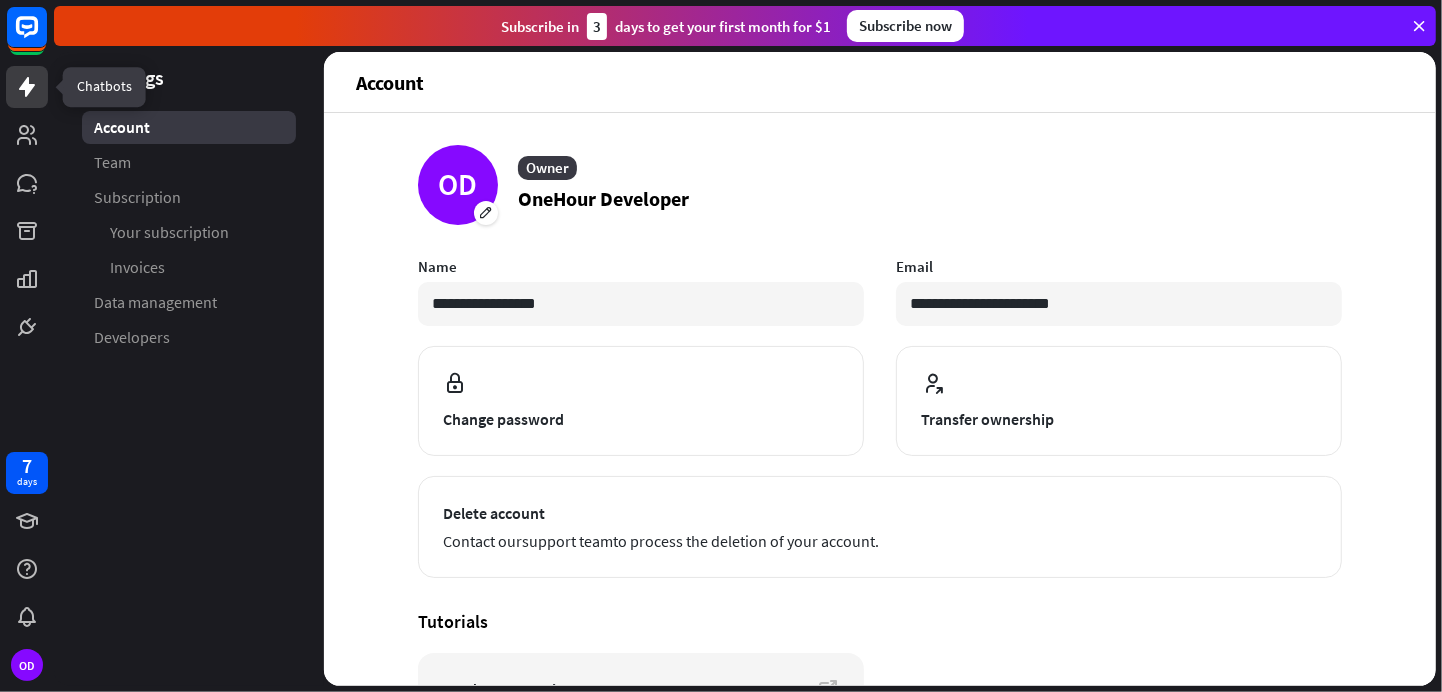 click at bounding box center (27, 87) 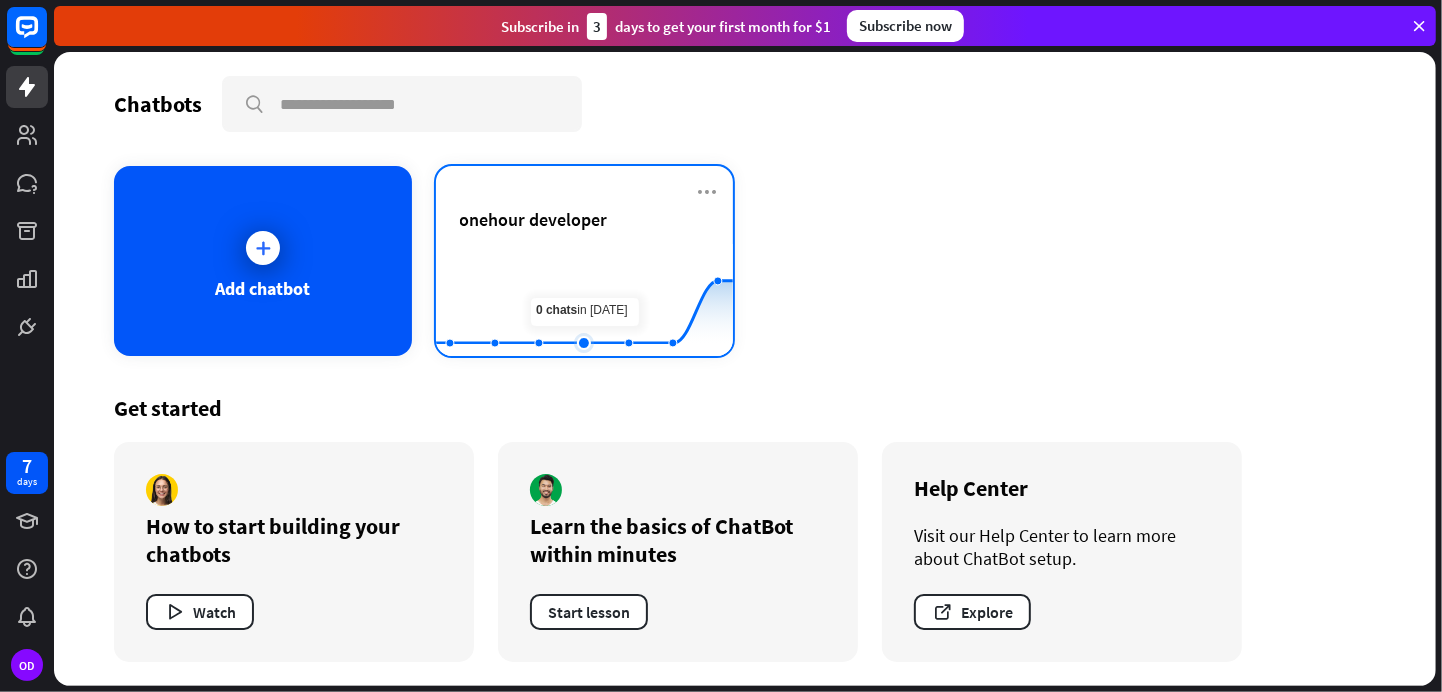 click 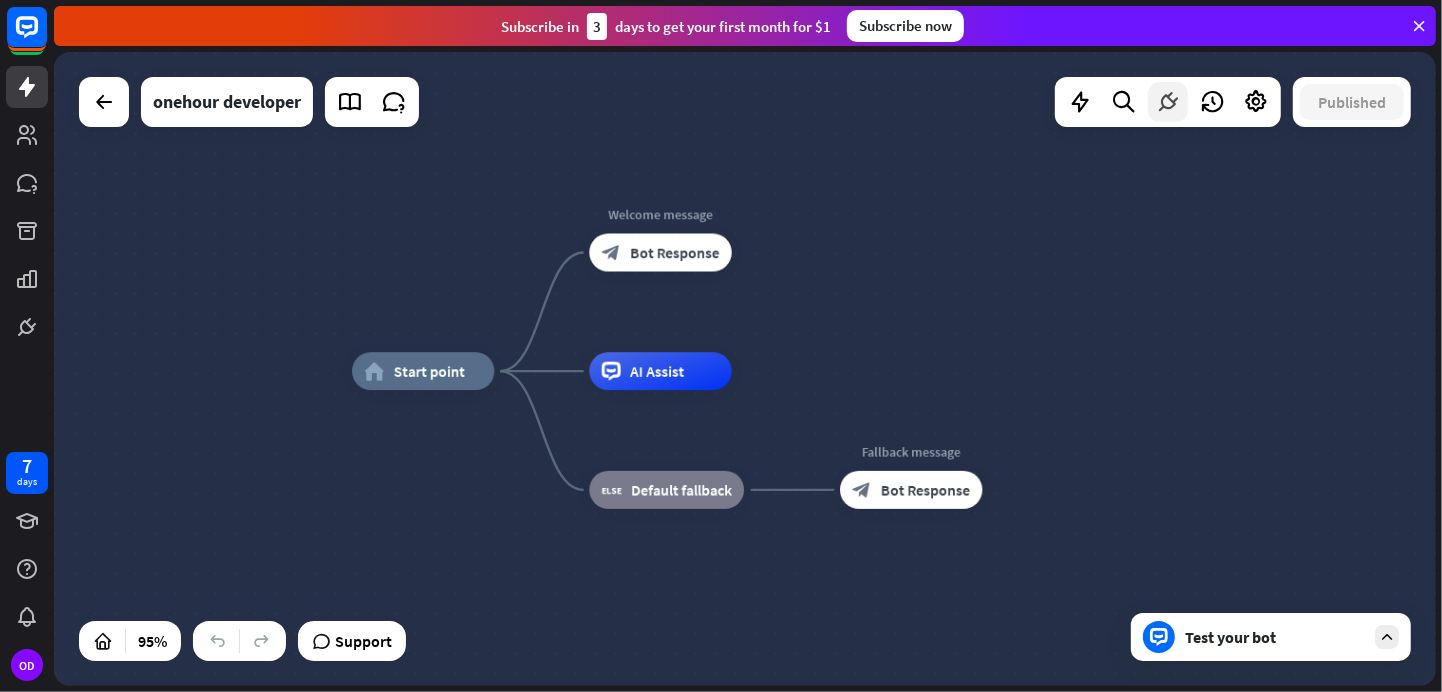 click at bounding box center [1168, 102] 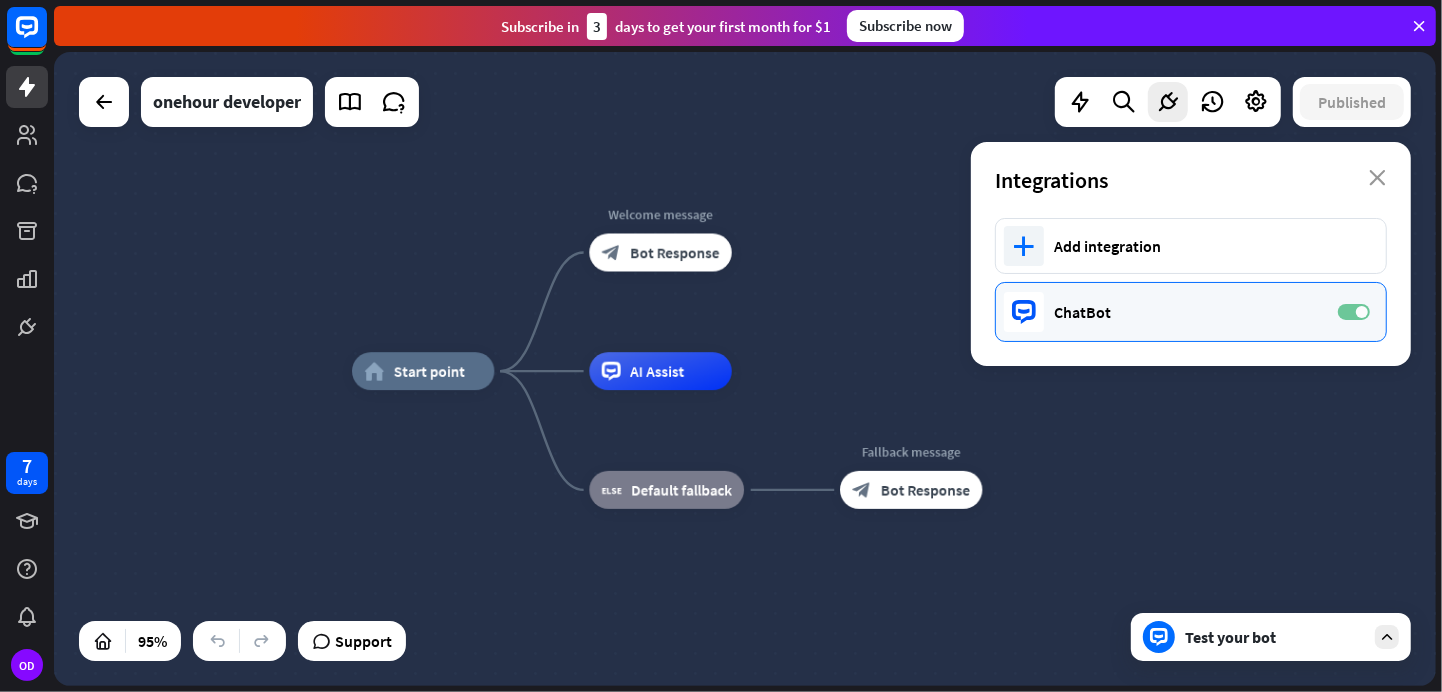 click on "ON" at bounding box center (1354, 312) 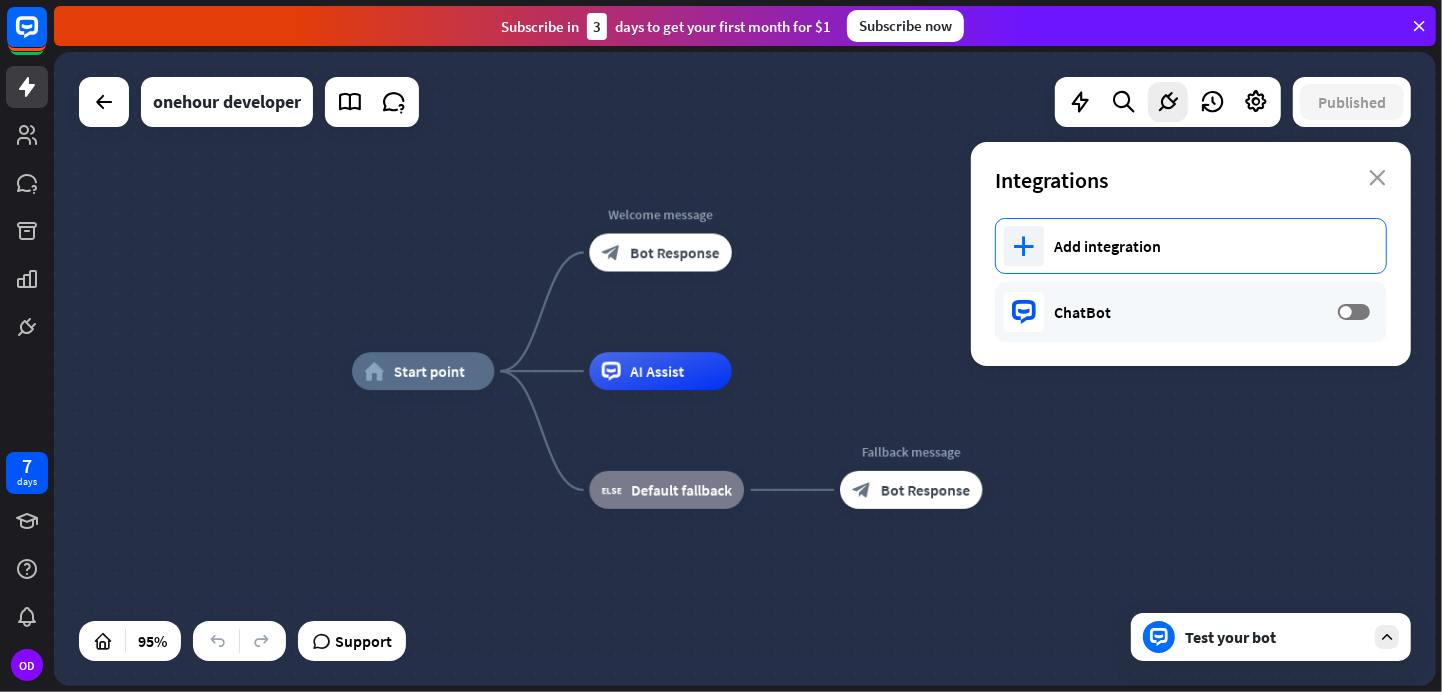 click on "plus   Add integration" at bounding box center (1191, 246) 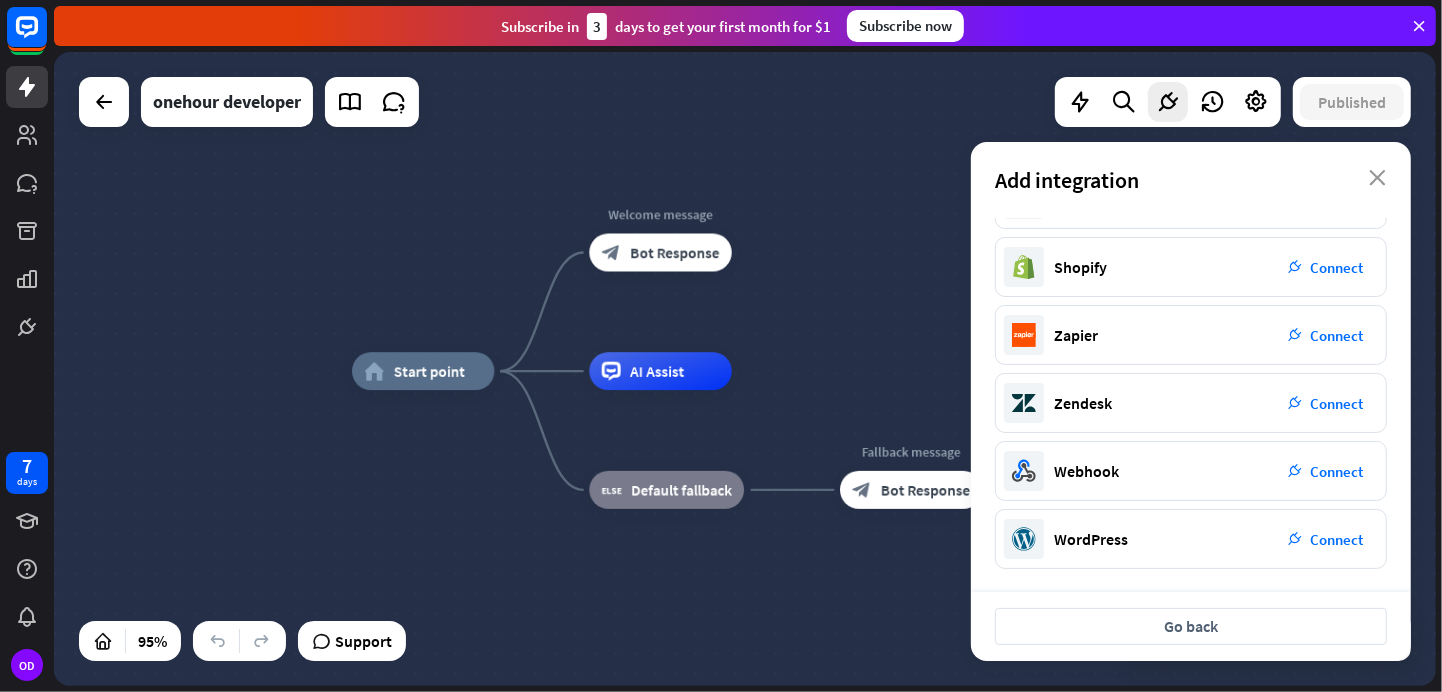 scroll, scrollTop: 0, scrollLeft: 0, axis: both 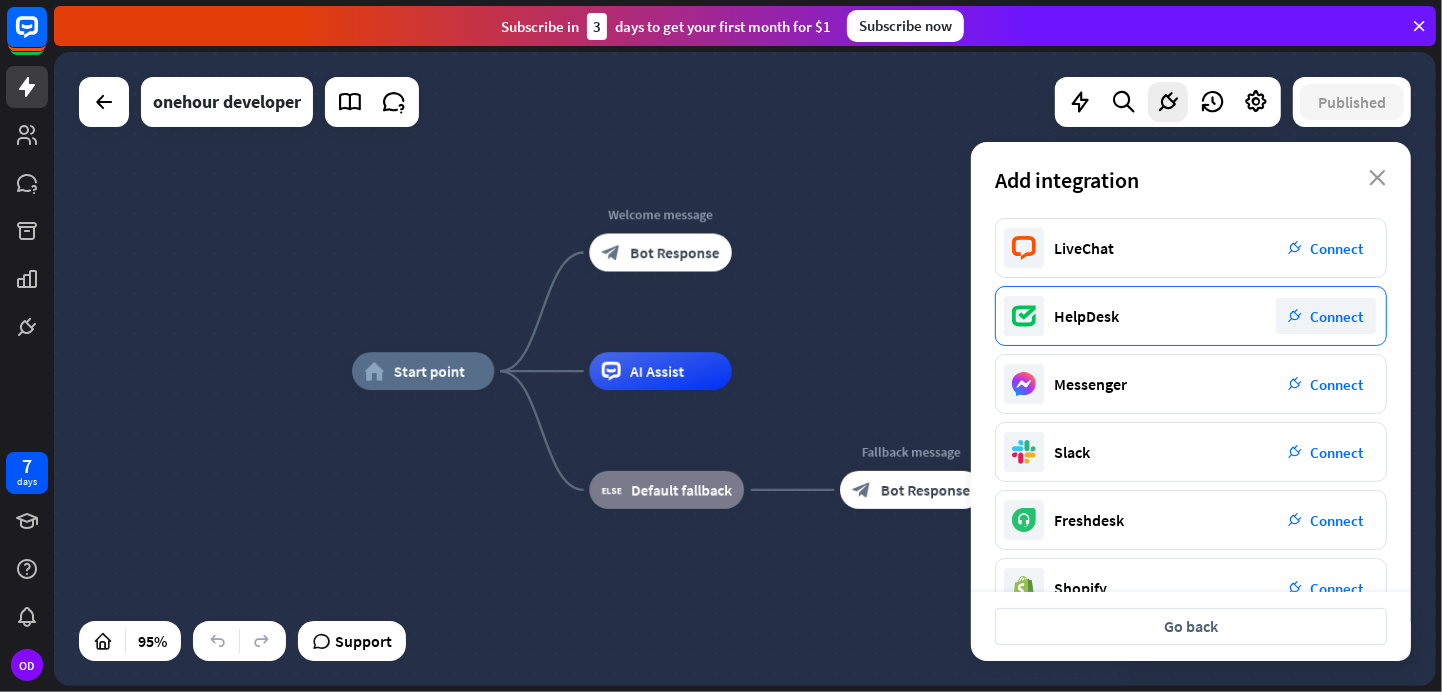 click on "Connect" at bounding box center (1337, 316) 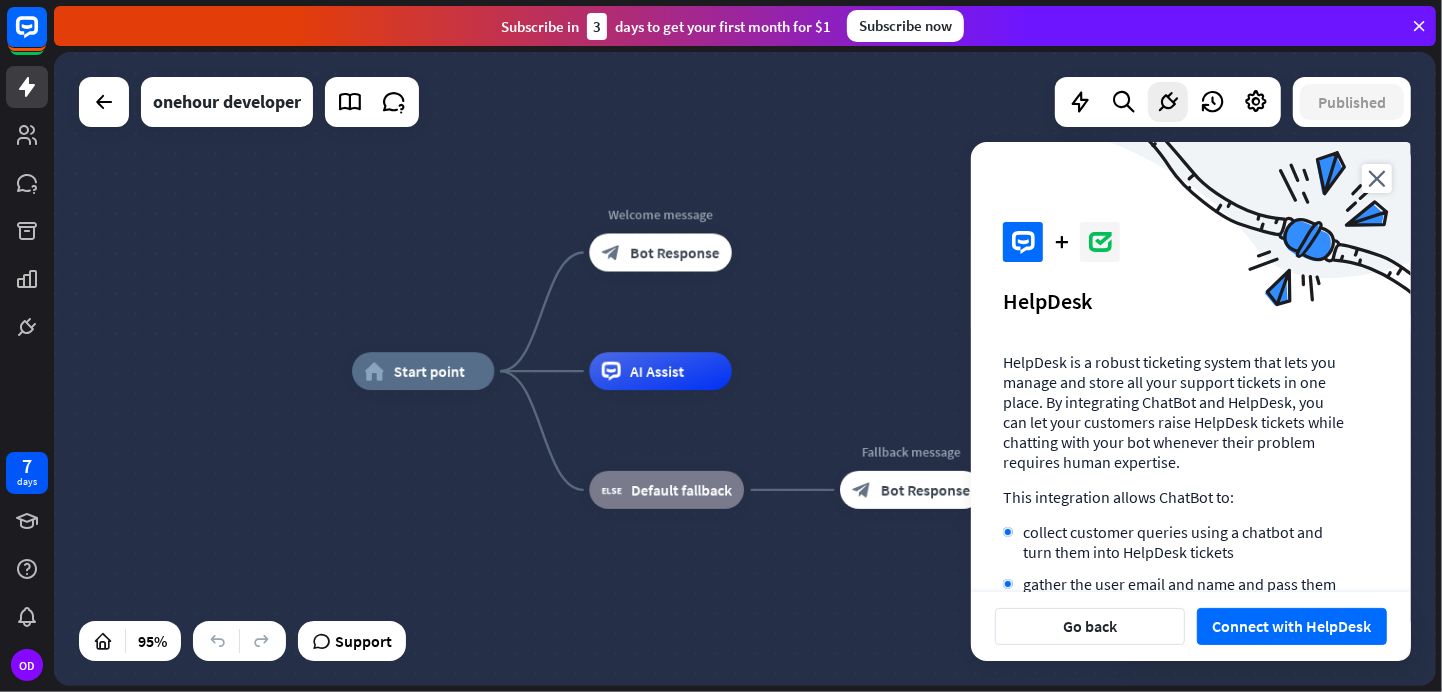 scroll, scrollTop: 109, scrollLeft: 0, axis: vertical 